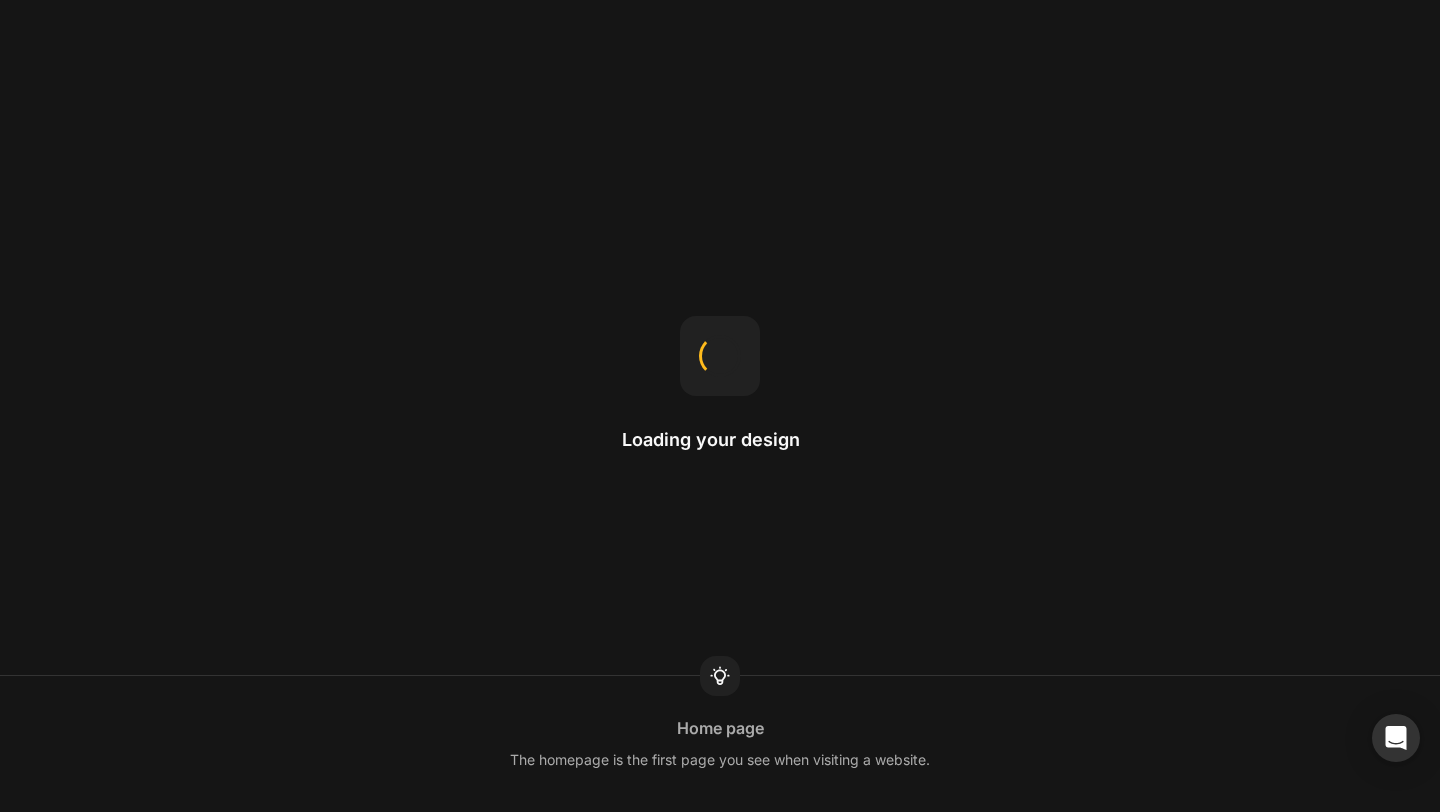 scroll, scrollTop: 0, scrollLeft: 0, axis: both 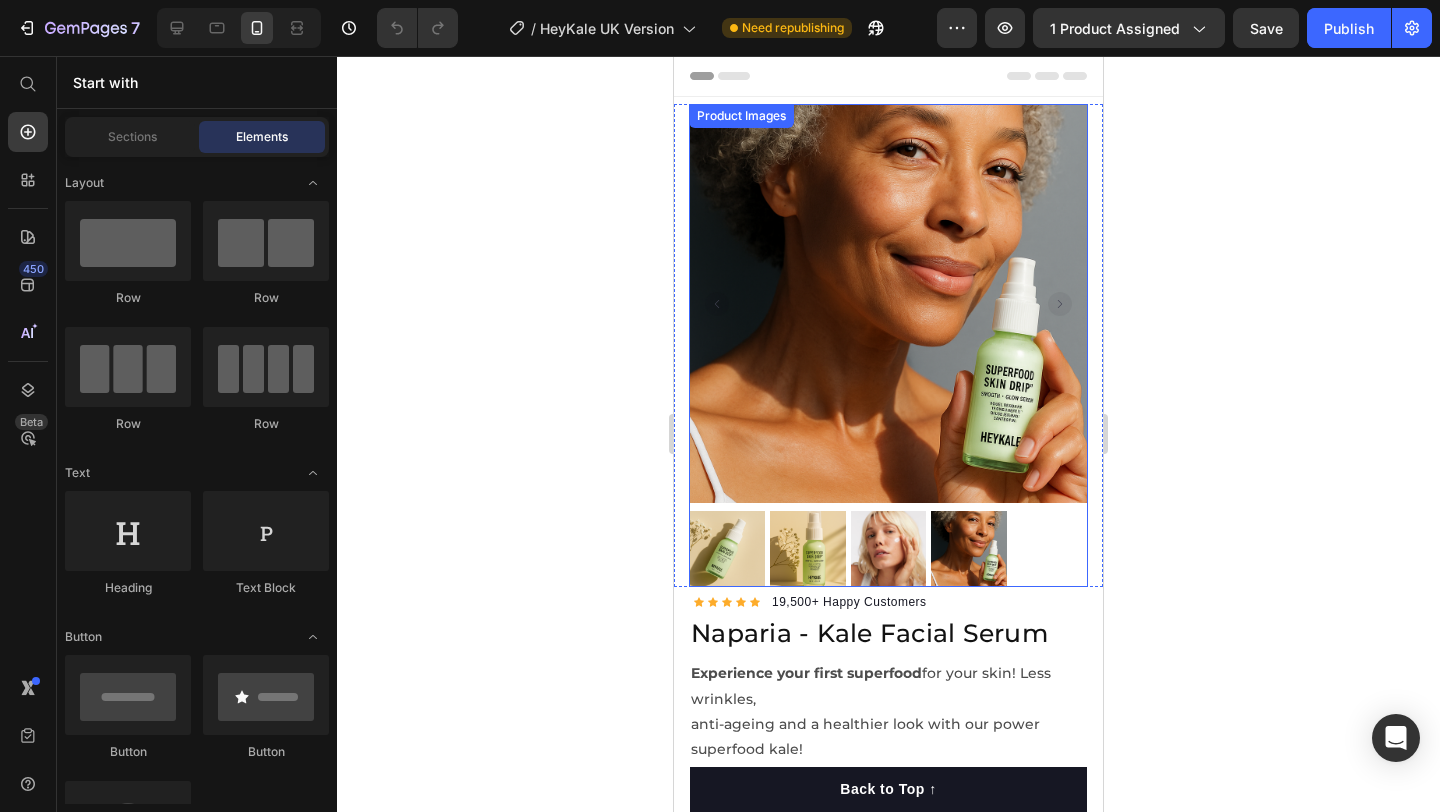 click at bounding box center [727, 549] 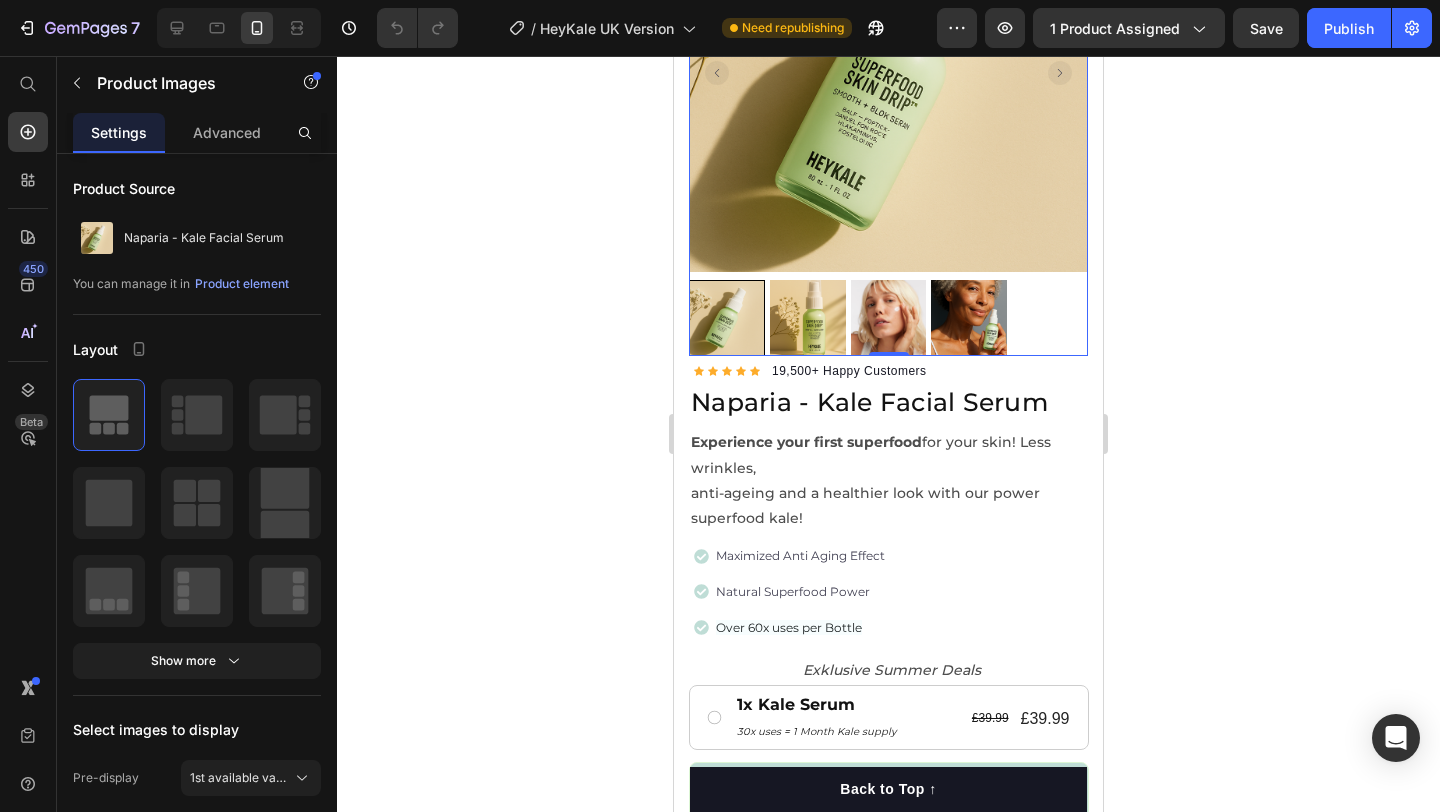 scroll, scrollTop: 0, scrollLeft: 0, axis: both 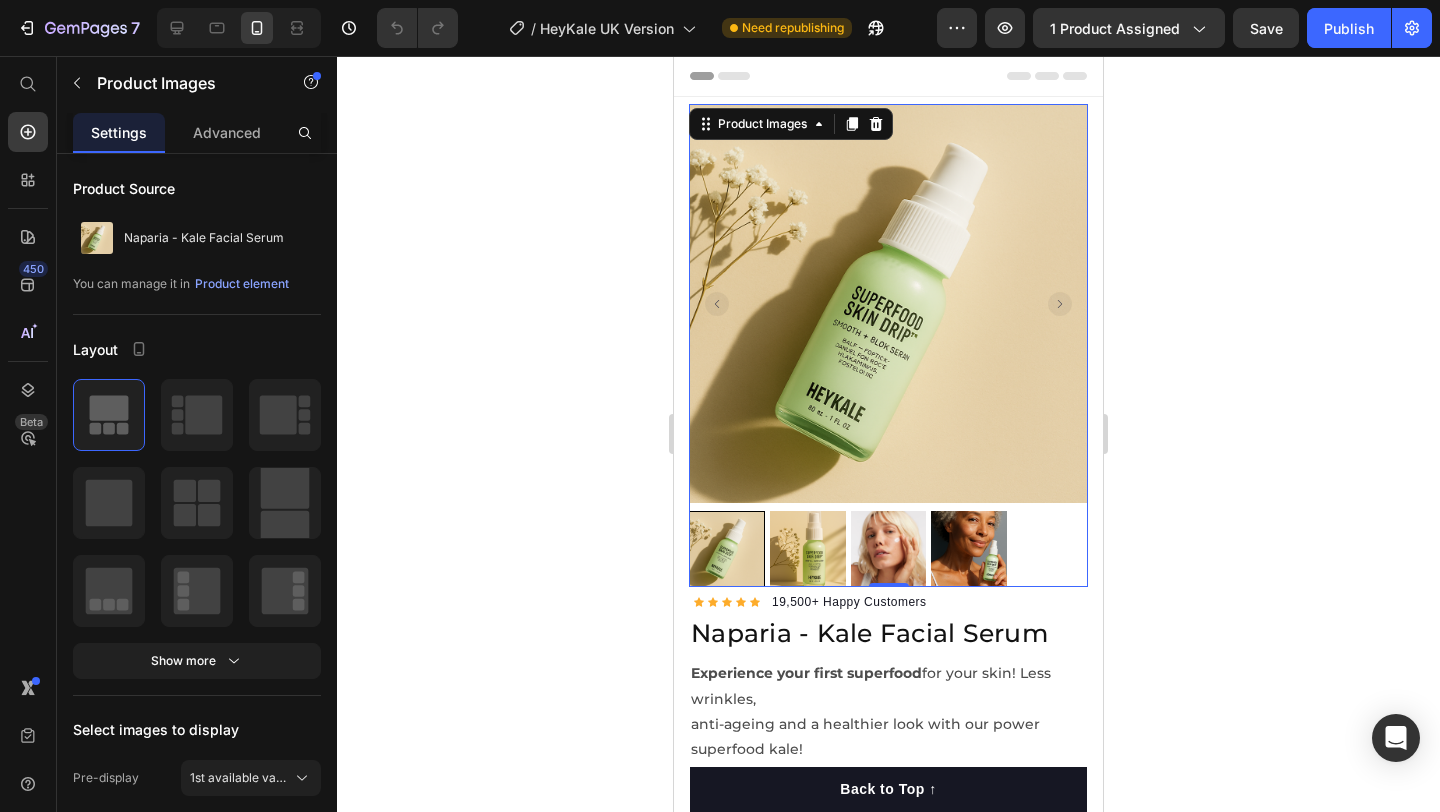 click at bounding box center [889, 549] 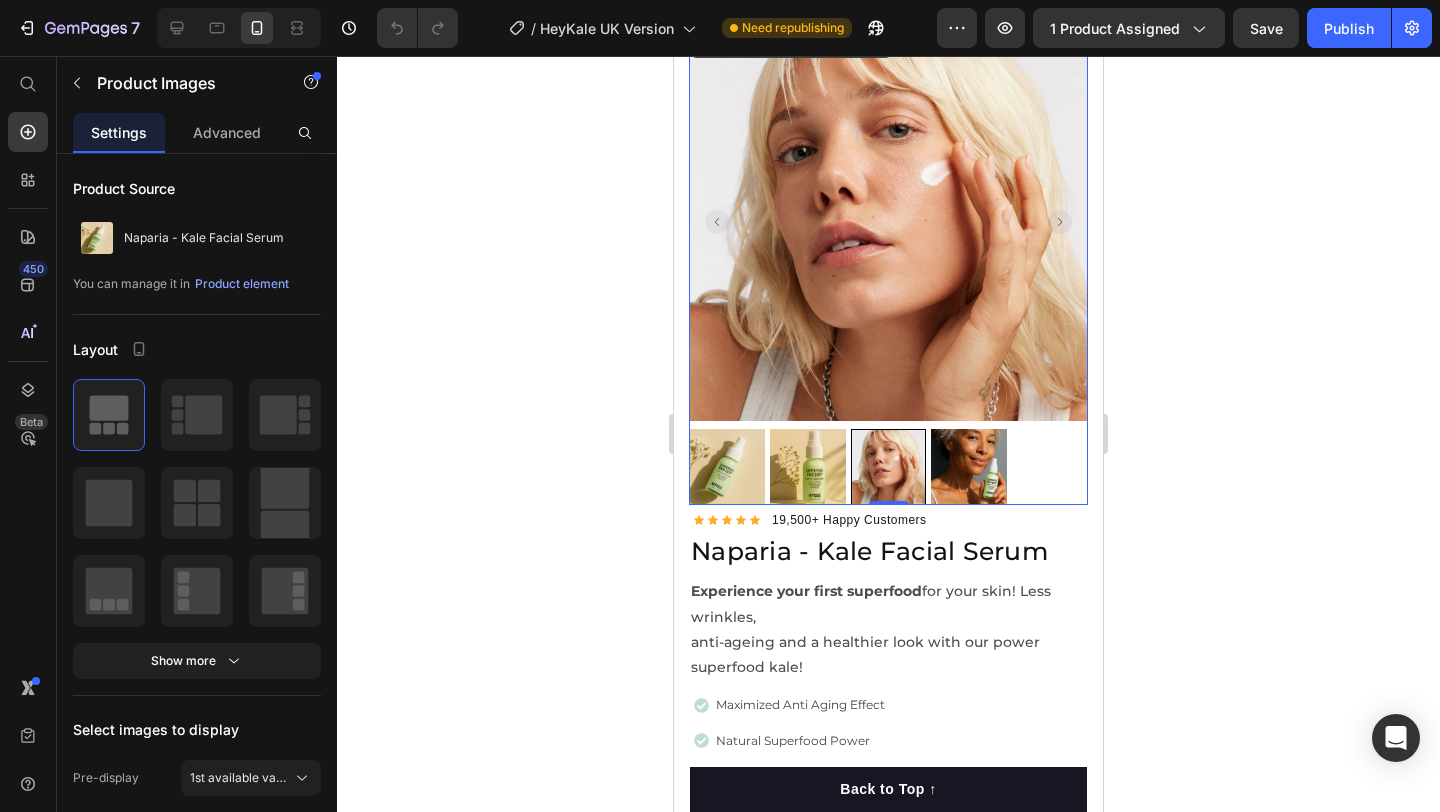 scroll, scrollTop: 626, scrollLeft: 0, axis: vertical 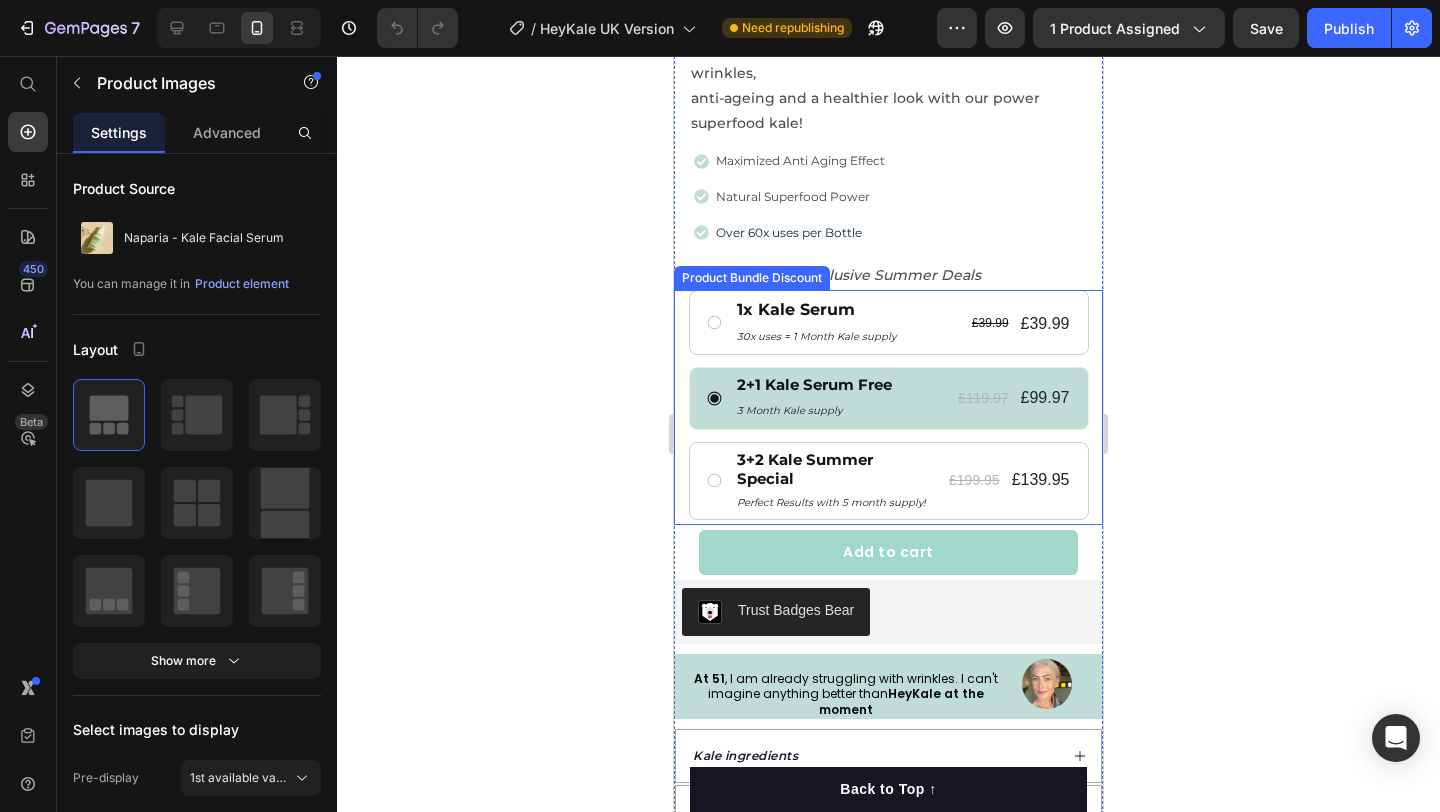 click on "2+1 Kale Serum Free  Text Block 3 Month Kale supply Text Block £119.97 Product Price £99.97 Product Price Row Row" at bounding box center (889, 398) 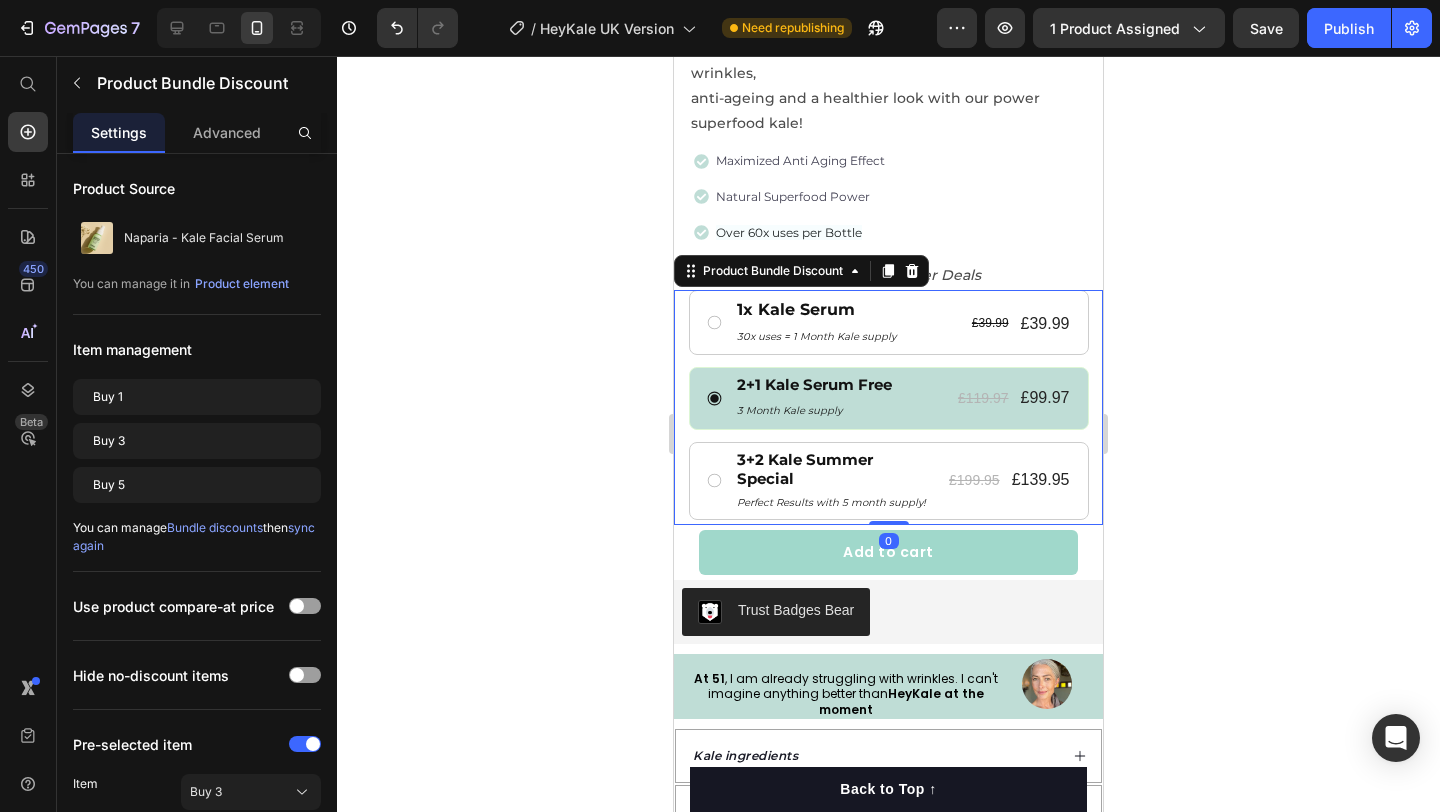 click on "2+1 Kale Serum Free  Text Block 3 Month Kale supply Text Block £119.97 Product Price £99.97 Product Price Row Row" at bounding box center (889, 398) 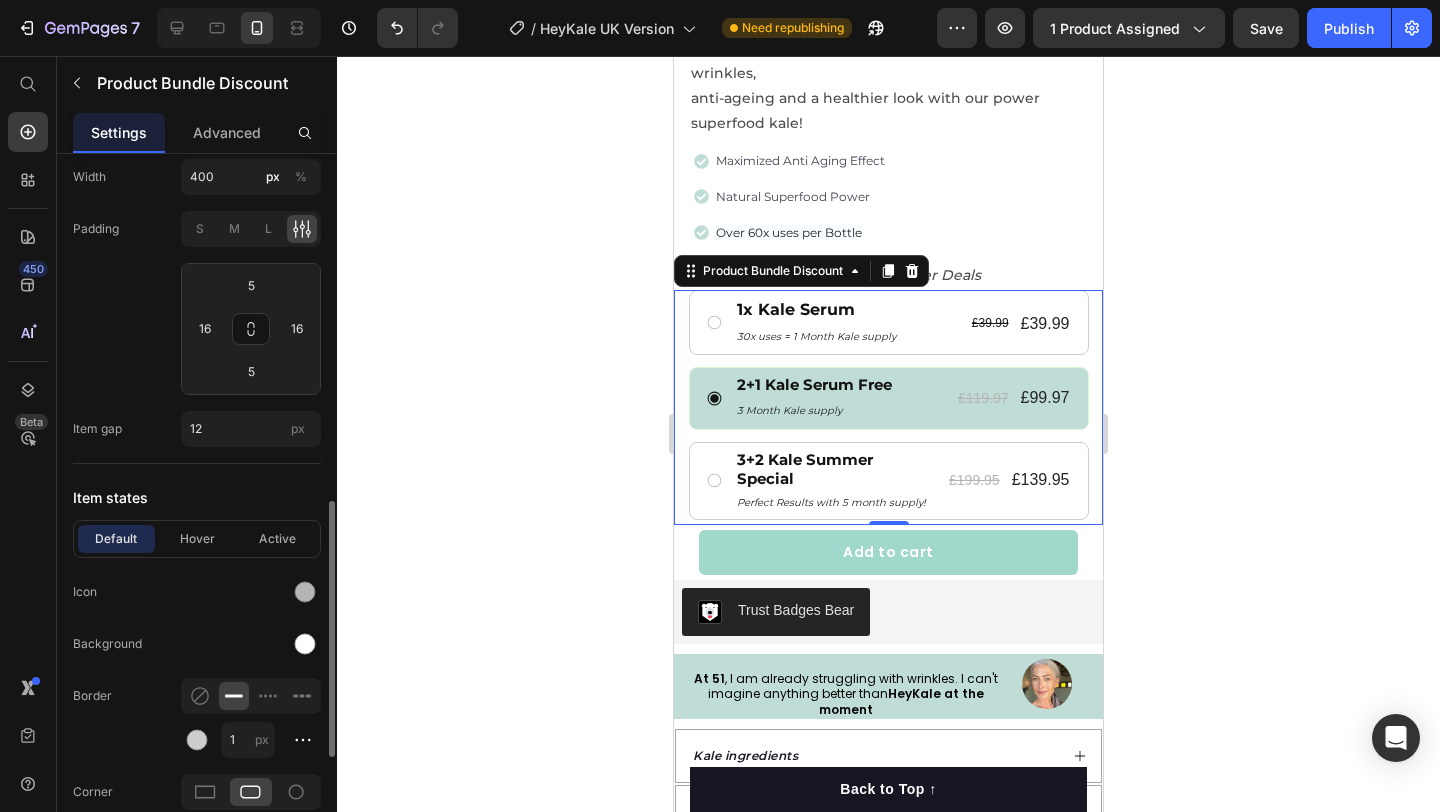 scroll, scrollTop: 1062, scrollLeft: 0, axis: vertical 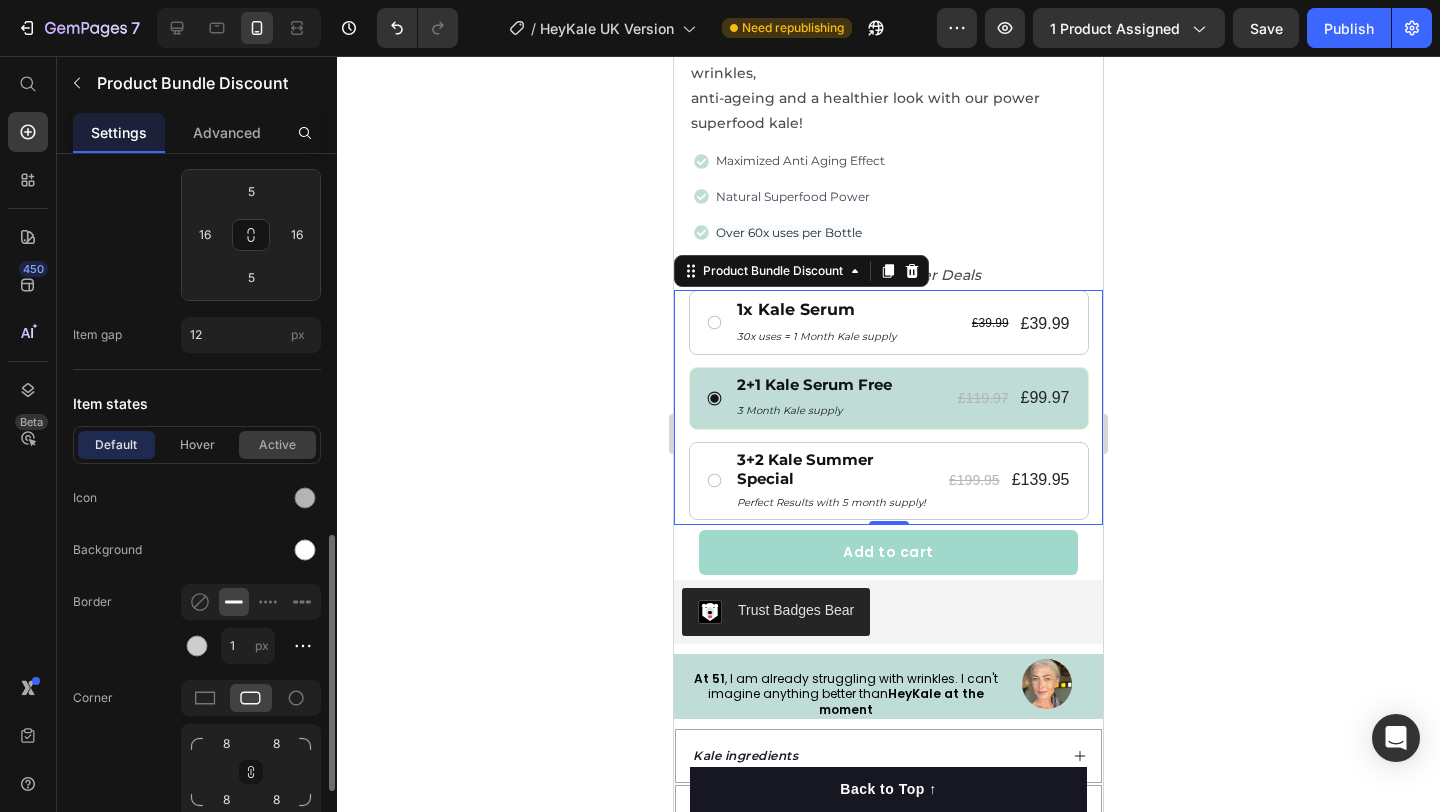 click on "Active" at bounding box center (277, 445) 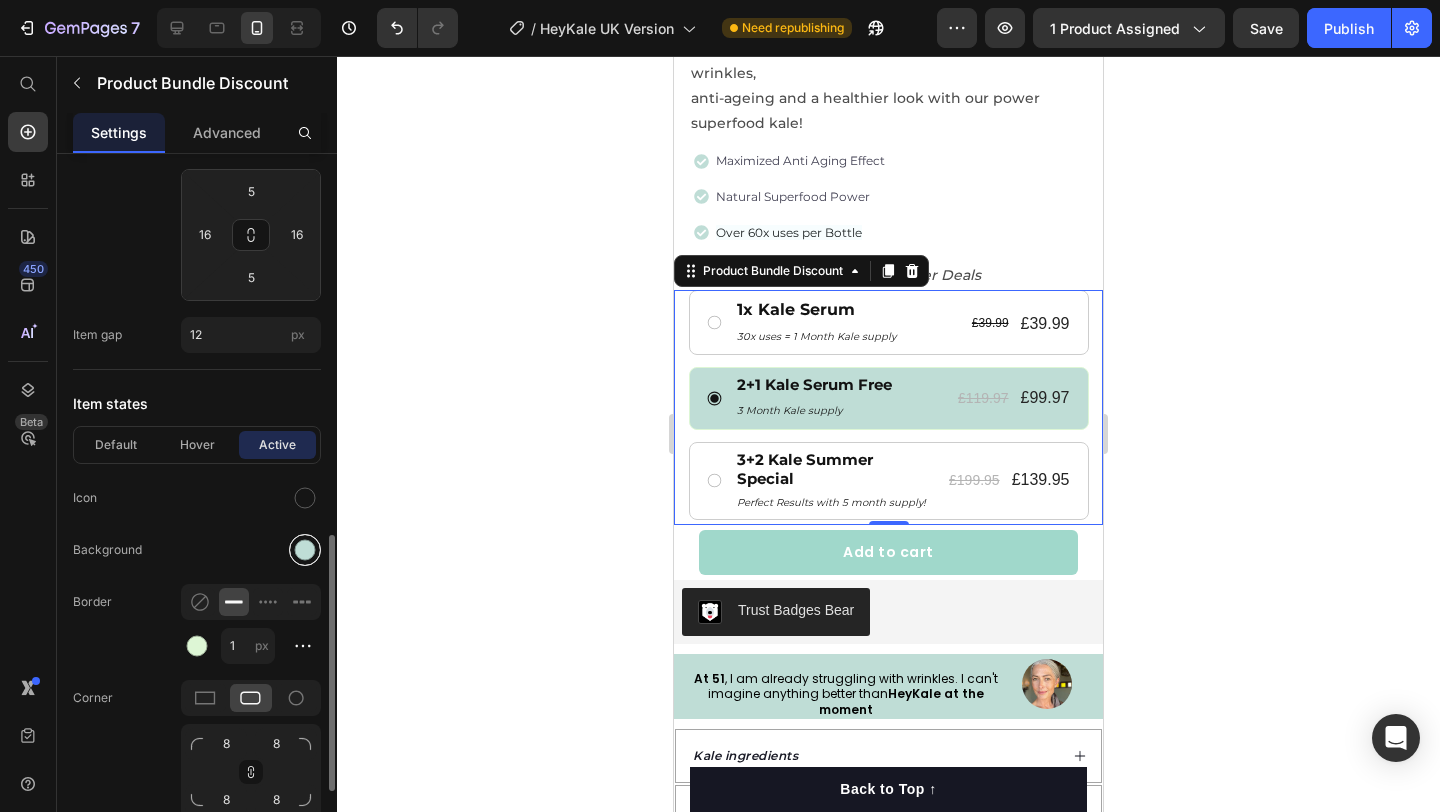 click at bounding box center (305, 549) 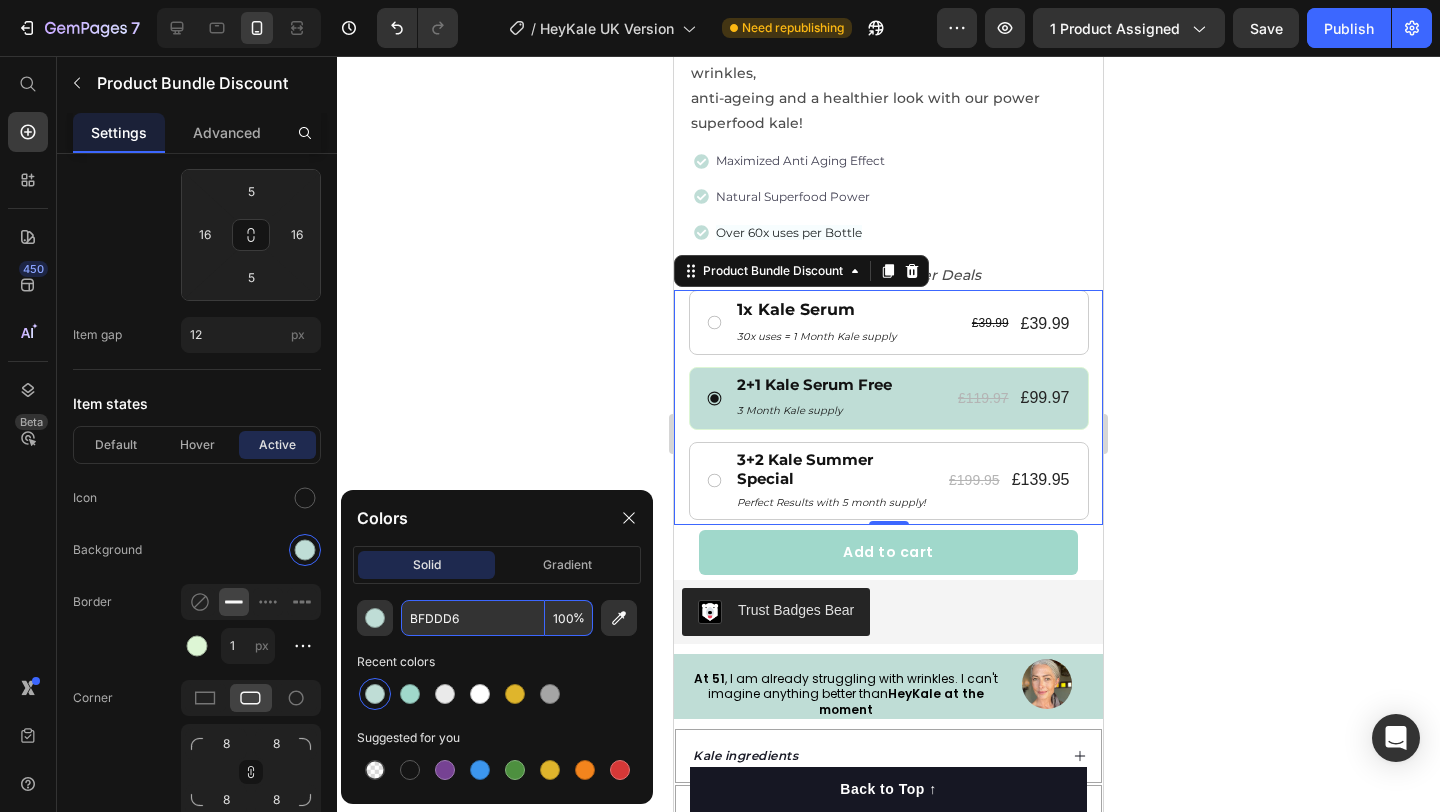 click on "BFDDD6" at bounding box center [473, 618] 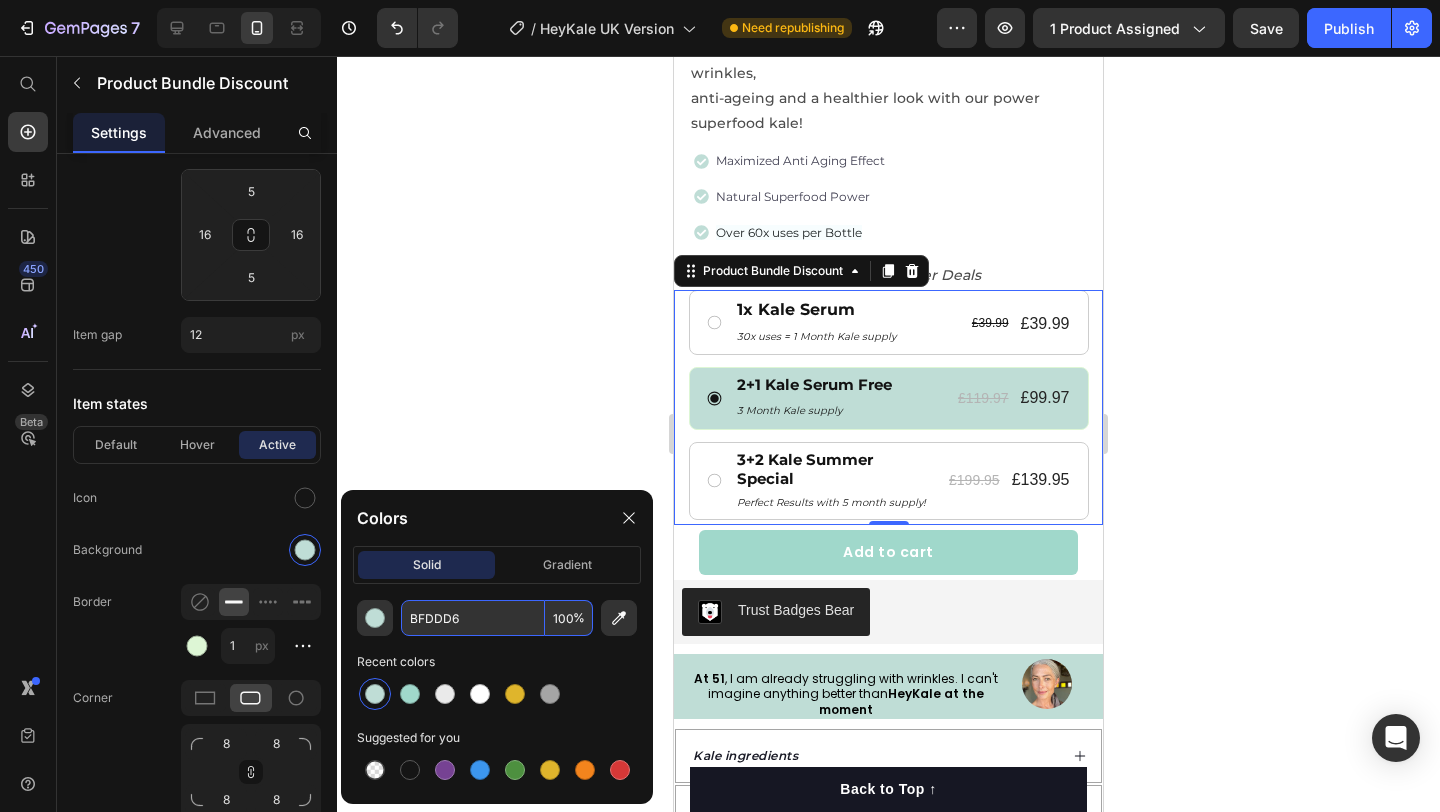 click 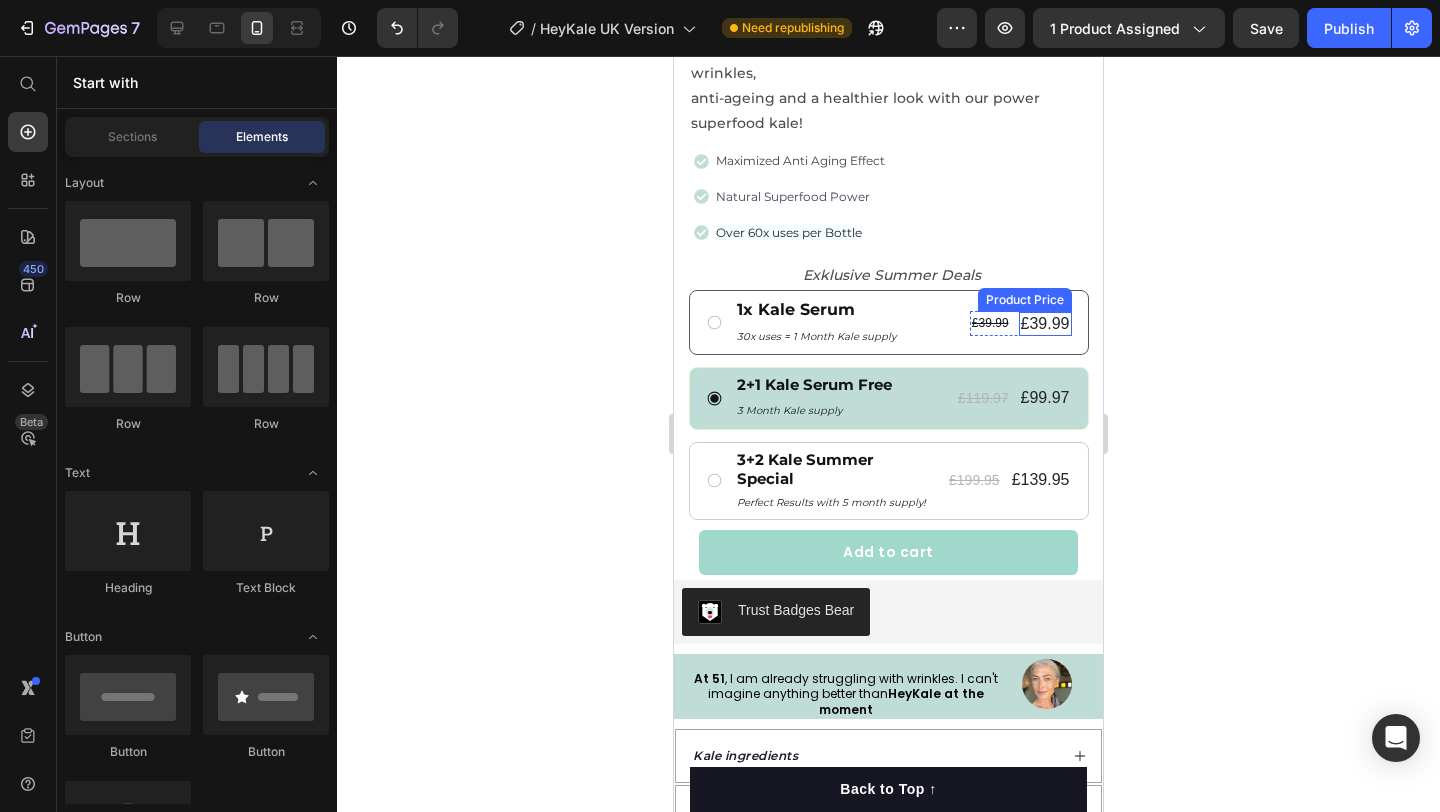 click on "£39.99" at bounding box center [1045, 324] 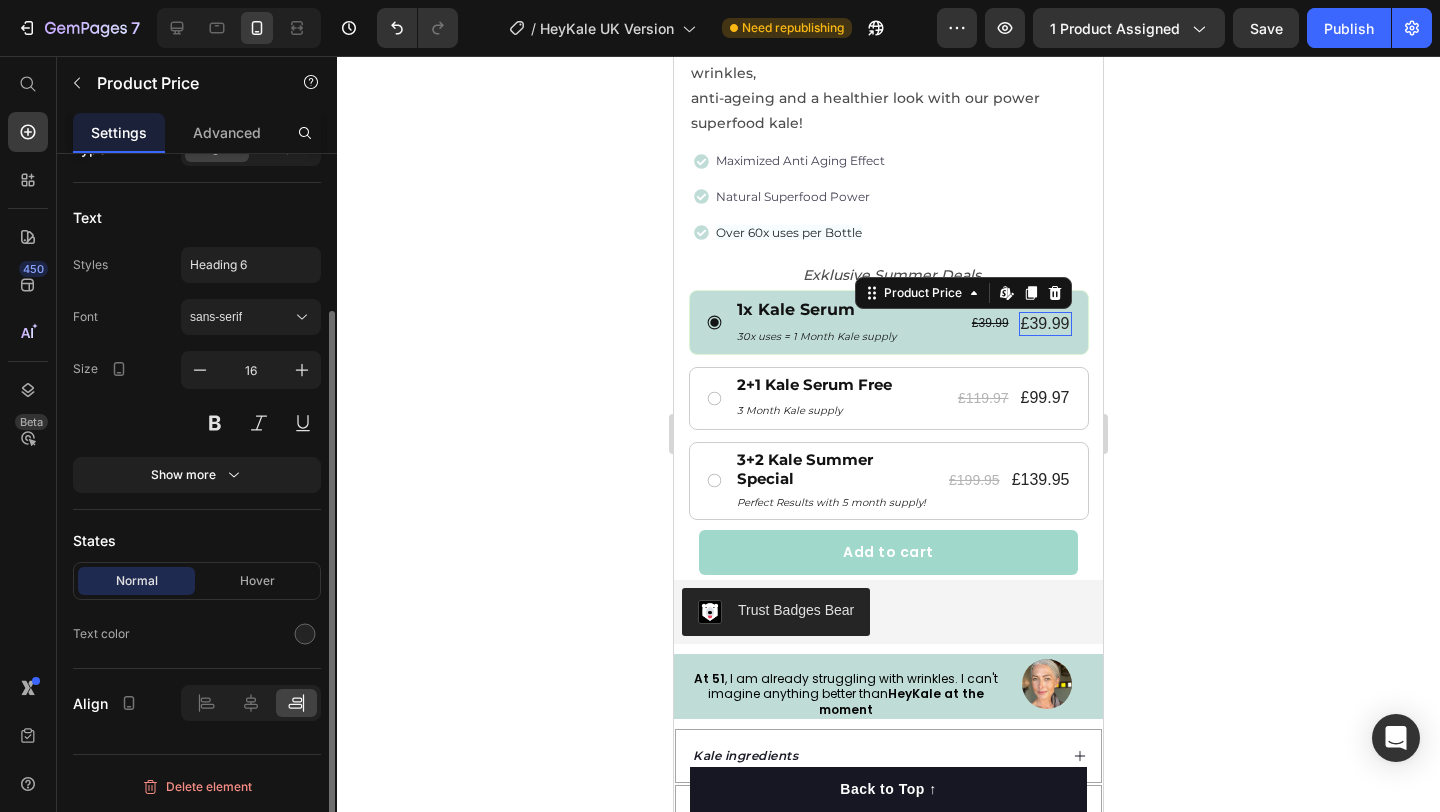 click on "£39.99" at bounding box center [1045, 324] 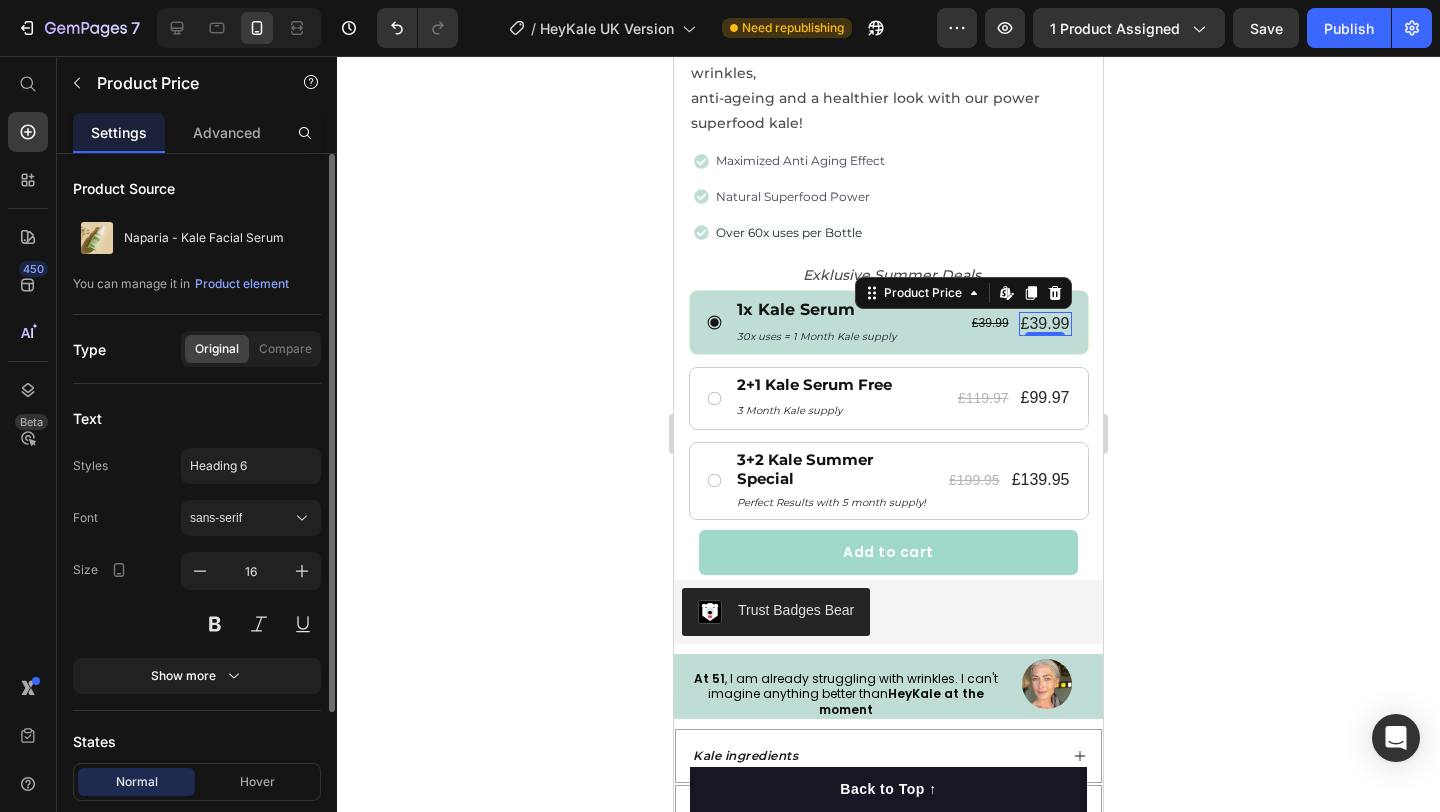 click on "£39.99" at bounding box center [1045, 324] 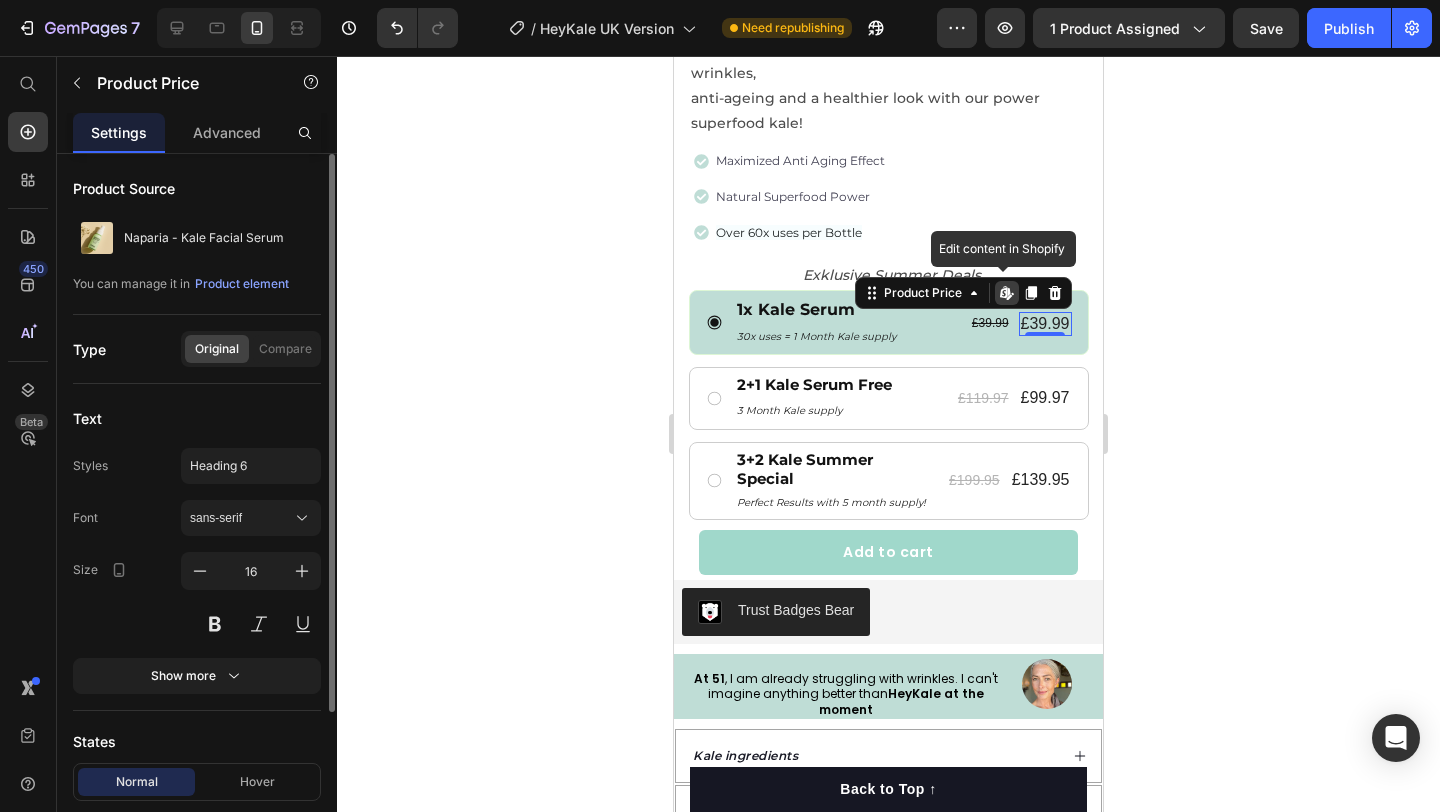 click on "£39.99" at bounding box center (1045, 324) 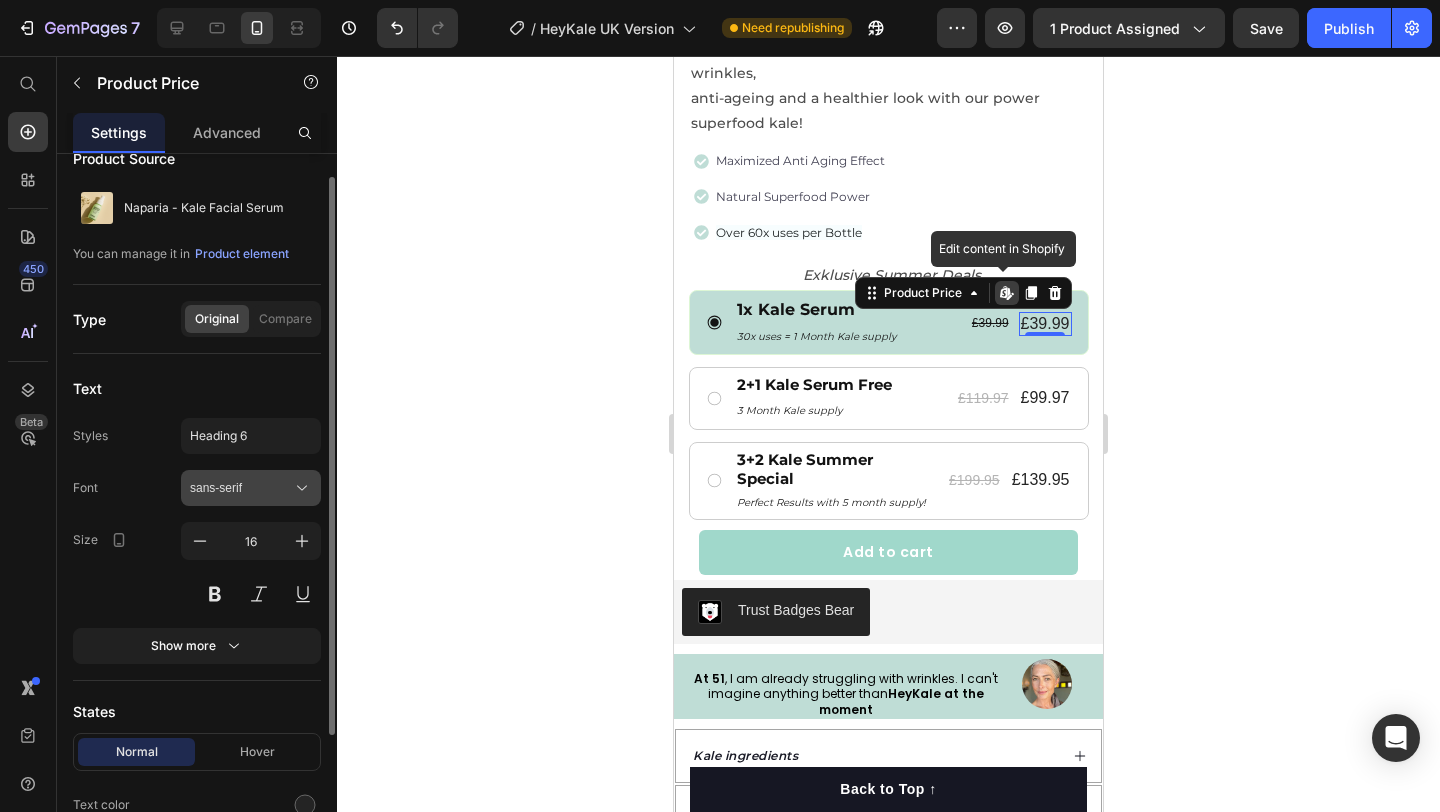 scroll, scrollTop: 38, scrollLeft: 0, axis: vertical 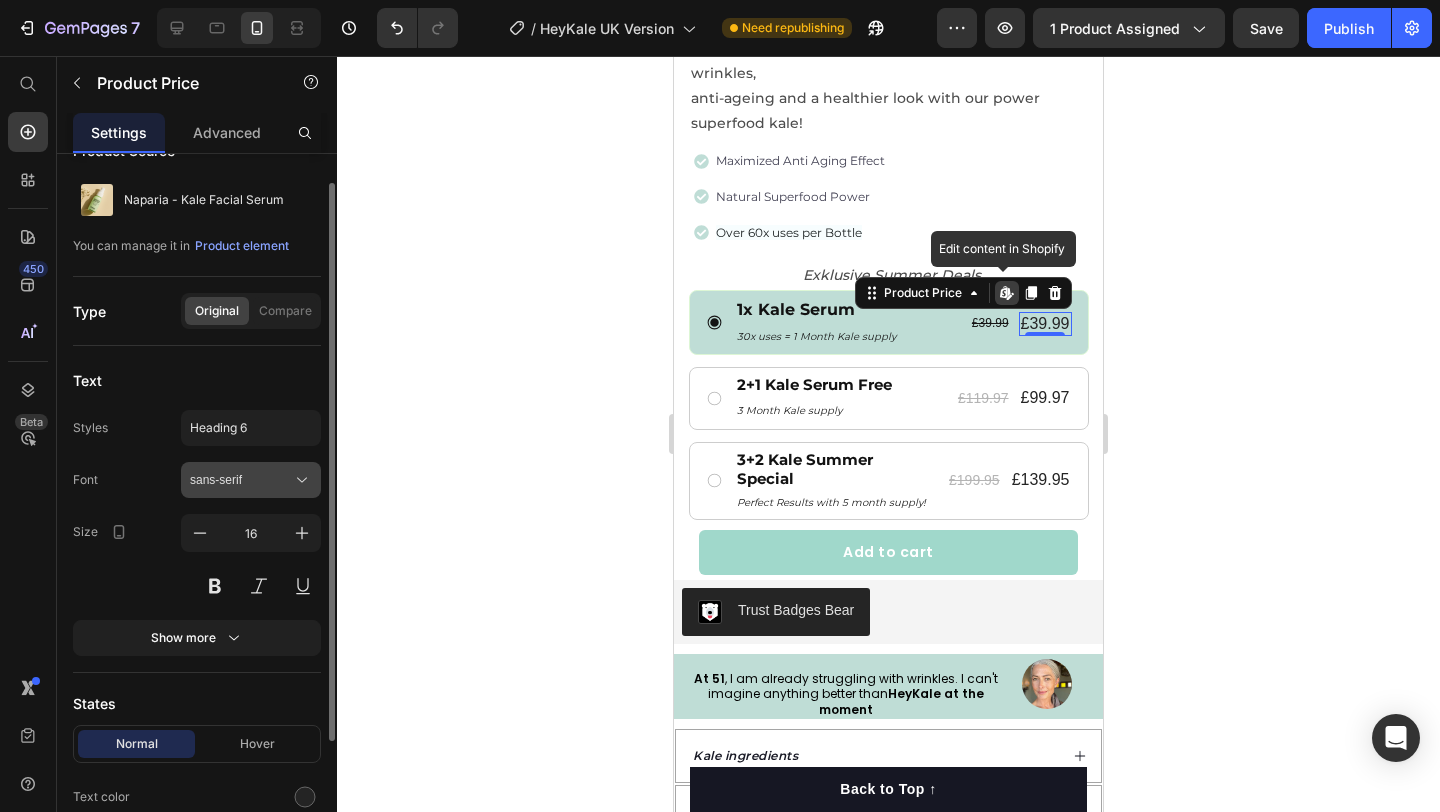 click on "sans-serif" at bounding box center [241, 480] 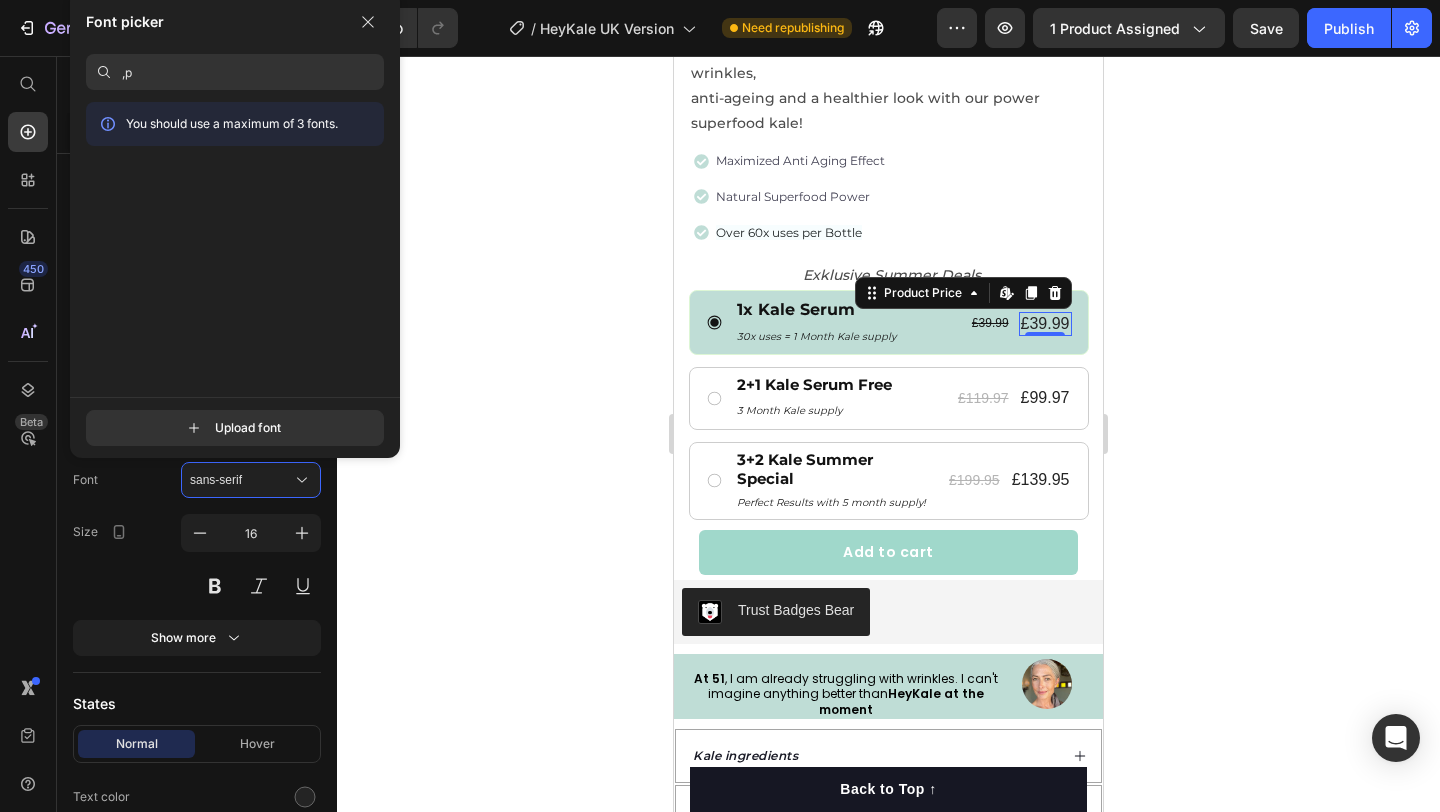 type on "," 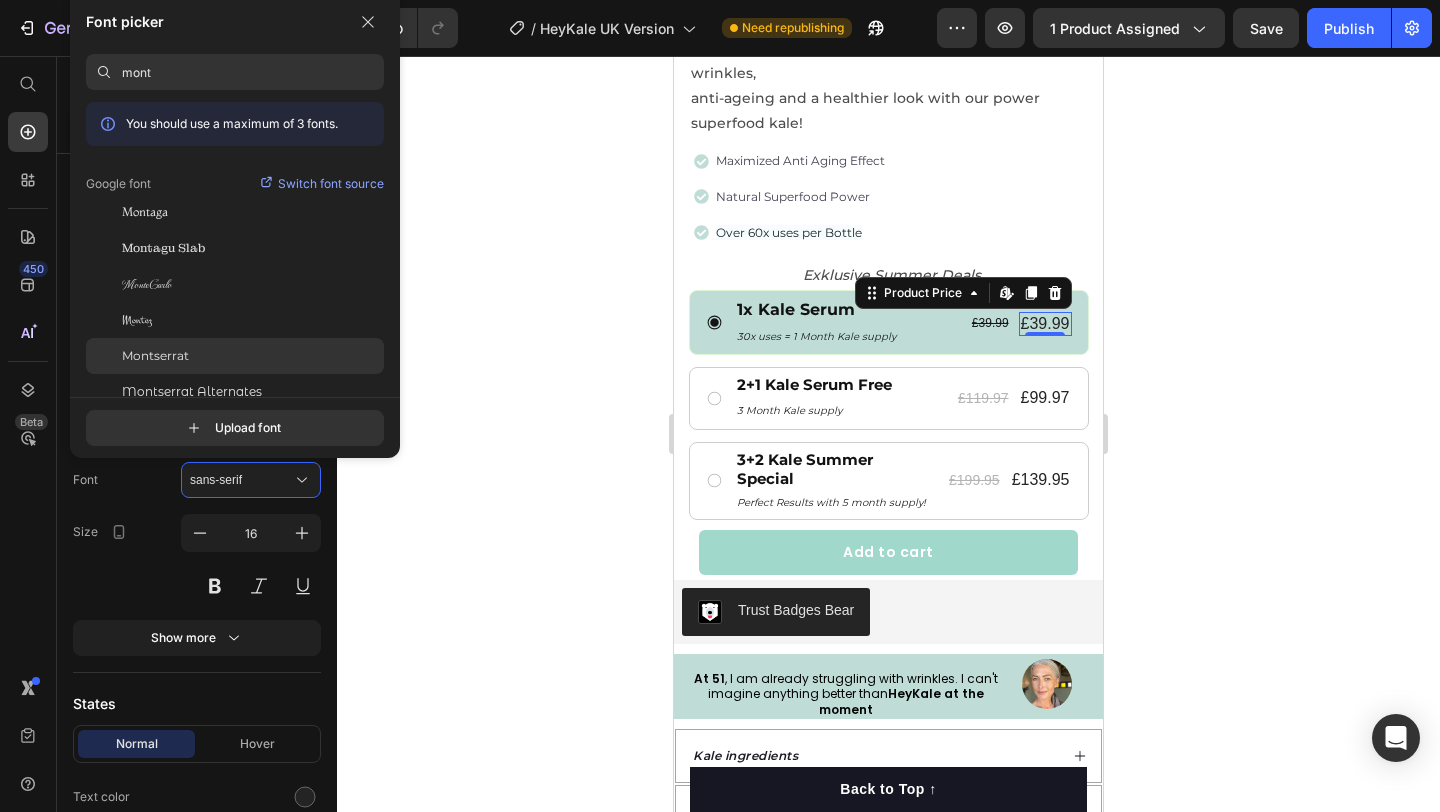 type on "mont" 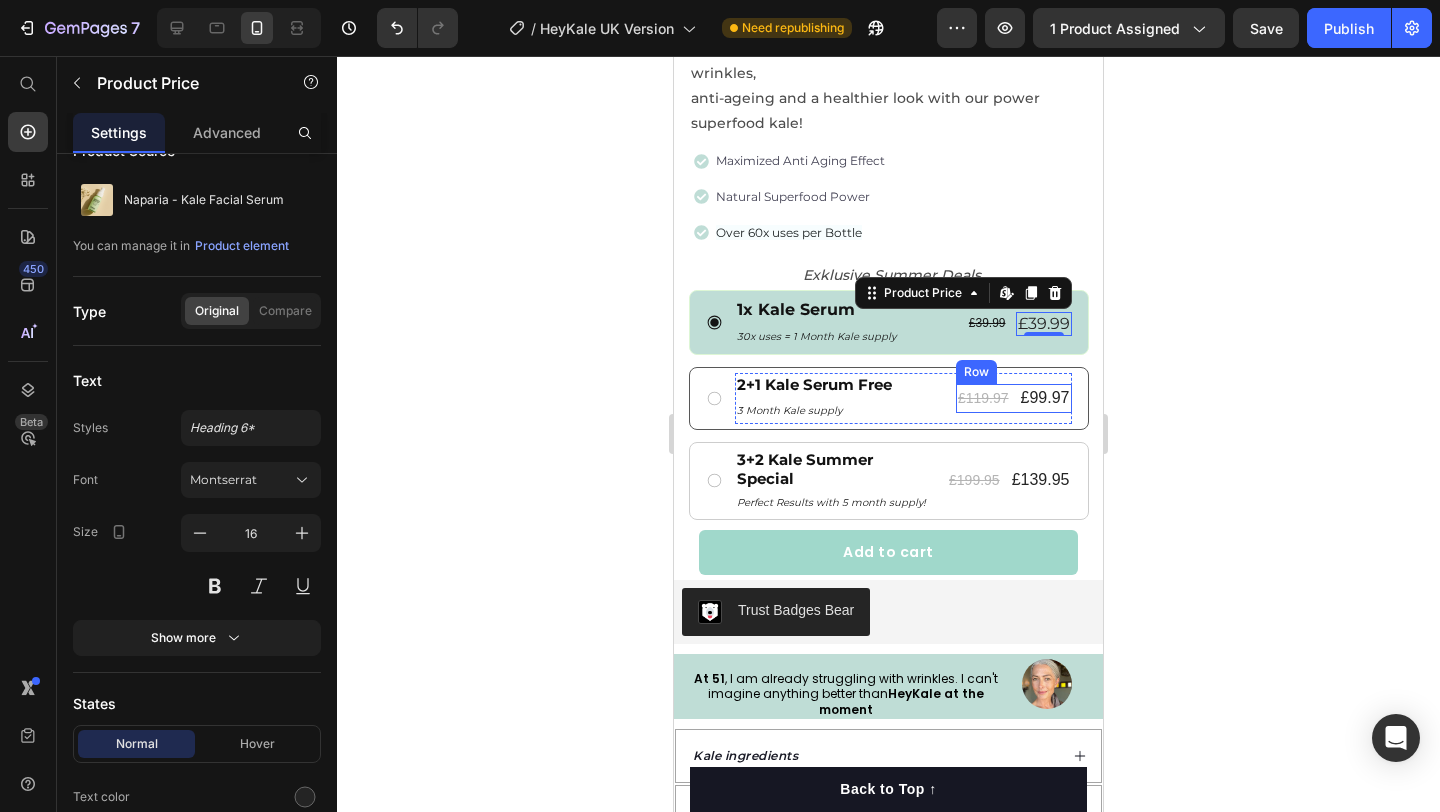 click on "£99.97" at bounding box center [1045, 398] 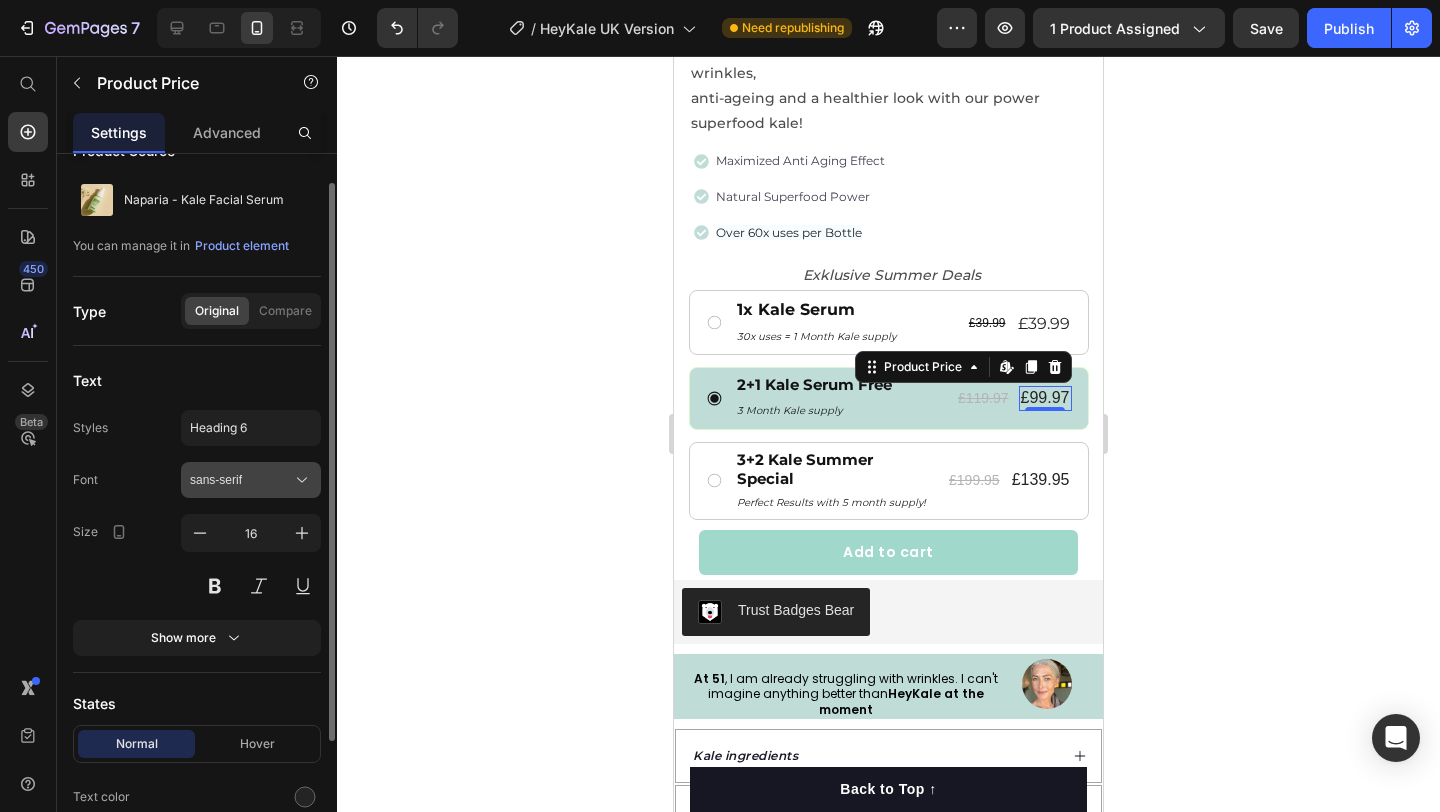 click on "sans-serif" at bounding box center (251, 480) 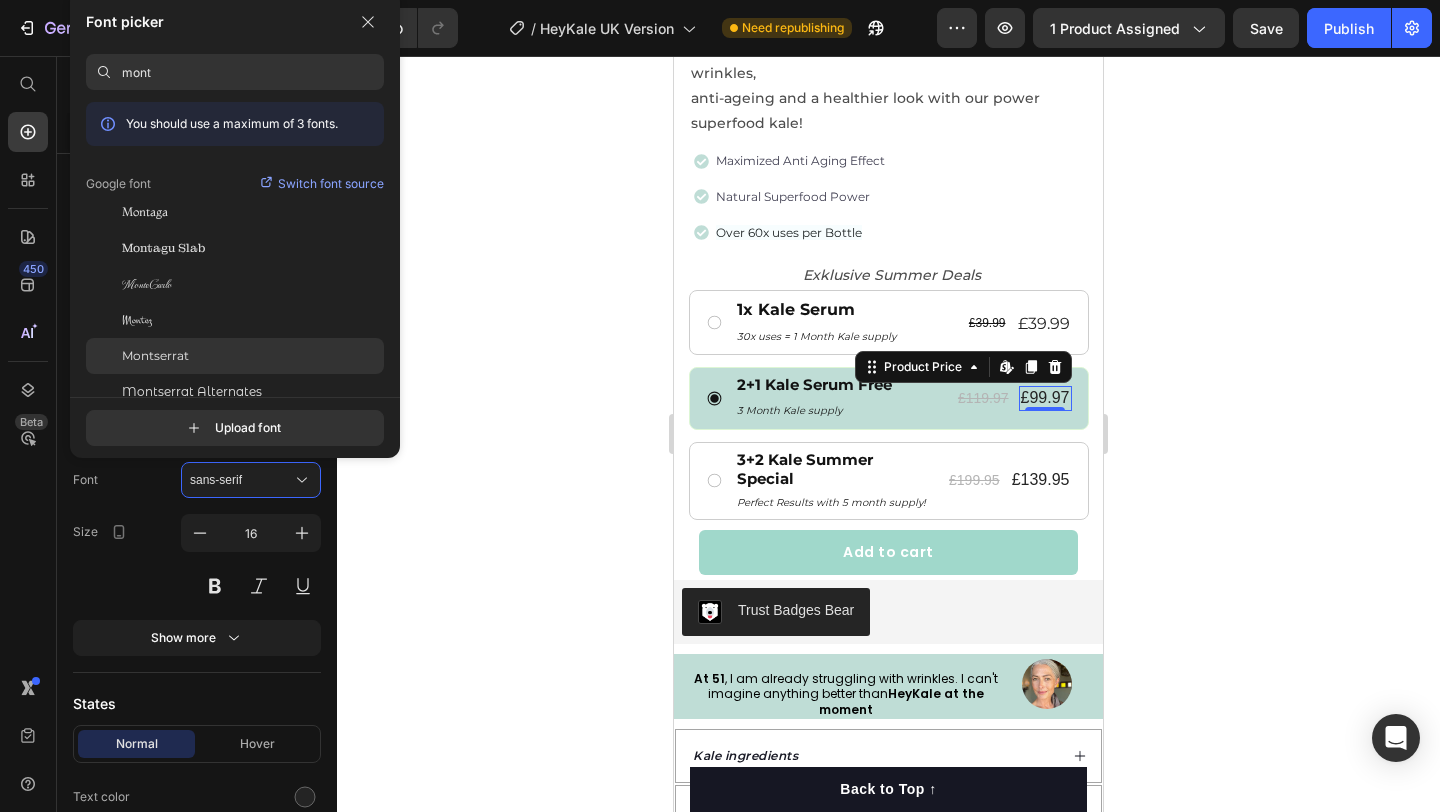 type on "mont" 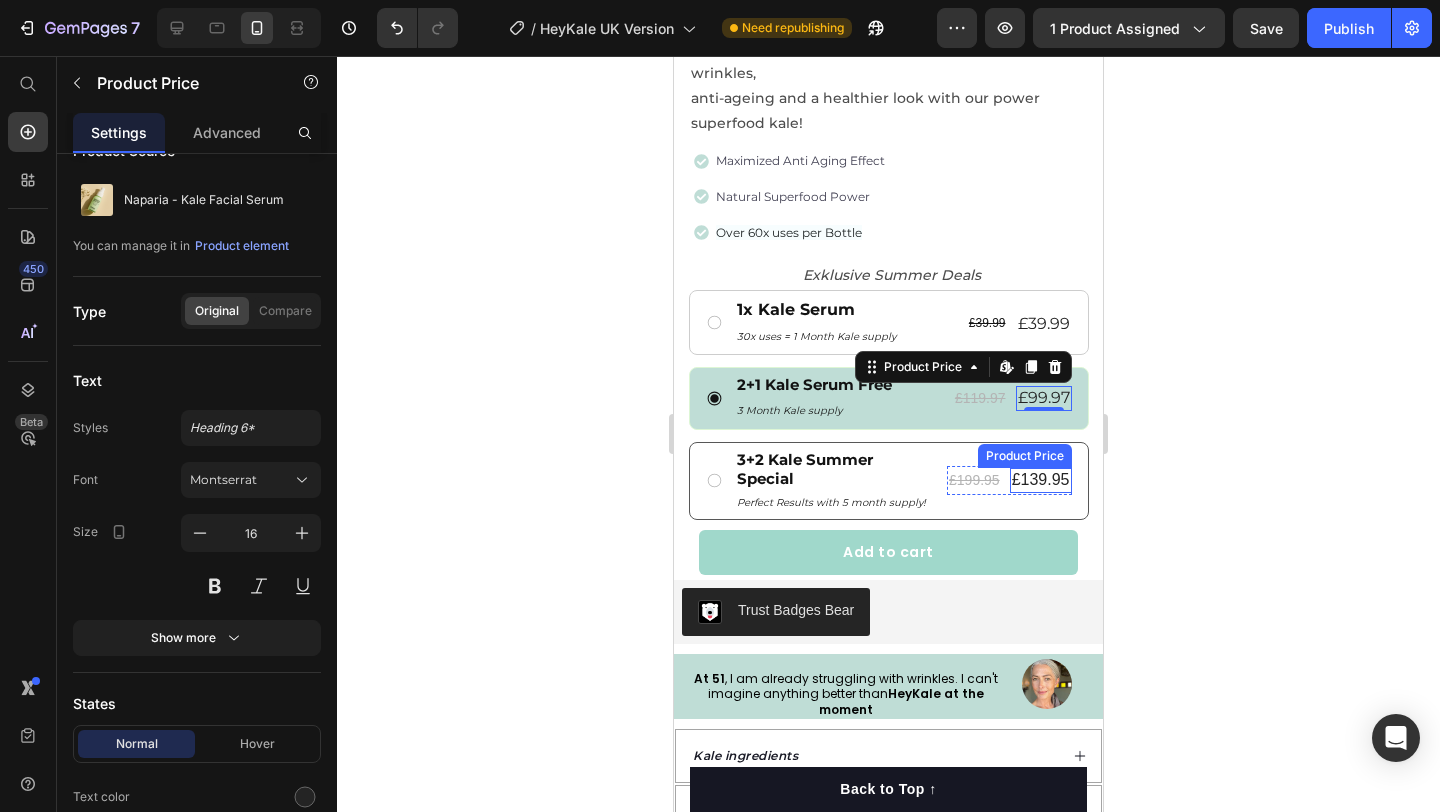 click on "£139.95" at bounding box center (1041, 480) 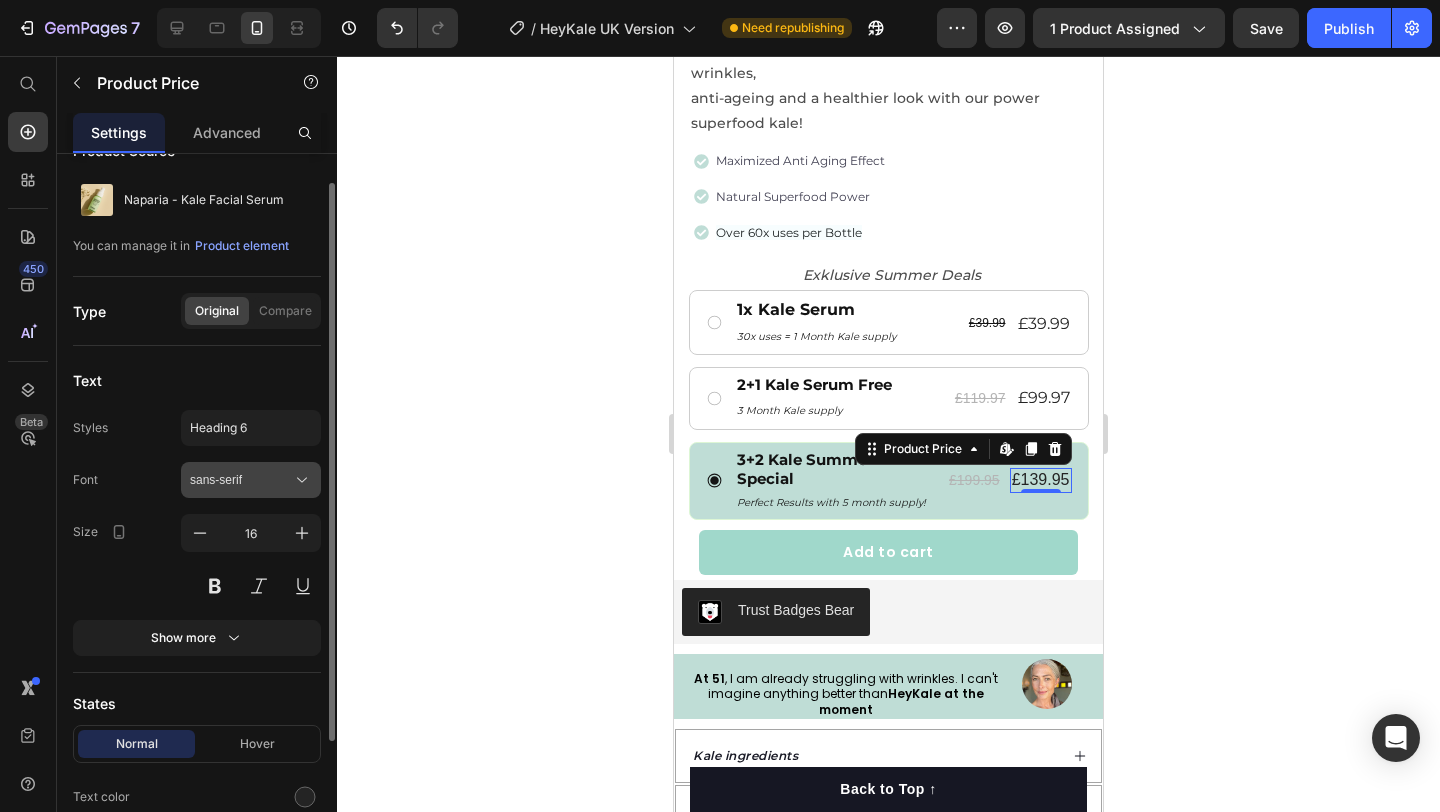 click on "sans-serif" at bounding box center [241, 480] 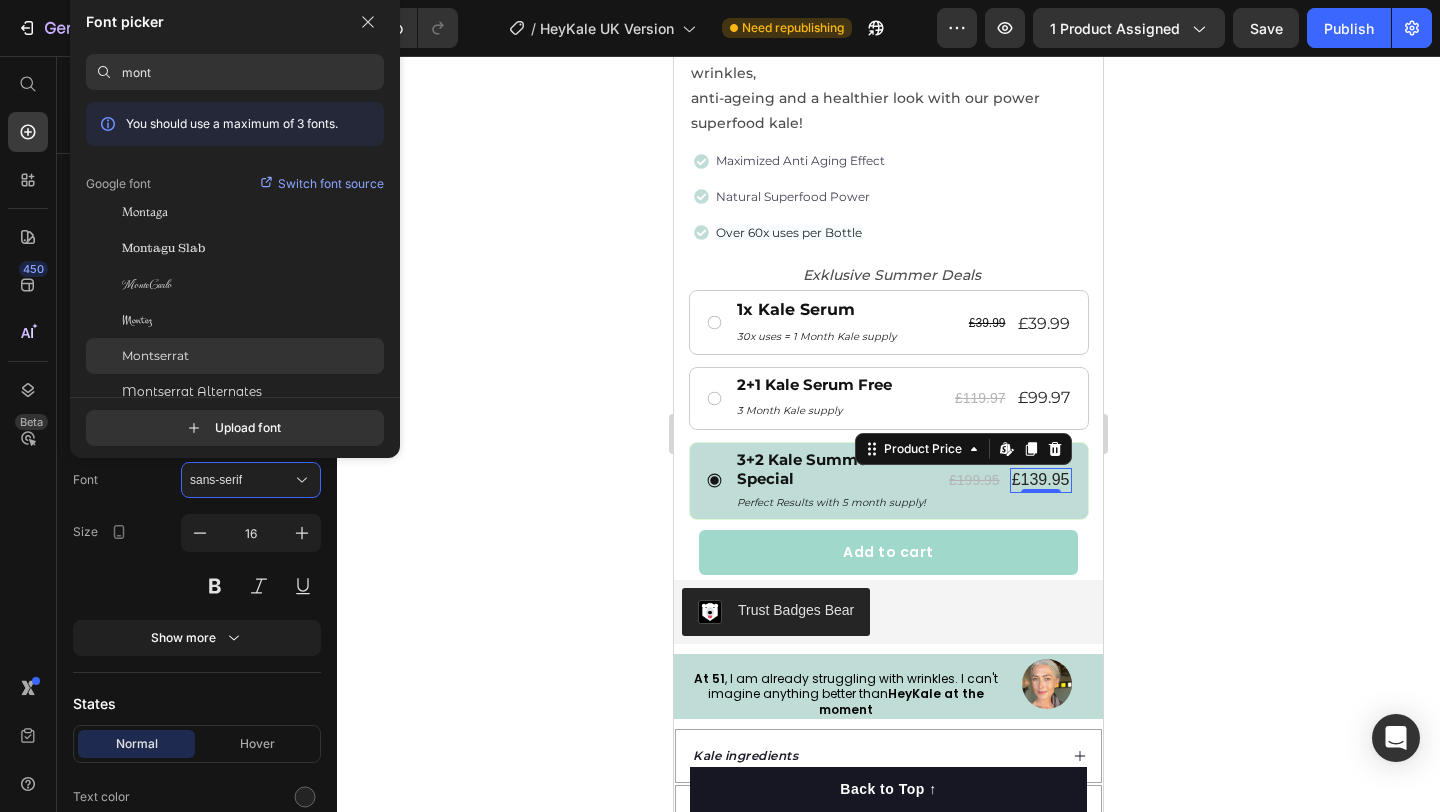 type on "mont" 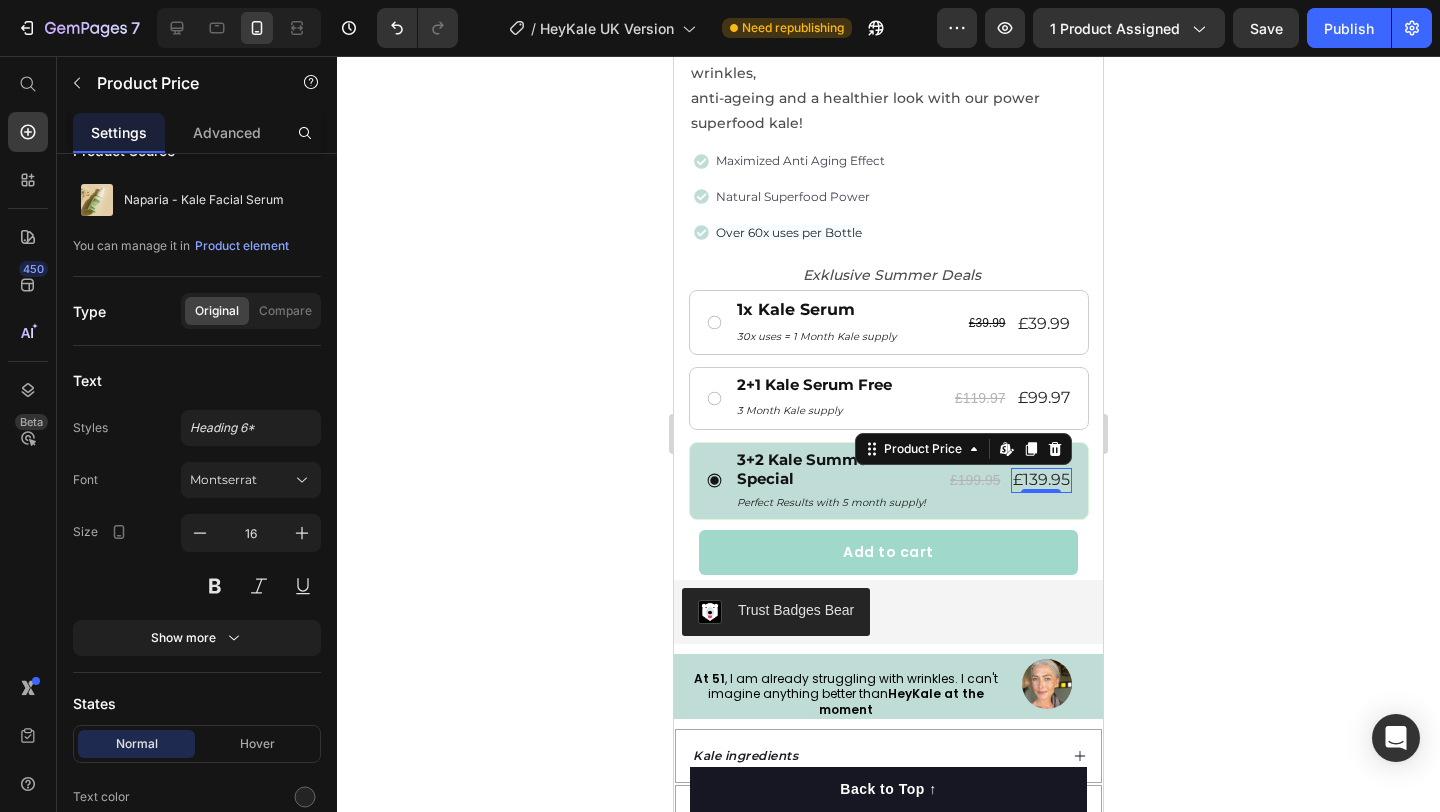 click 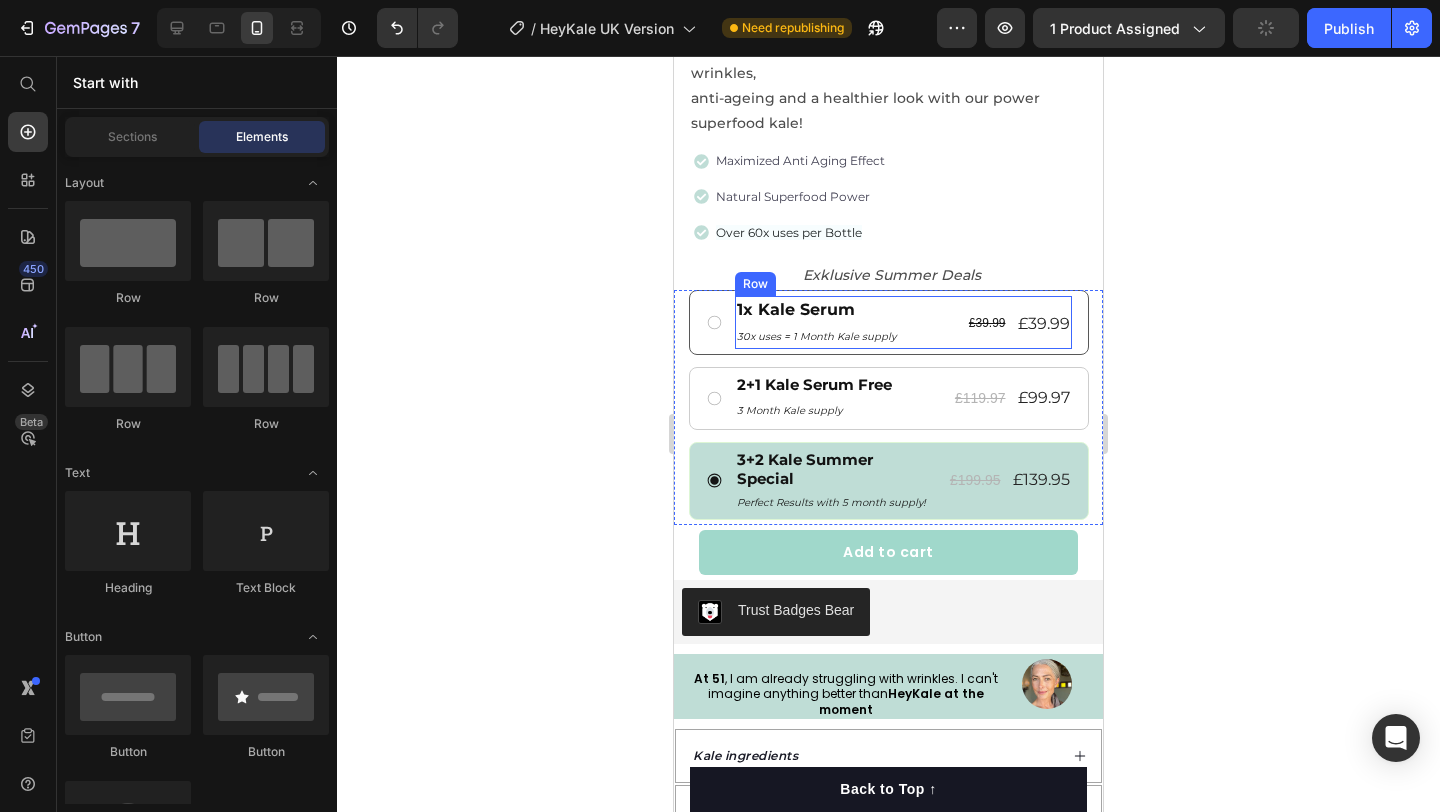 click on "£39.99" at bounding box center [1044, 324] 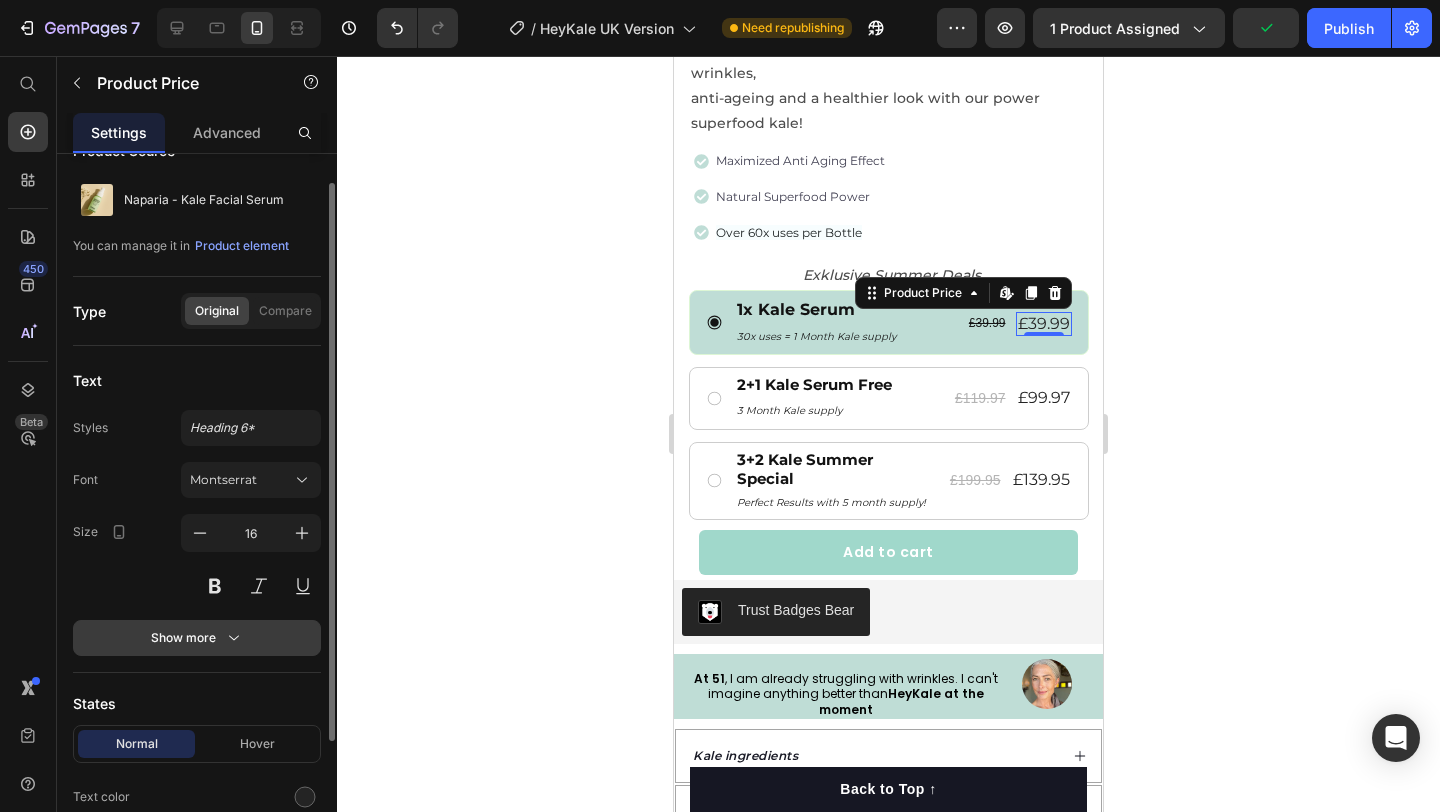 click on "Show more" at bounding box center [197, 638] 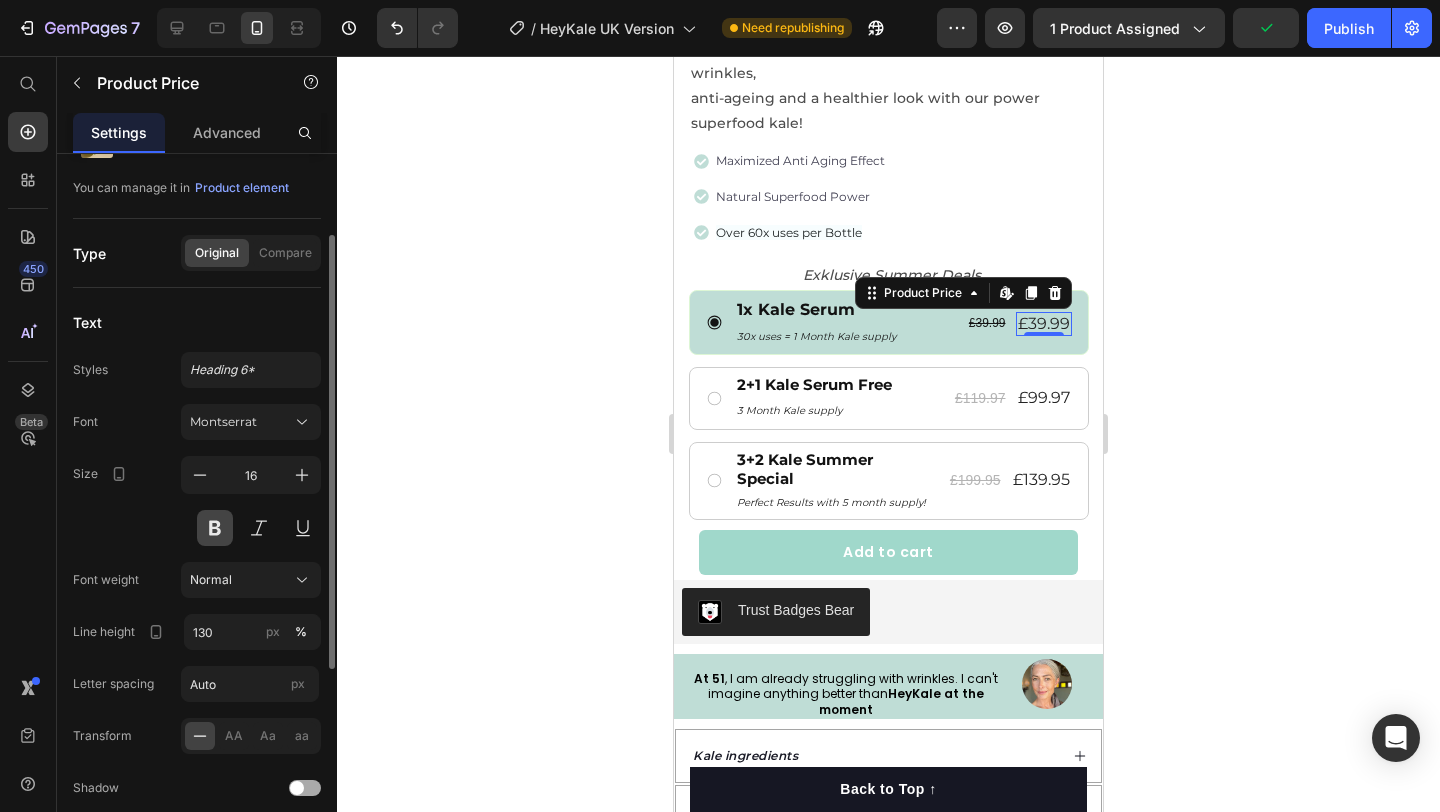 scroll, scrollTop: 155, scrollLeft: 0, axis: vertical 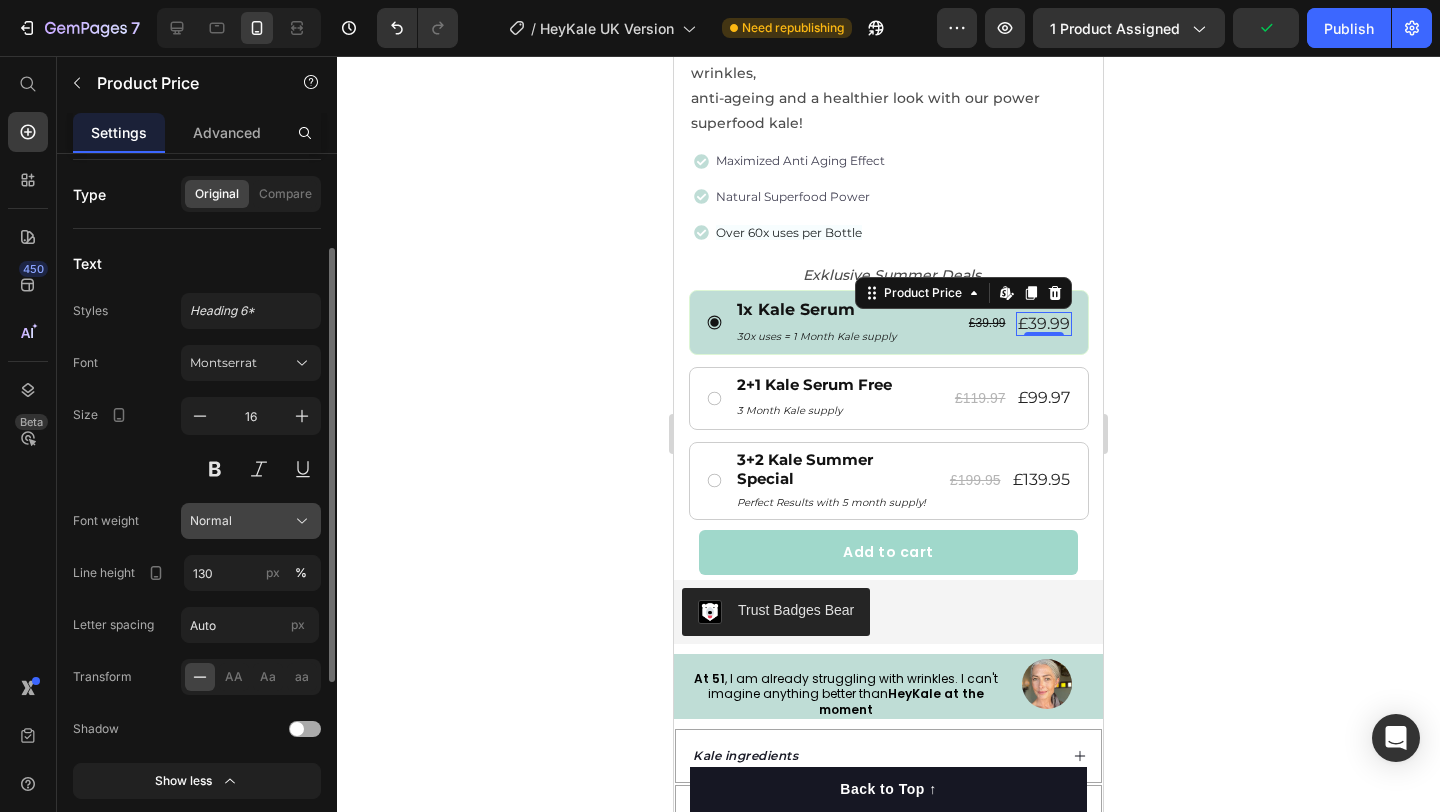 click on "Normal" 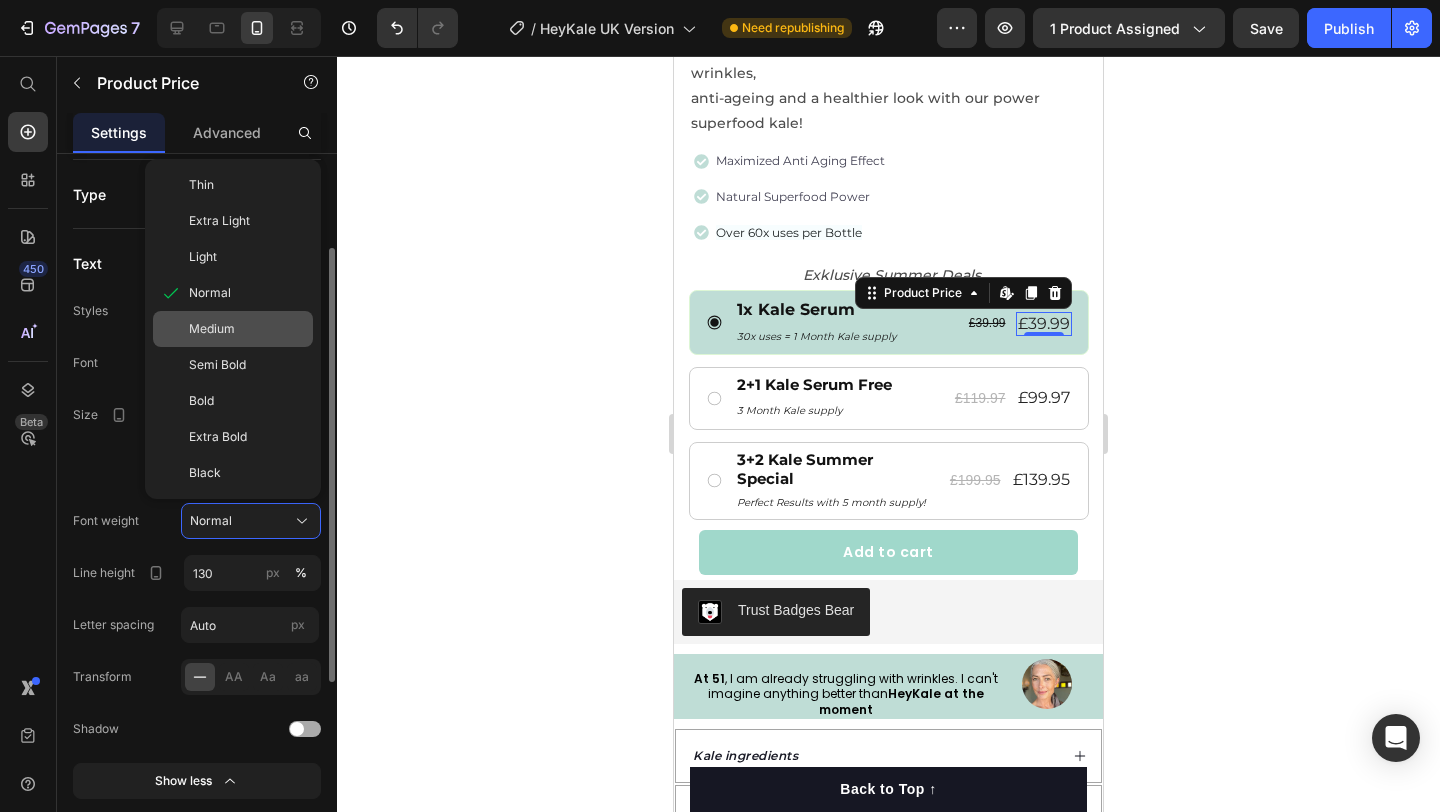 click on "Medium" at bounding box center (247, 329) 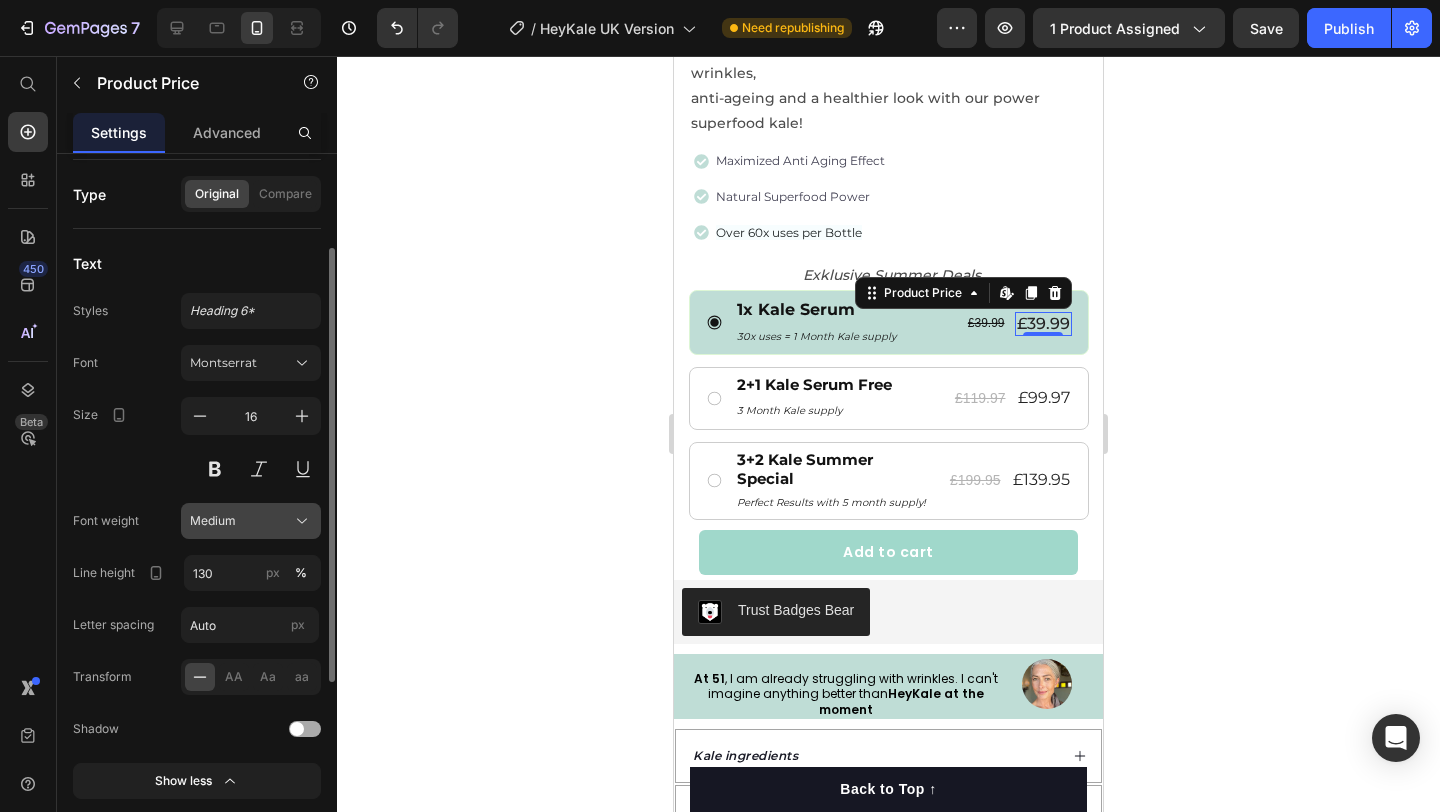 click on "Medium" 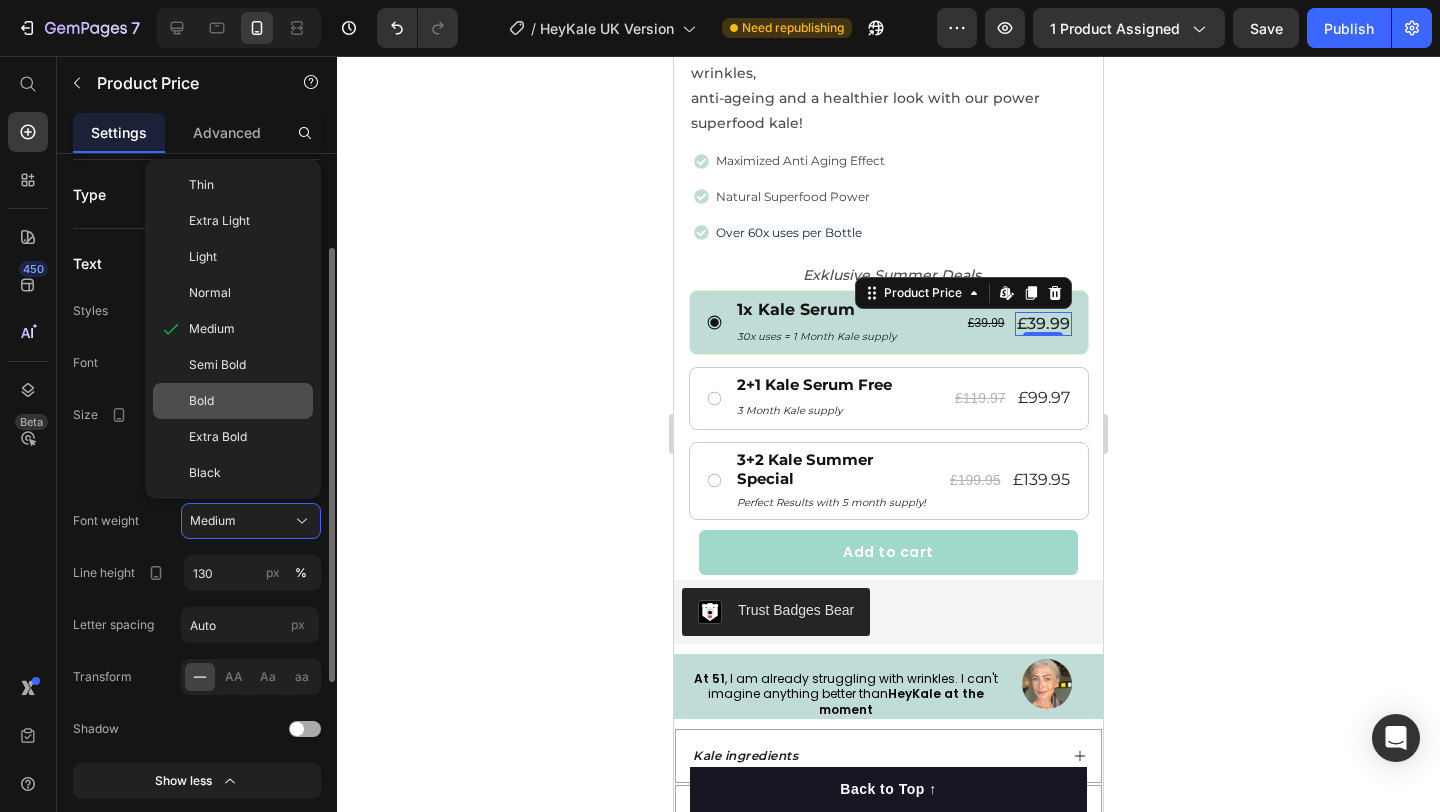 click on "Bold" at bounding box center [247, 401] 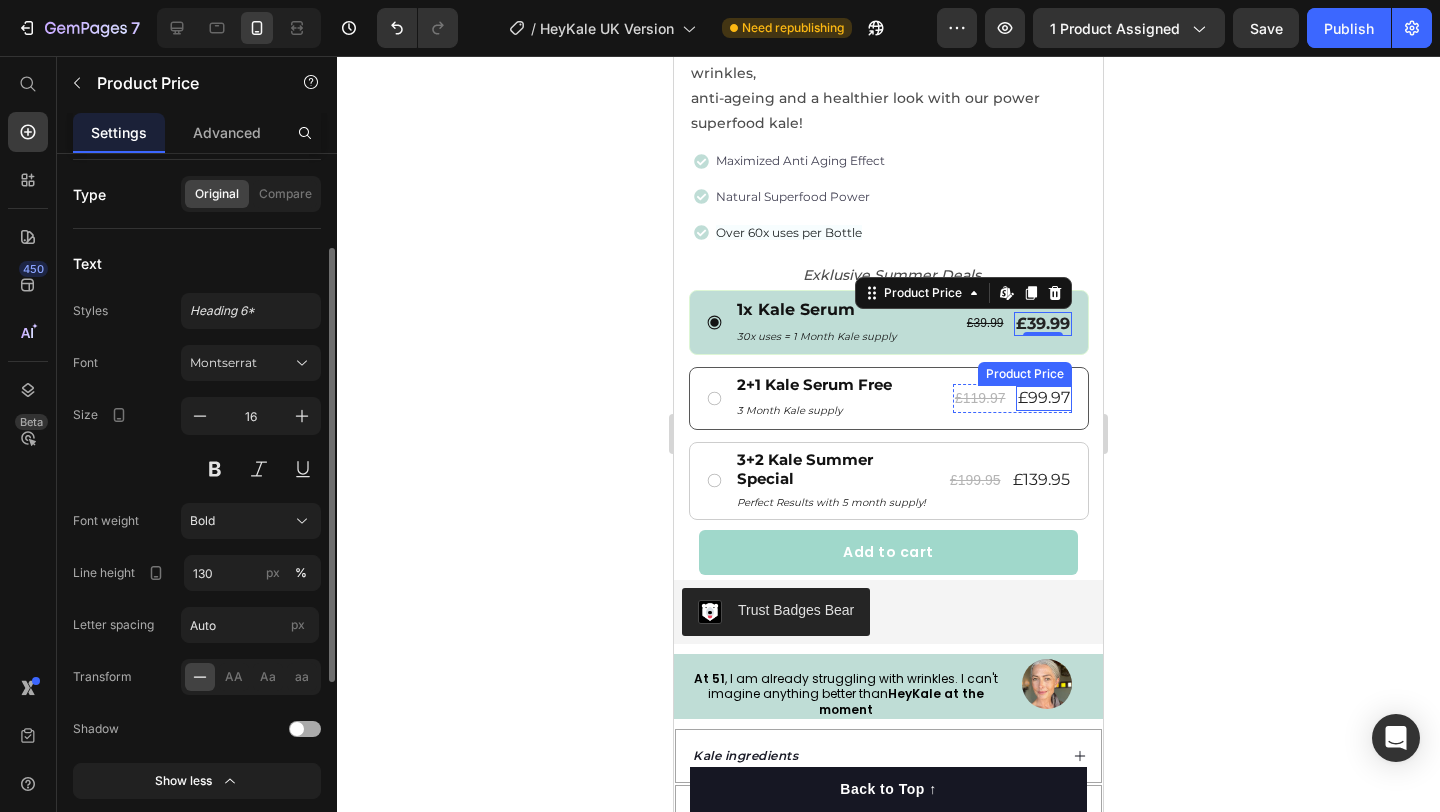 click on "£99.97" at bounding box center [1044, 398] 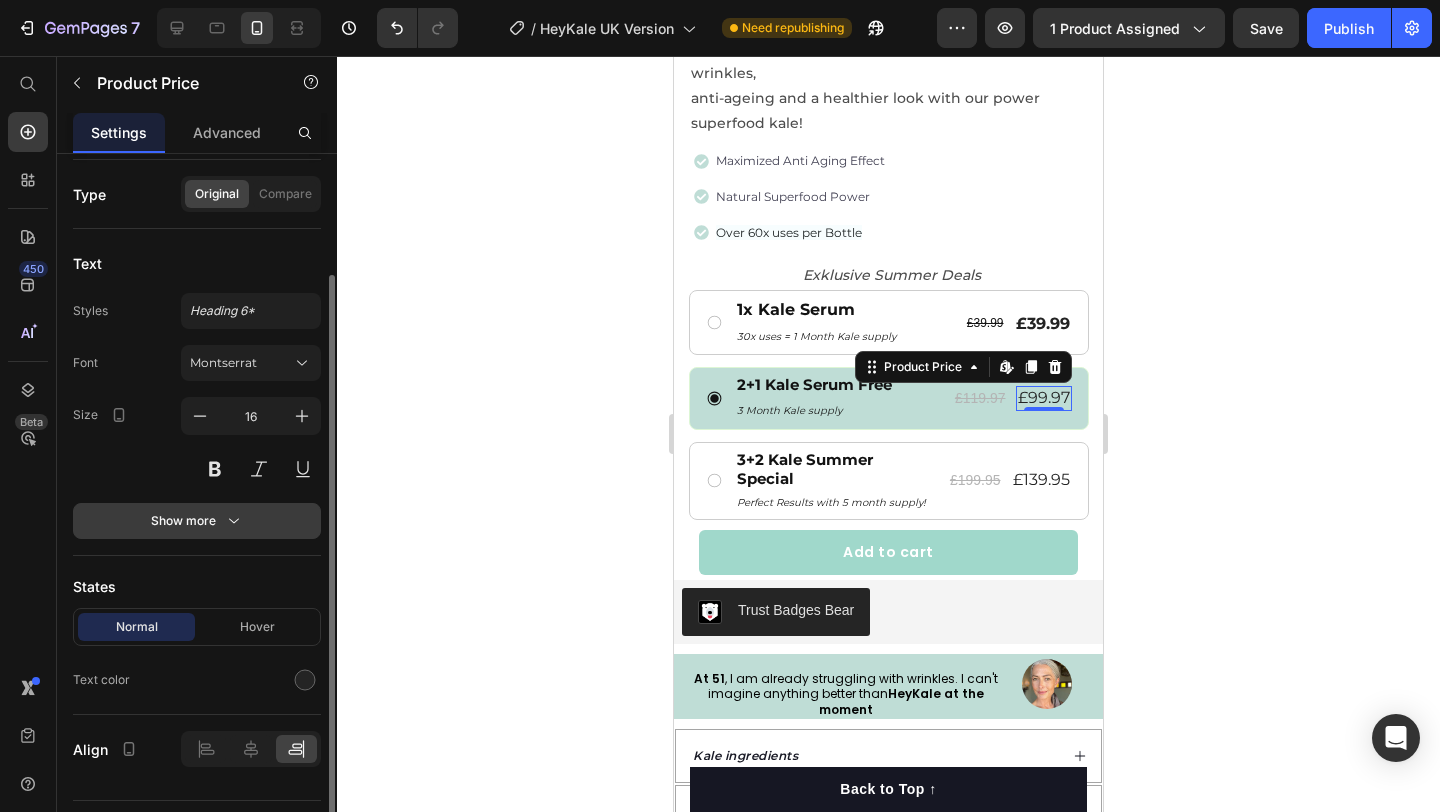 click 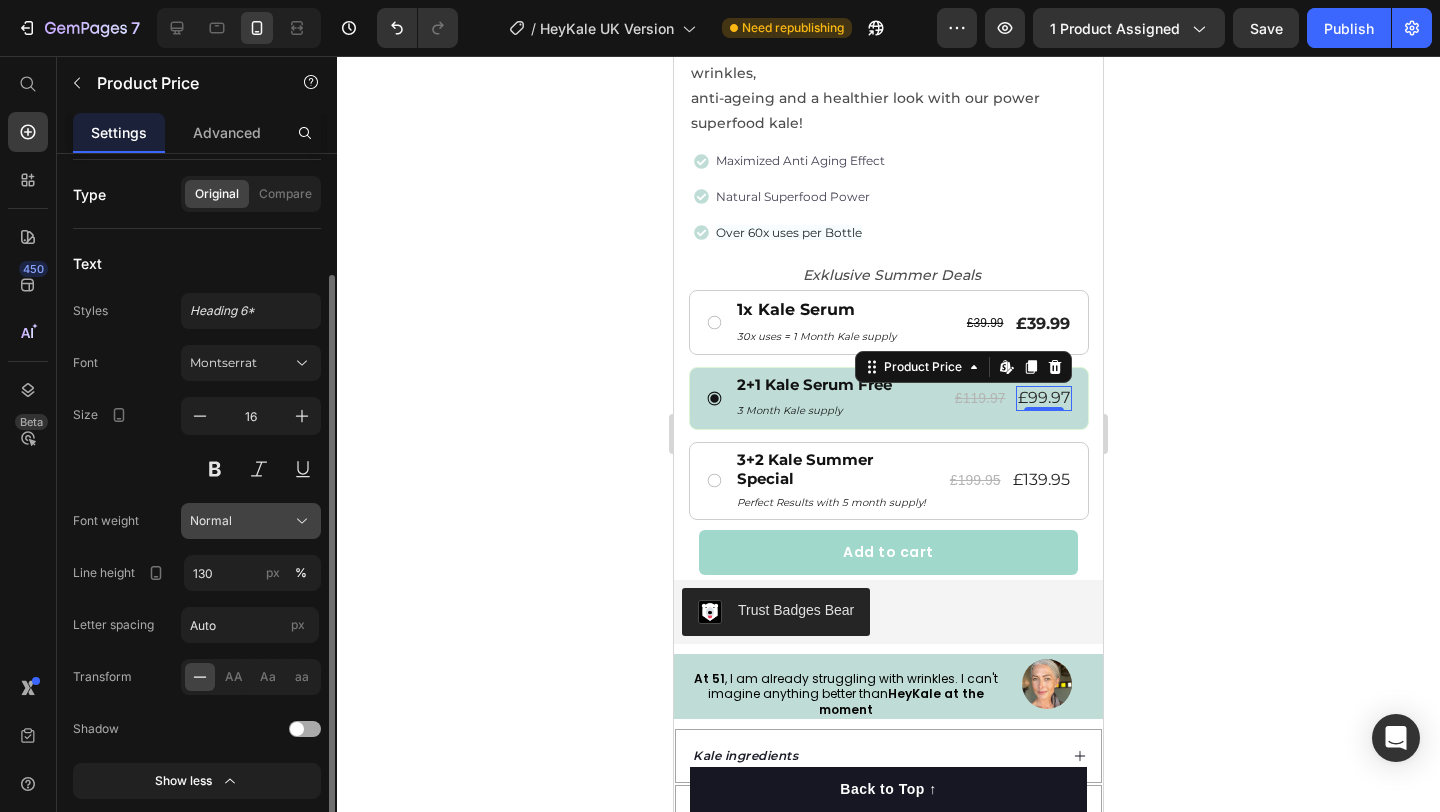 click on "Normal" 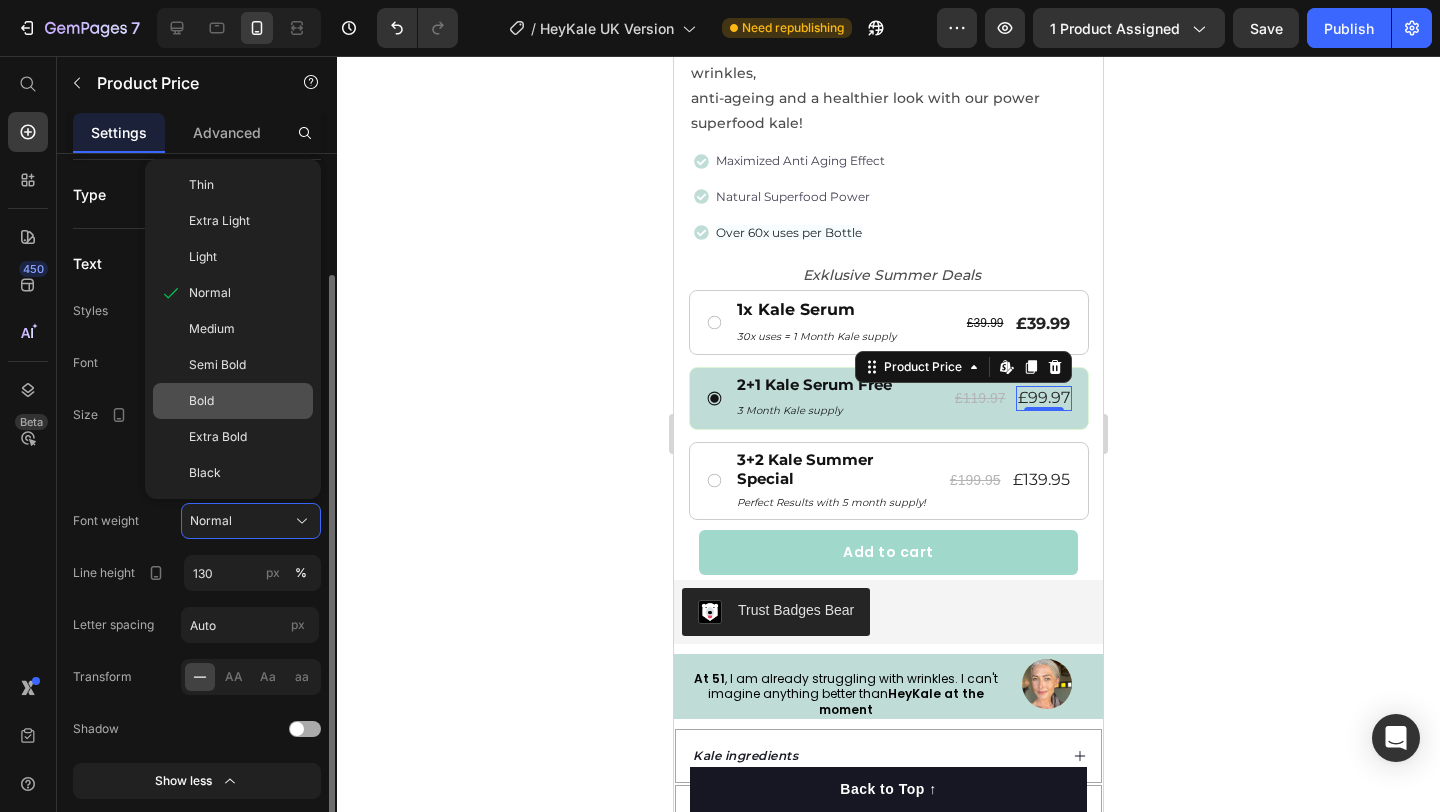 click on "Bold" at bounding box center (247, 401) 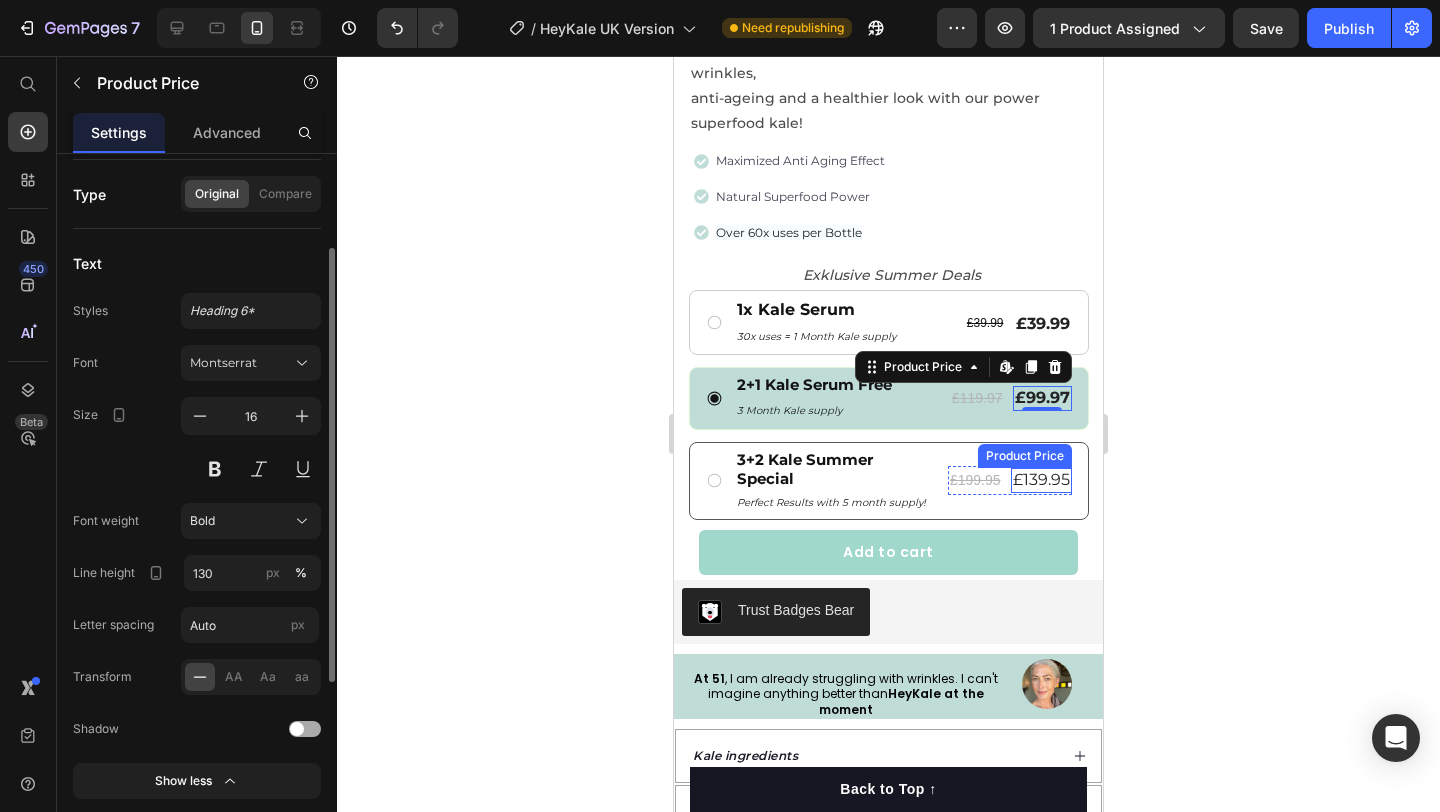 click on "£139.95" at bounding box center [1041, 480] 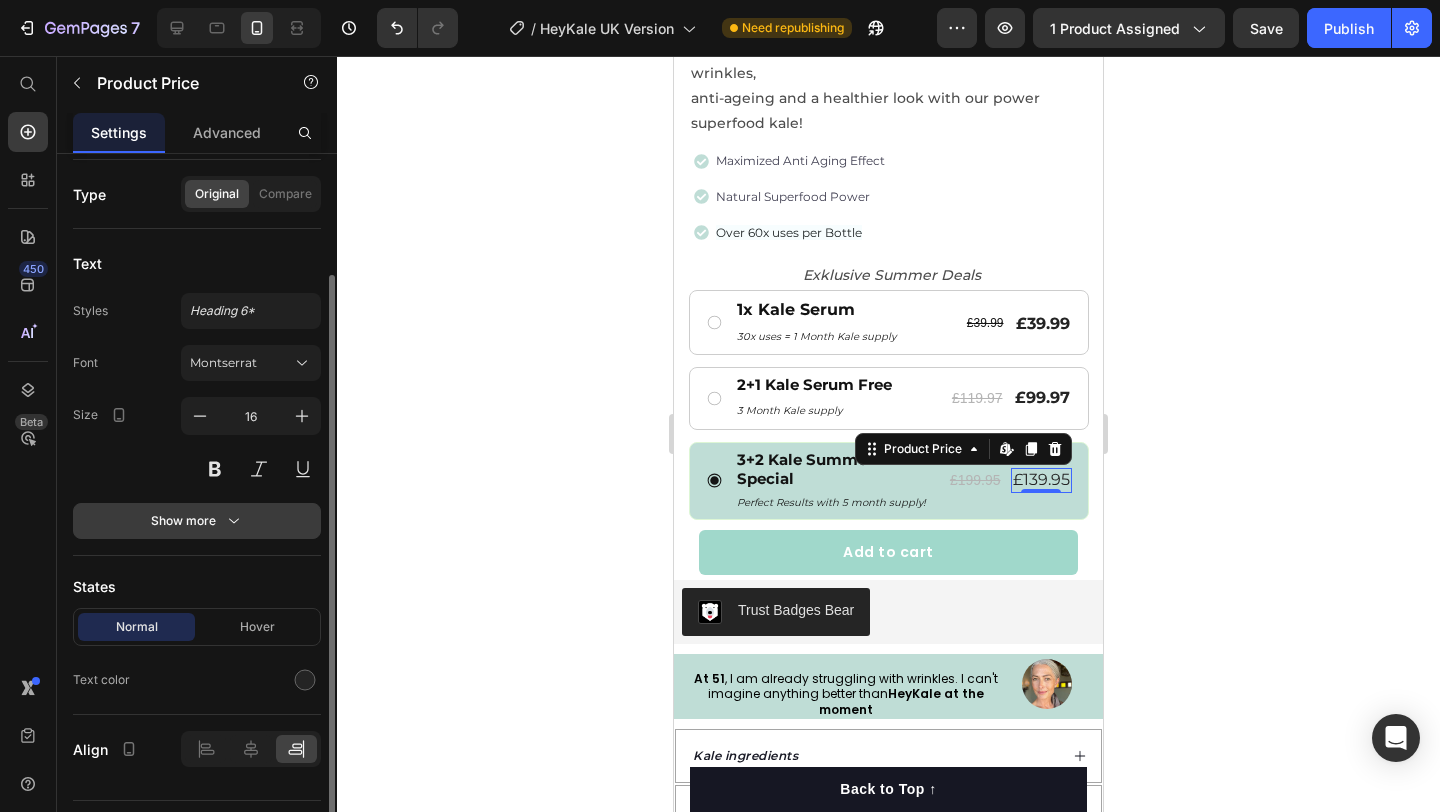 click 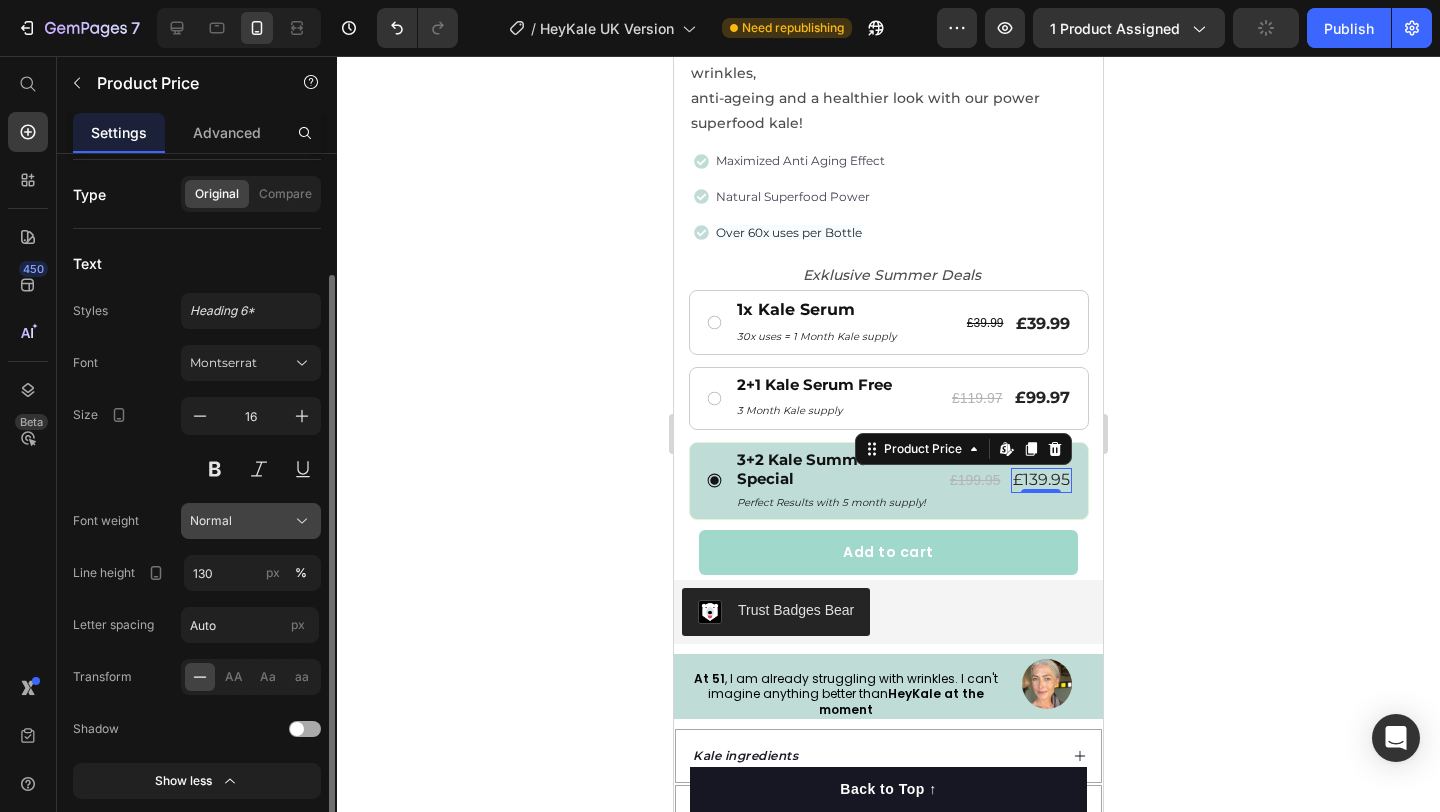 click on "Normal" 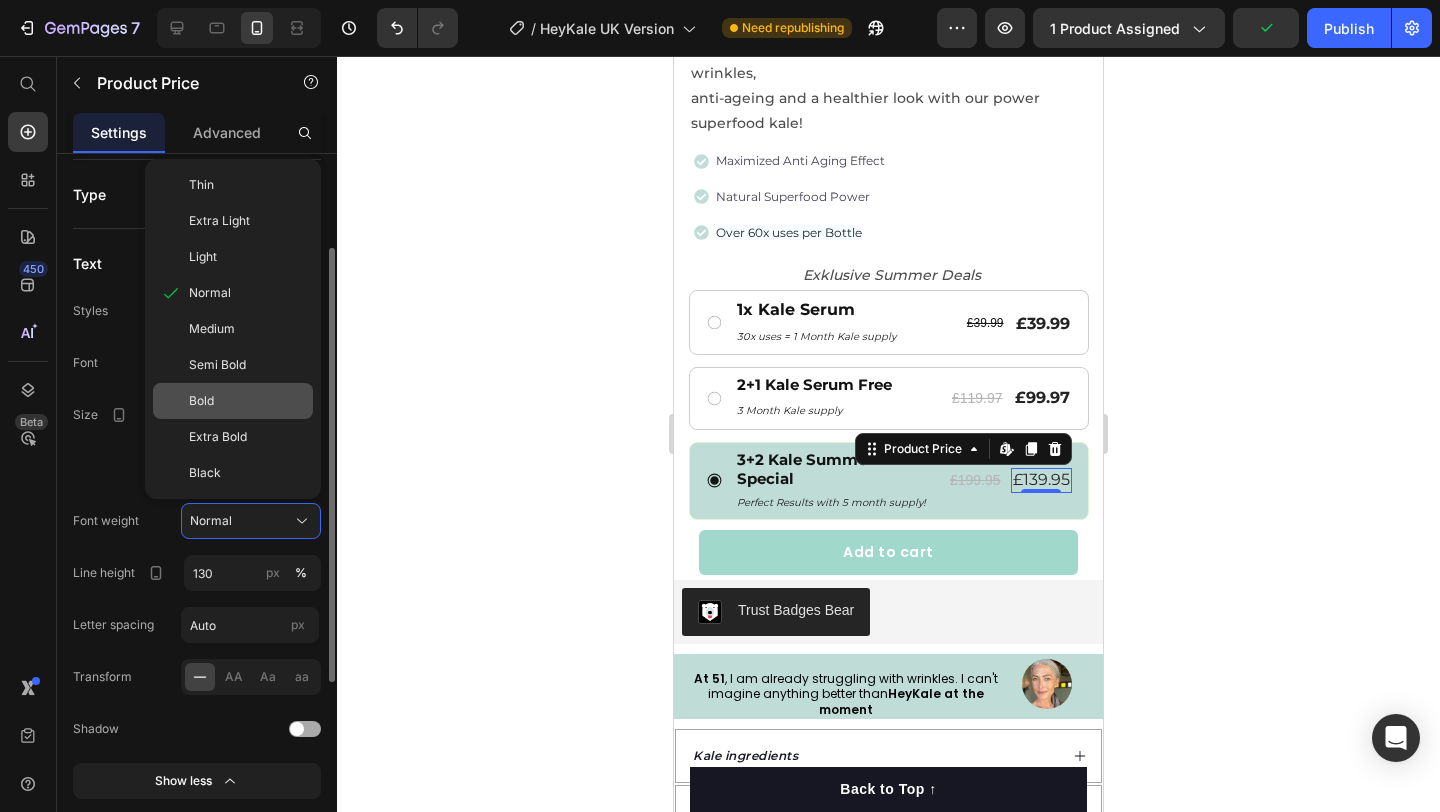 click on "Bold" at bounding box center [247, 401] 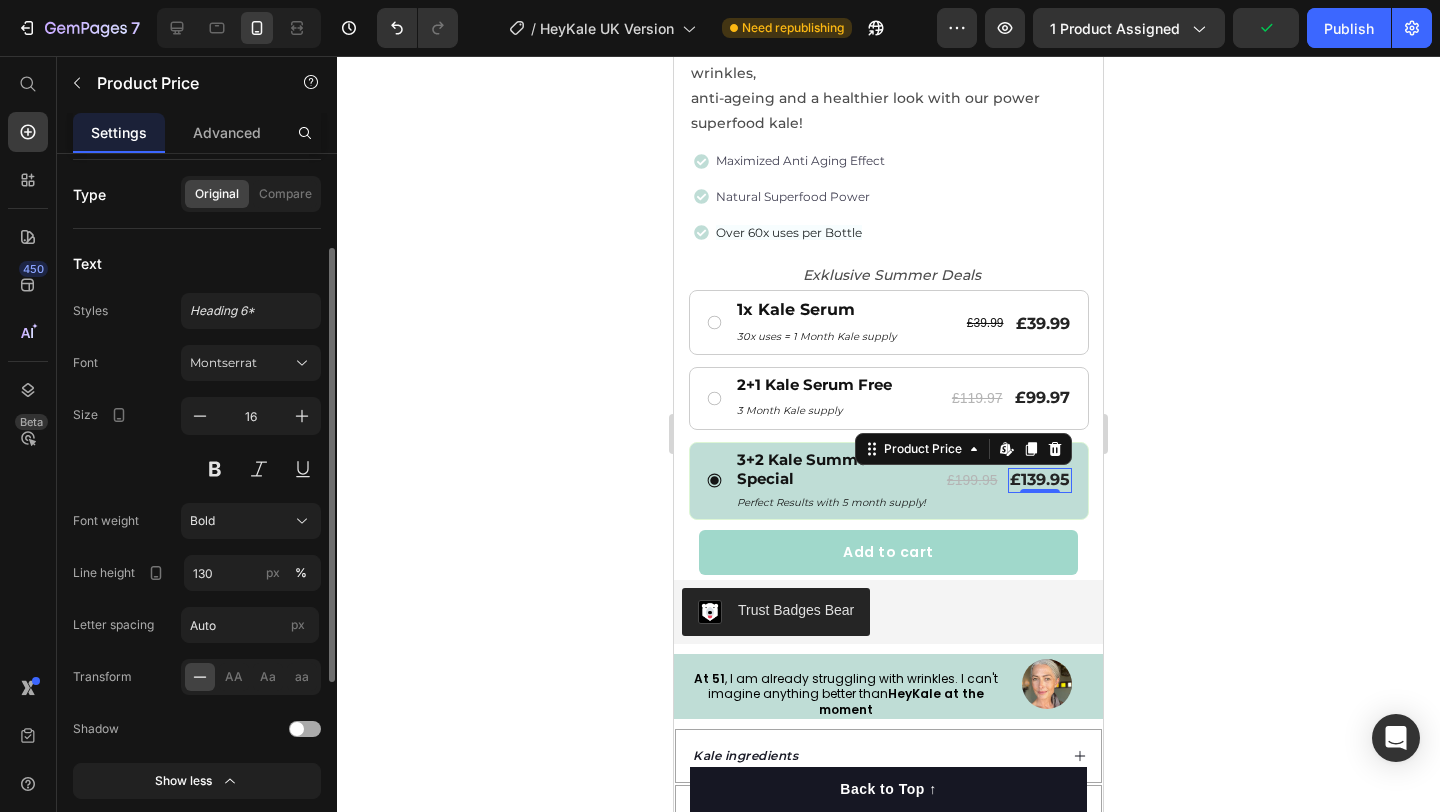 click 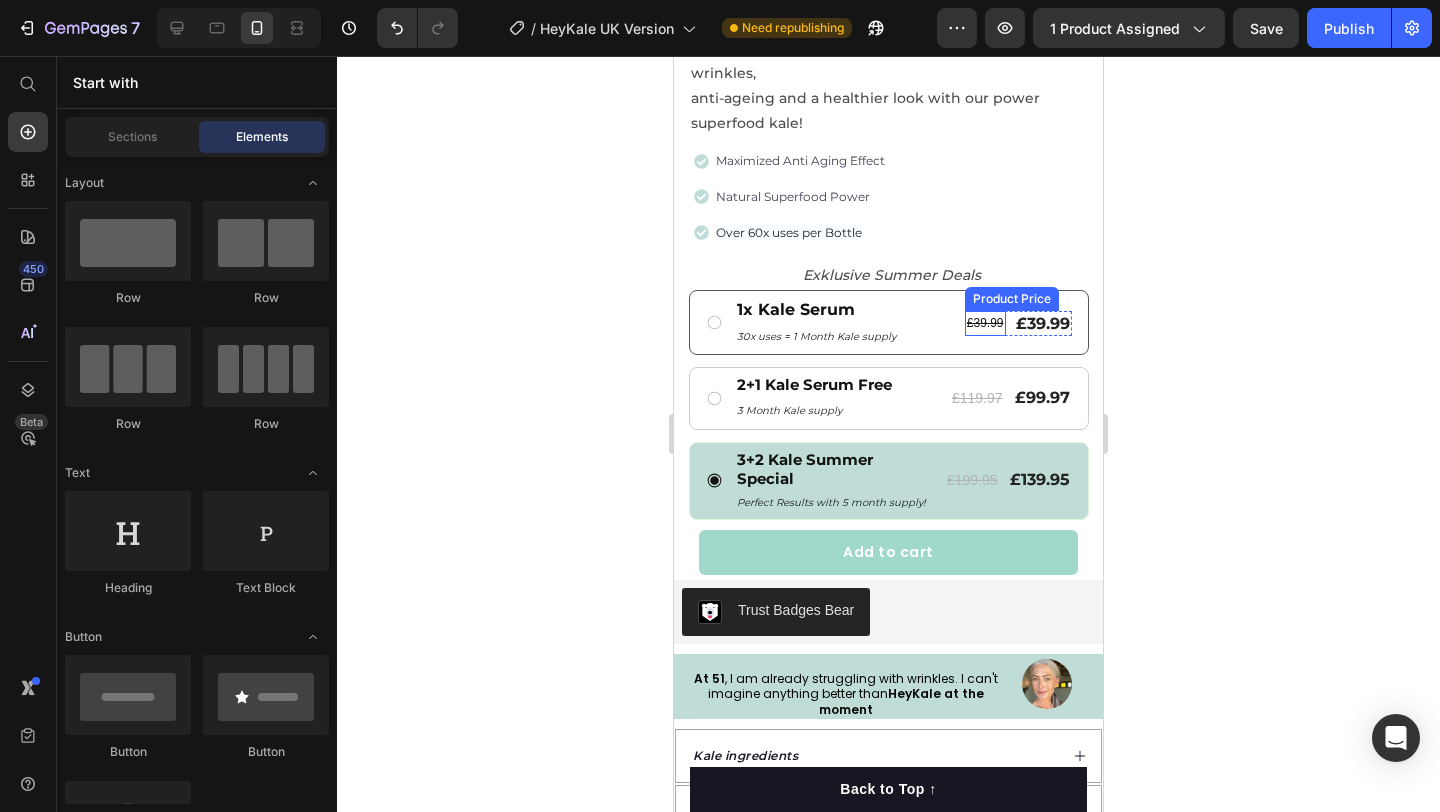 click on "£39.99" at bounding box center [985, 324] 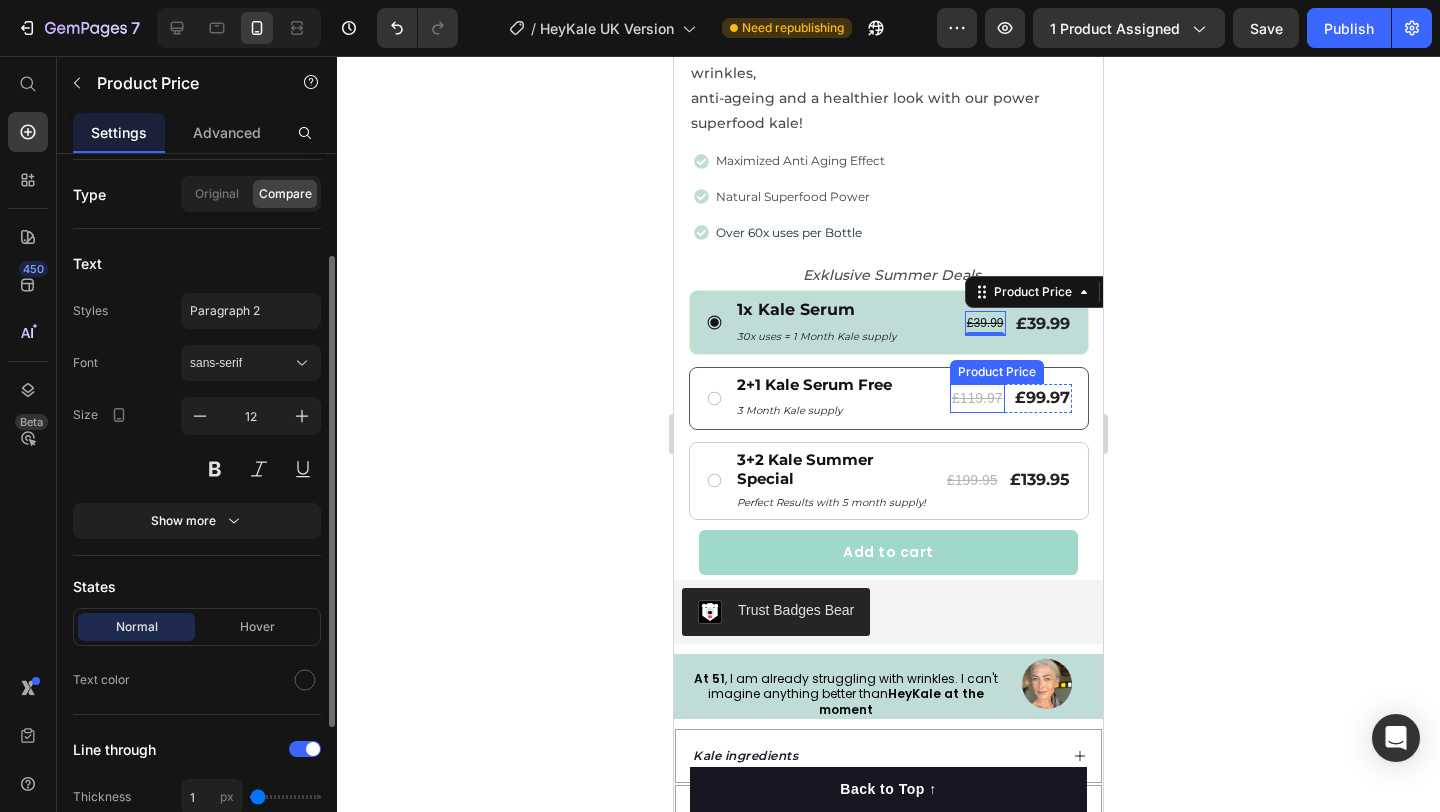 click on "£119.97" at bounding box center [977, 398] 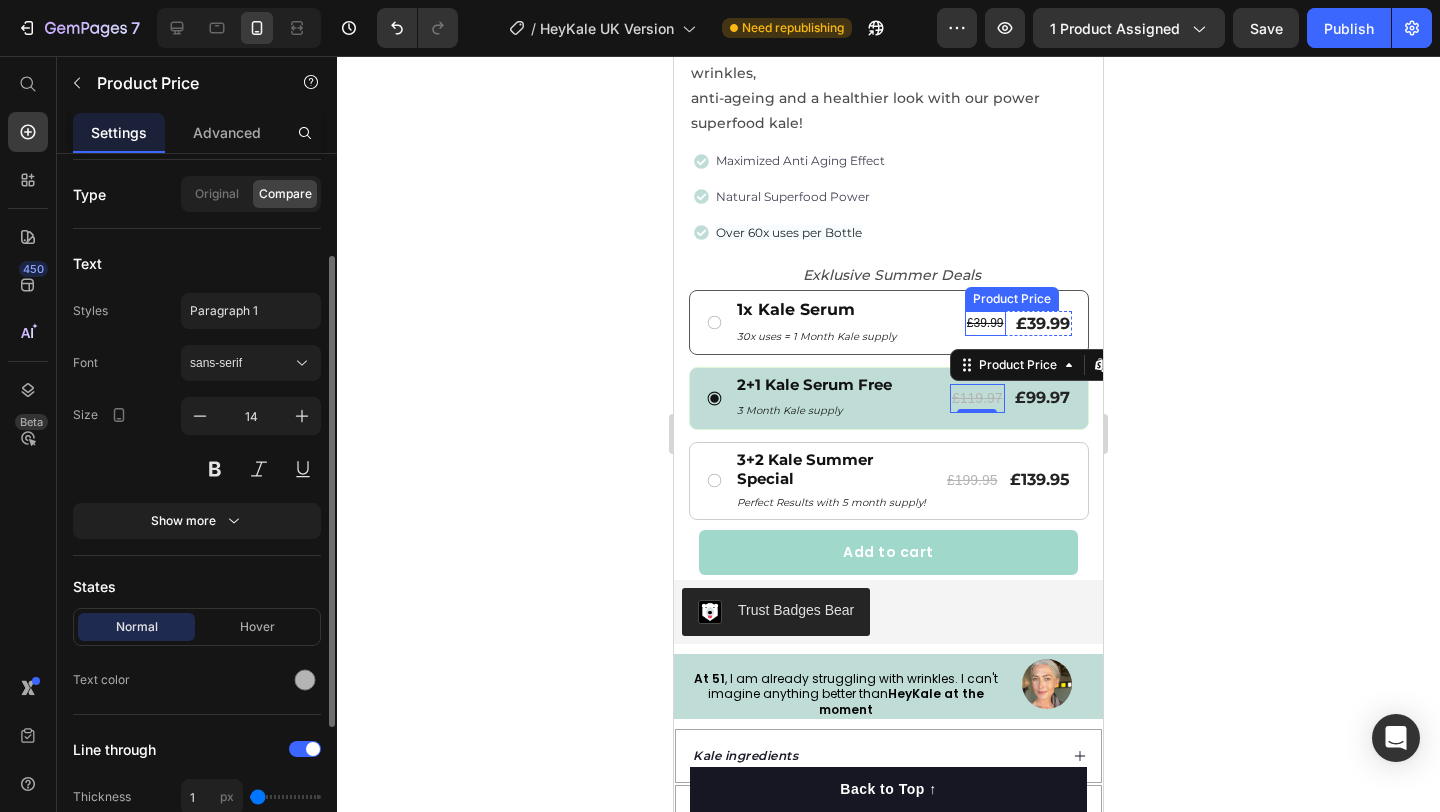 click on "£39.99" at bounding box center [985, 324] 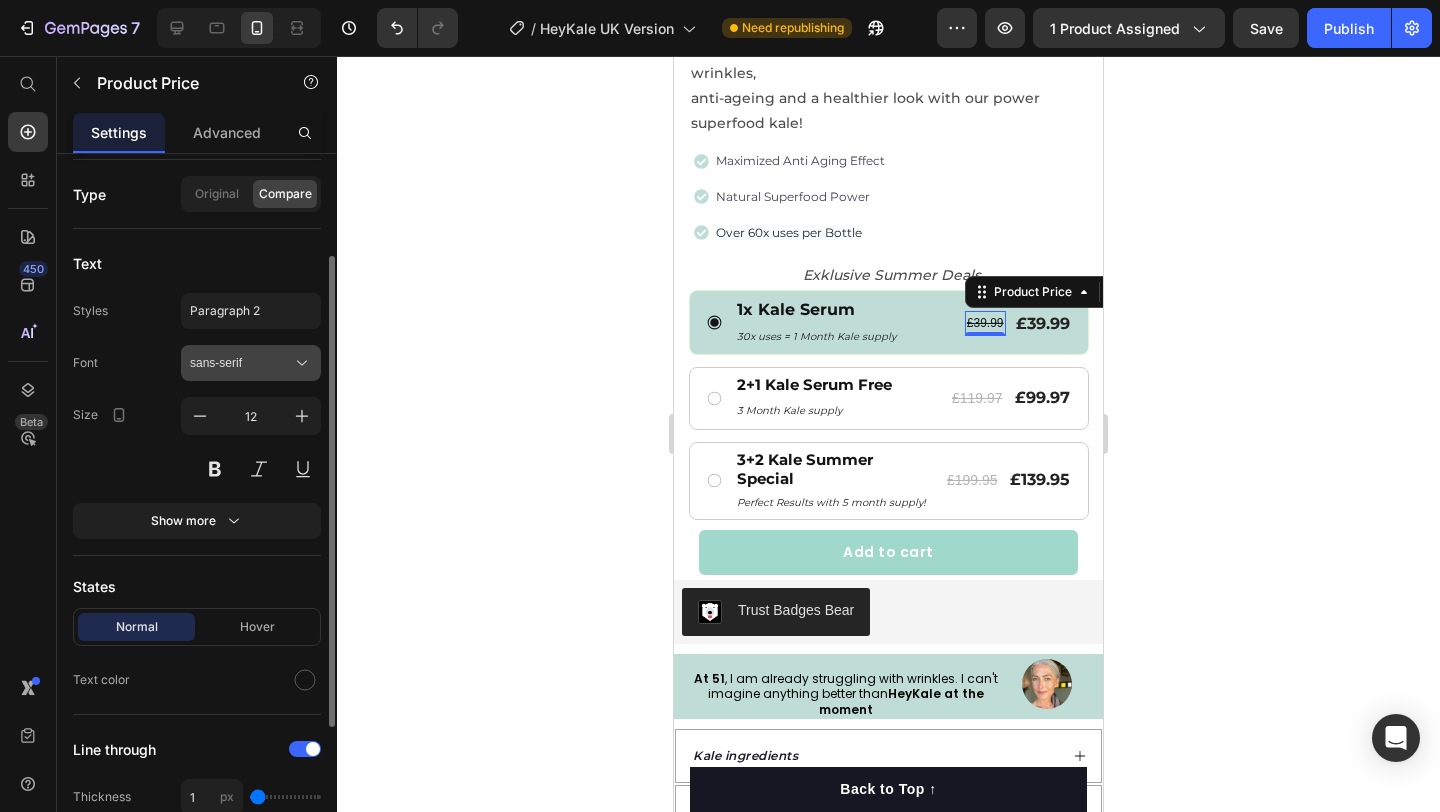 click on "sans-serif" at bounding box center [241, 363] 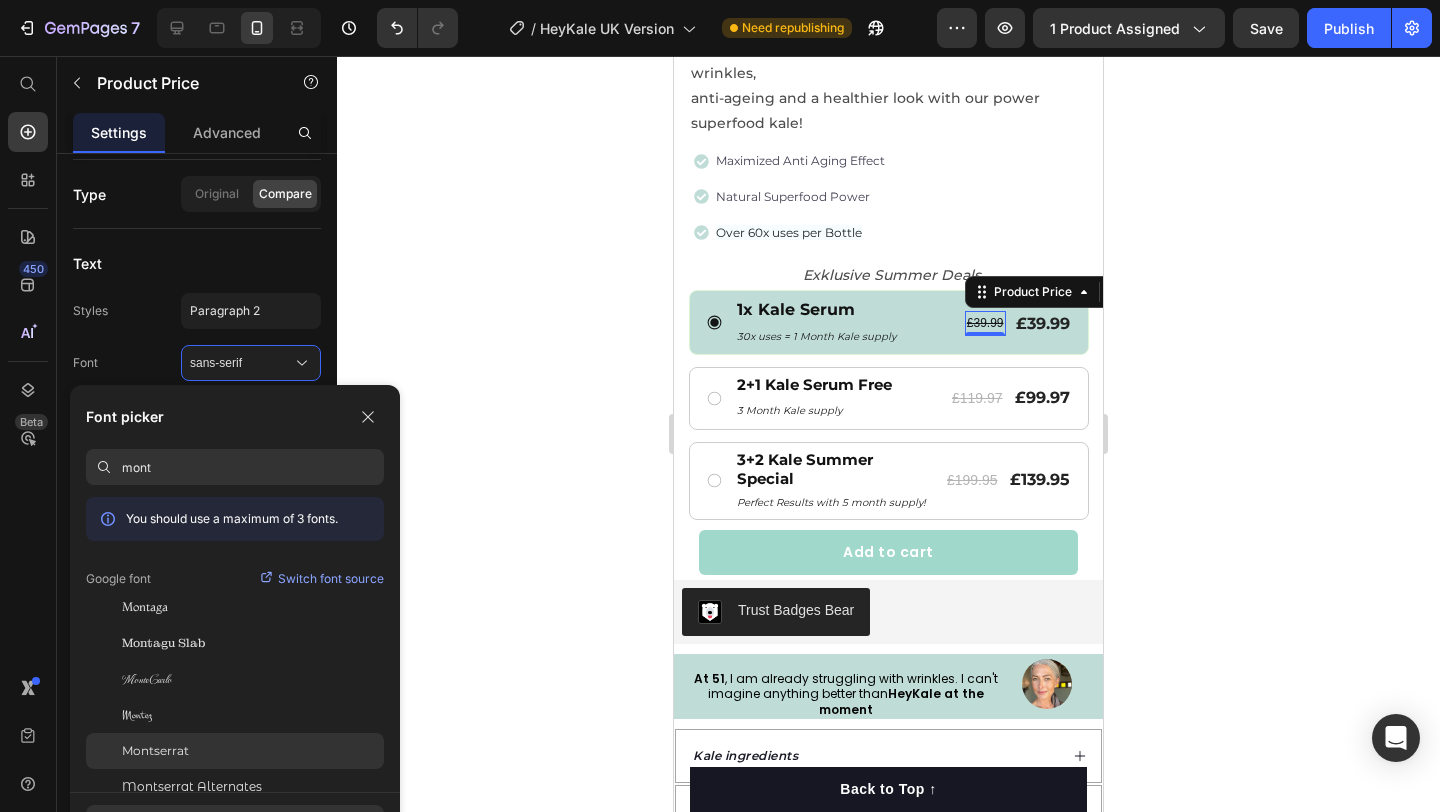 type on "mont" 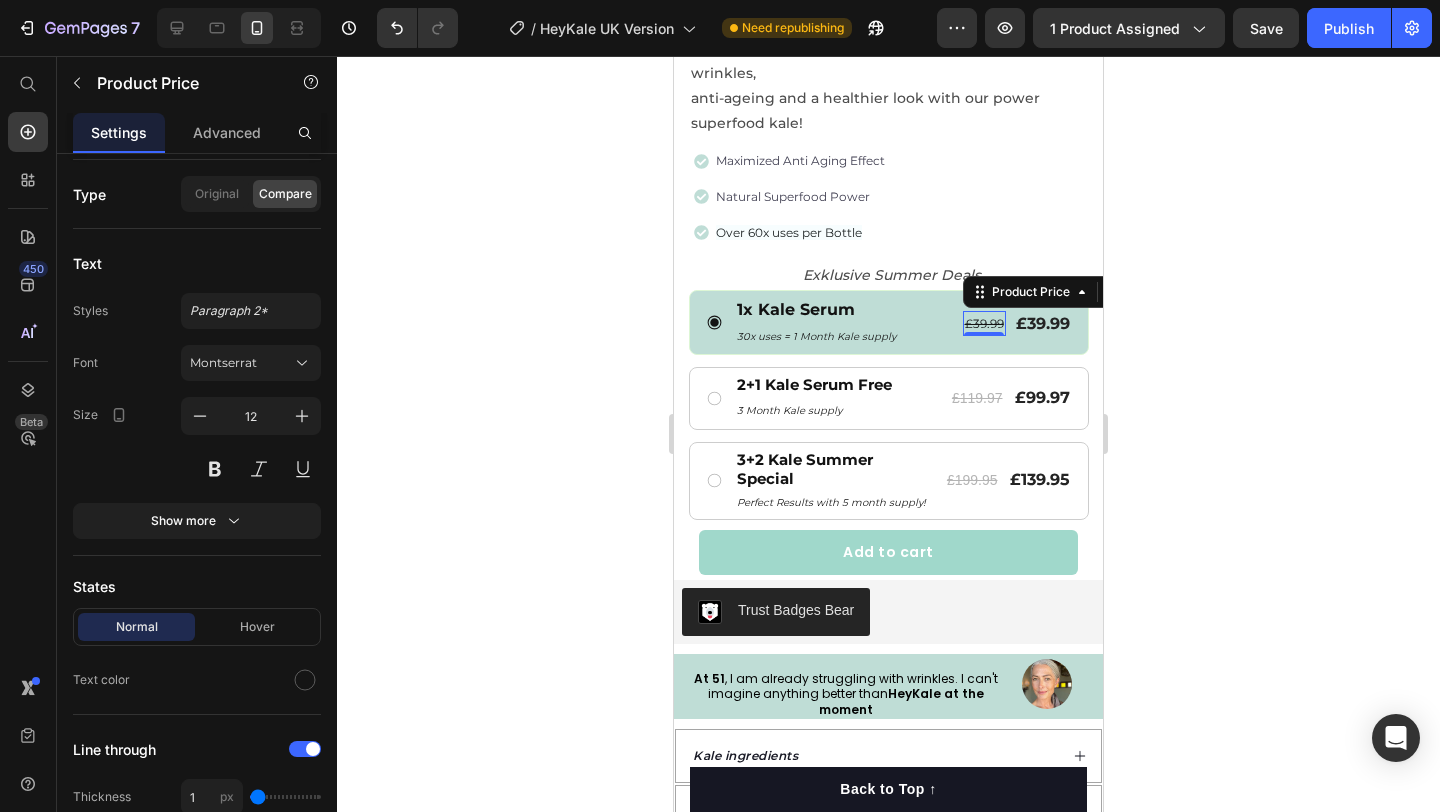 click 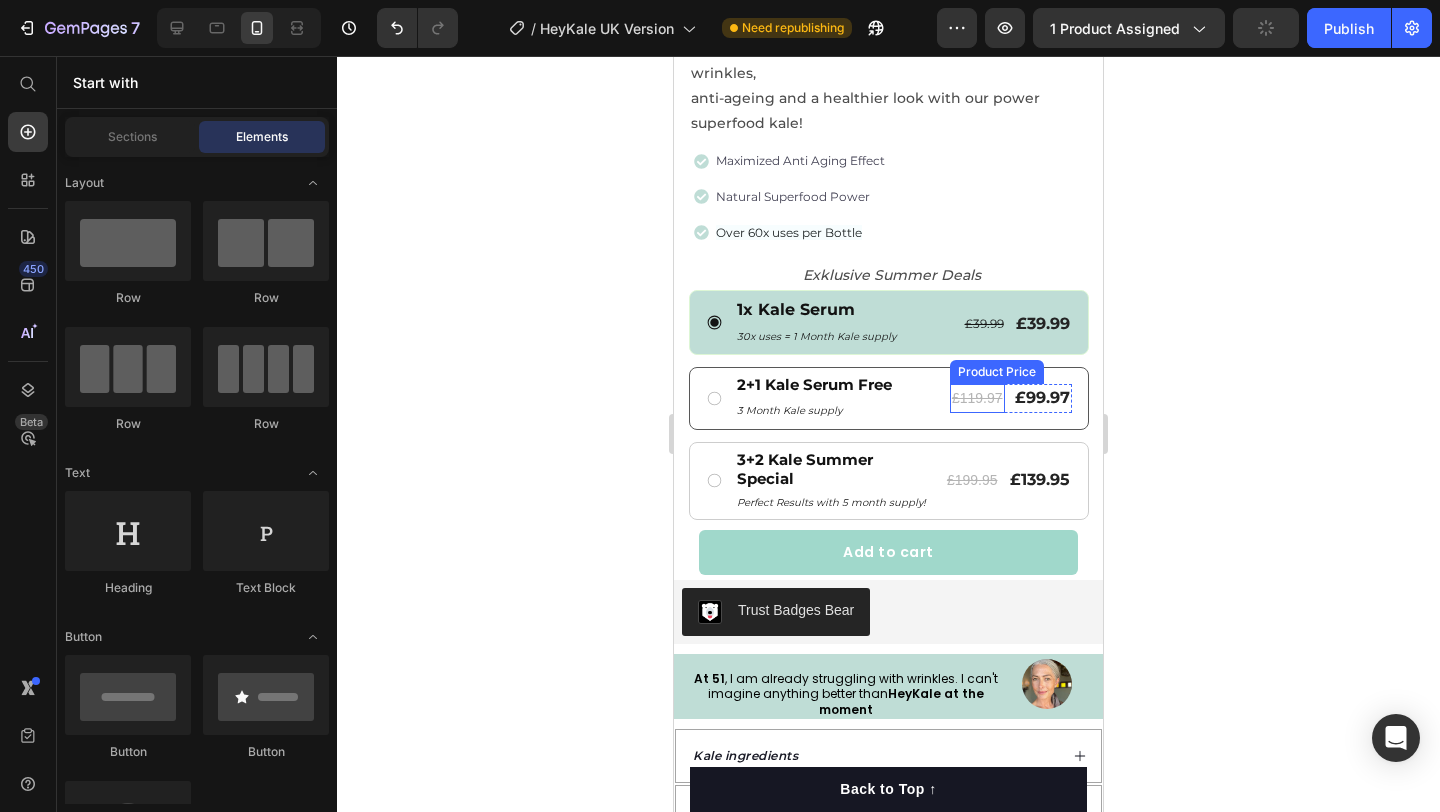 click on "£119.97" at bounding box center (977, 398) 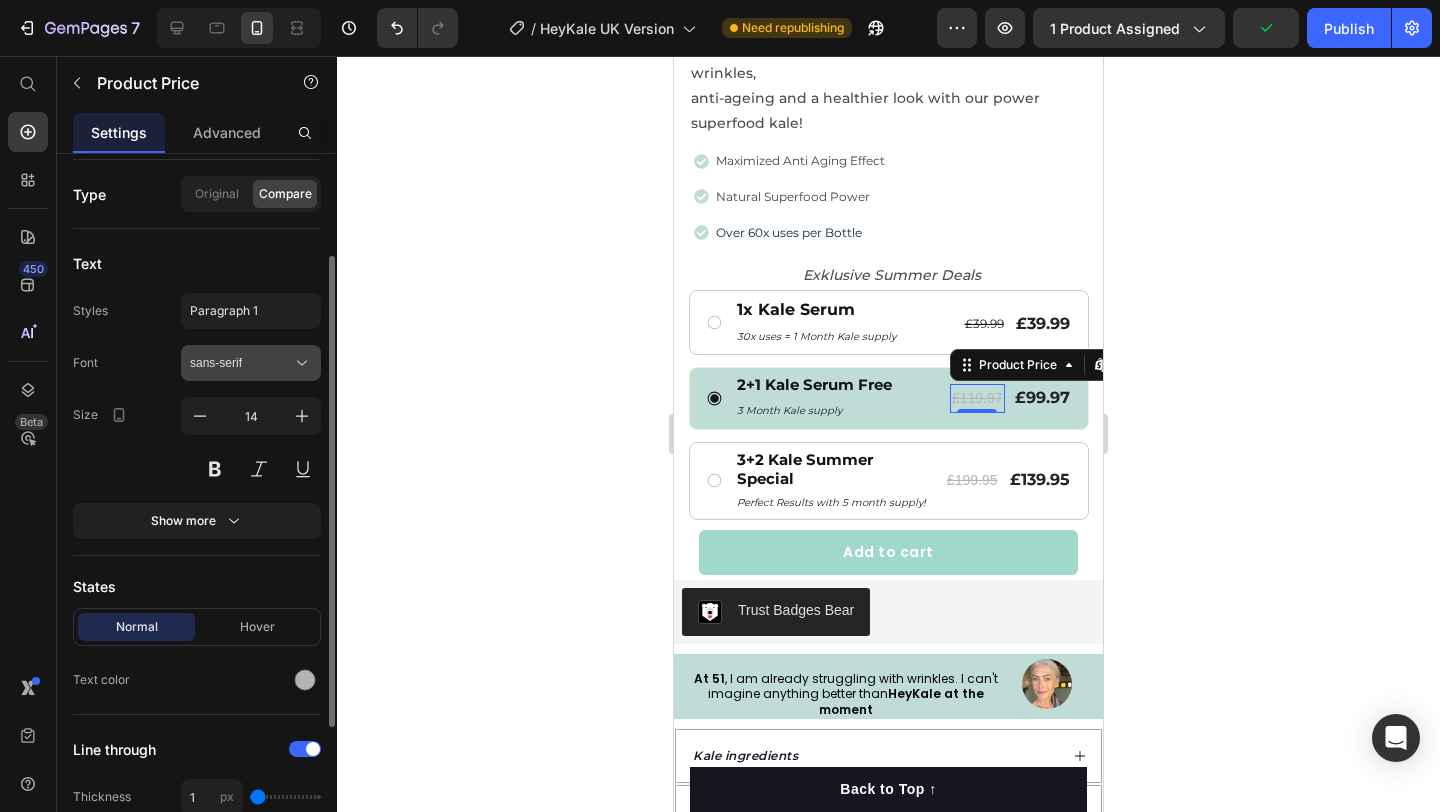 click on "sans-serif" at bounding box center (241, 363) 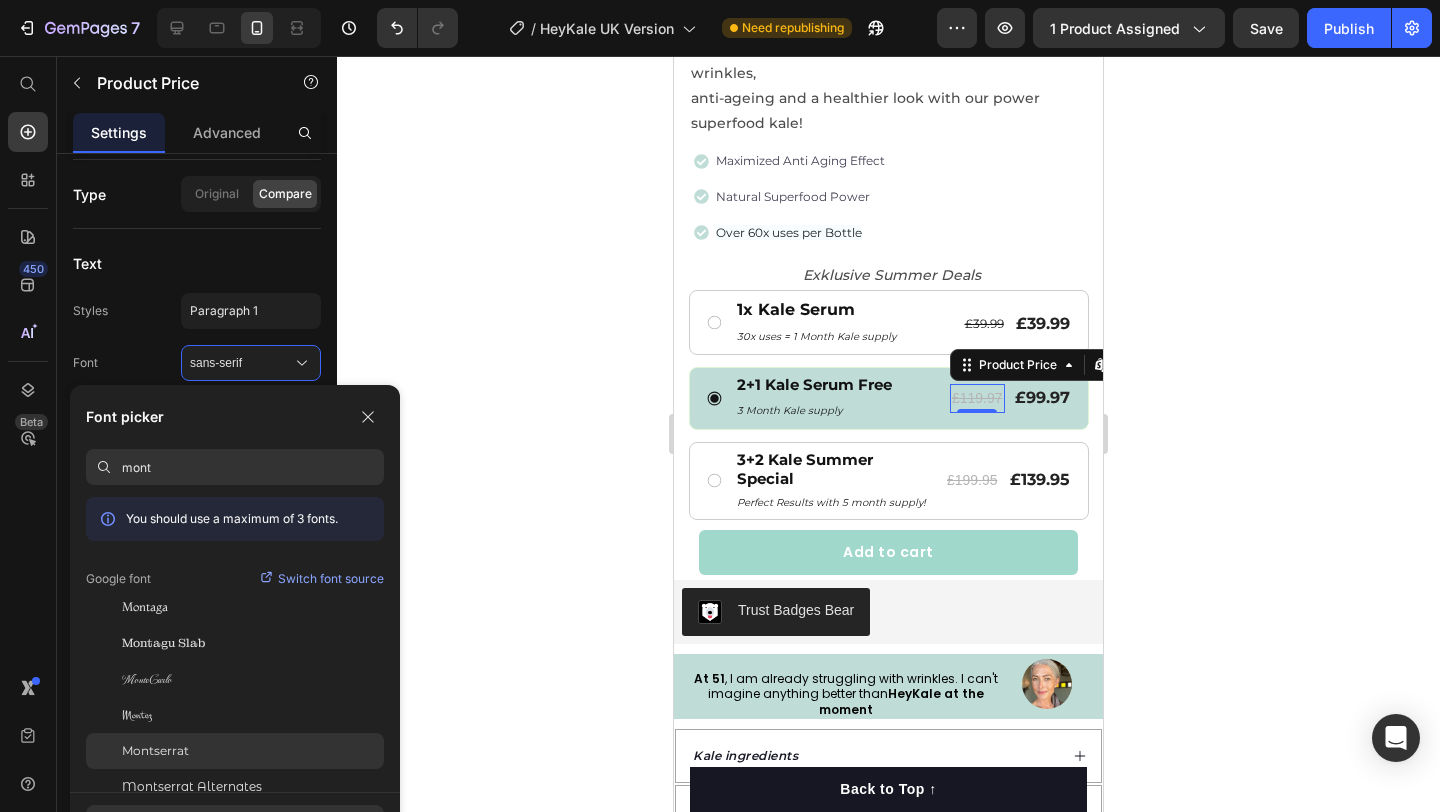 type on "mont" 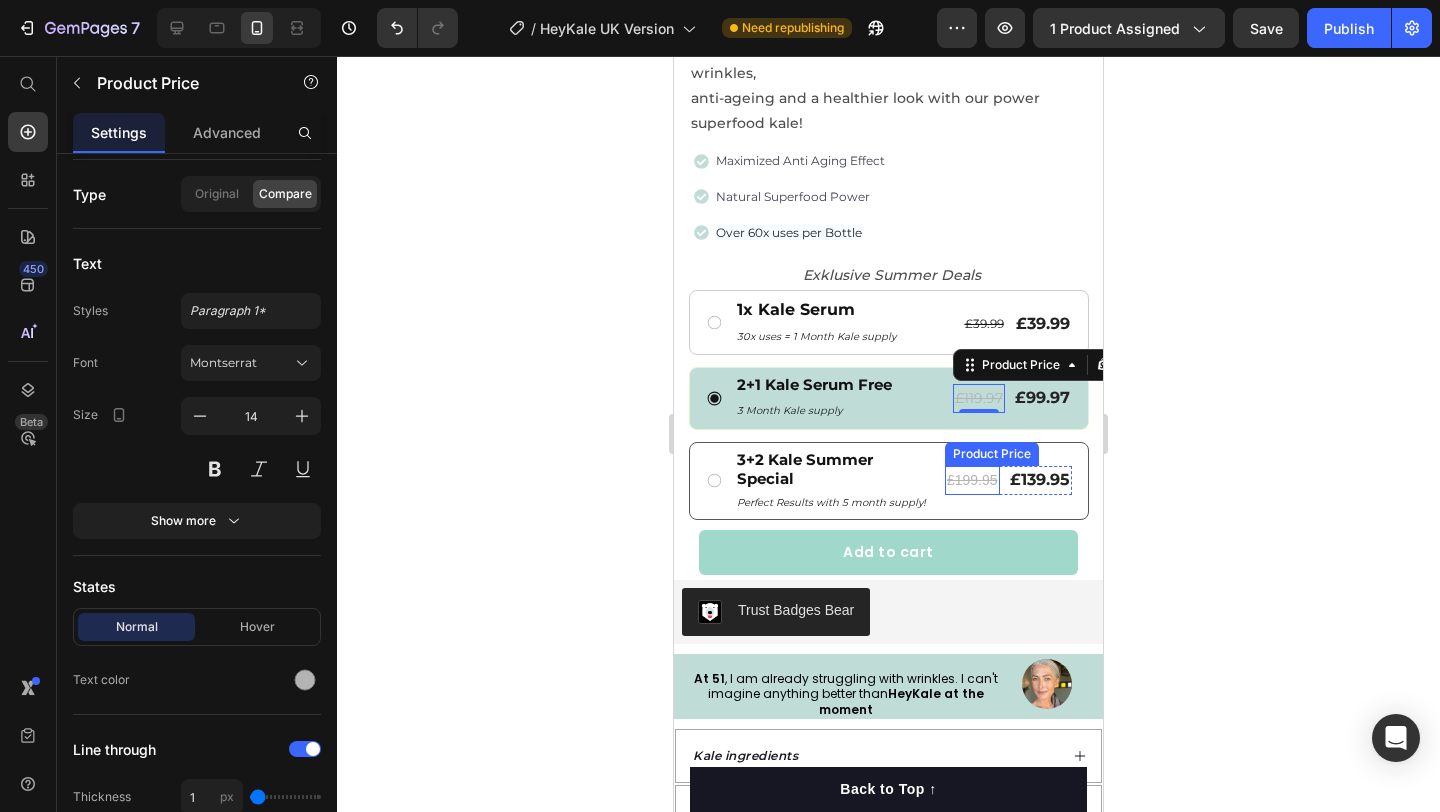 click on "£199.95" at bounding box center (972, 480) 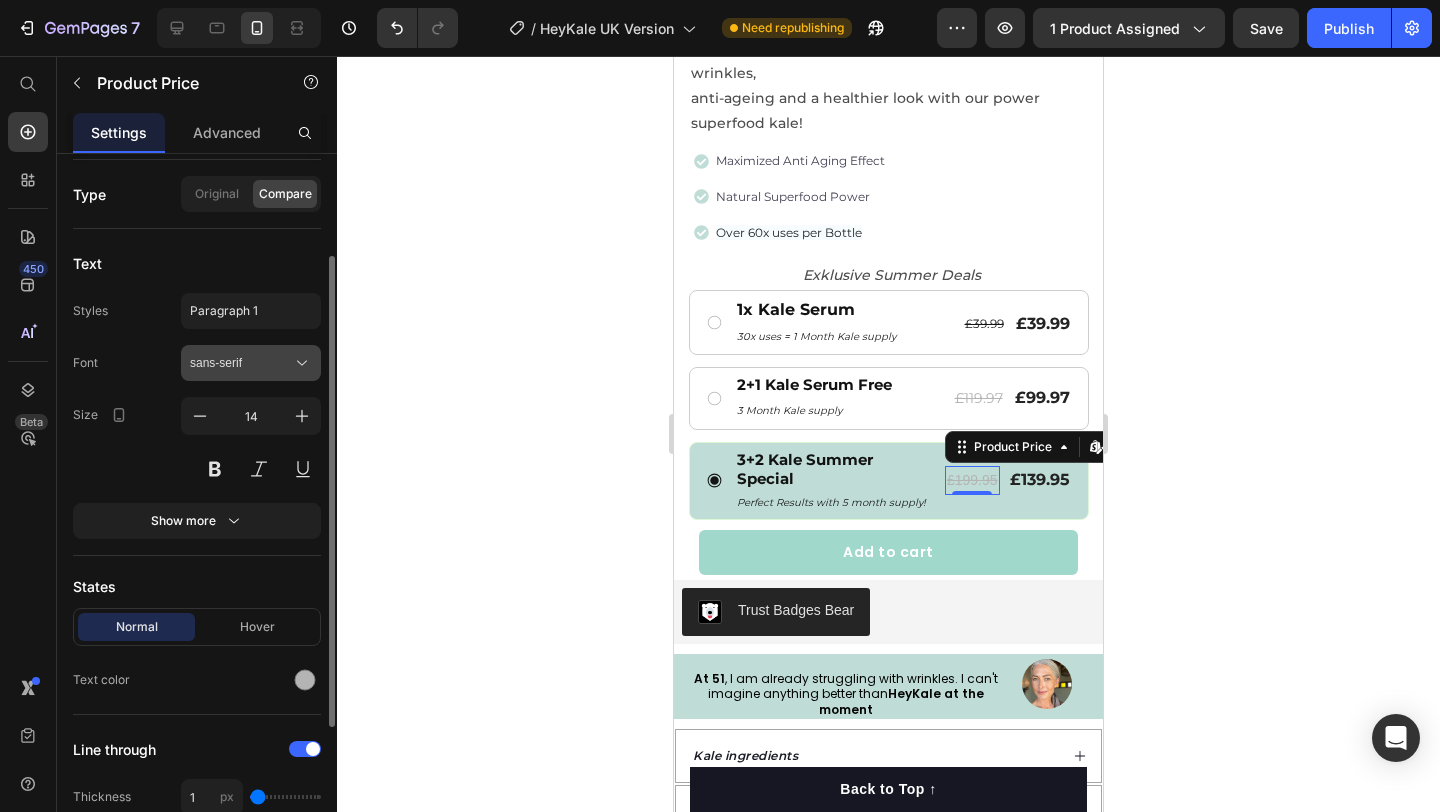click on "sans-serif" at bounding box center (241, 363) 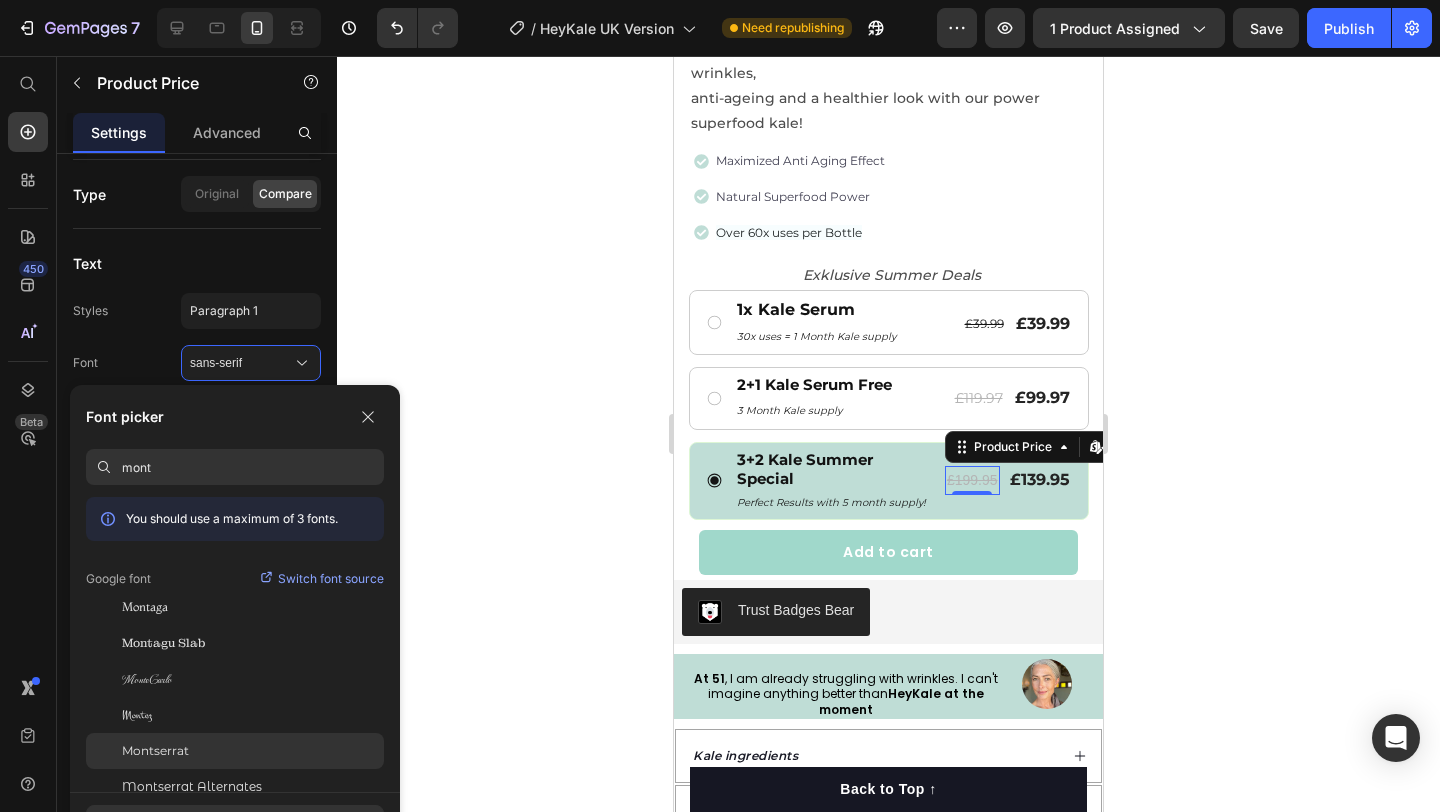 type on "mont" 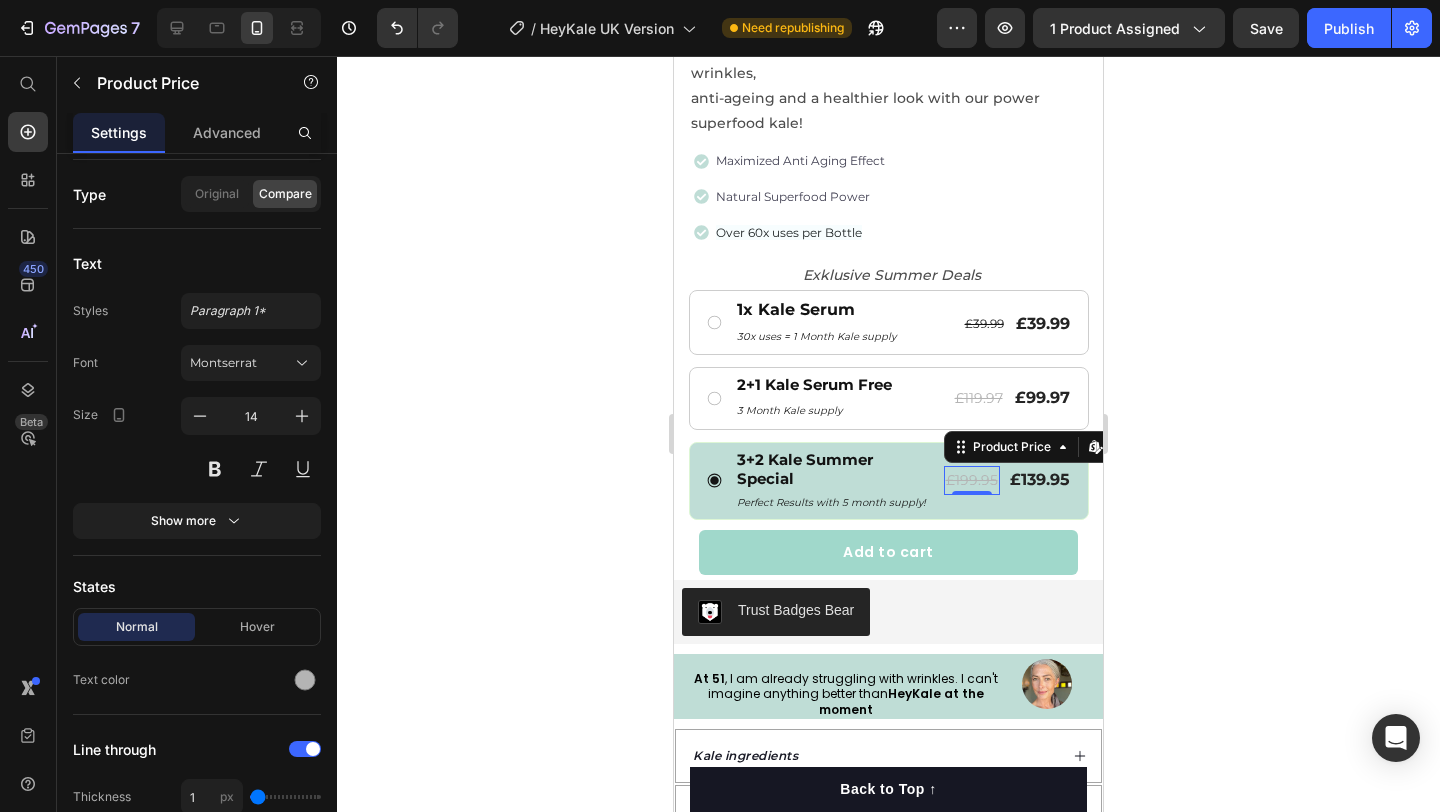 click 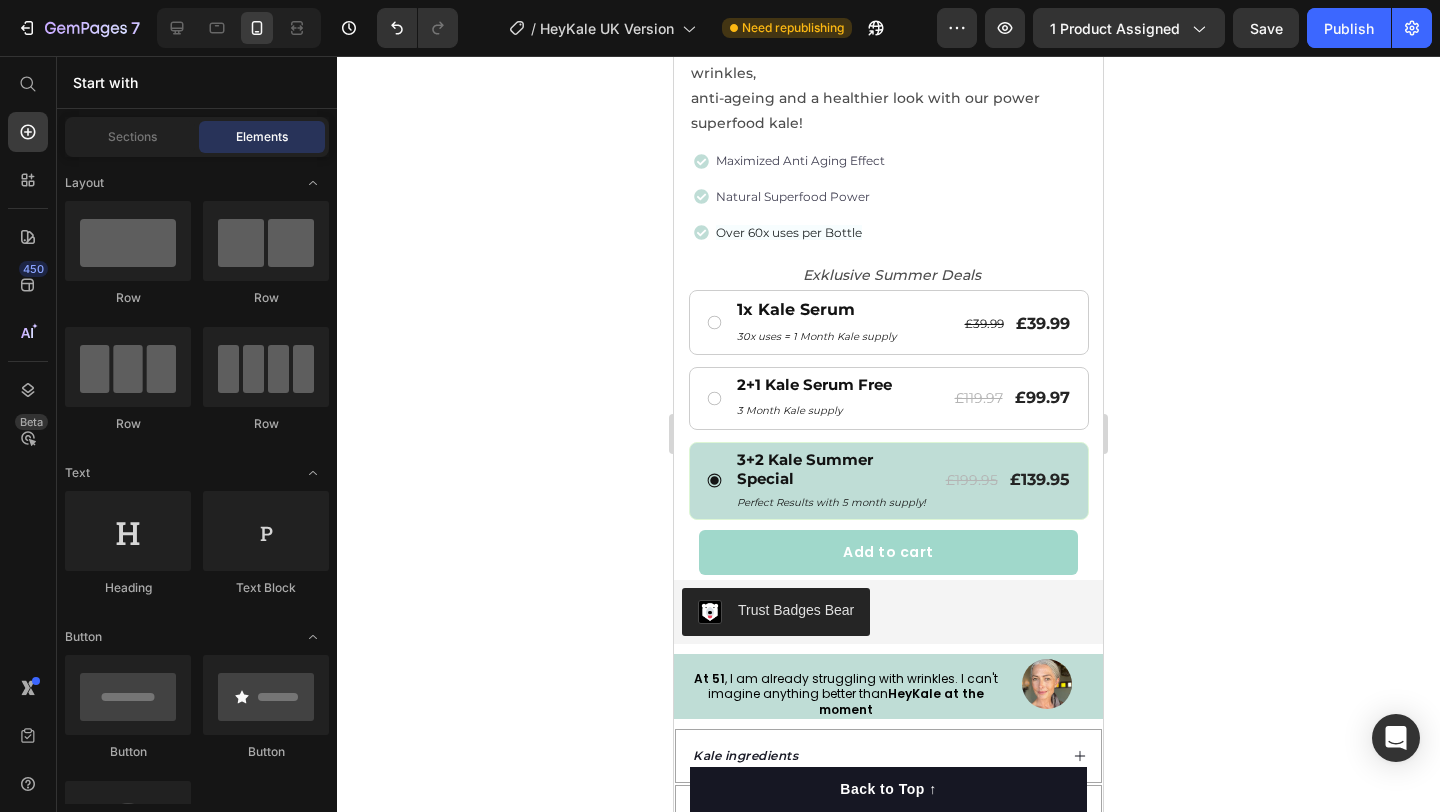 click 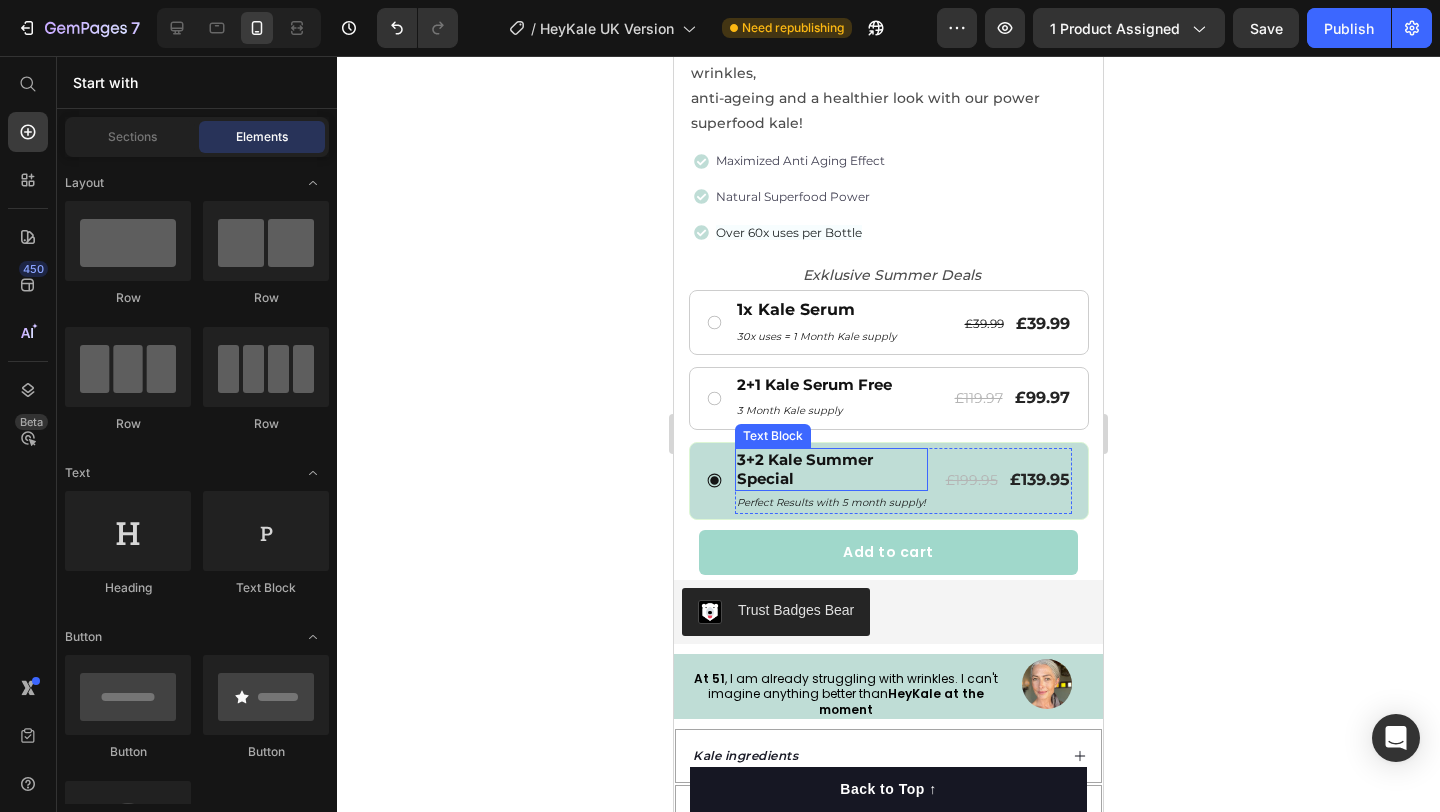 click on "3+2 Kale Summer Special" at bounding box center [831, 469] 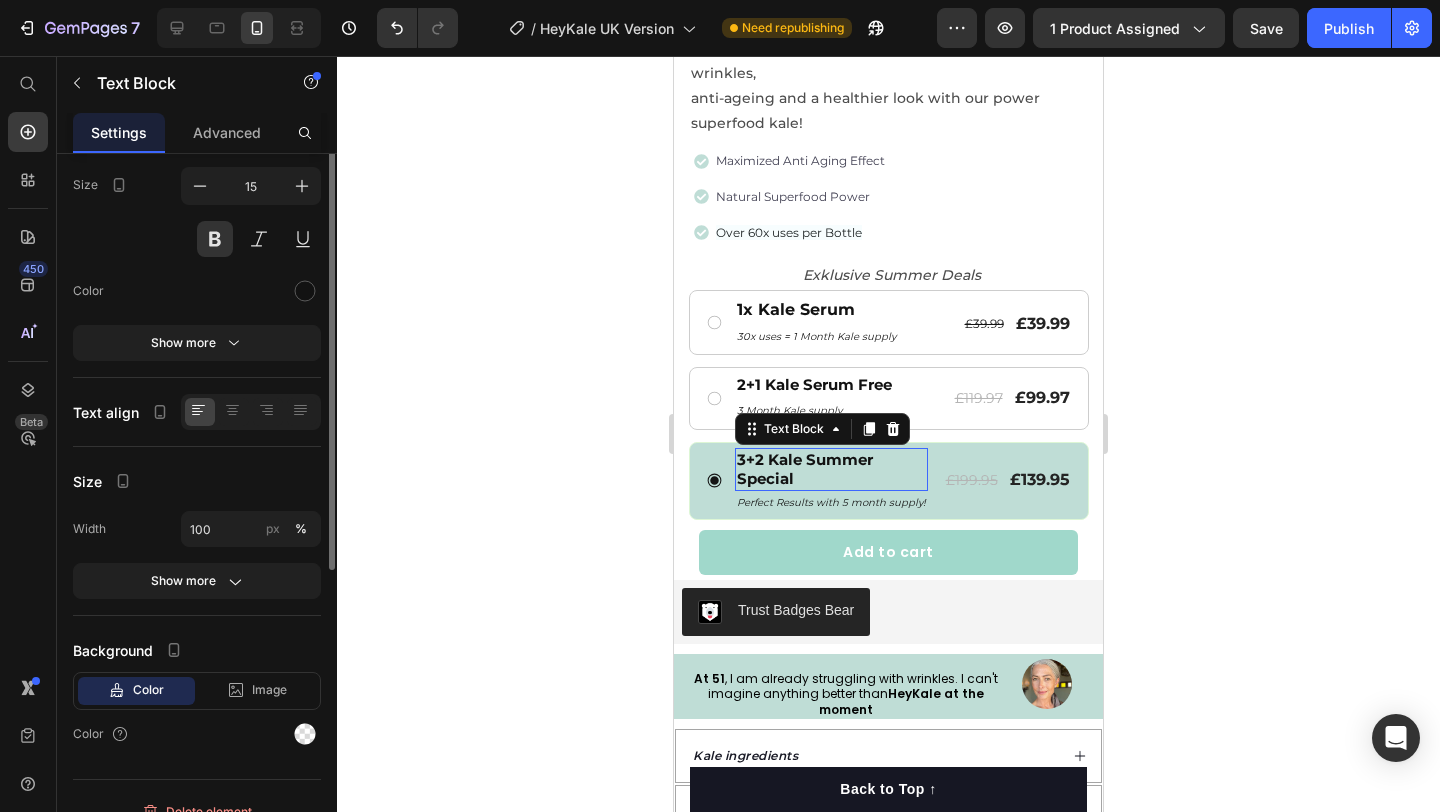 scroll, scrollTop: 0, scrollLeft: 0, axis: both 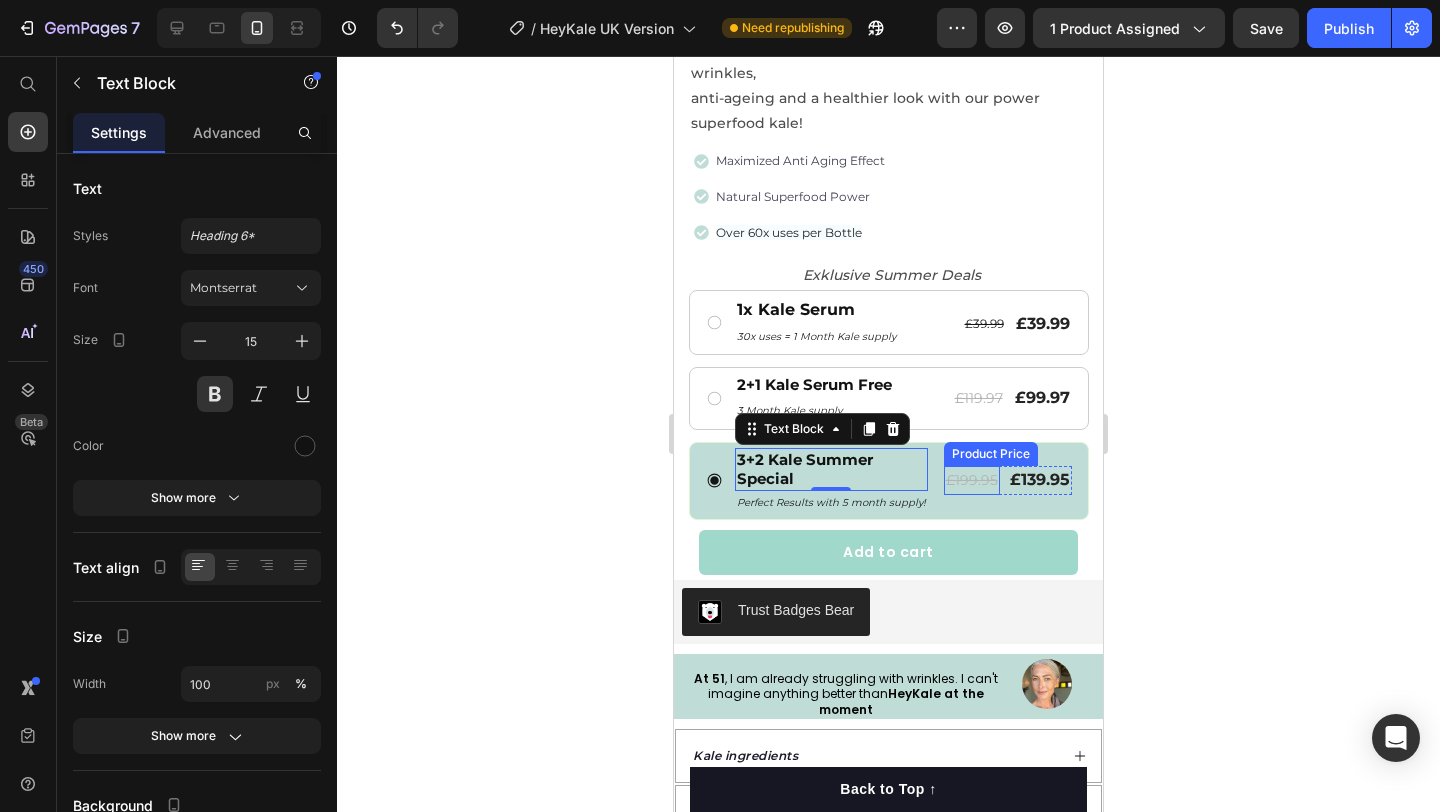 click on "£199.95" at bounding box center (972, 480) 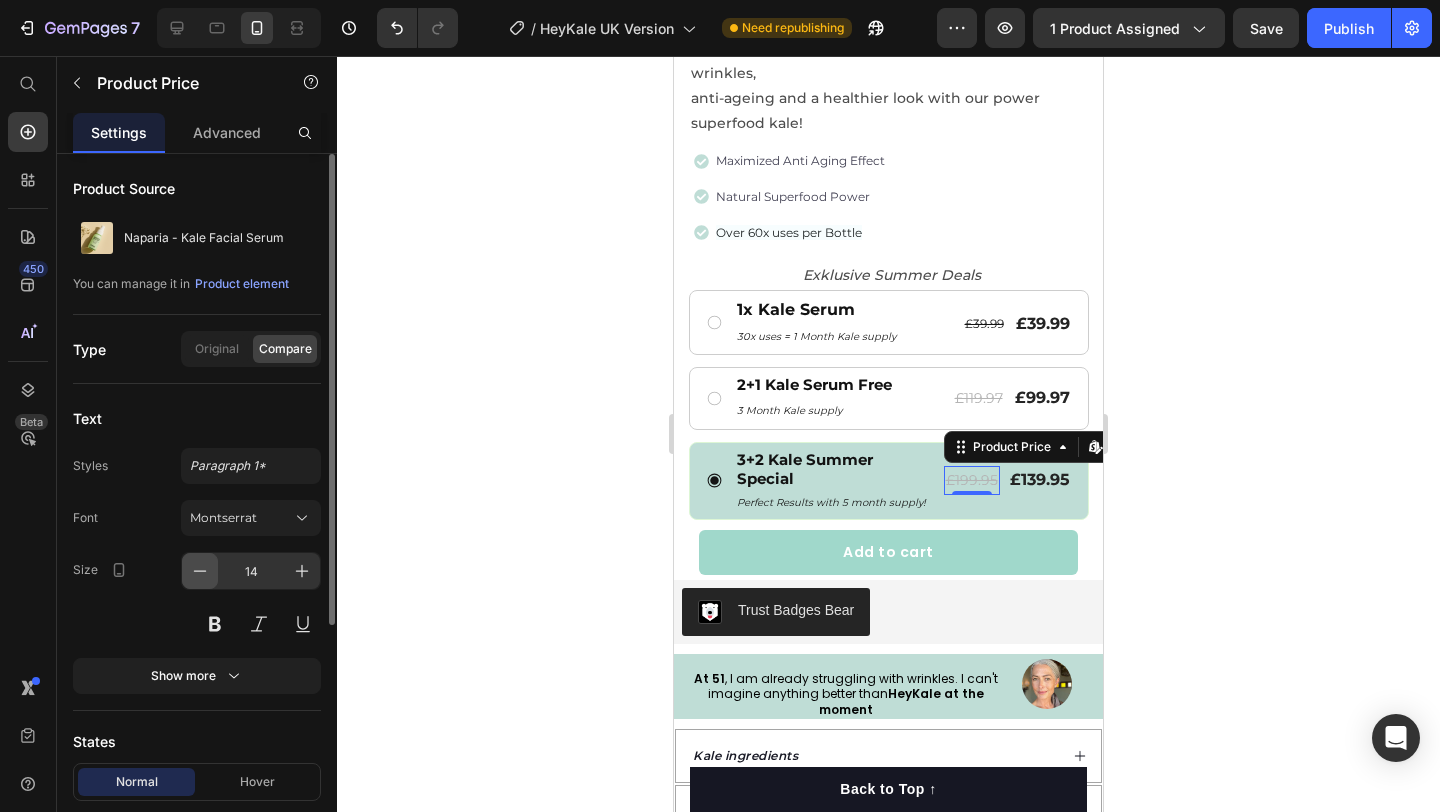 click 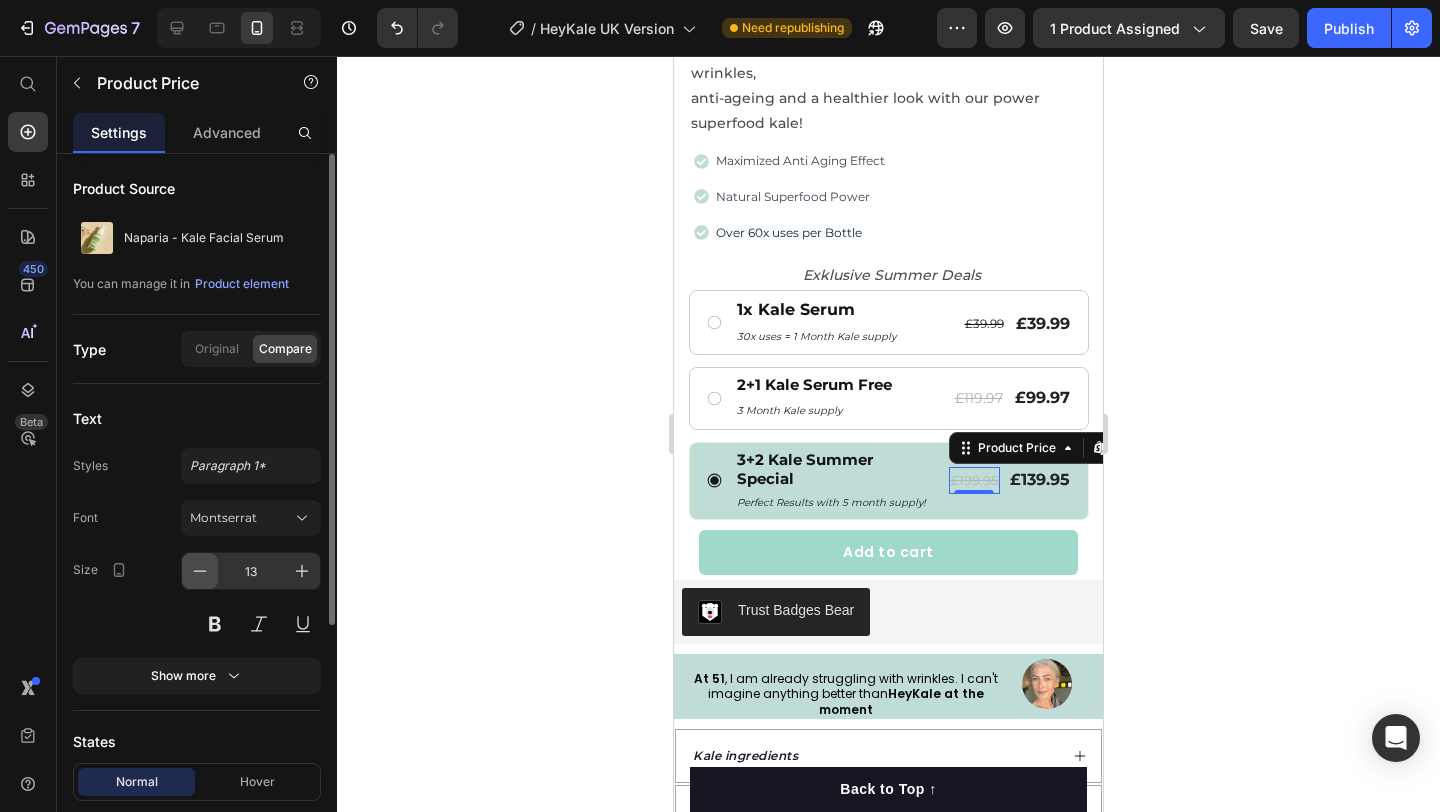 click 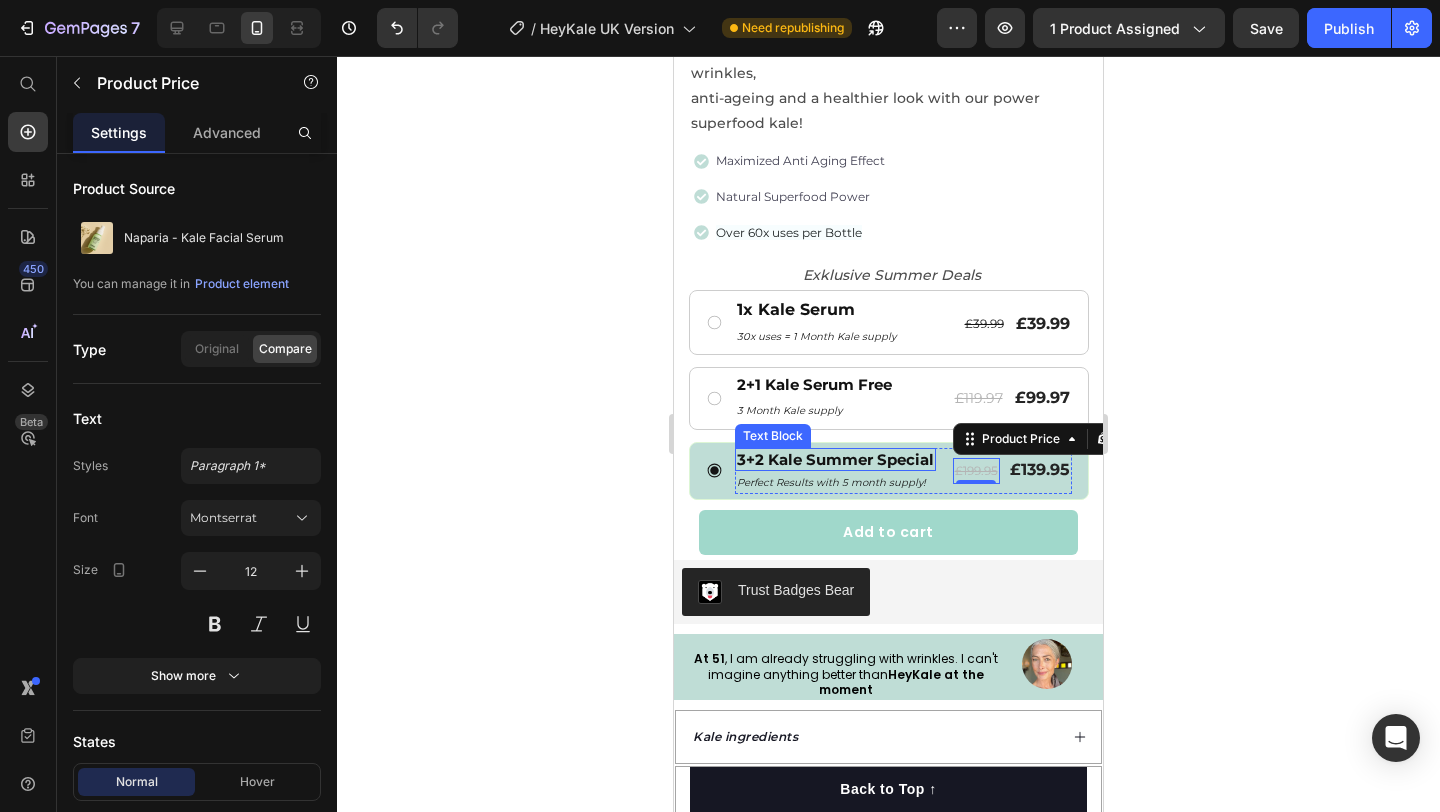 click on "3+2 Kale Summer Special" at bounding box center [835, 460] 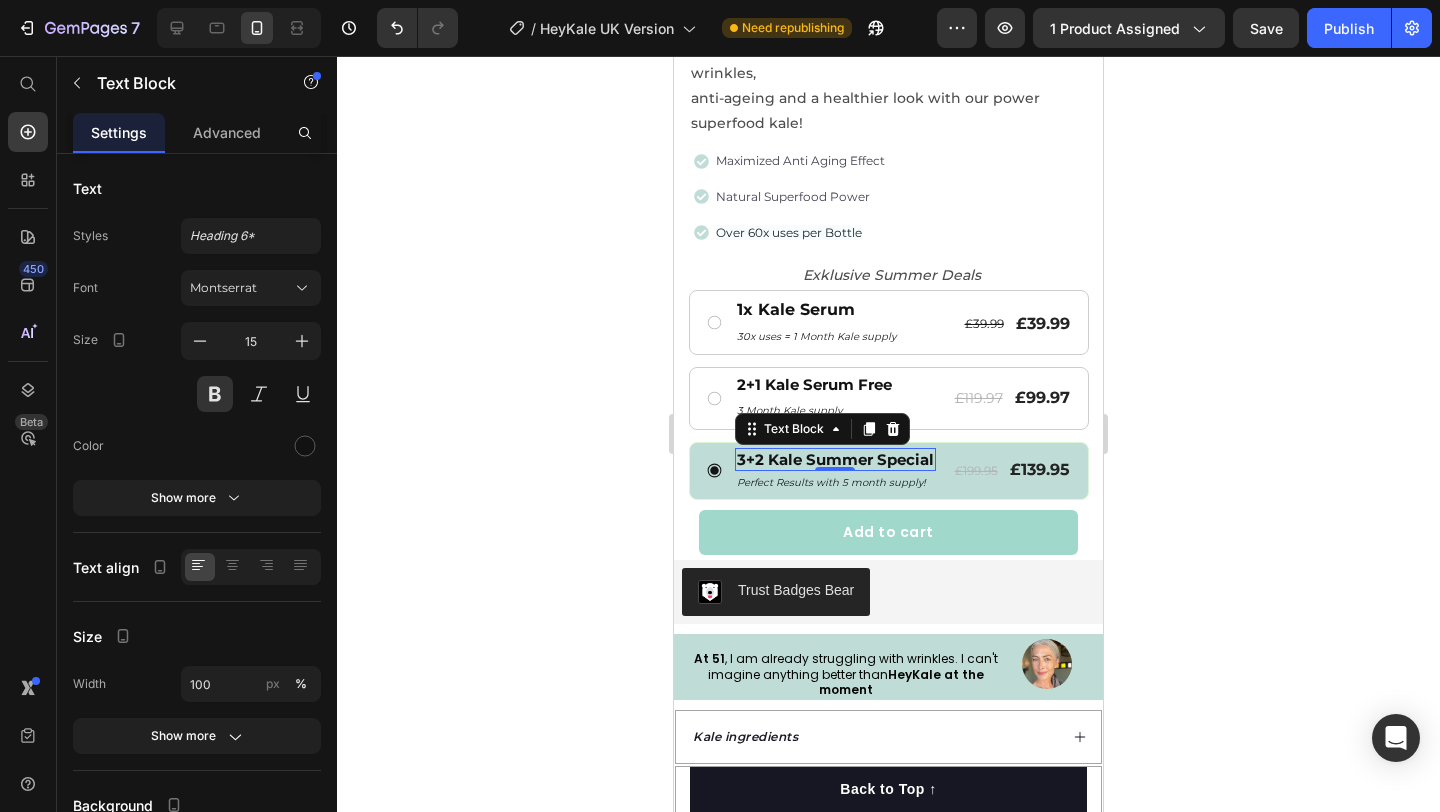 click 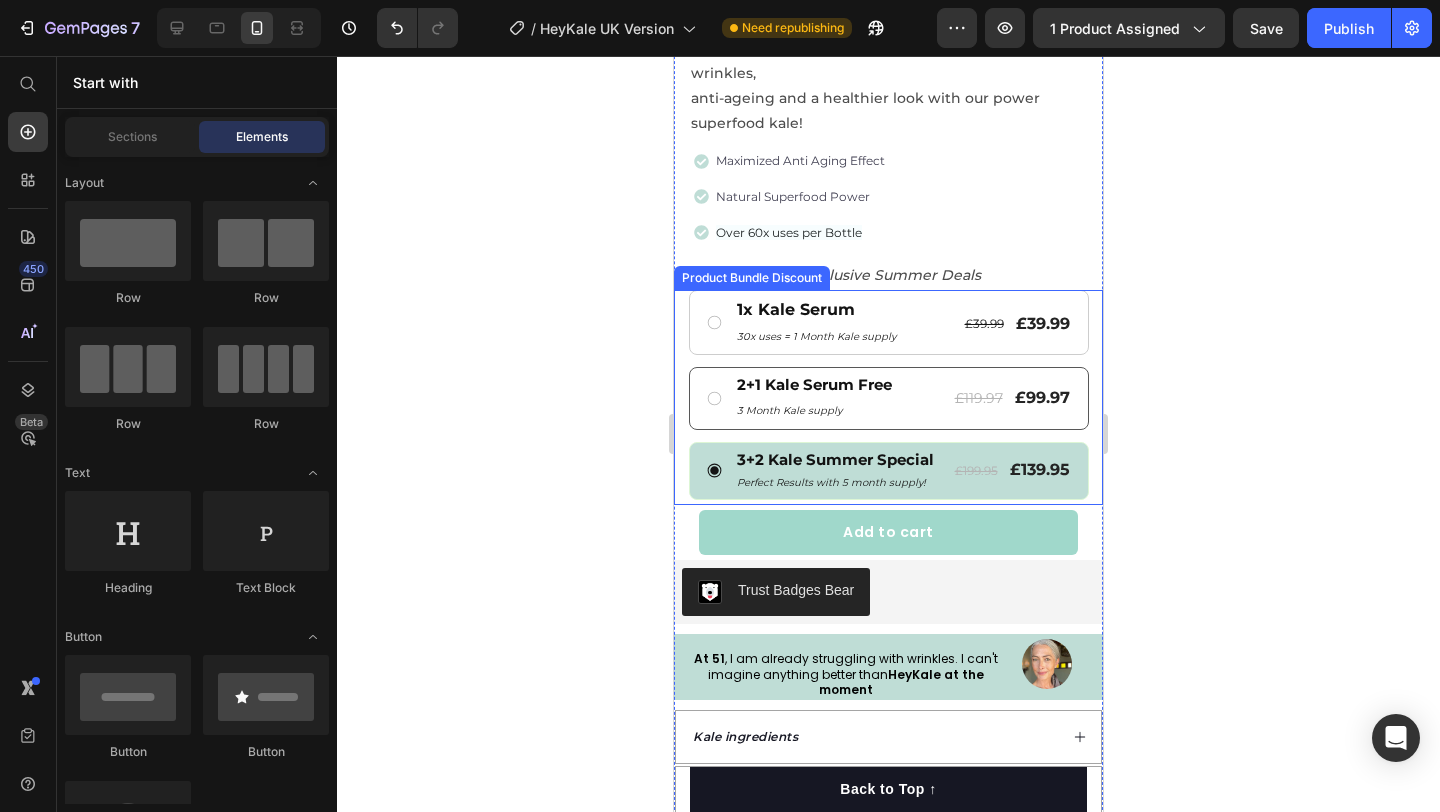 click on "2+1 Kale Serum Free  Text Block 3 Month Kale supply Text Block £119.97 Product Price £99.97 Product Price Row Row" at bounding box center [889, 398] 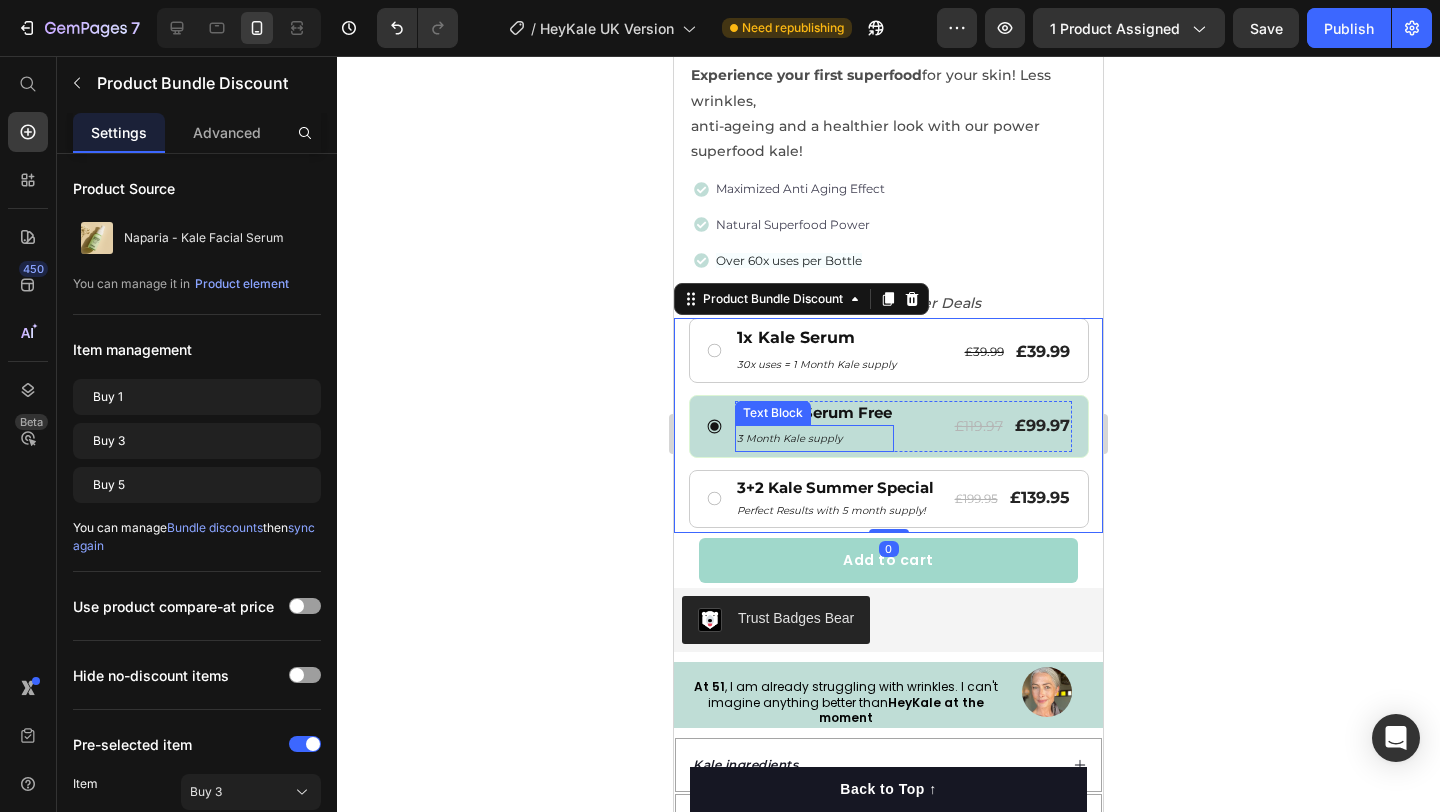 scroll, scrollTop: 587, scrollLeft: 0, axis: vertical 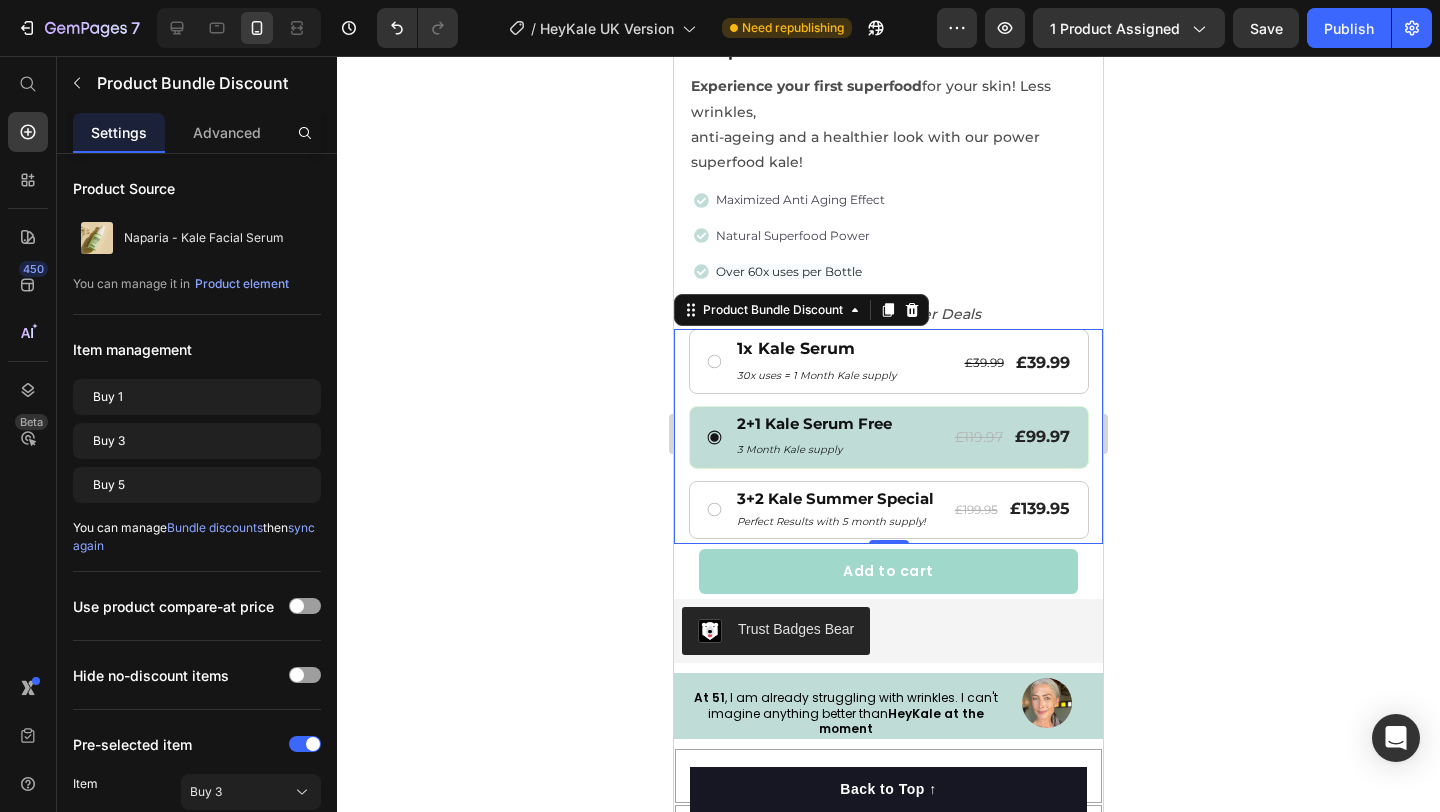click 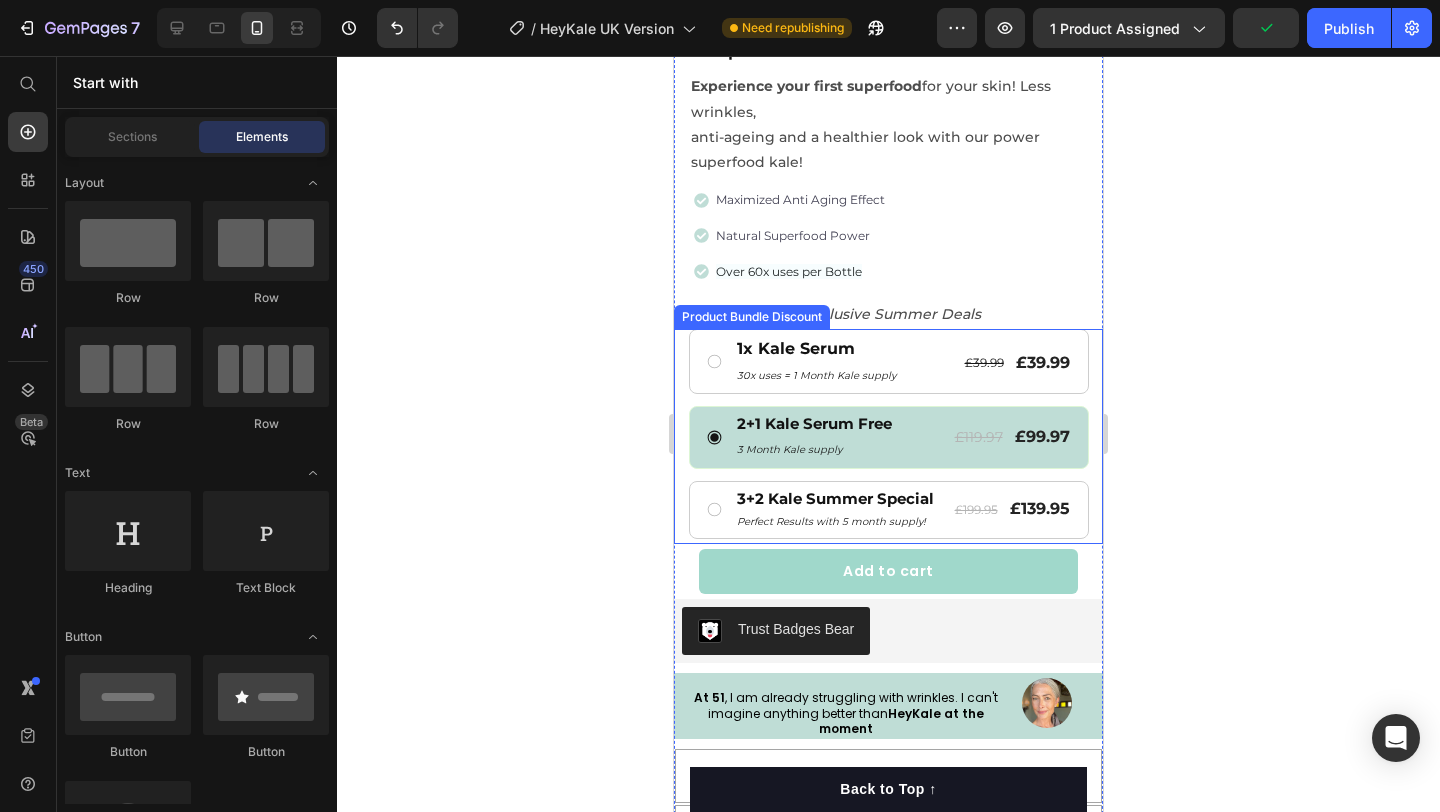 click on "2+1 Kale Serum Free  Text Block 3 Month Kale supply Text Block £119.97 Product Price £99.97 Product Price Row Row" at bounding box center [889, 437] 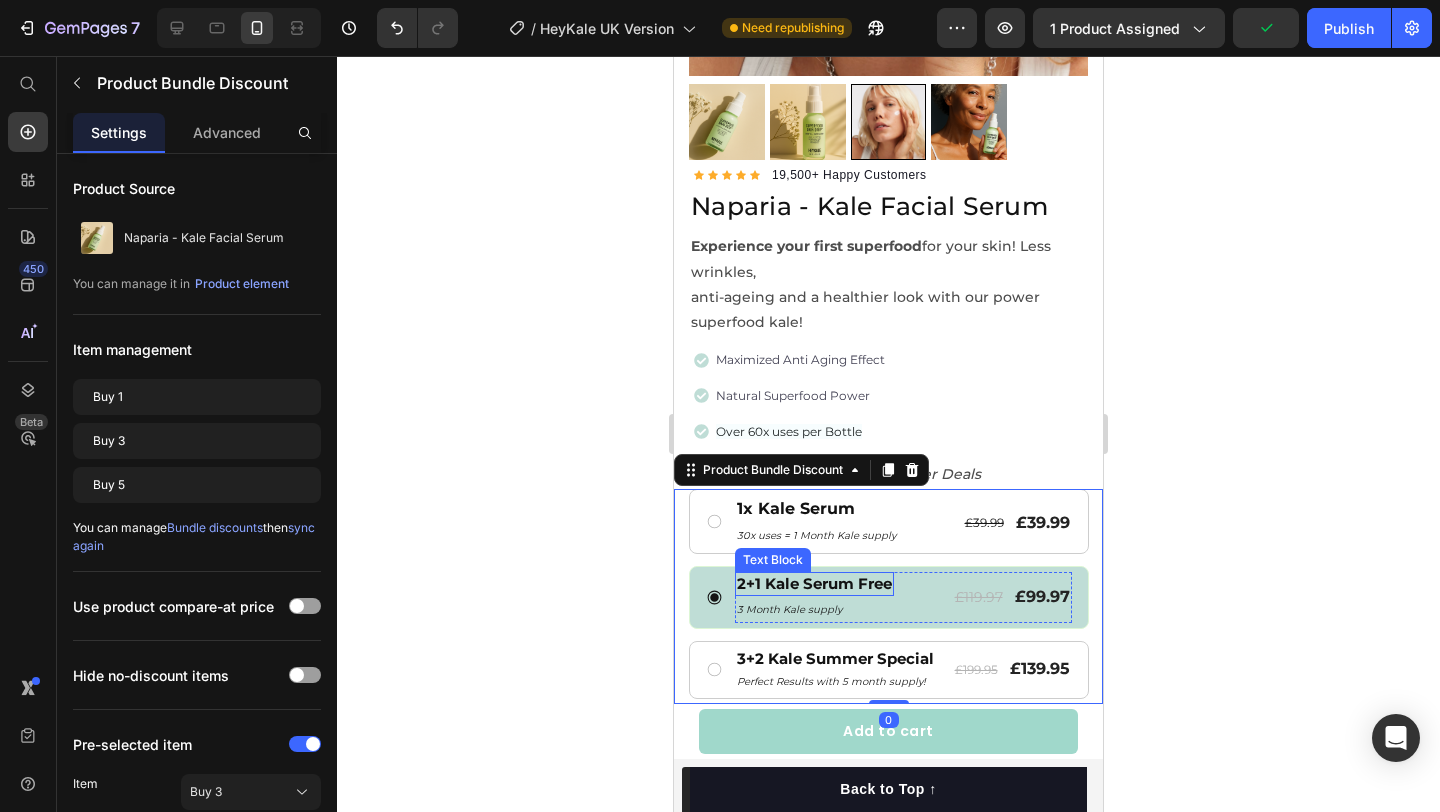scroll, scrollTop: 406, scrollLeft: 0, axis: vertical 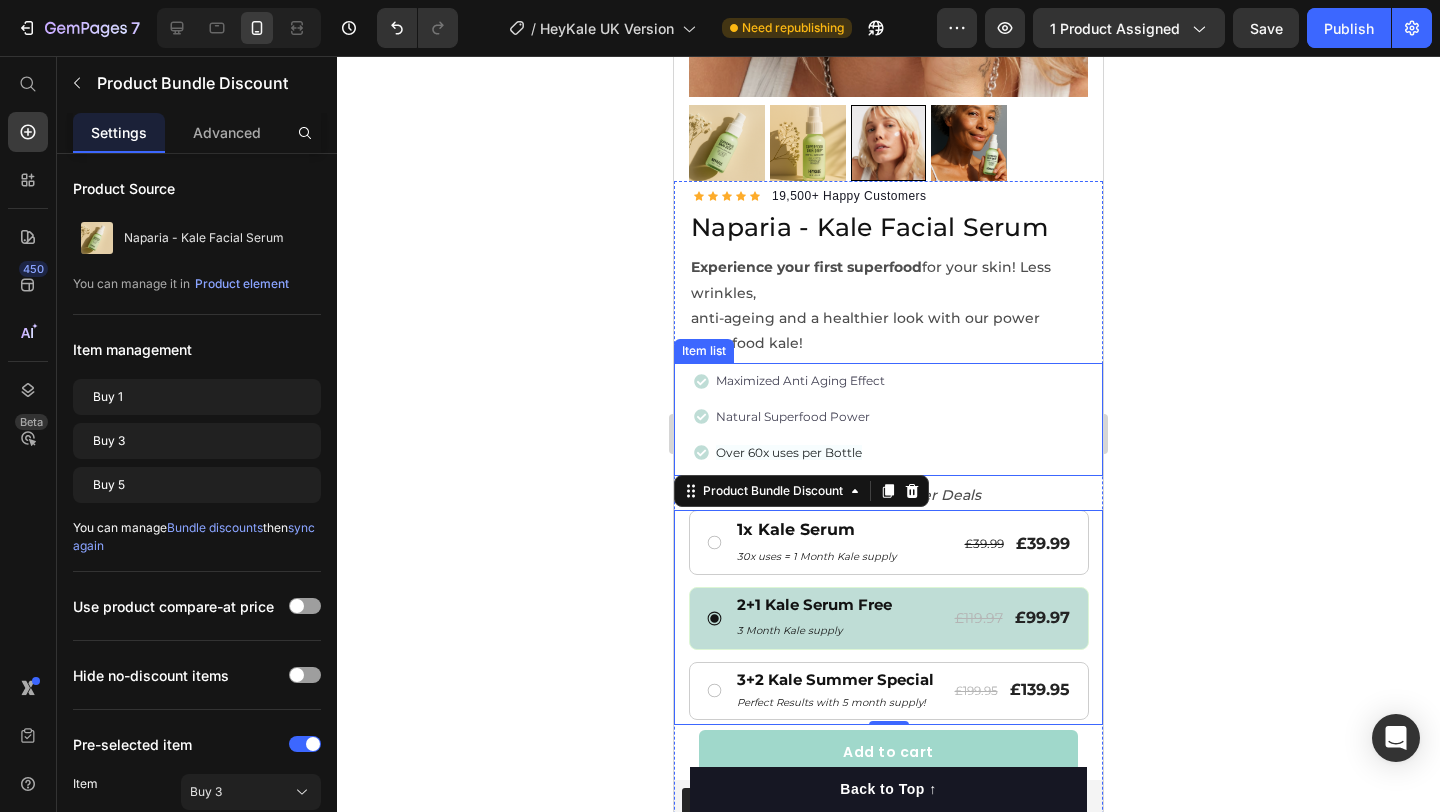 click on "Maximized Anti Aging Effect" at bounding box center (800, 381) 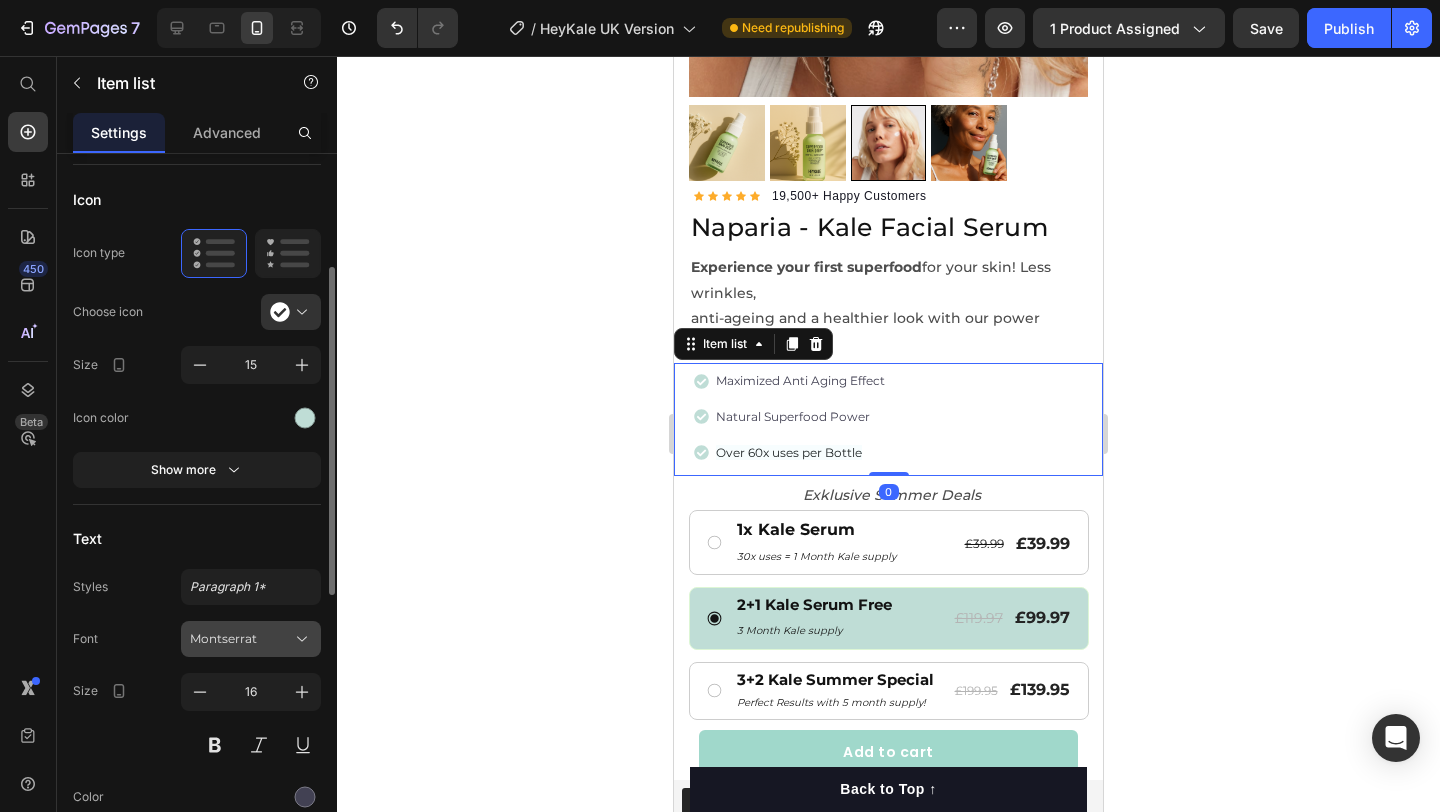 scroll, scrollTop: 253, scrollLeft: 0, axis: vertical 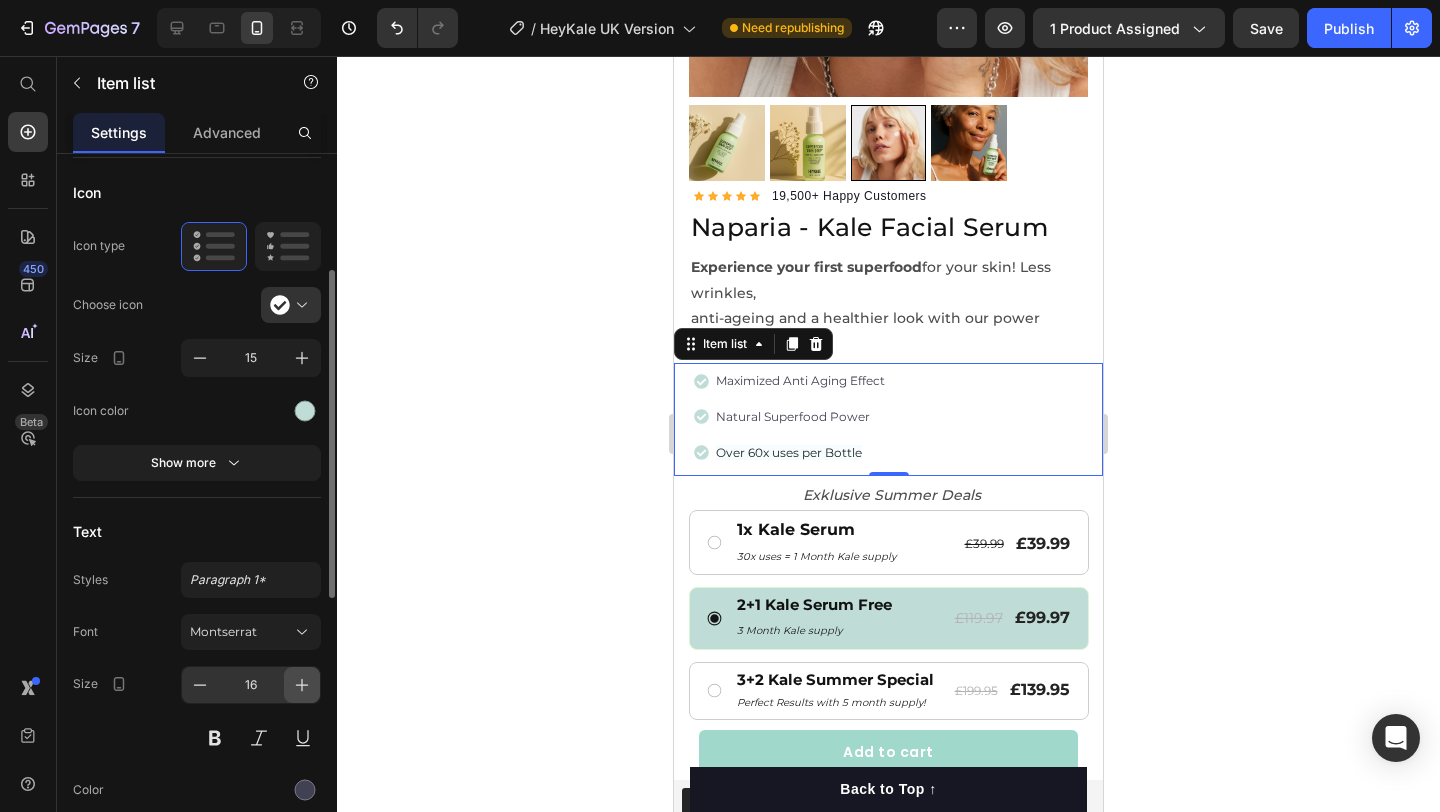 click 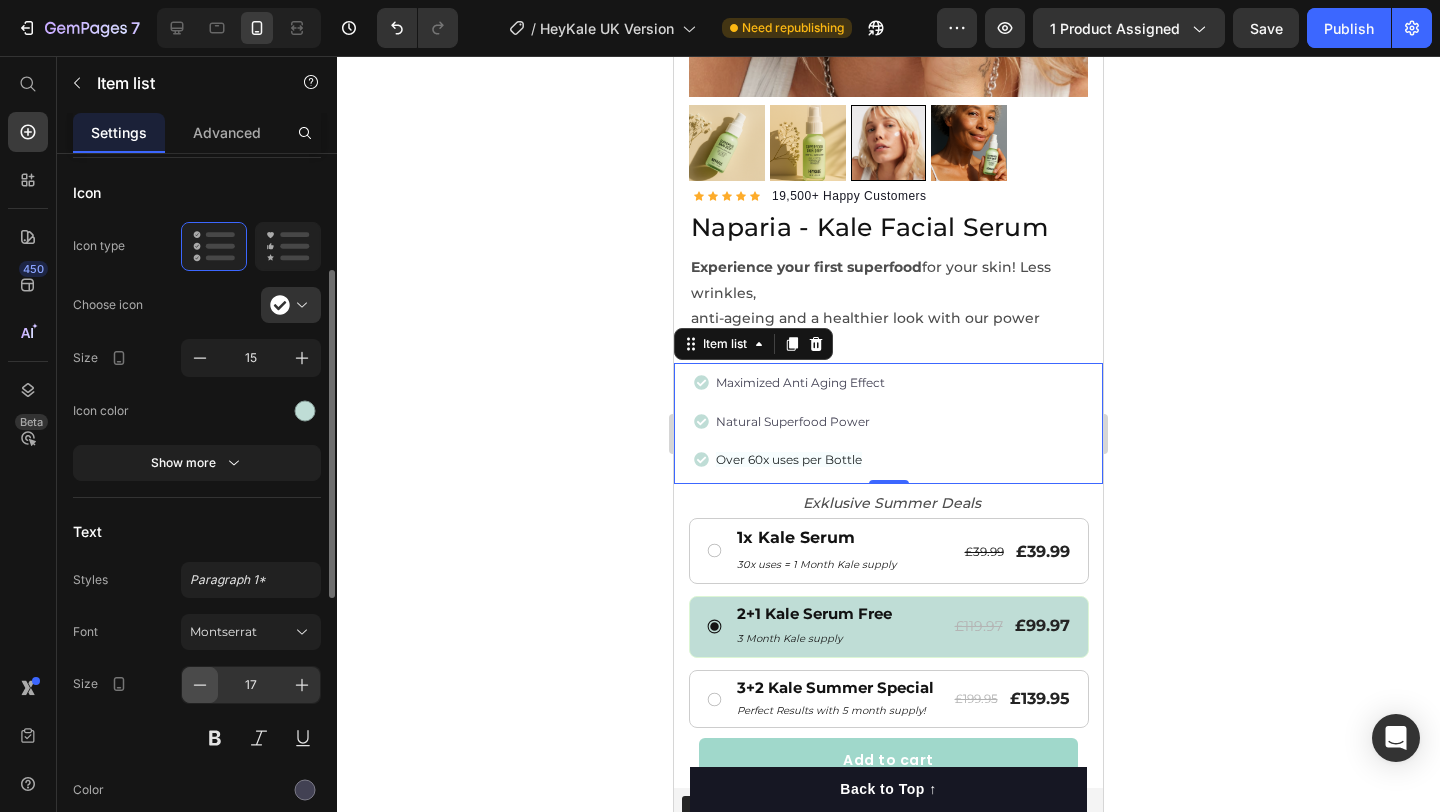 click 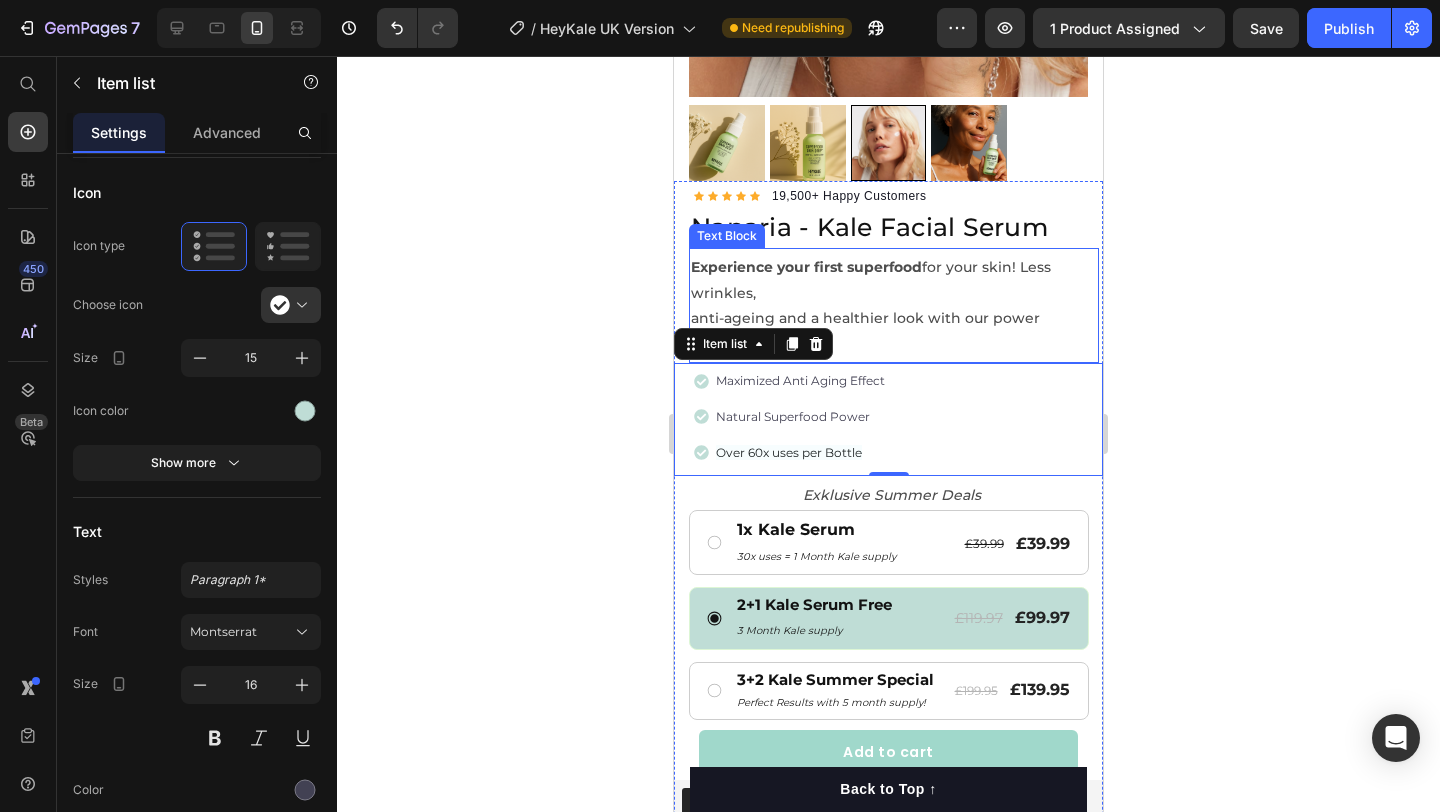 click on "Experience your first superfood for your skin! Less wrinkles, anti-ageing and a healthier look with our power superfood kale! Text Block" at bounding box center [894, 305] 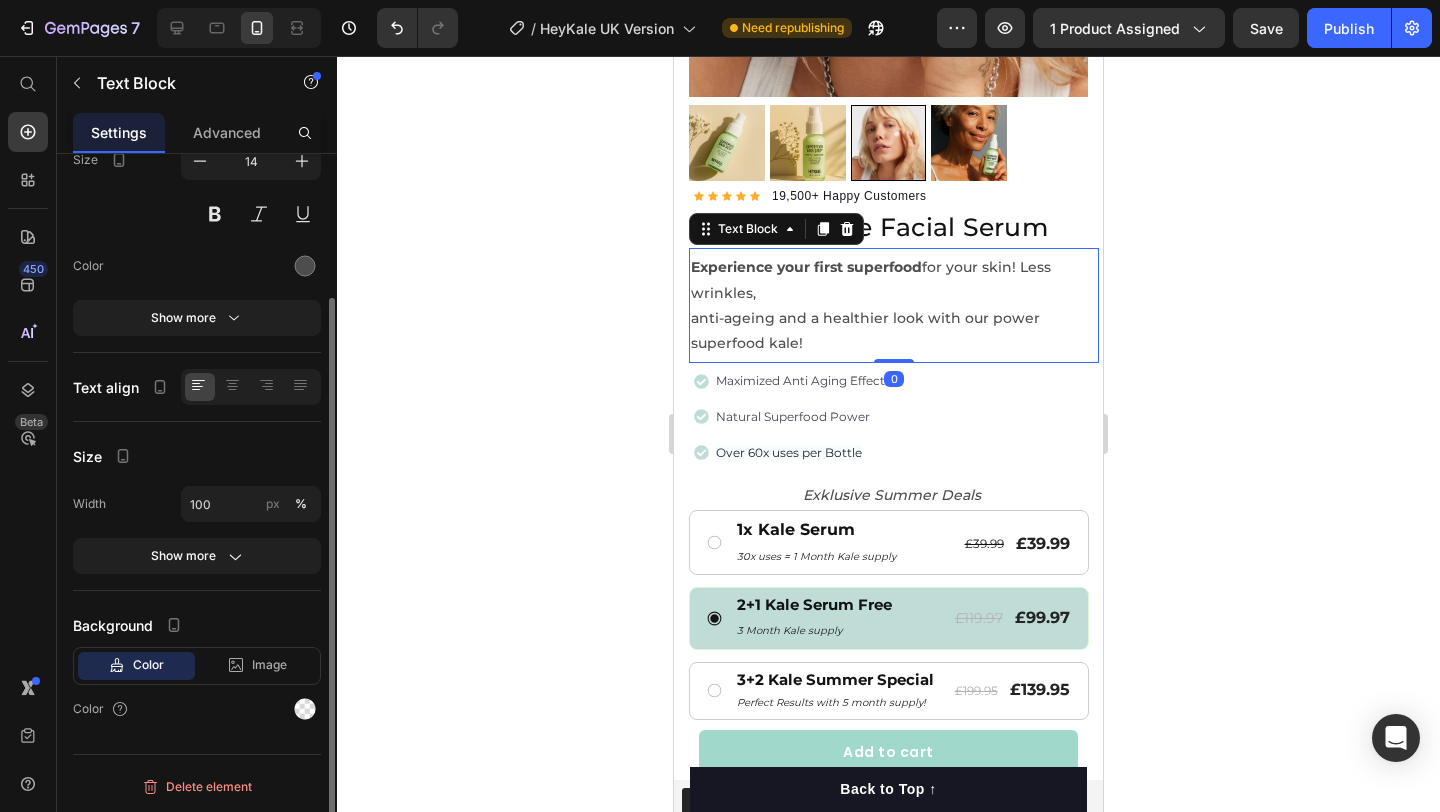 scroll, scrollTop: 0, scrollLeft: 0, axis: both 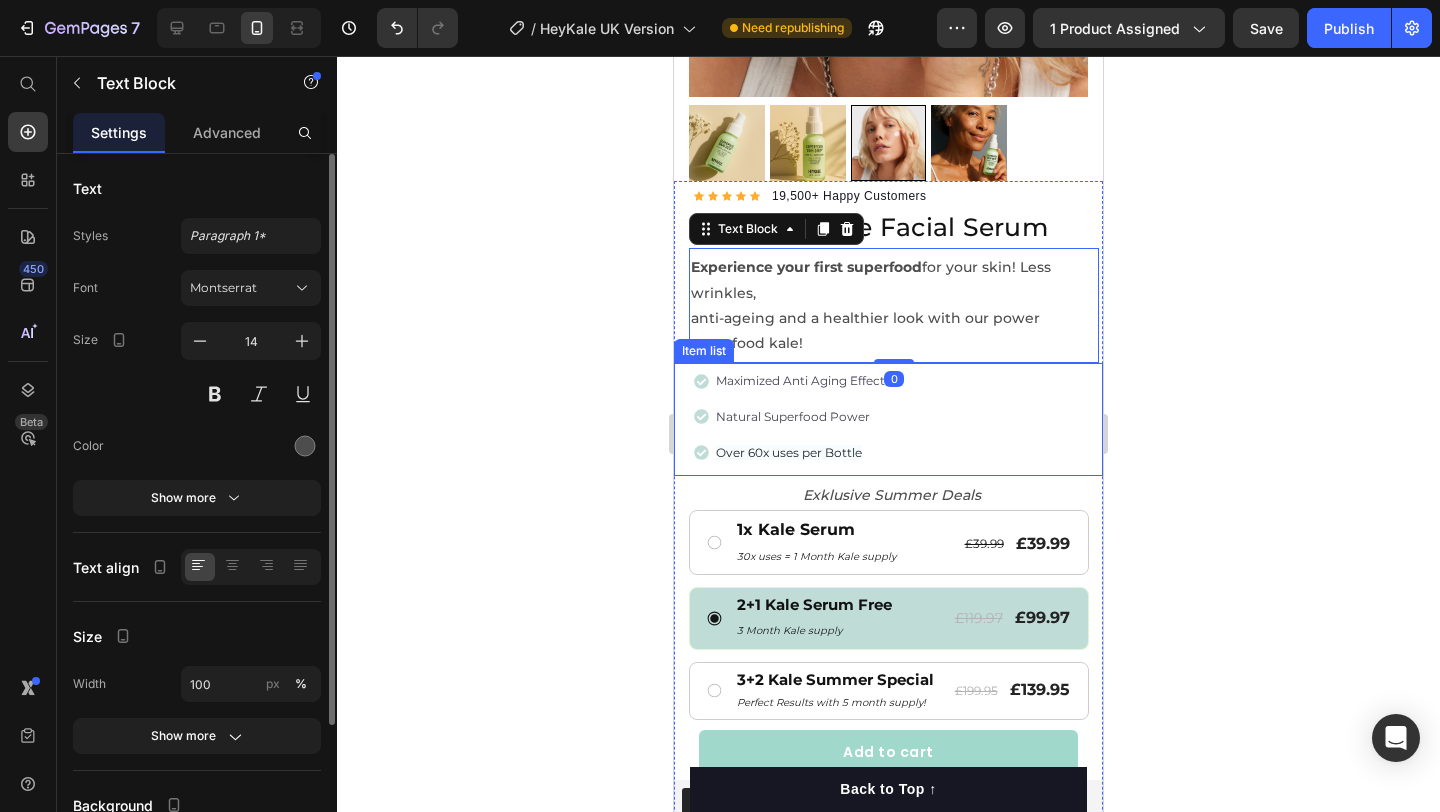 click on "Maximized Anti Aging Effect" at bounding box center [800, 381] 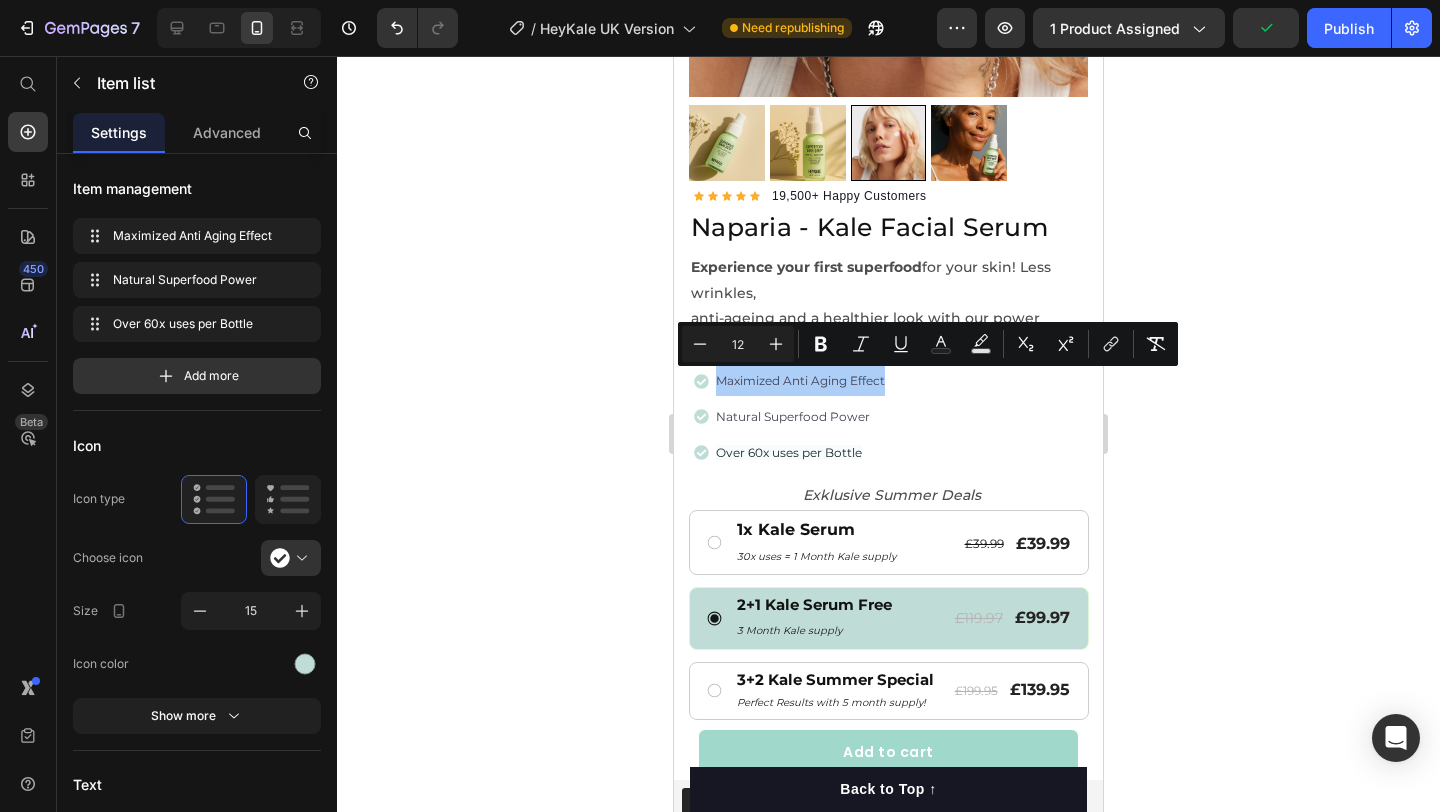 click 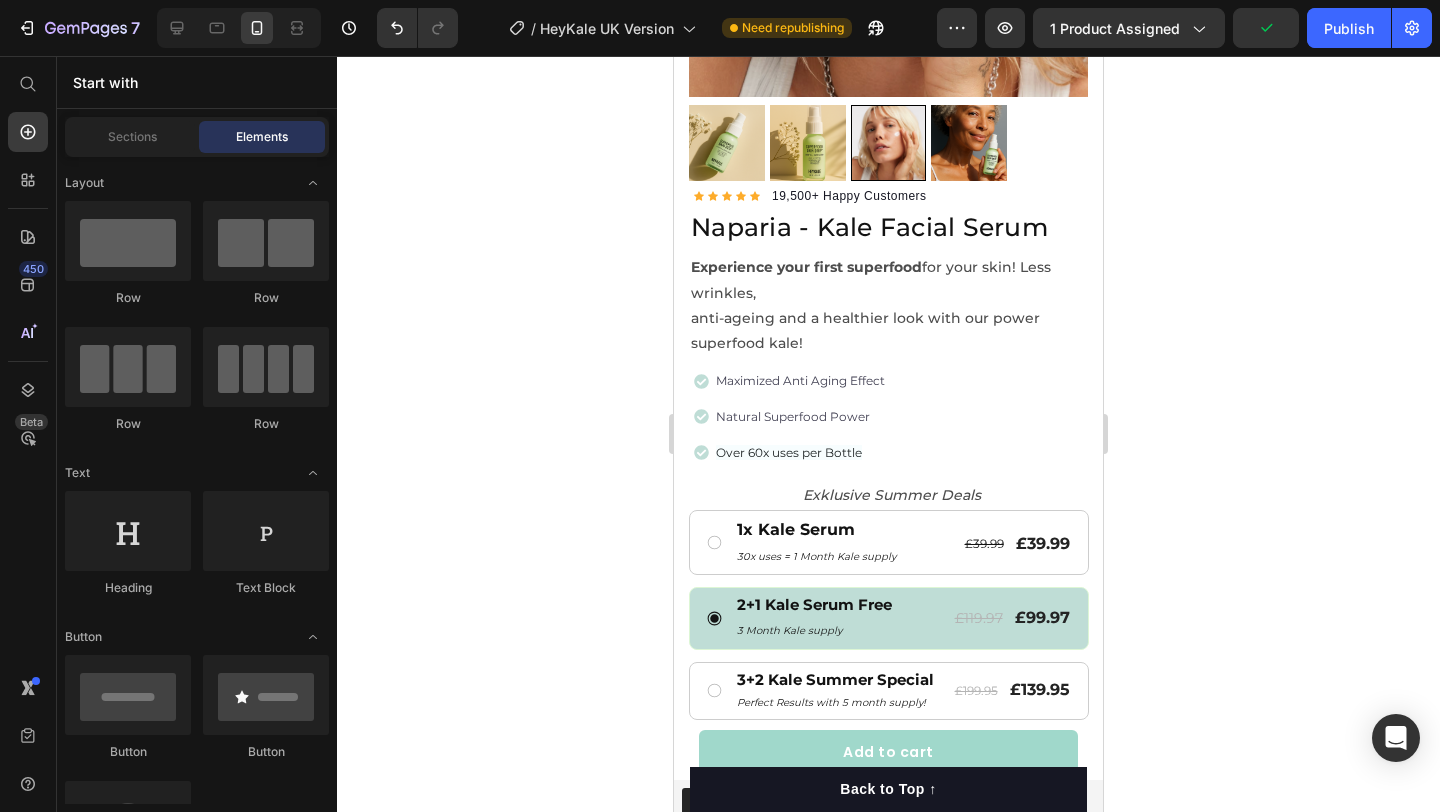 click 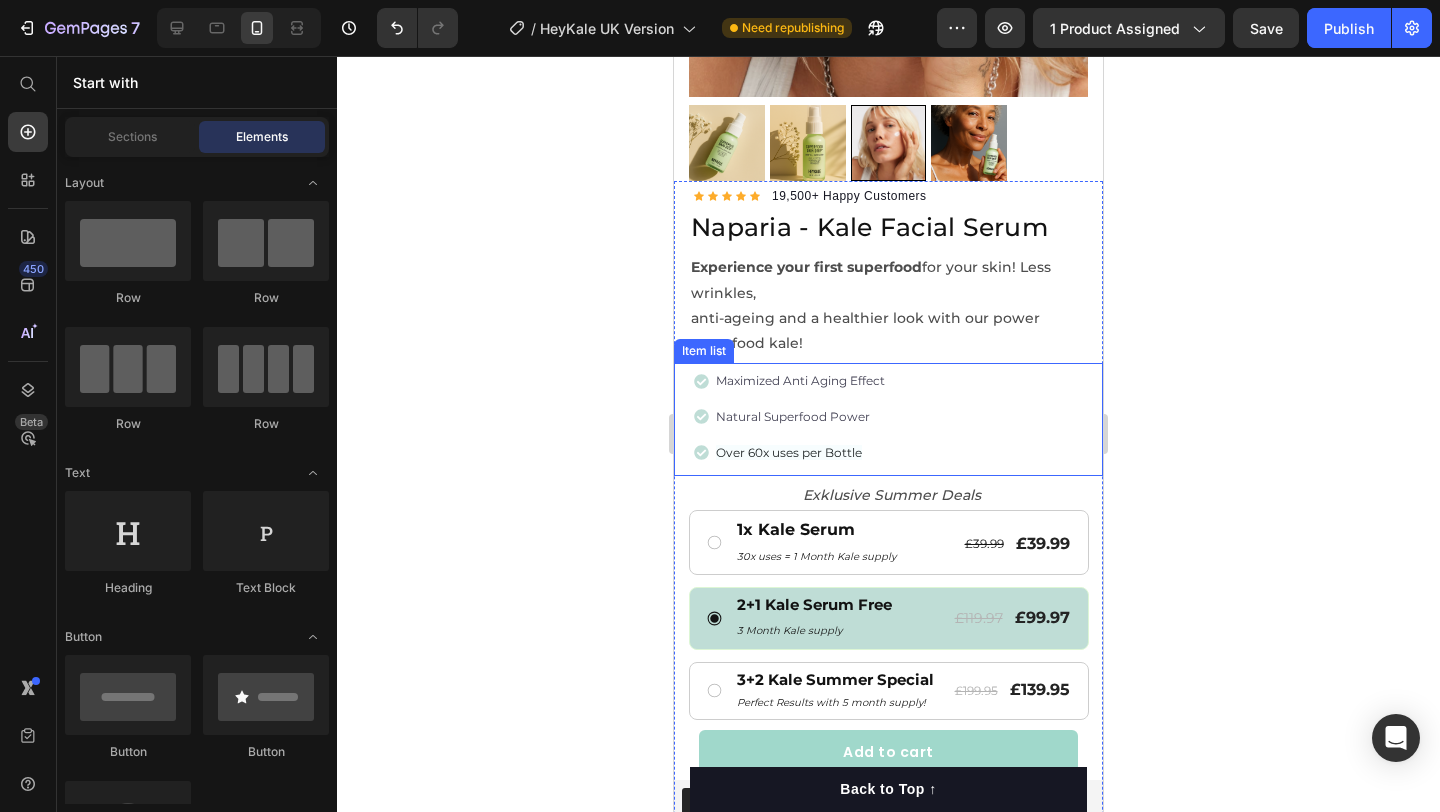 click on "Maximized Anti Aging Effect" at bounding box center (800, 381) 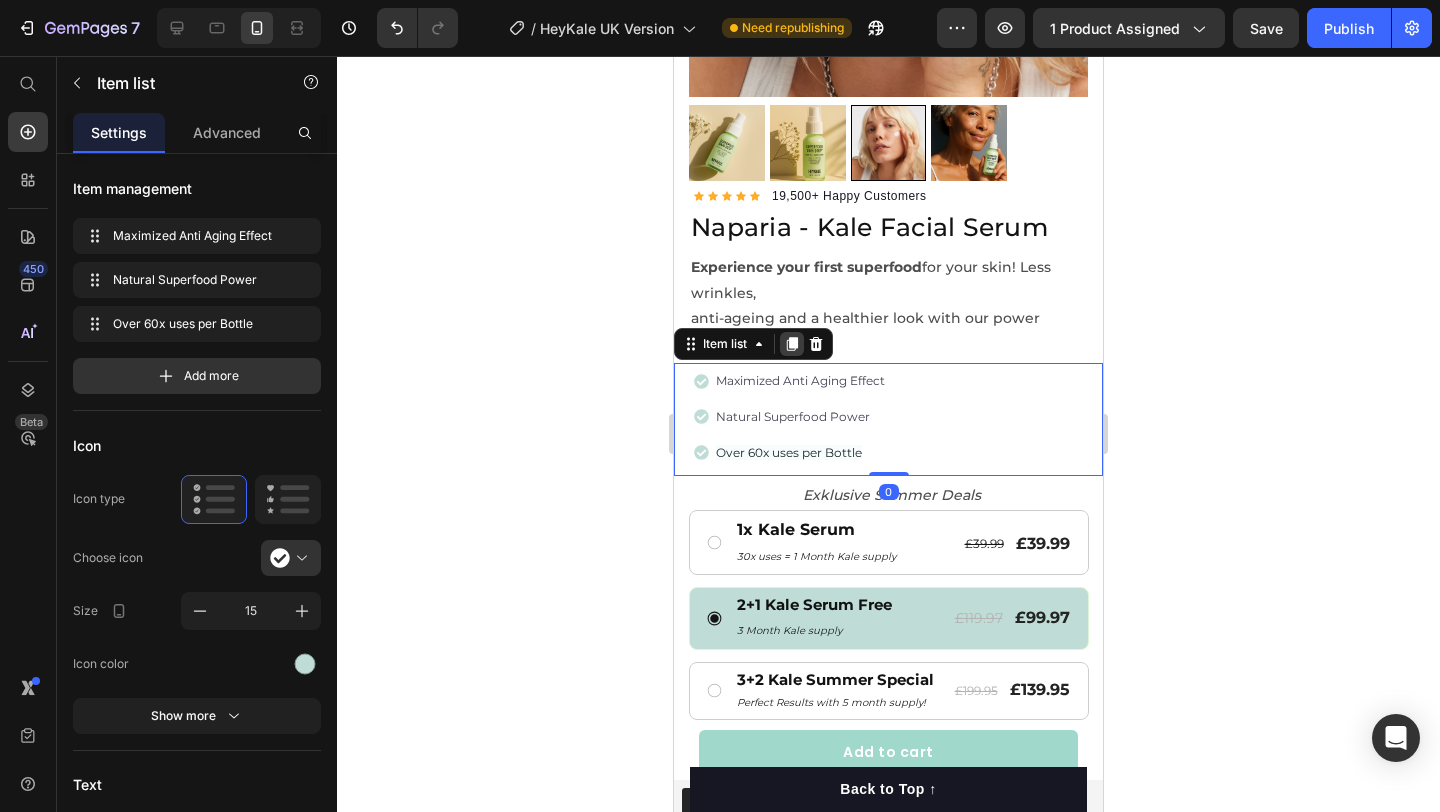 click 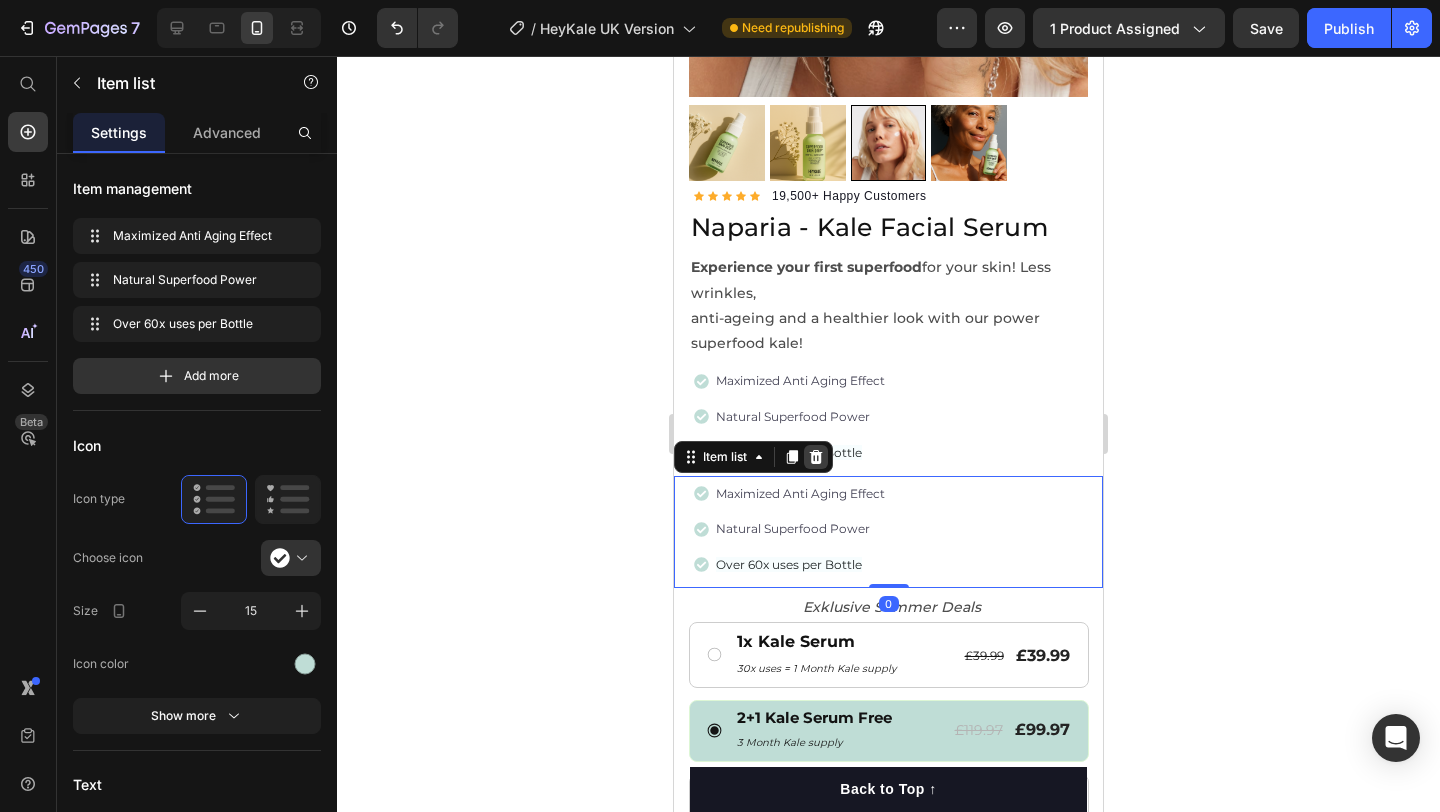 click 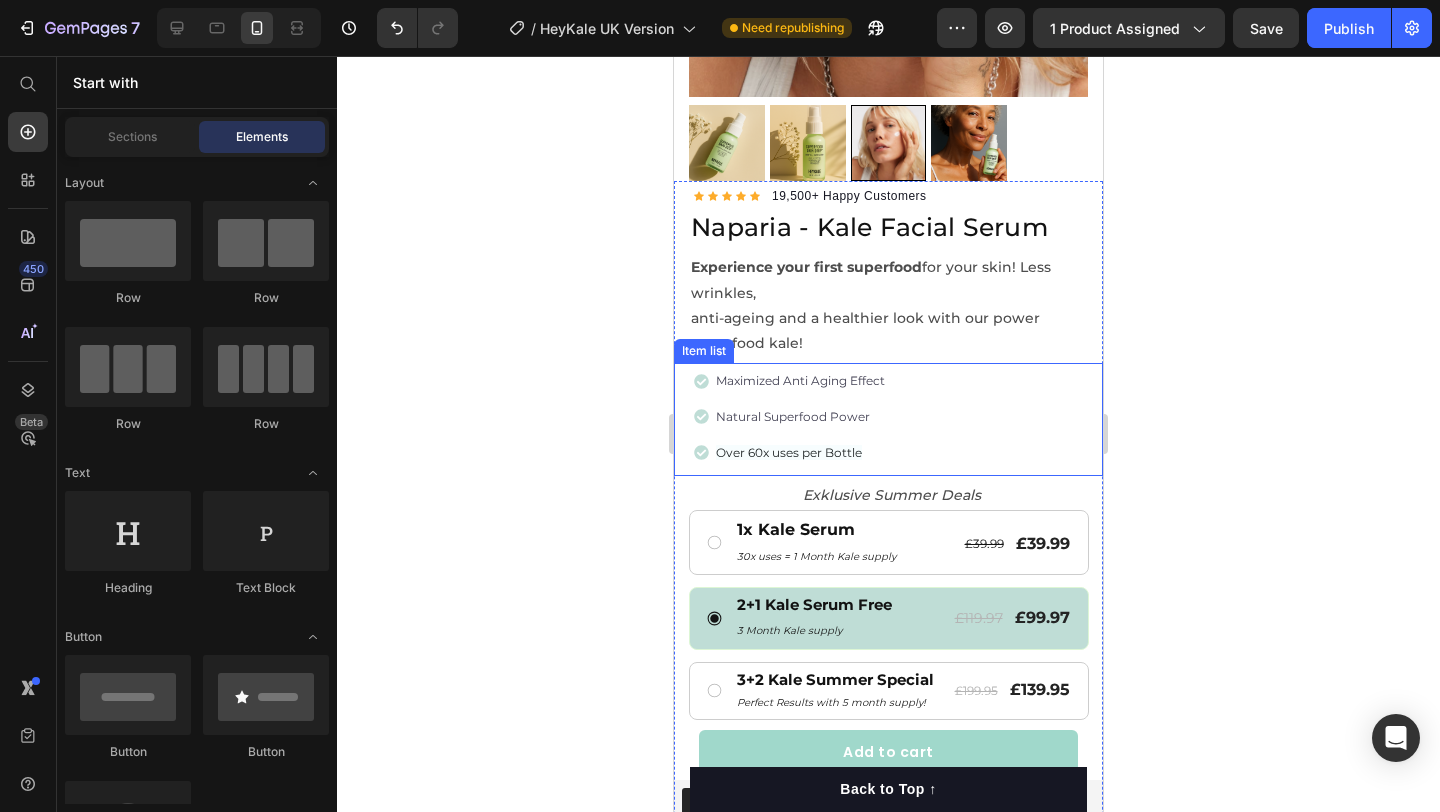click on "Maximized Anti Aging Effect" at bounding box center (800, 380) 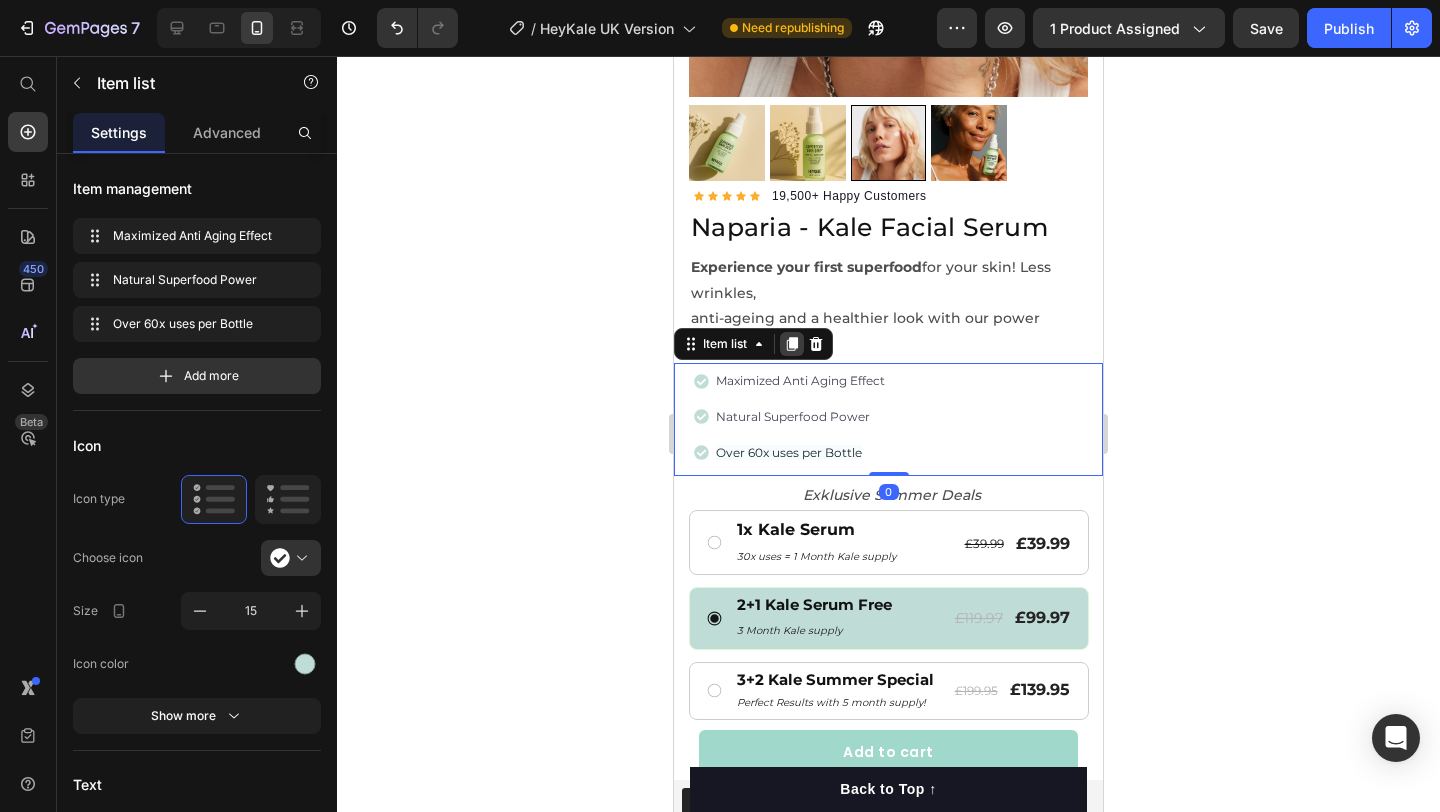 click 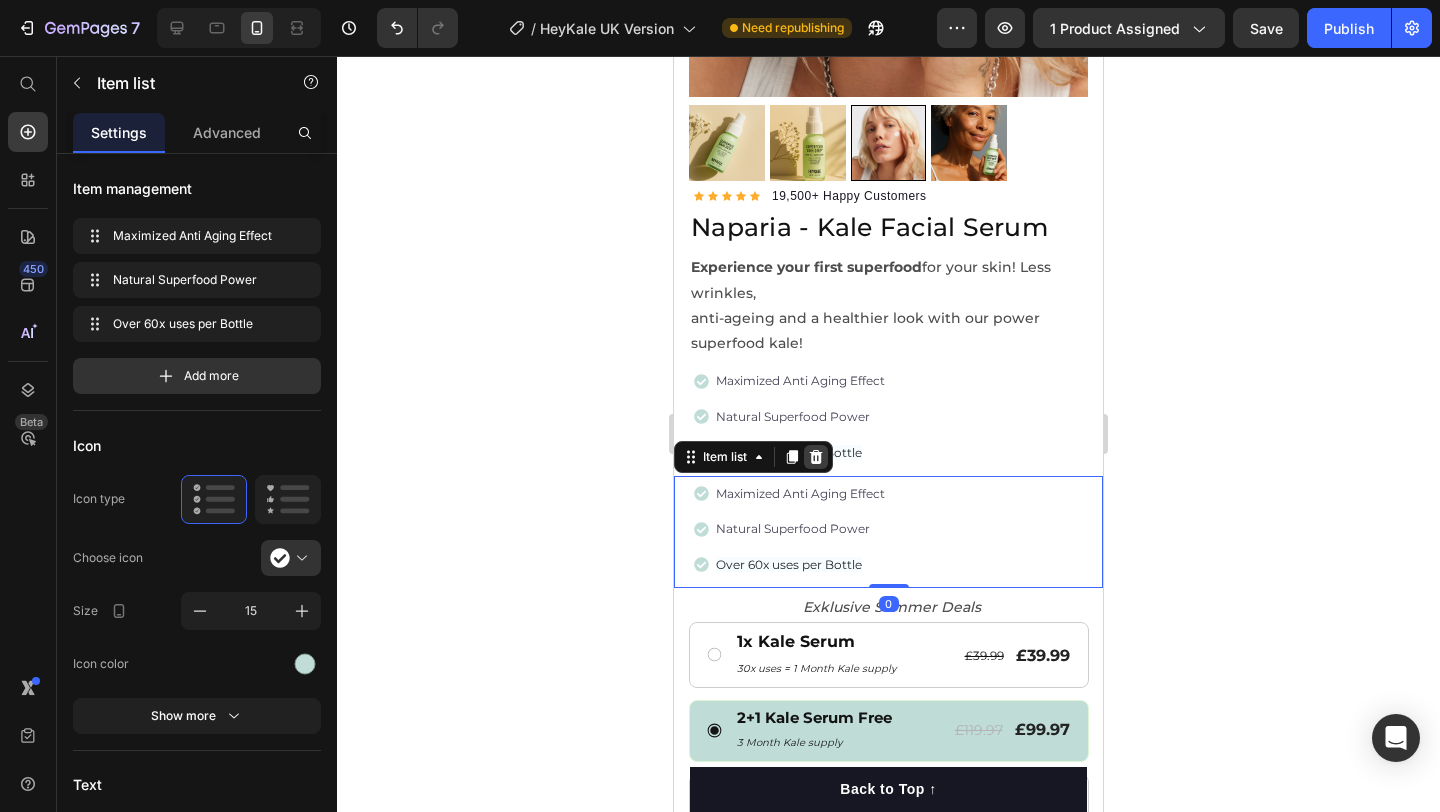 click 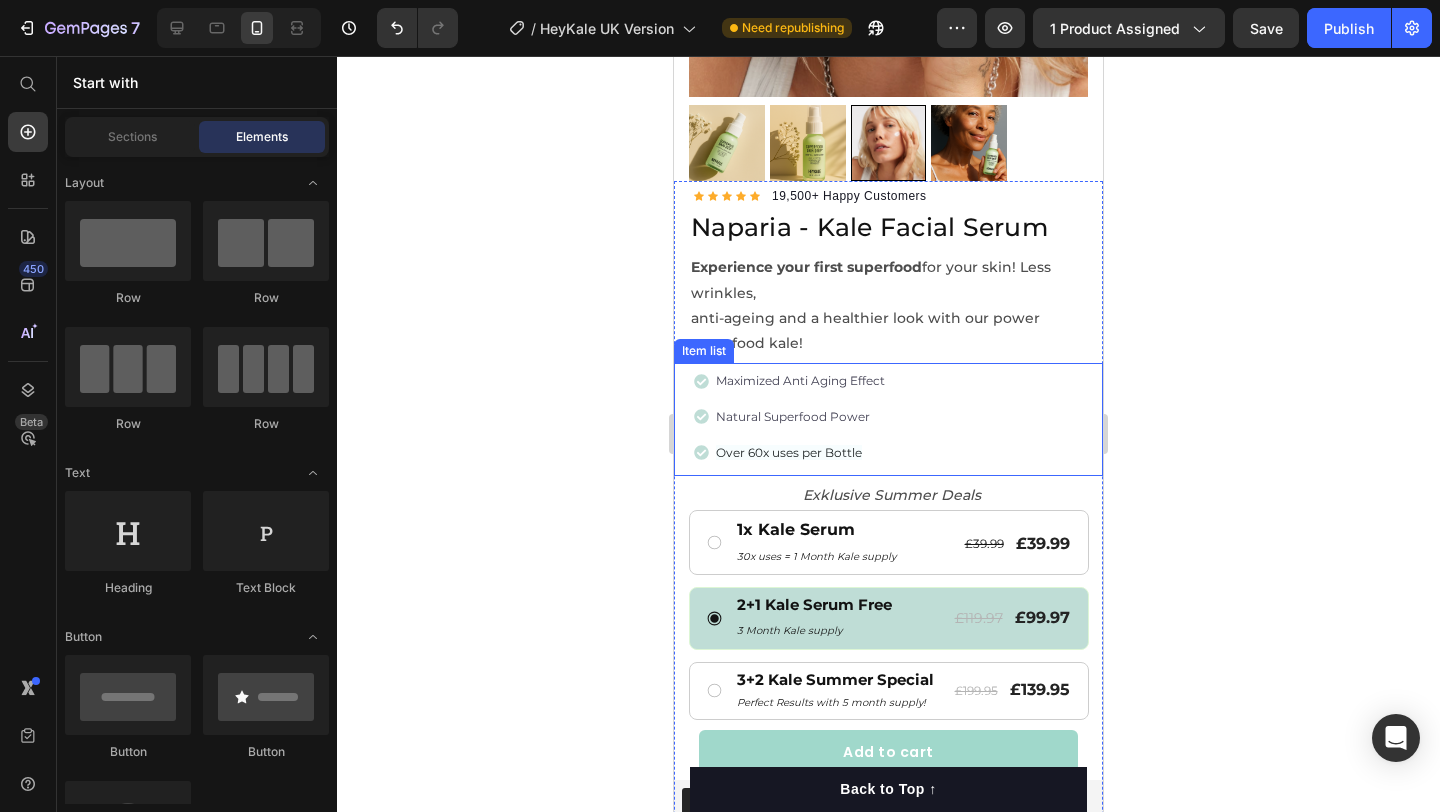 click on "Maximized Anti Aging Effect" at bounding box center (800, 380) 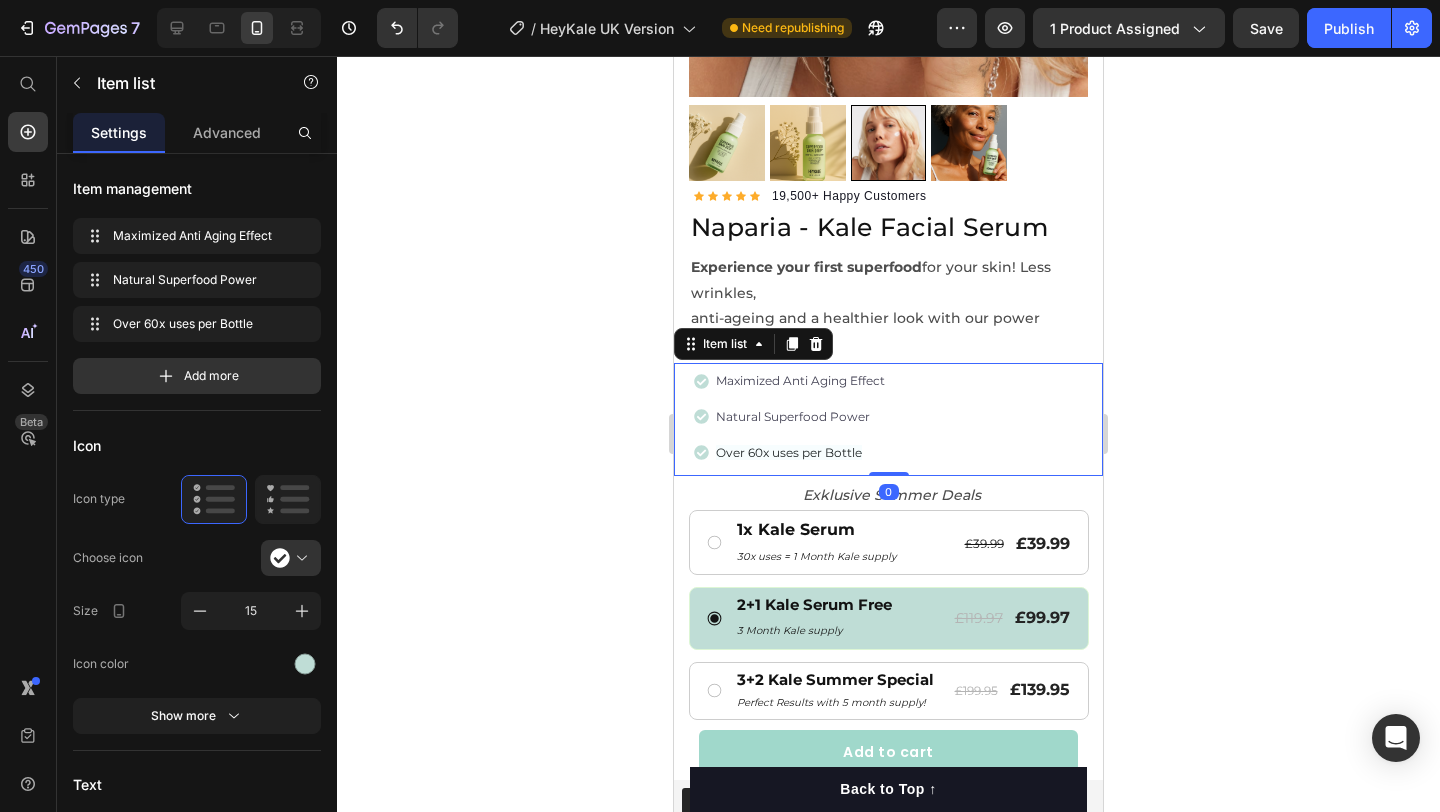 click on "Maximized Anti Aging Effect Natural Superfood Power Over 60x uses per Bottle" at bounding box center [894, 419] 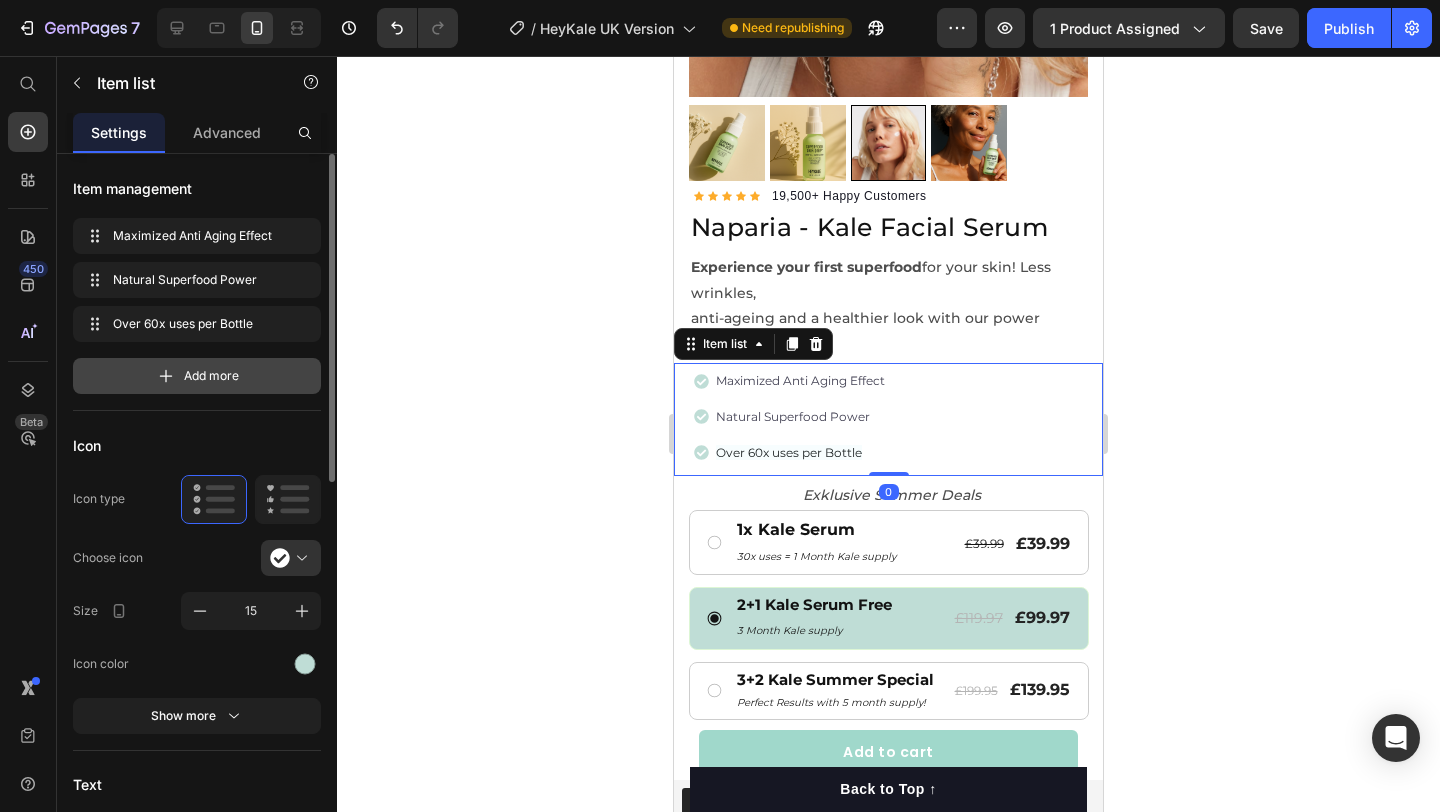 click on "Add more" at bounding box center (197, 376) 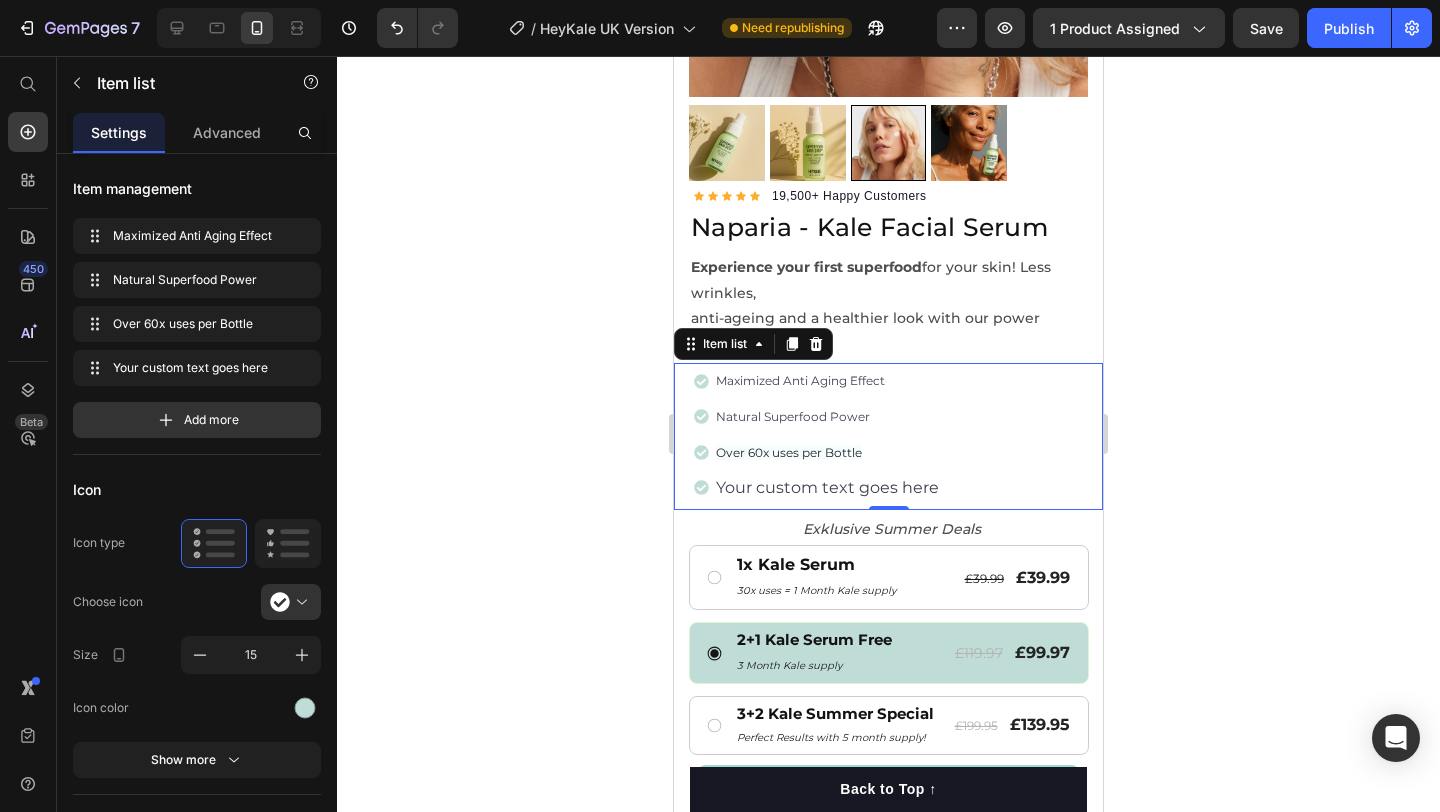 click on "Your custom text goes here" at bounding box center [827, 488] 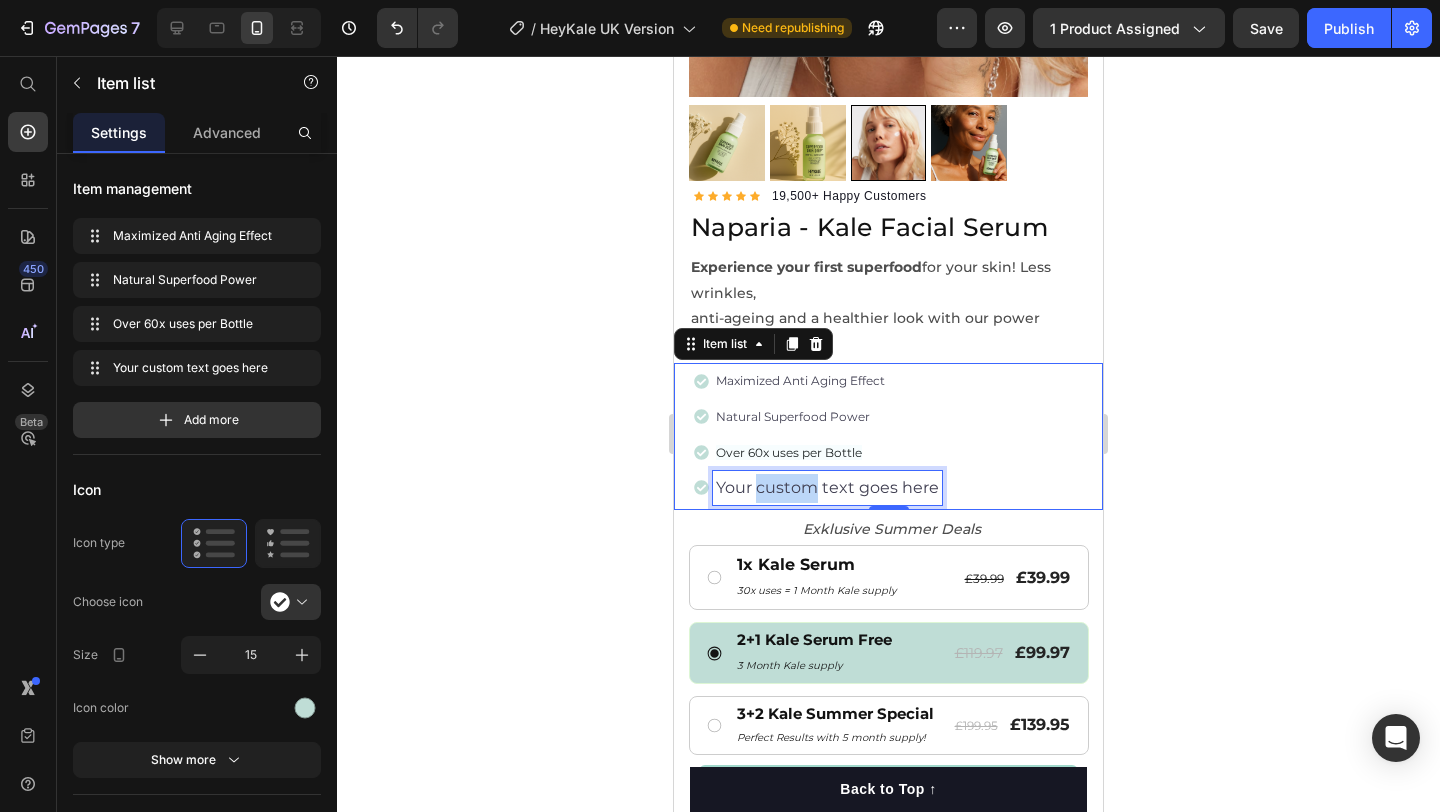 click on "Your custom text goes here" at bounding box center [827, 488] 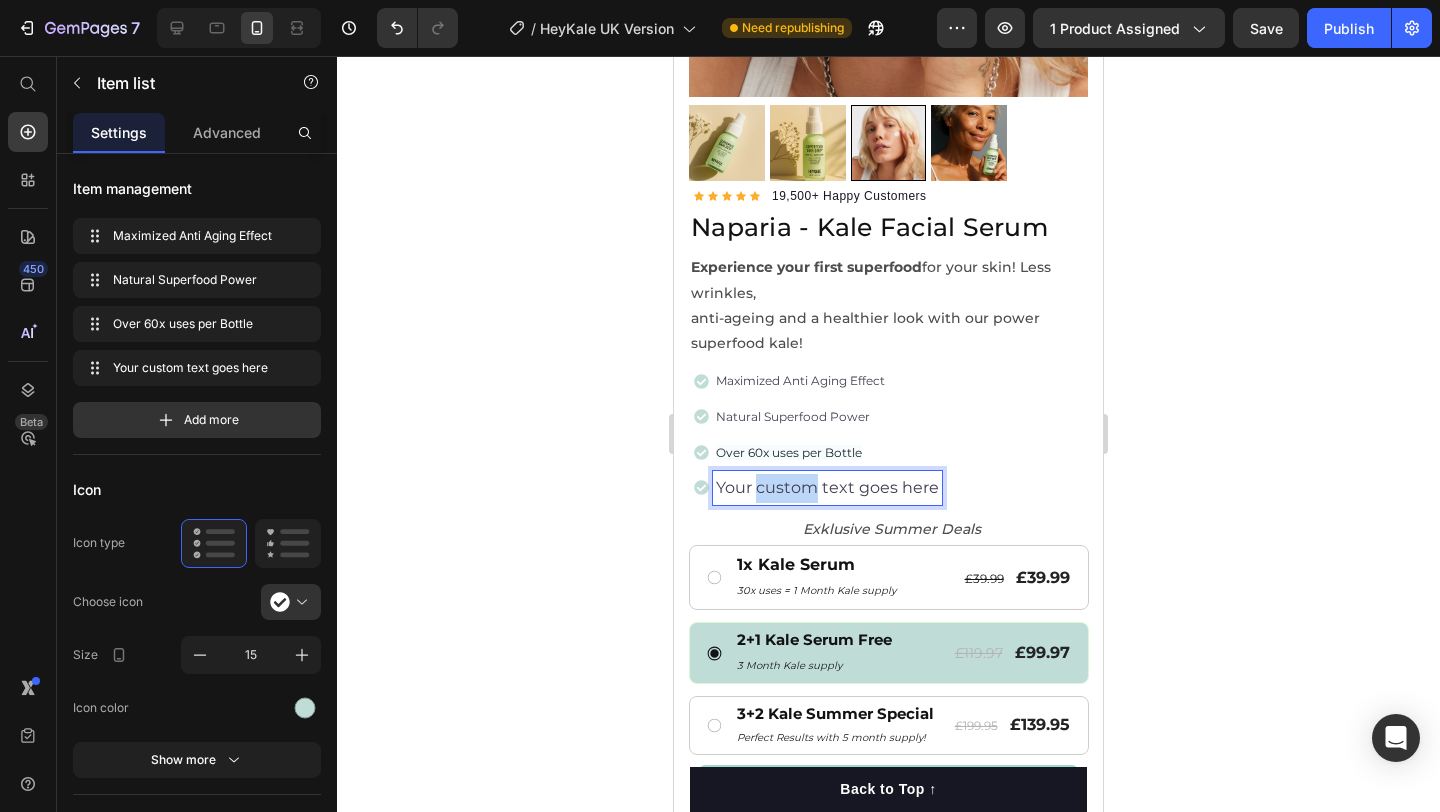 click on "Your custom text goes here" at bounding box center [827, 488] 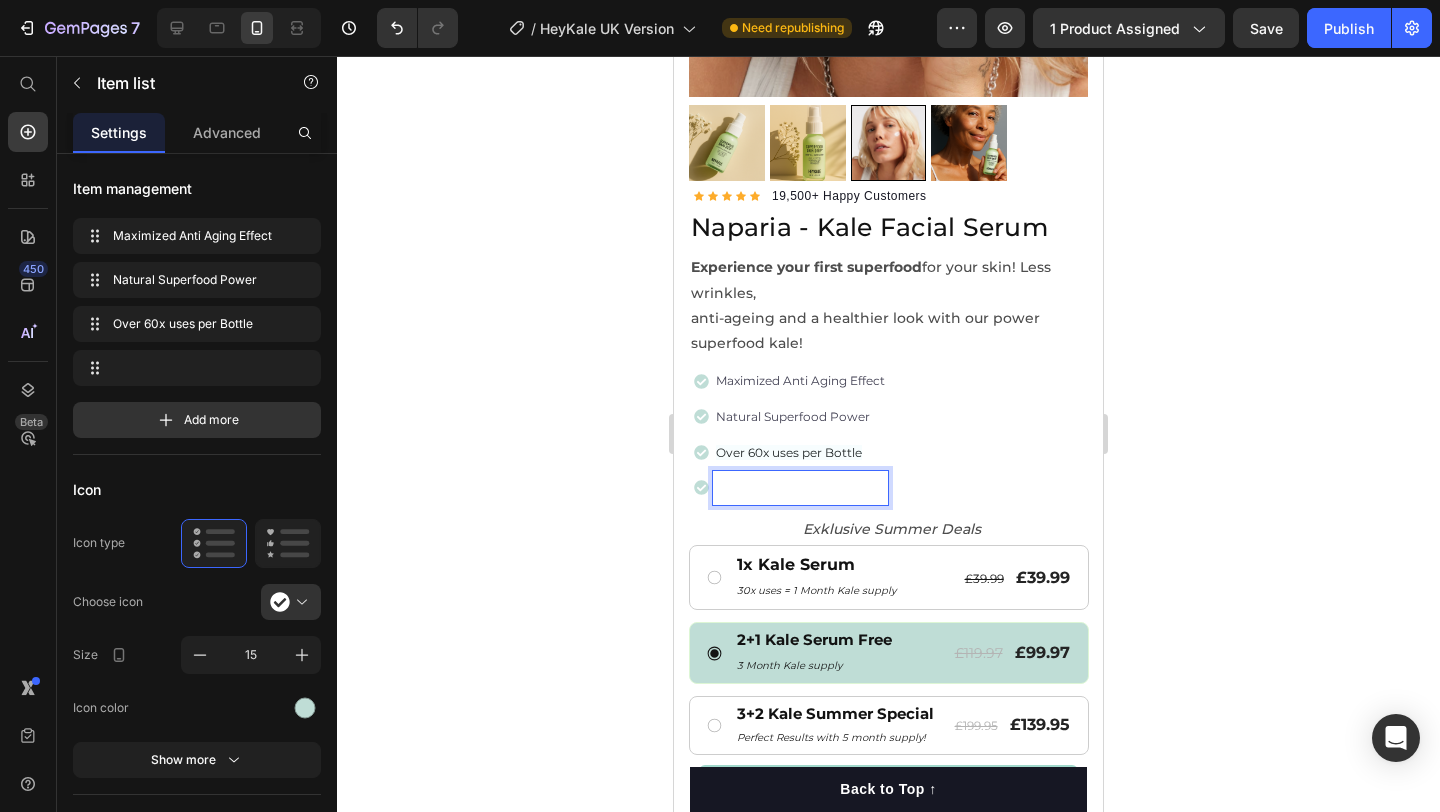 scroll, scrollTop: 401, scrollLeft: 0, axis: vertical 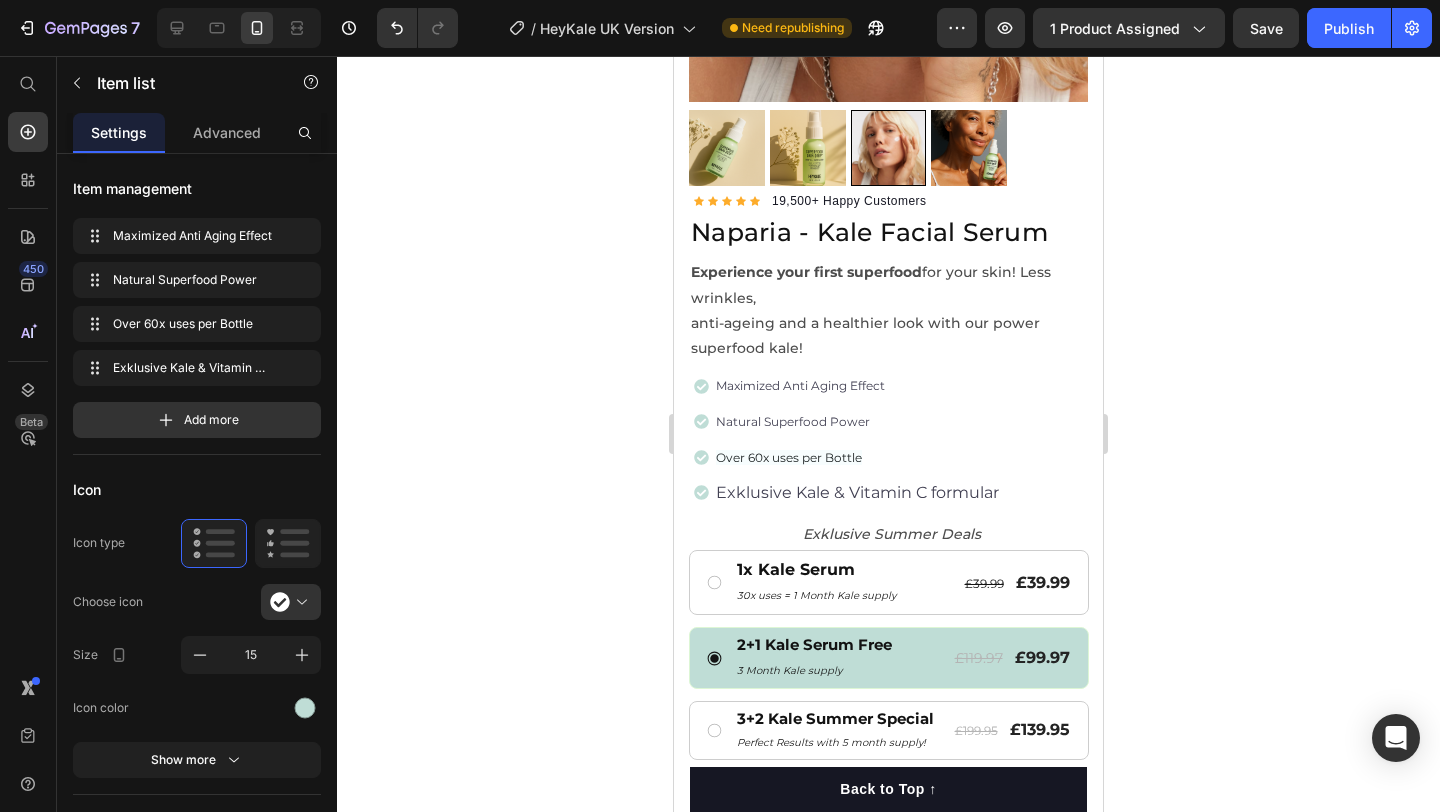 click on "Exklusive Kale & Vitamin C formular" at bounding box center (857, 493) 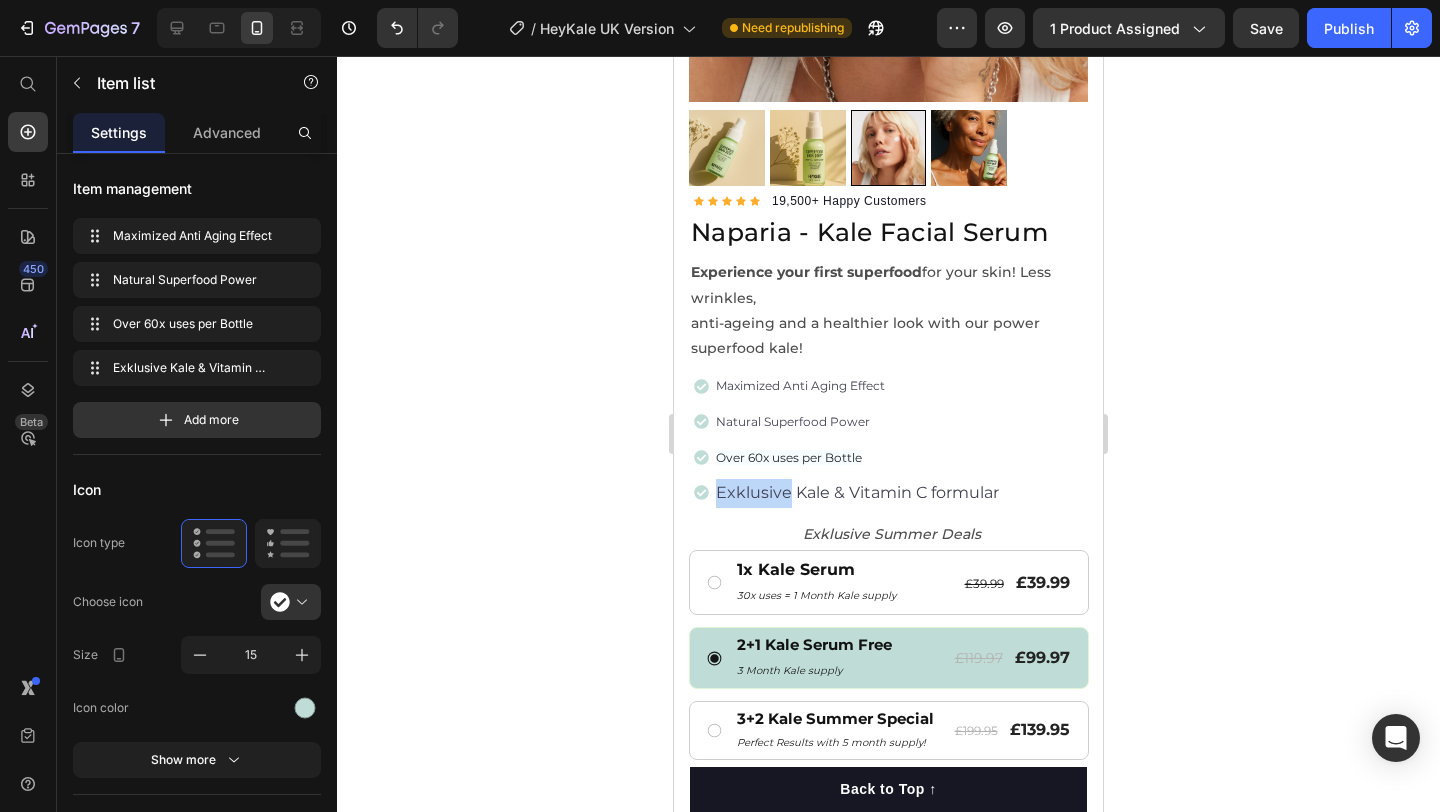 click on "Exklusive Kale & Vitamin C formular" at bounding box center [857, 493] 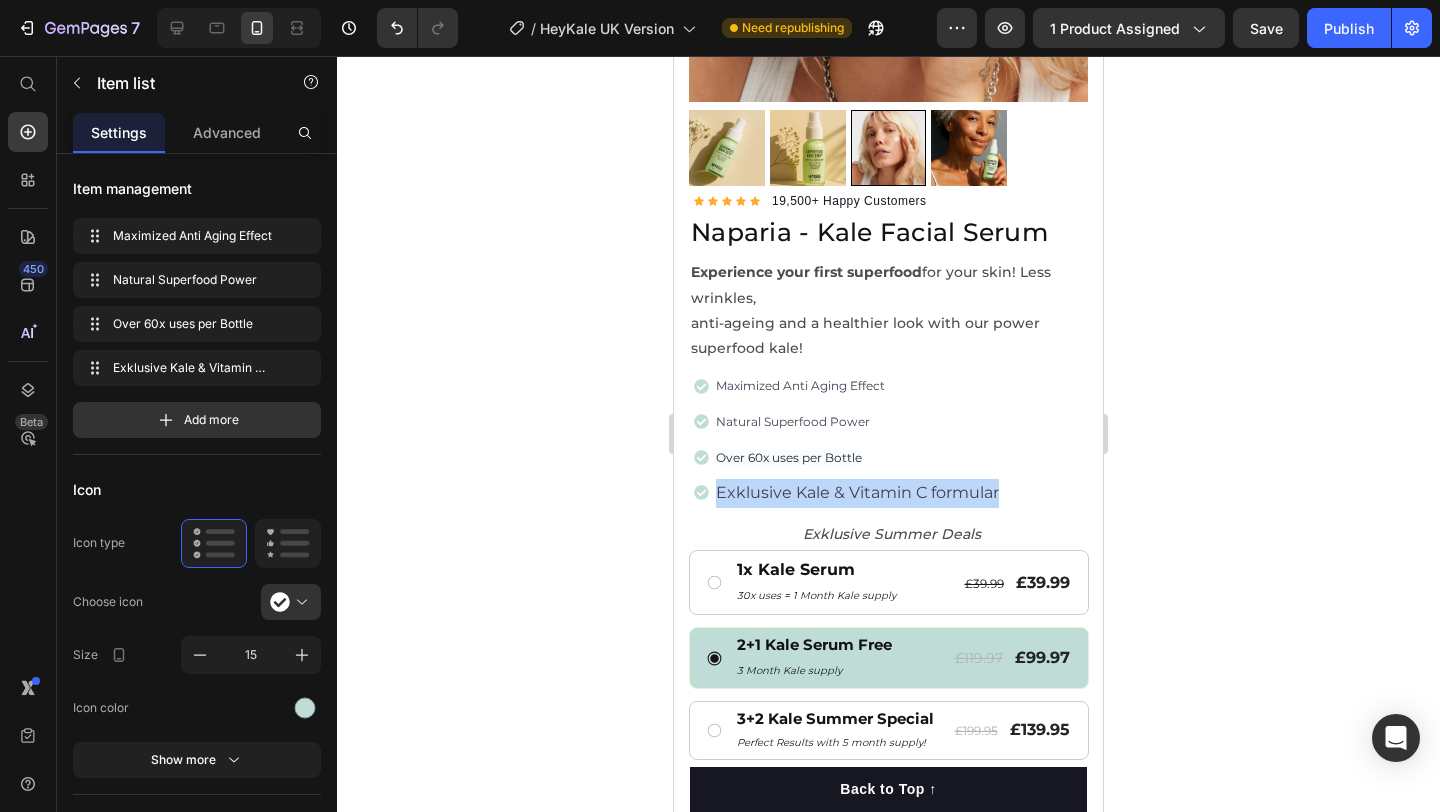 click on "Exklusive Kale & Vitamin C formular" at bounding box center (857, 493) 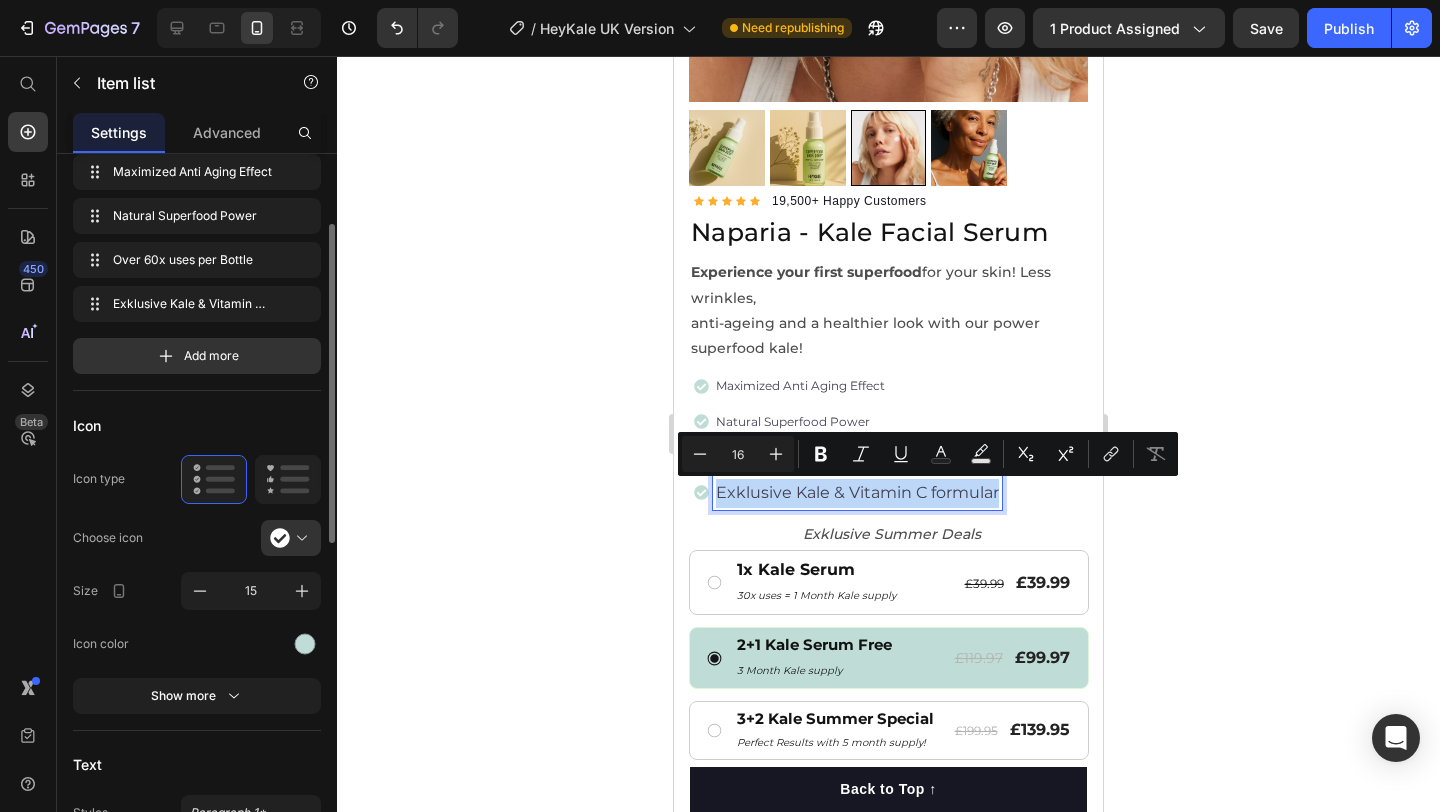 scroll, scrollTop: 123, scrollLeft: 0, axis: vertical 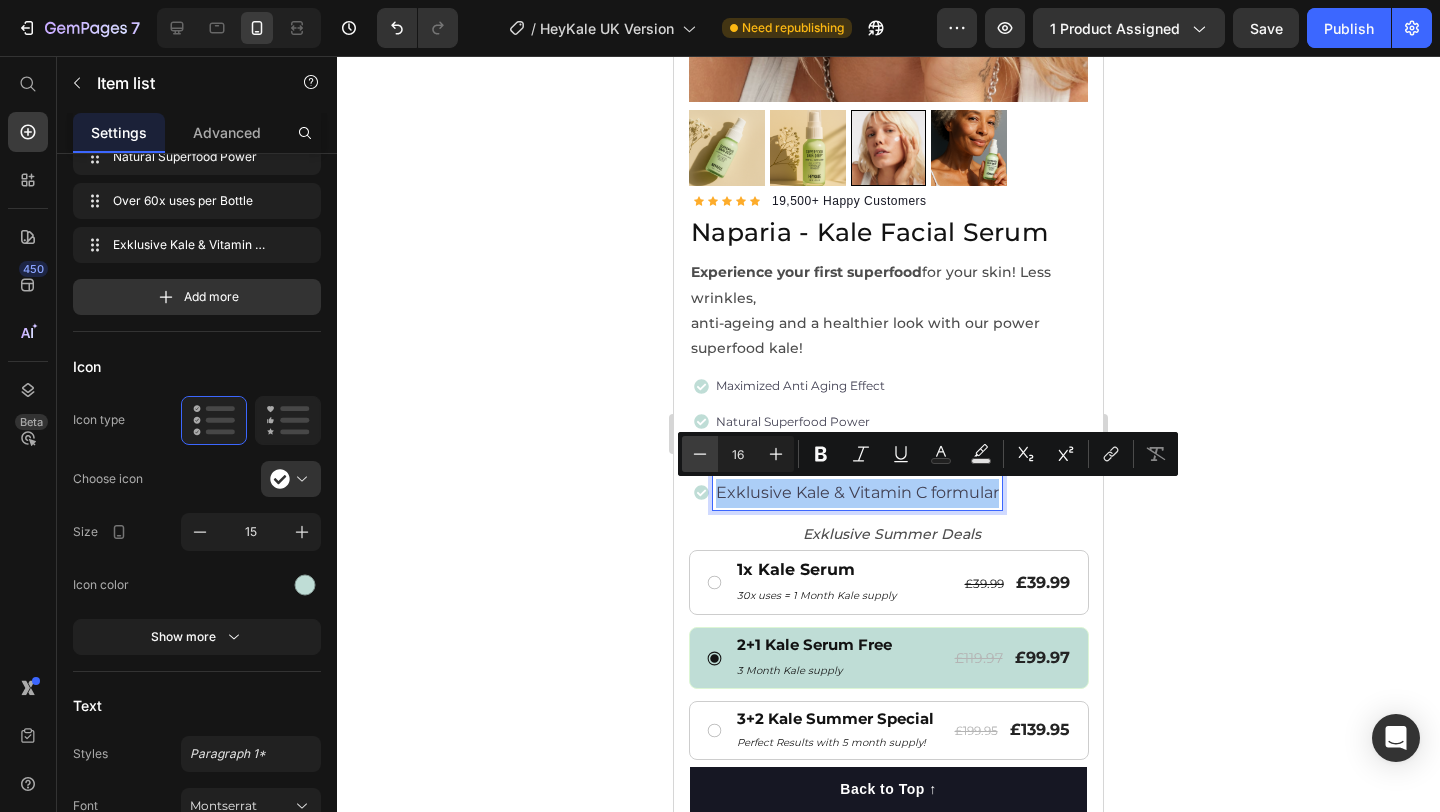 click on "Minus" at bounding box center (700, 454) 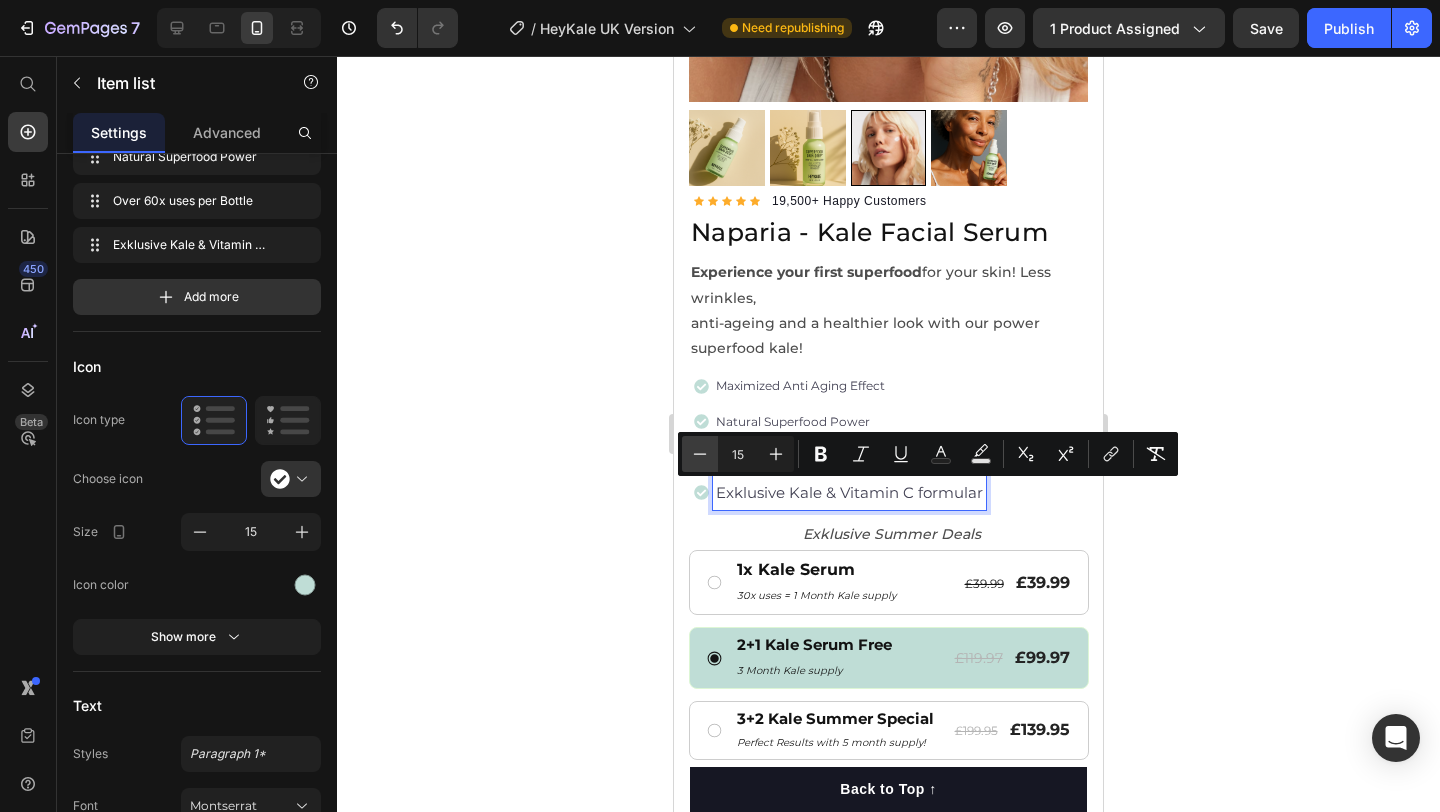 click on "Minus" at bounding box center (700, 454) 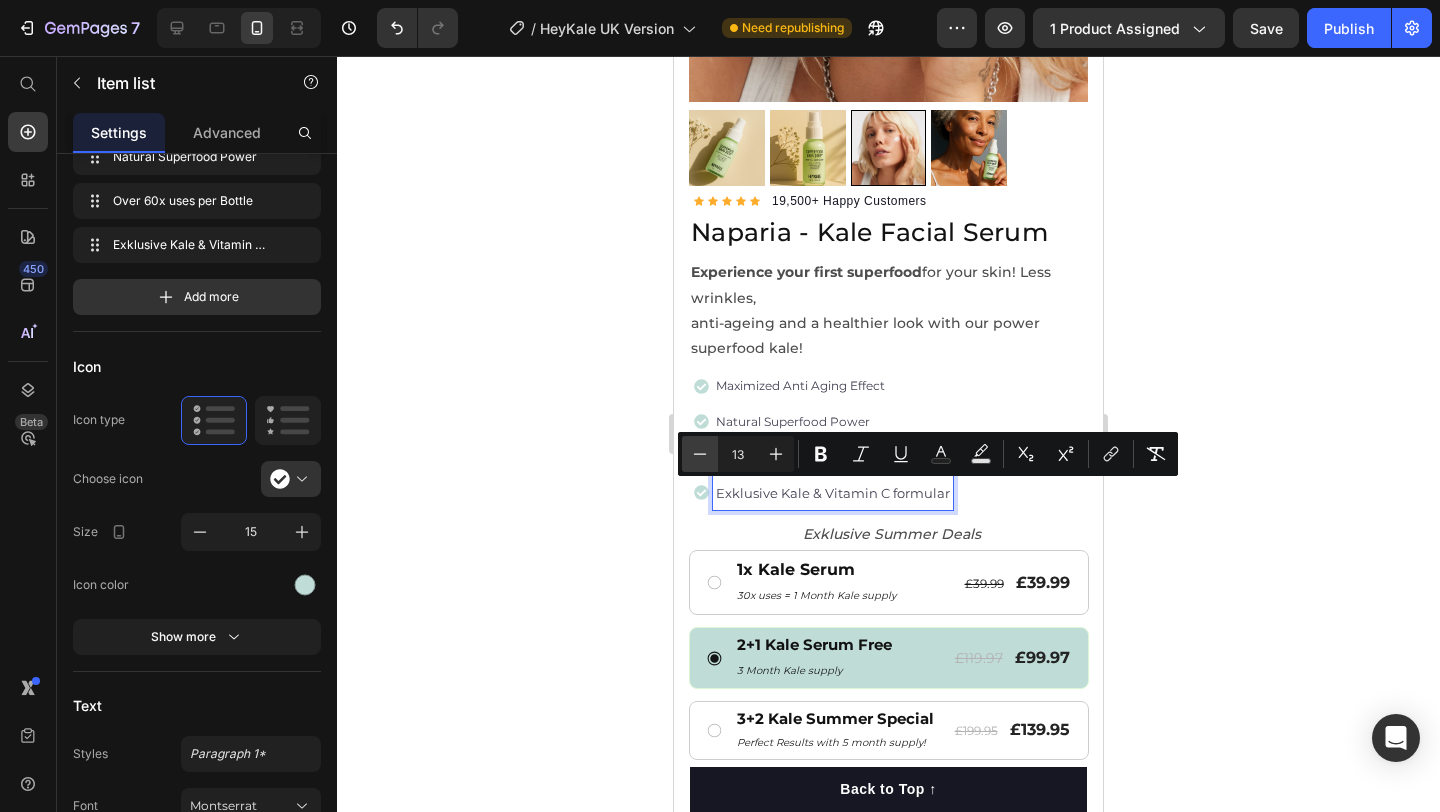 click on "Minus" at bounding box center (700, 454) 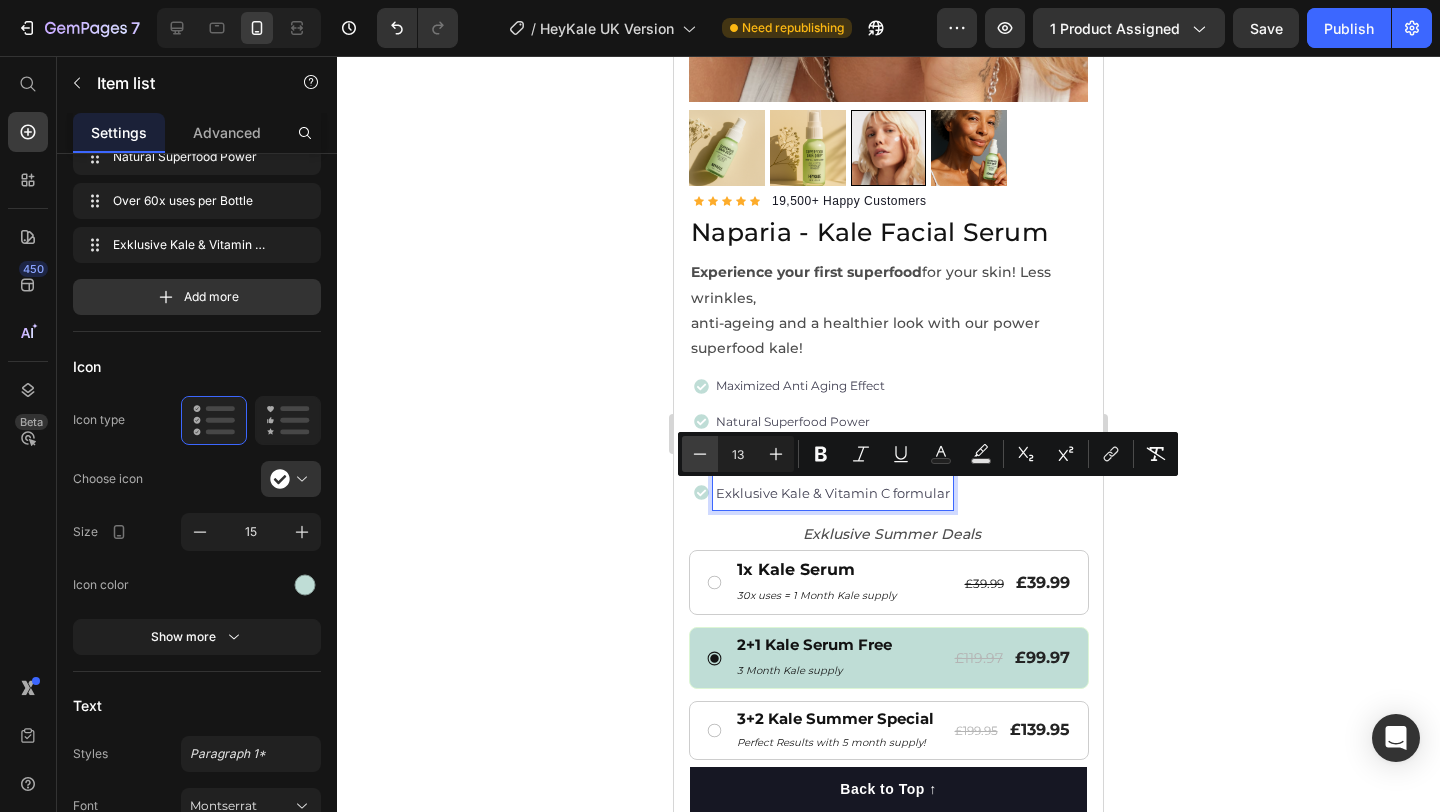 type on "12" 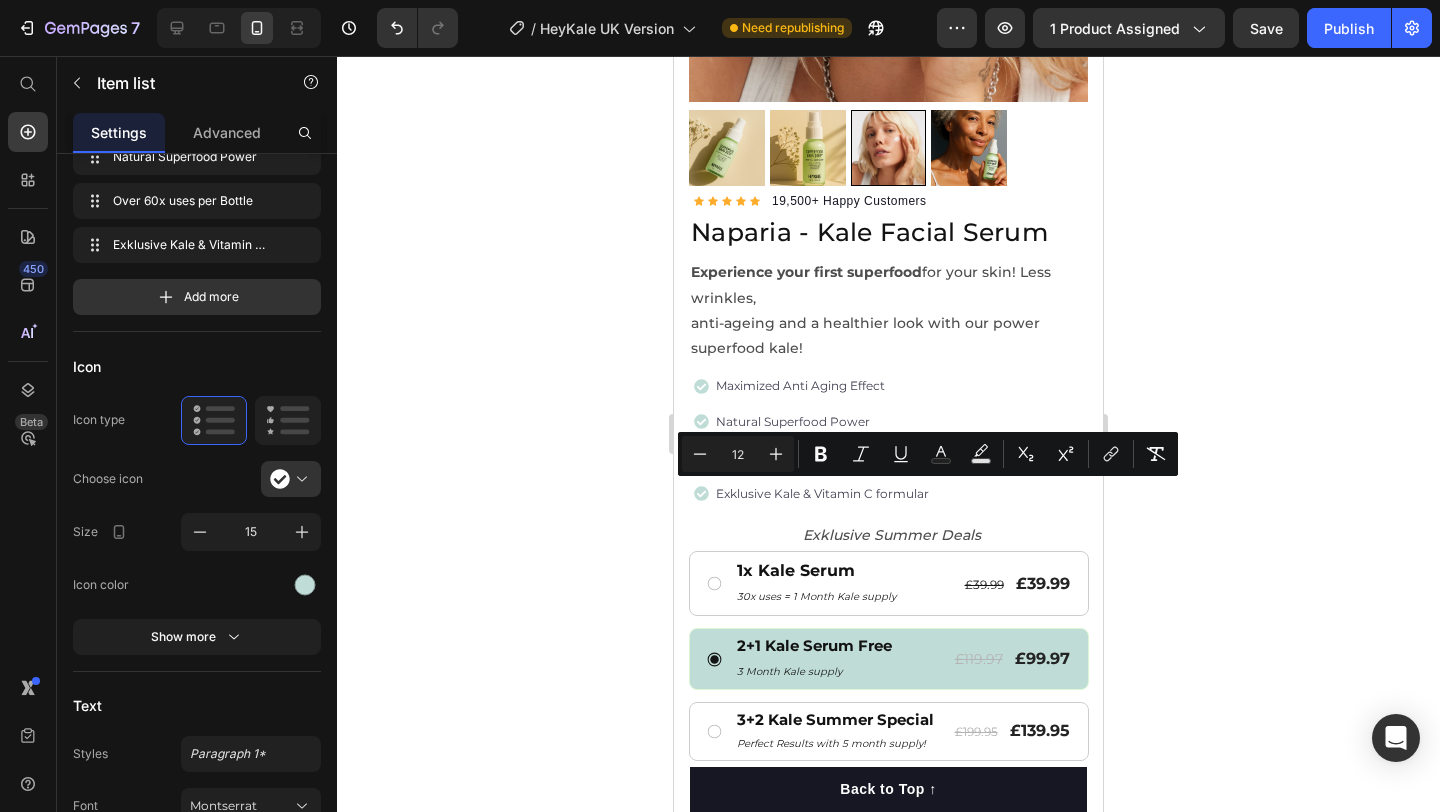 click 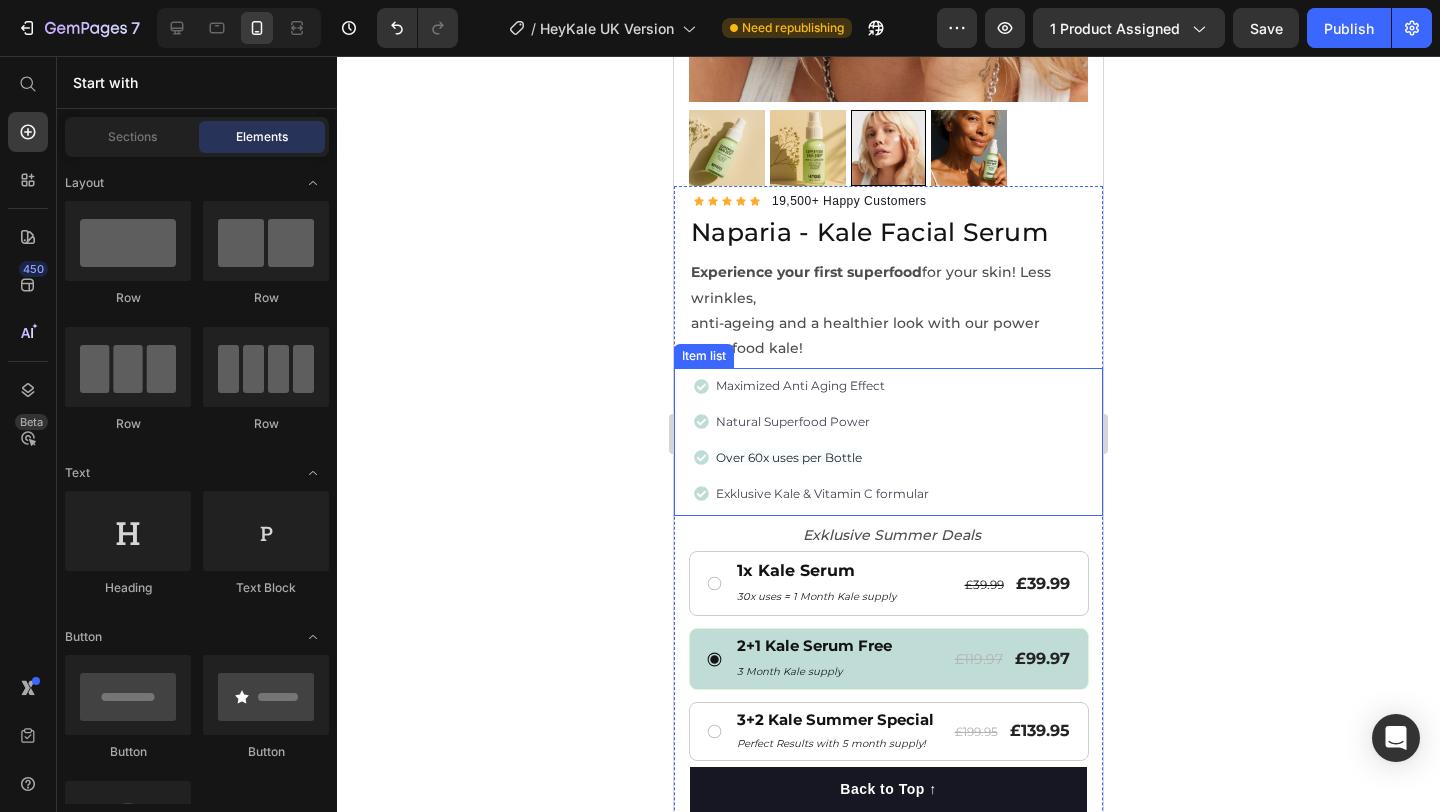 click on "Over 60x uses per Bottle" at bounding box center (789, 457) 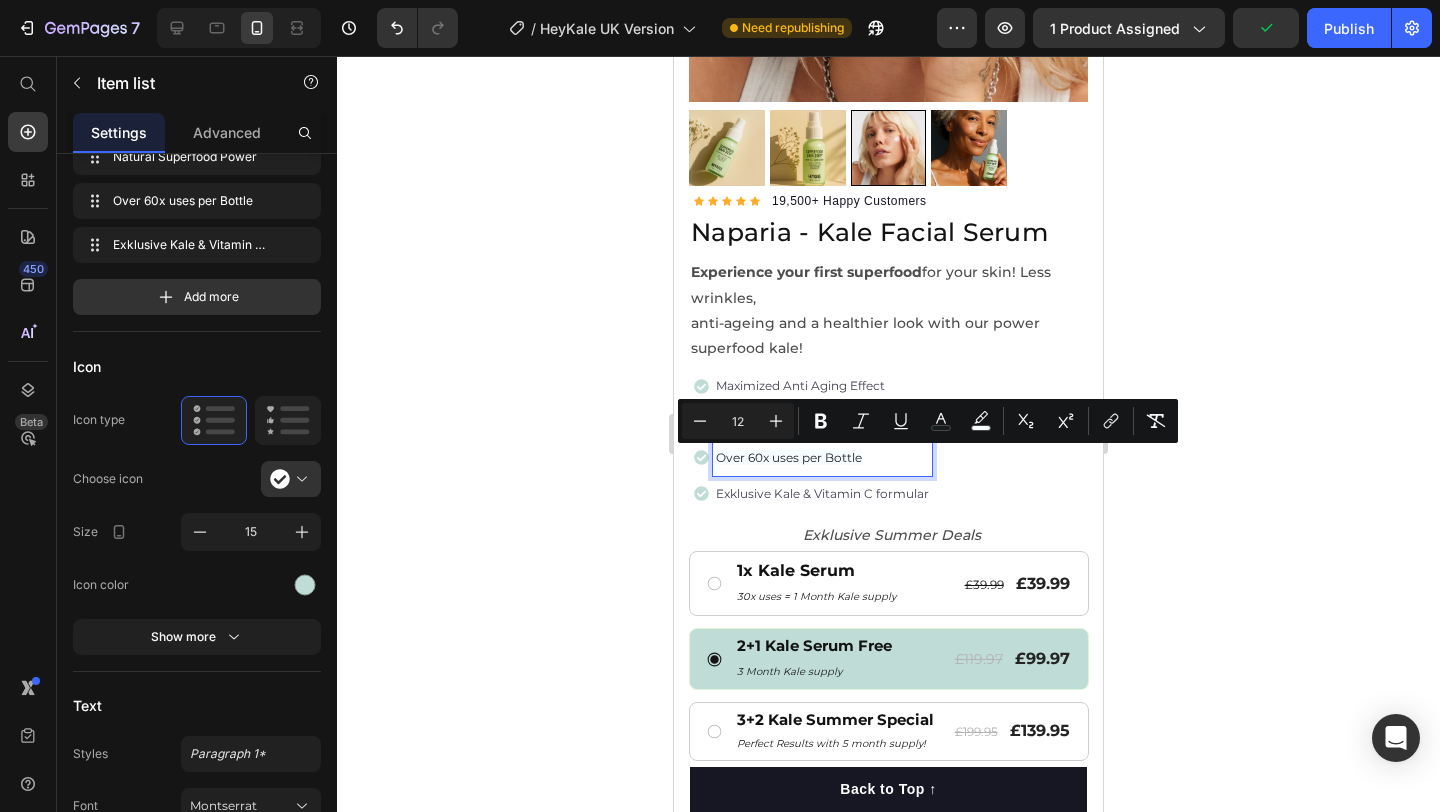 click on "Exklusive Kale & Vitamin C formular" at bounding box center [822, 493] 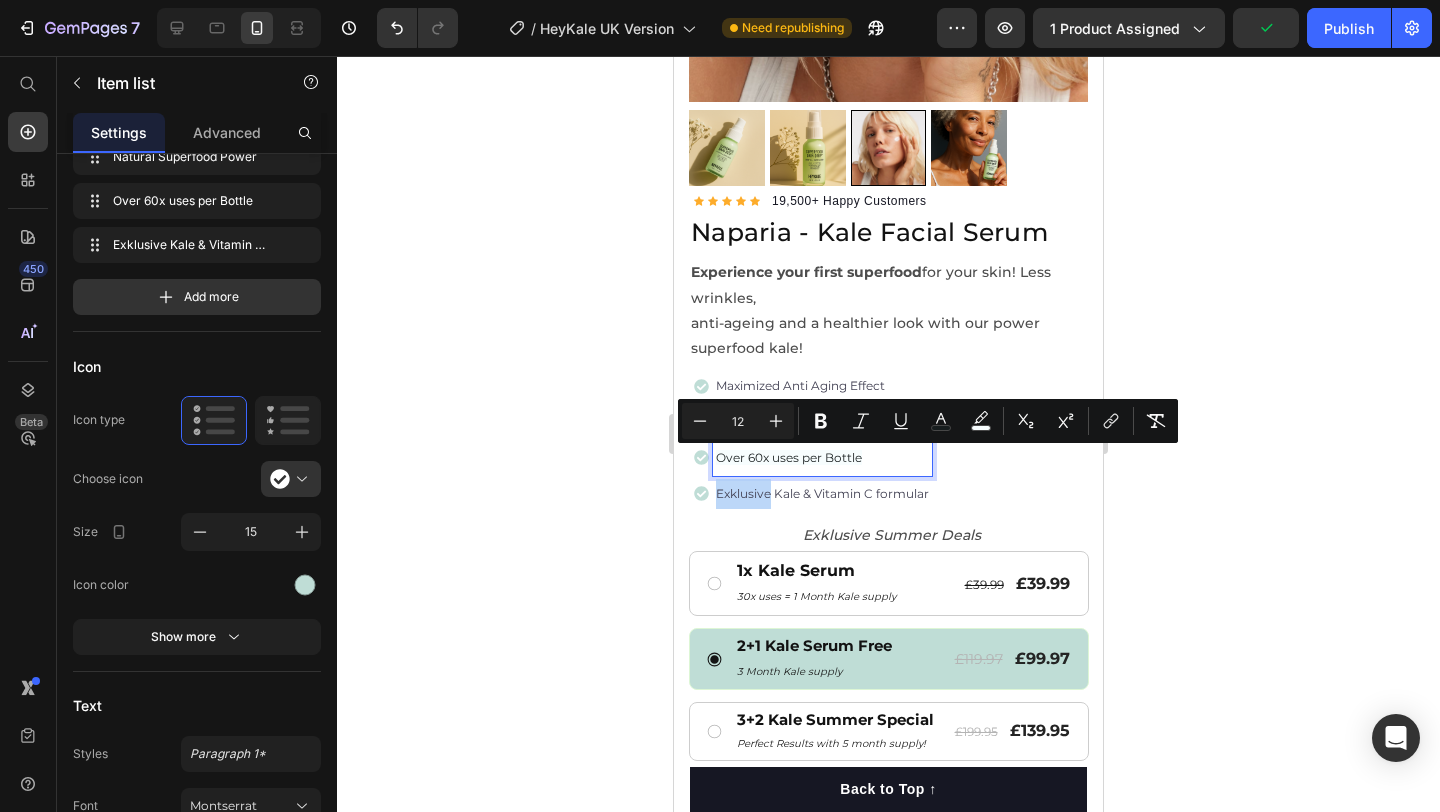 click on "Exklusive Kale & Vitamin C formular" at bounding box center (822, 493) 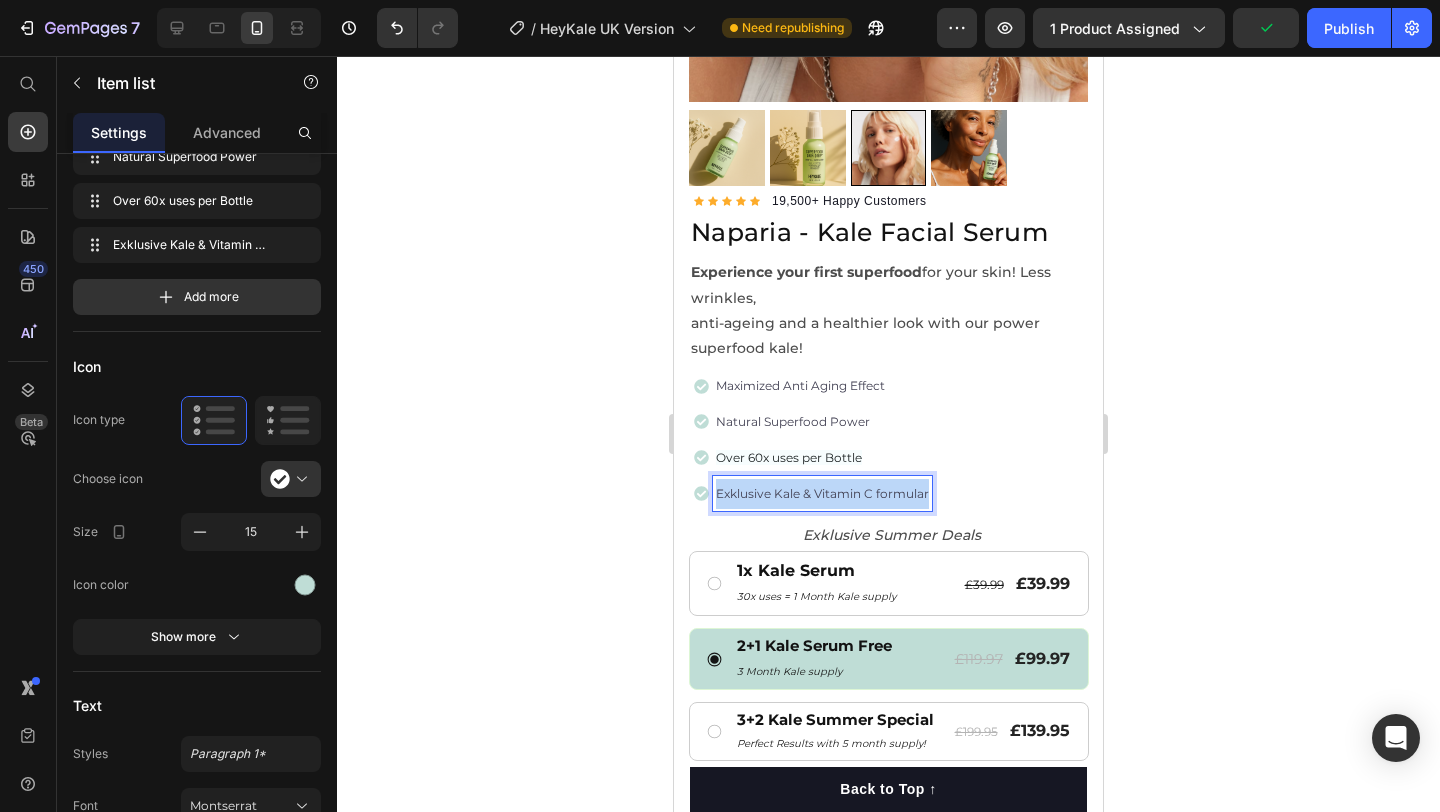 click on "Exklusive Kale & Vitamin C formular" at bounding box center (822, 493) 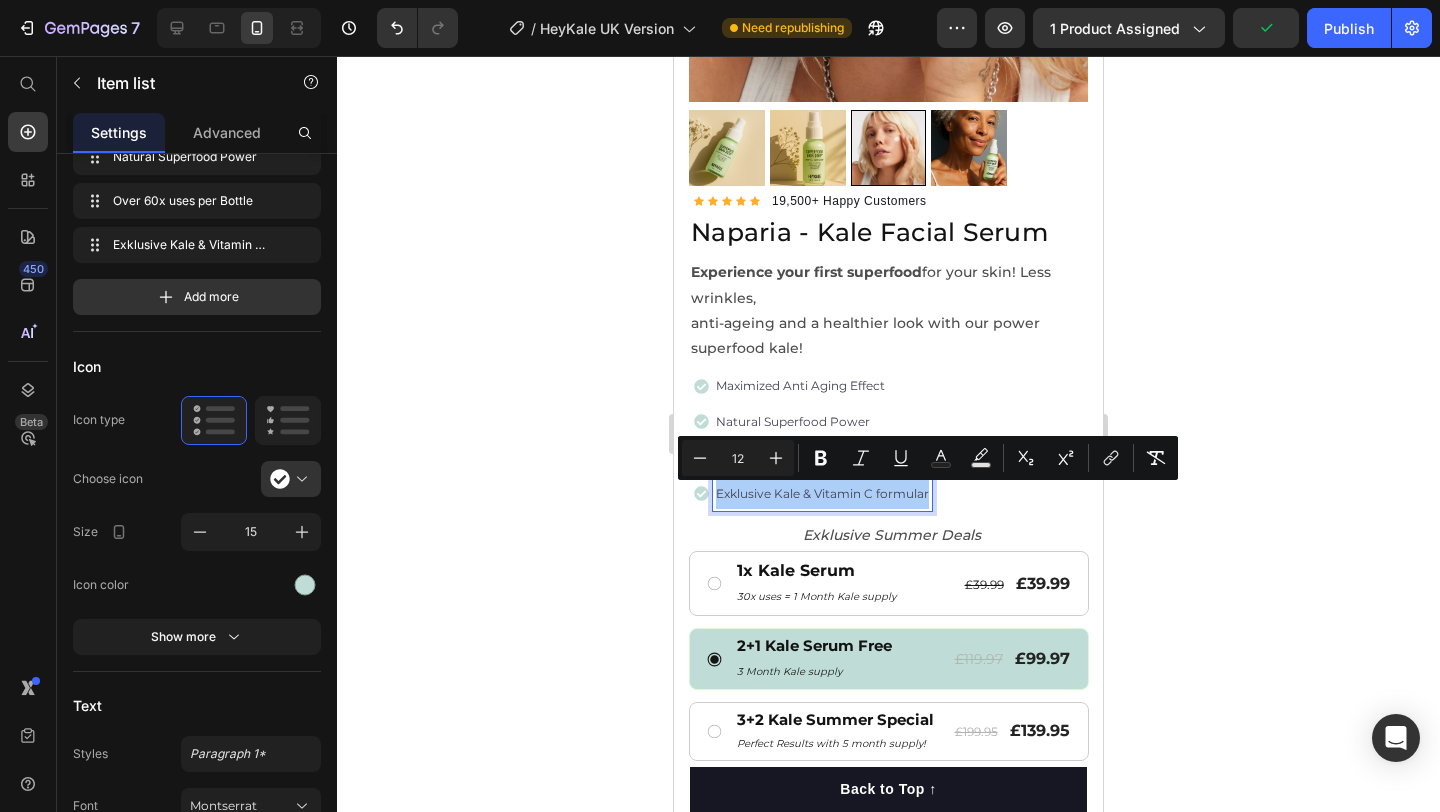 click 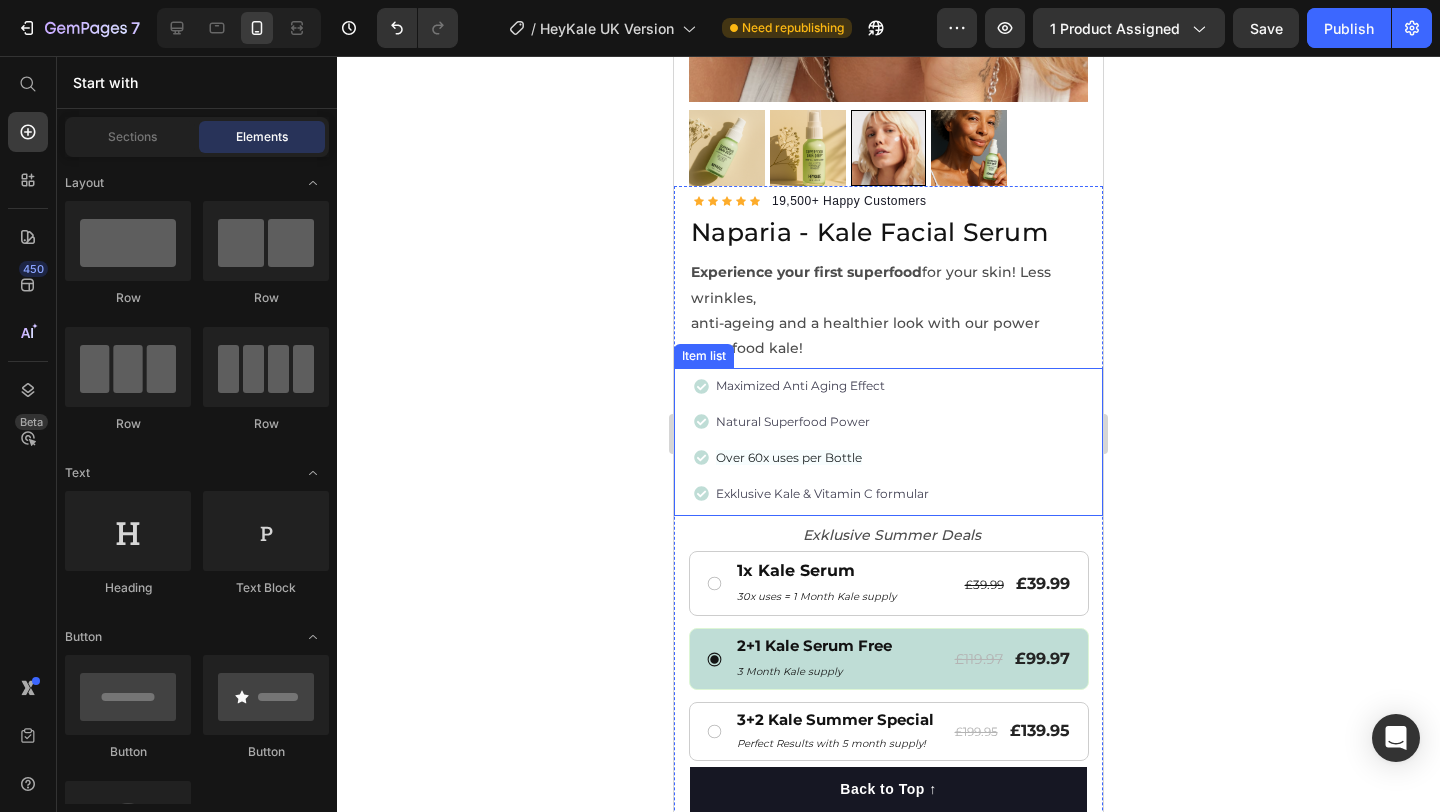 click on "Exklusive Kale & Vitamin C formular" at bounding box center [822, 493] 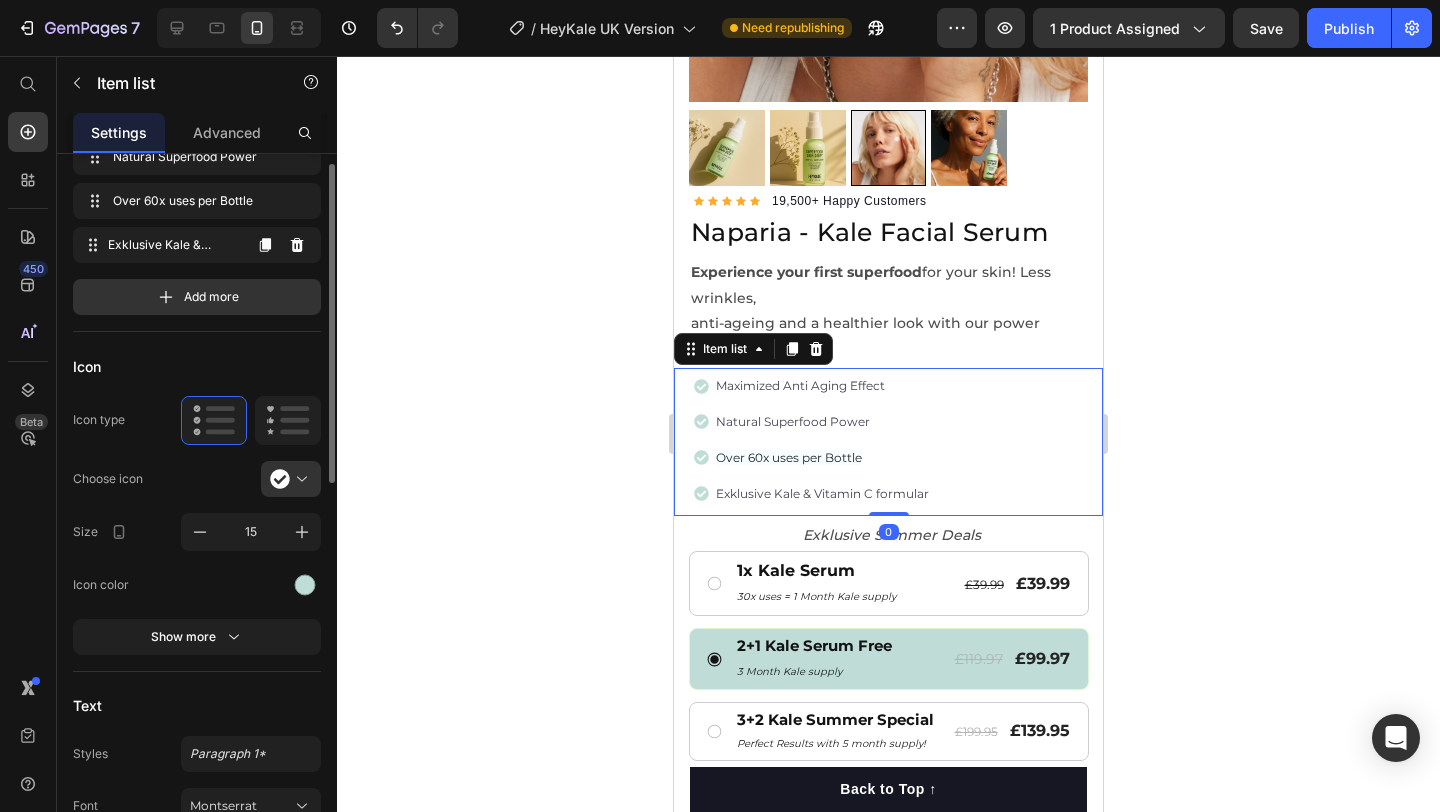 scroll, scrollTop: 0, scrollLeft: 0, axis: both 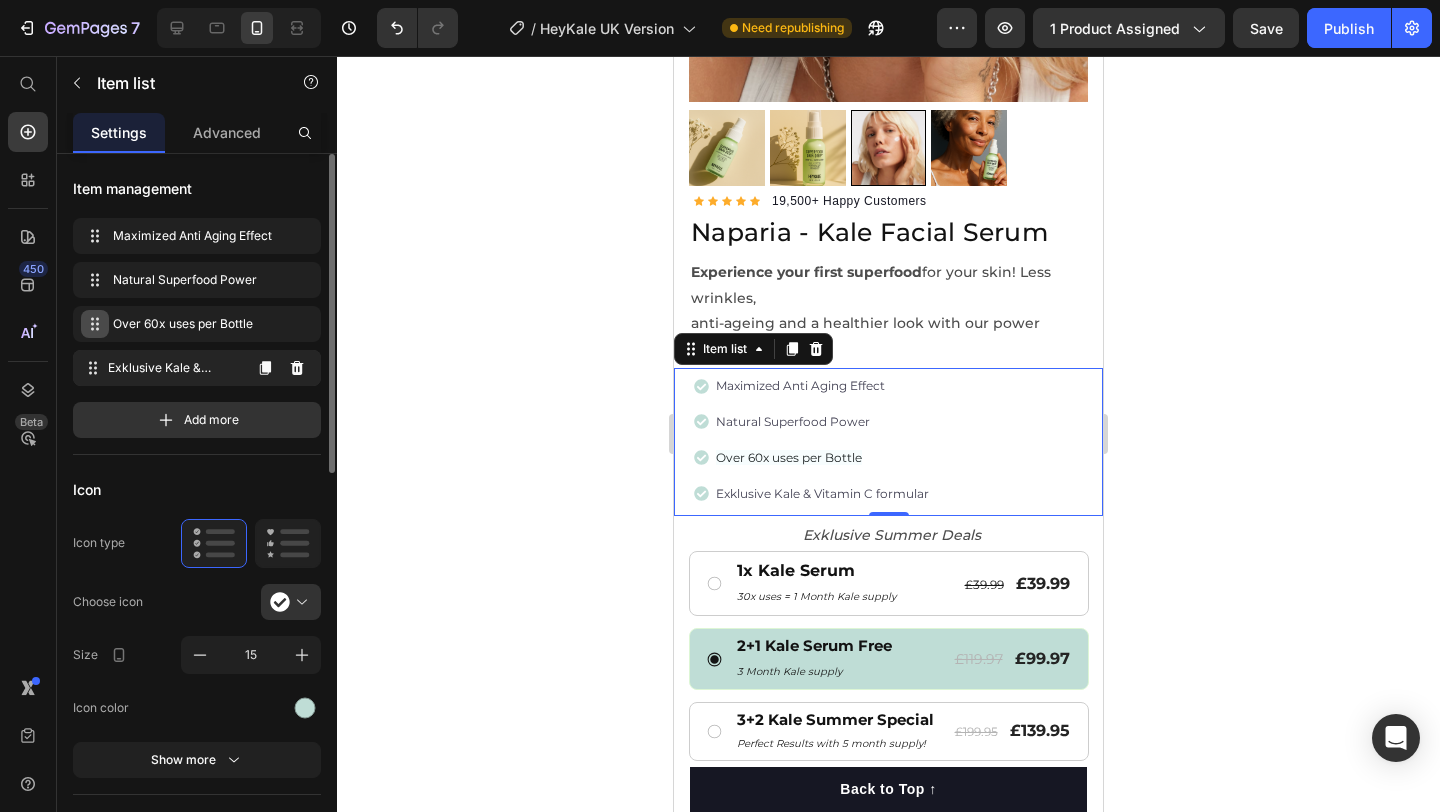 type 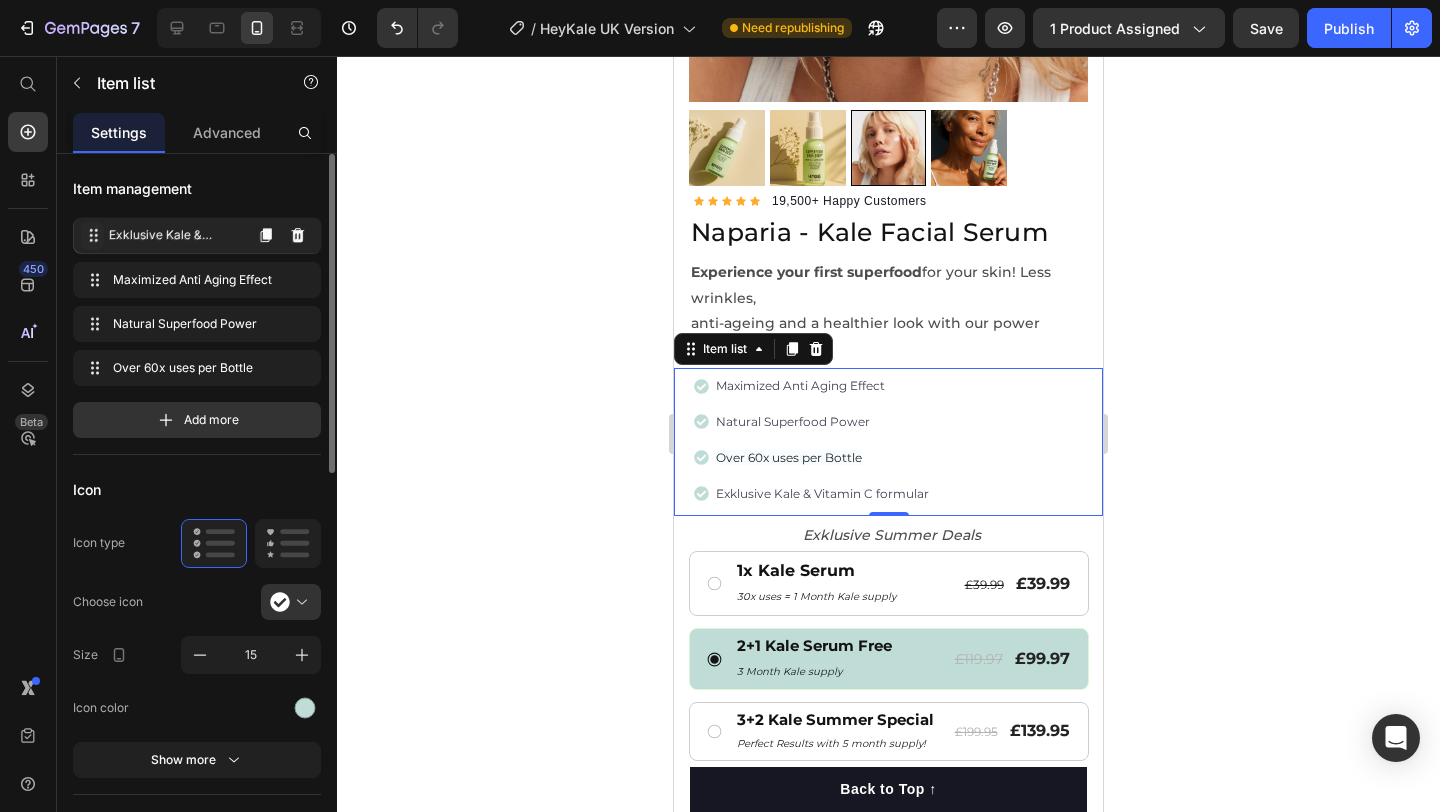 drag, startPoint x: 93, startPoint y: 362, endPoint x: 94, endPoint y: 229, distance: 133.00375 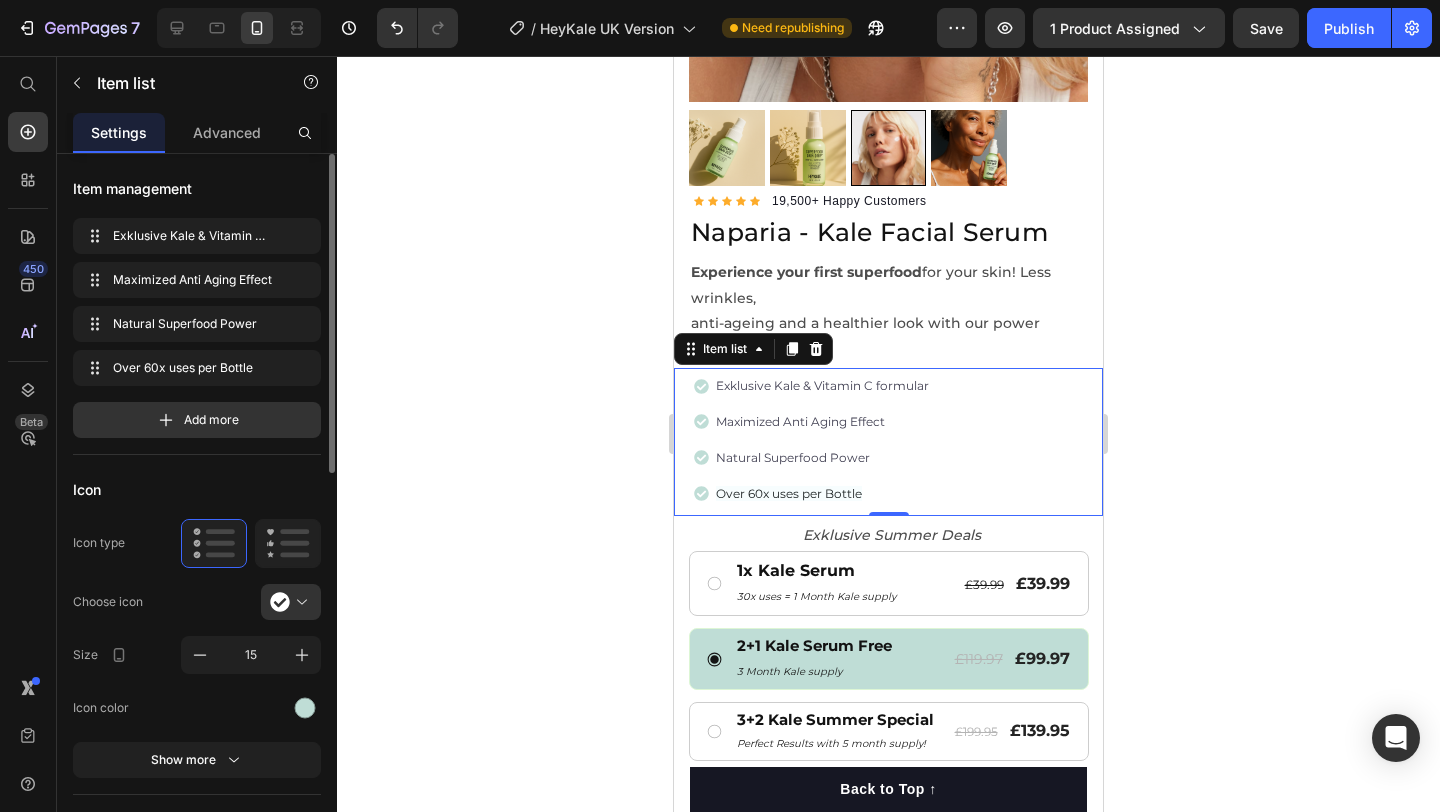 click 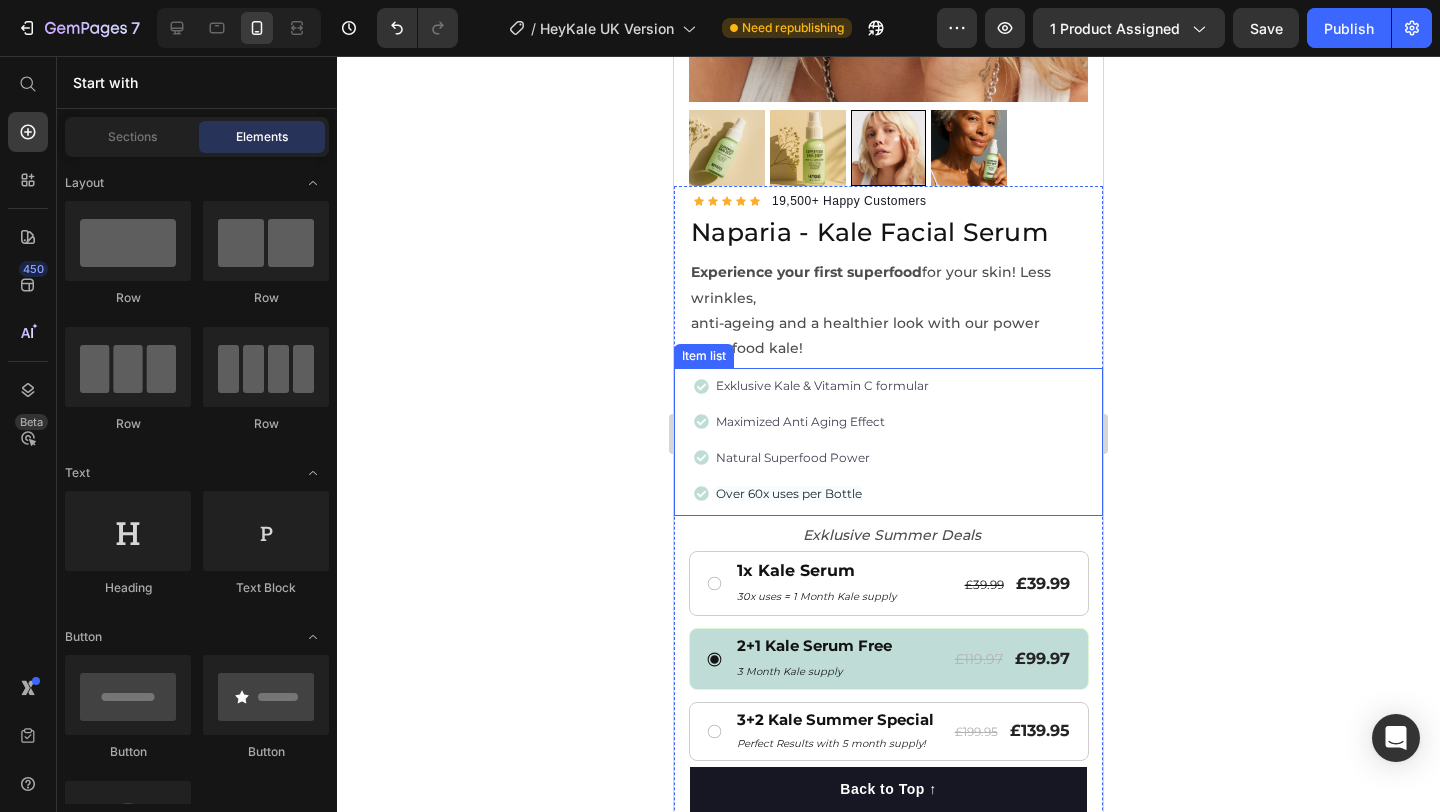 click on "Exklusive Kale & Vitamin C formular" at bounding box center [822, 385] 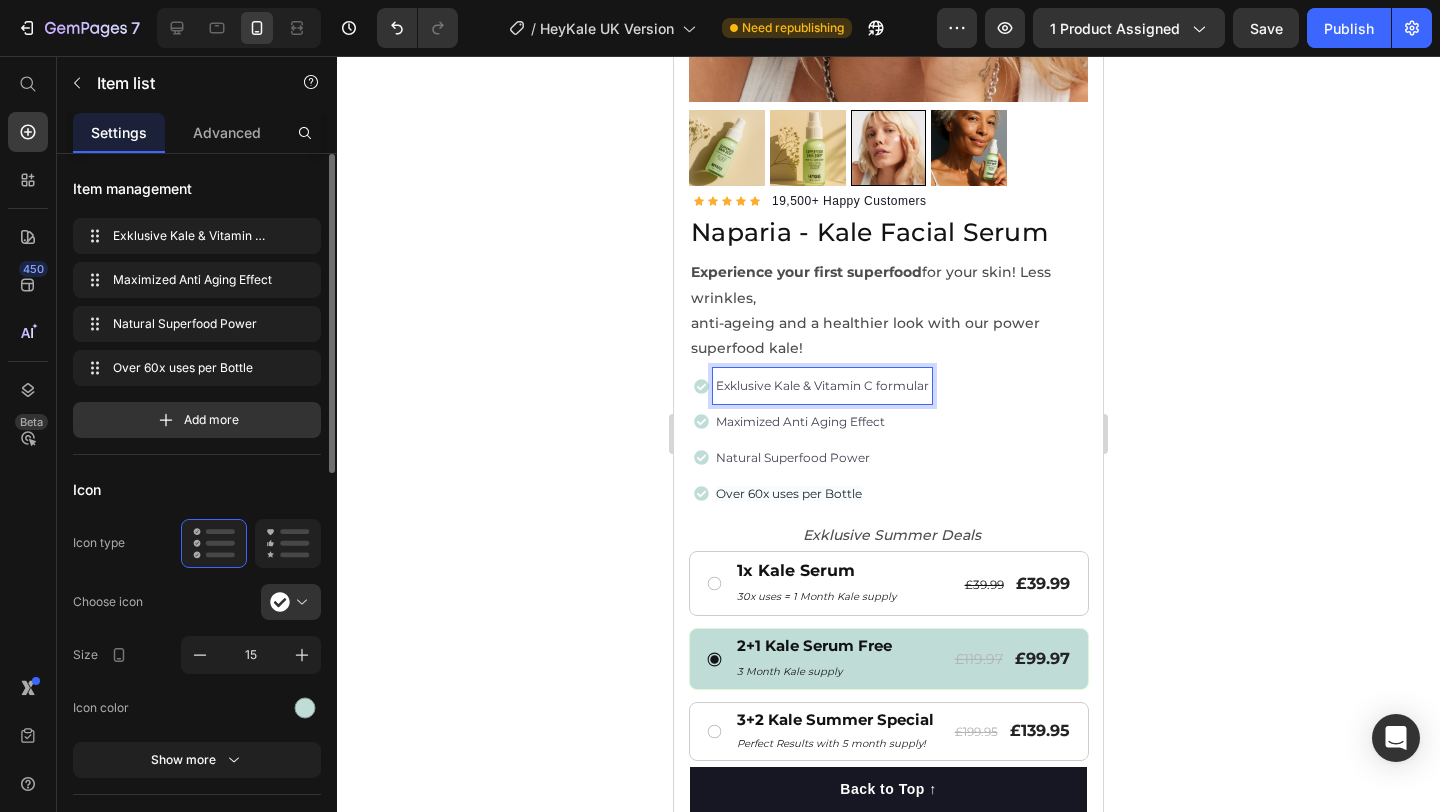 click on "Exklusive Kale & Vitamin C formular" at bounding box center (822, 385) 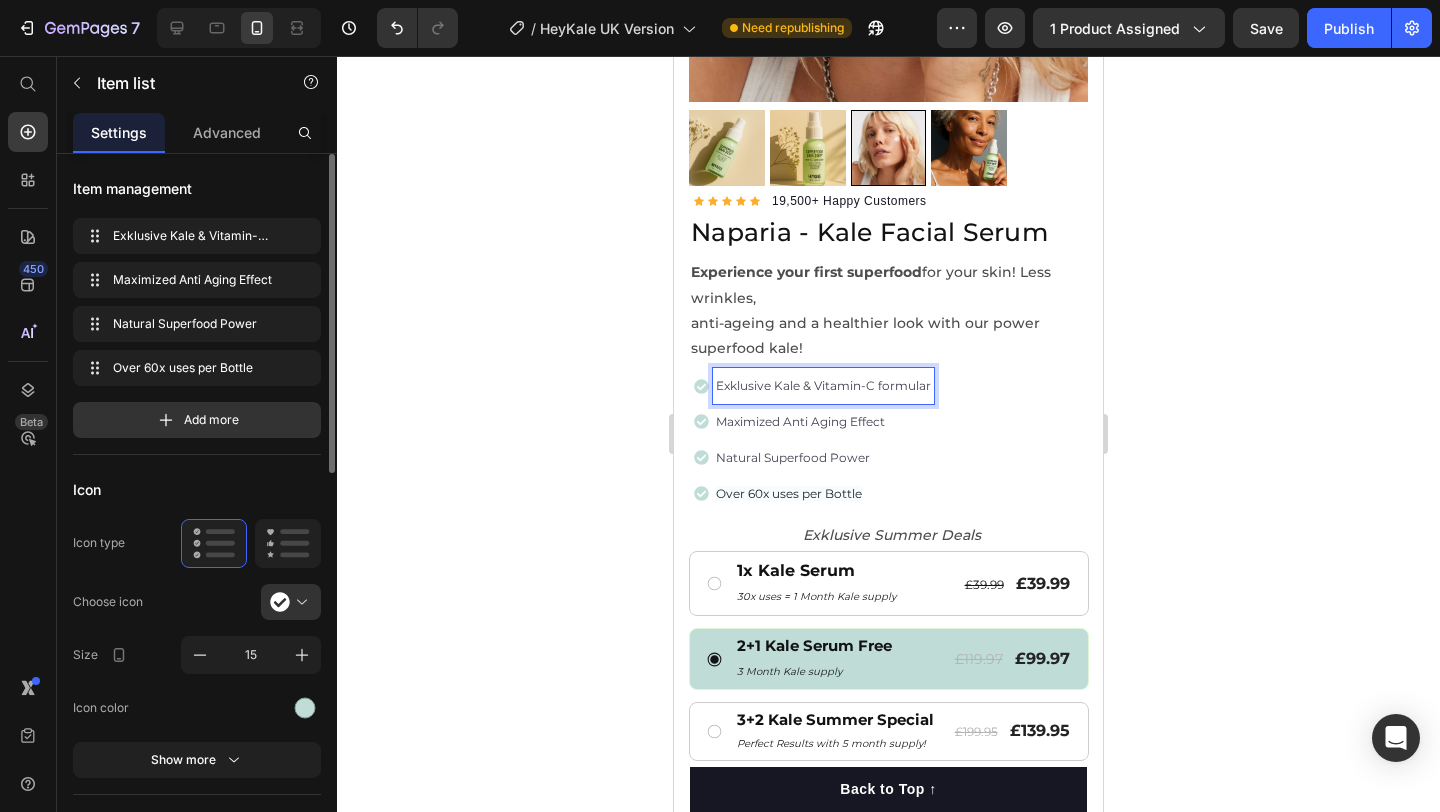 click on "Exklusive Kale & Vitamin-C formular" at bounding box center [823, 385] 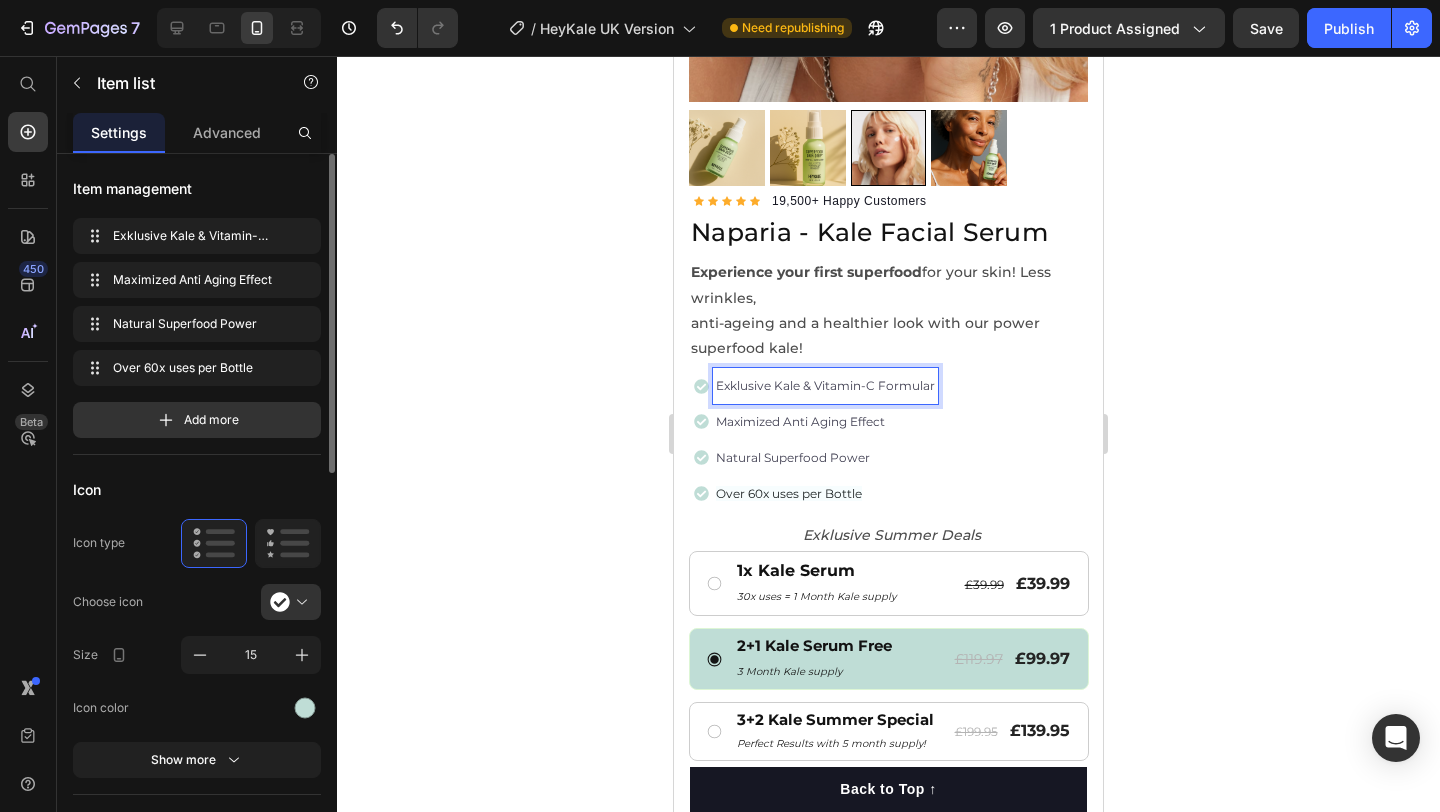 click 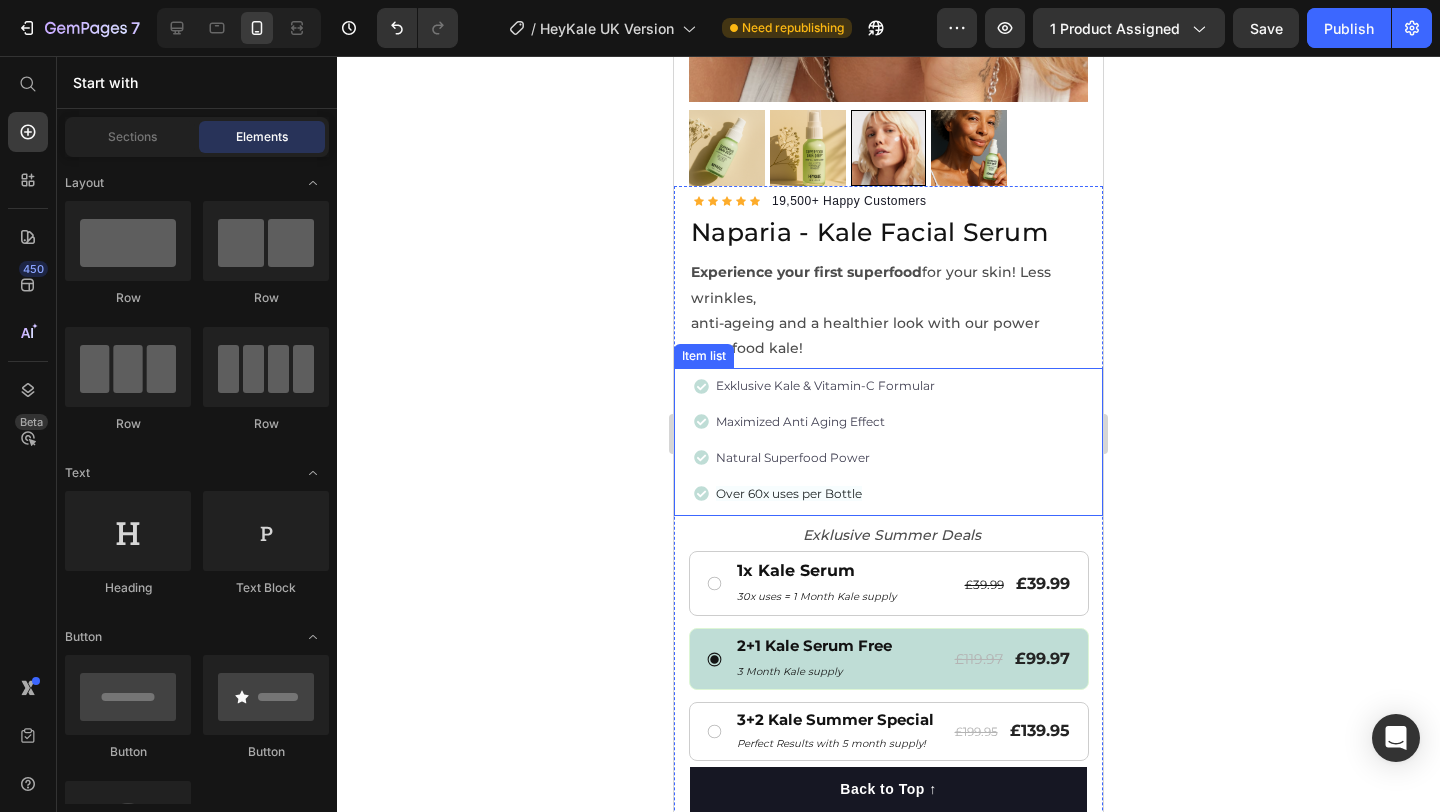 scroll, scrollTop: 357, scrollLeft: 0, axis: vertical 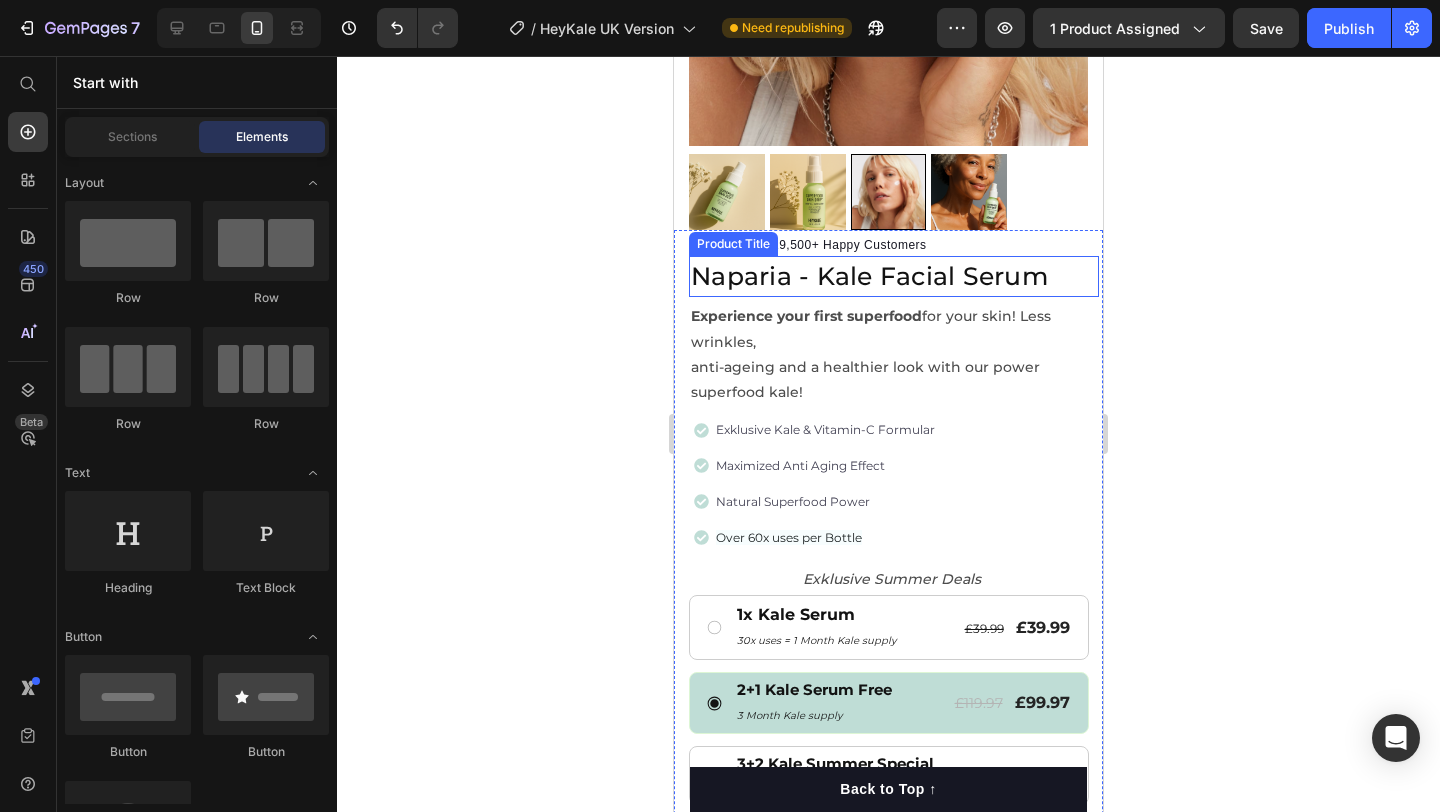 click on "Experience your first superfood  for your skin! Less wrinkles,  anti-ageing and a healthier look with our power superfood kale!" at bounding box center [894, 354] 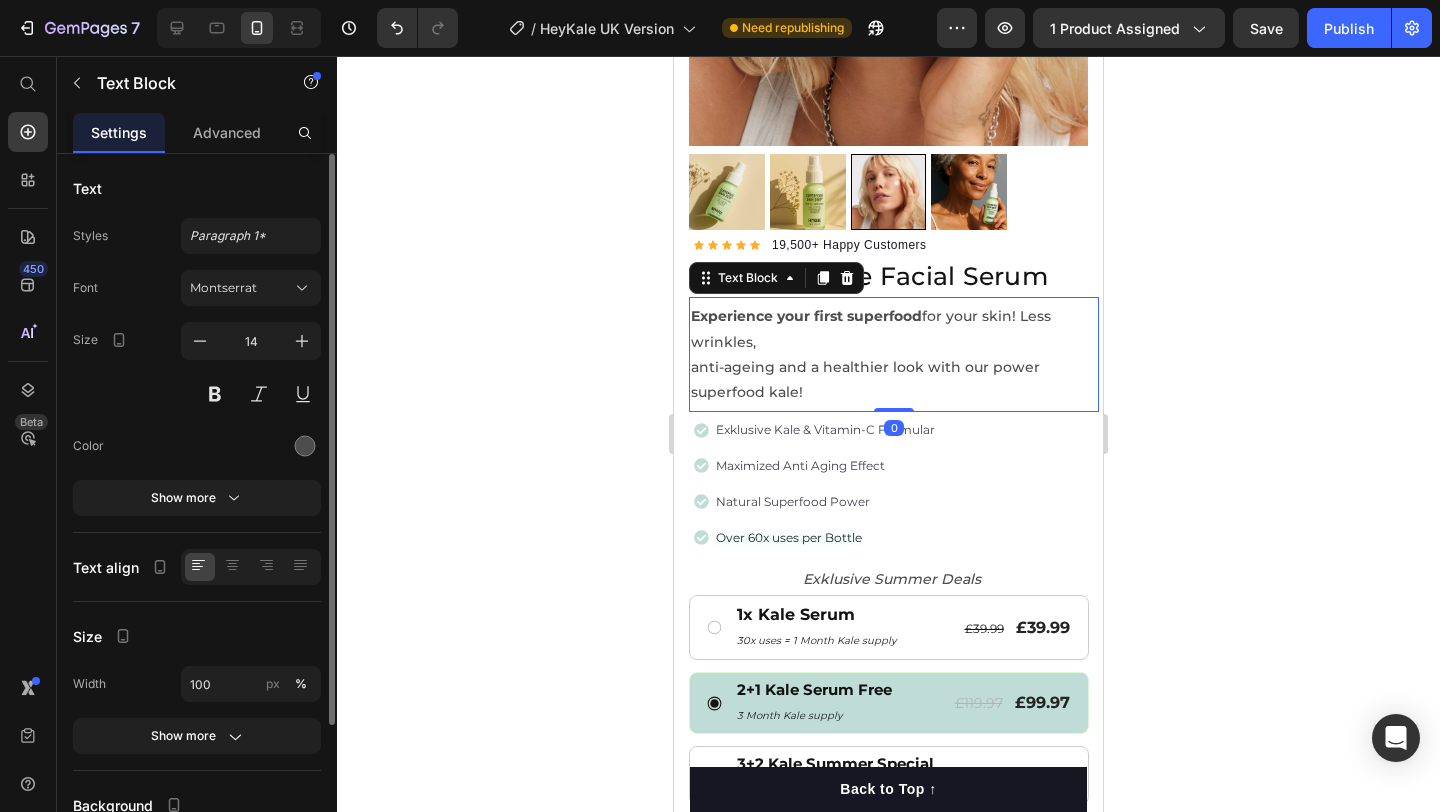 click on "Experience your first superfood  for your skin! Less wrinkles,  anti-ageing and a healthier look with our power superfood kale!" at bounding box center (894, 354) 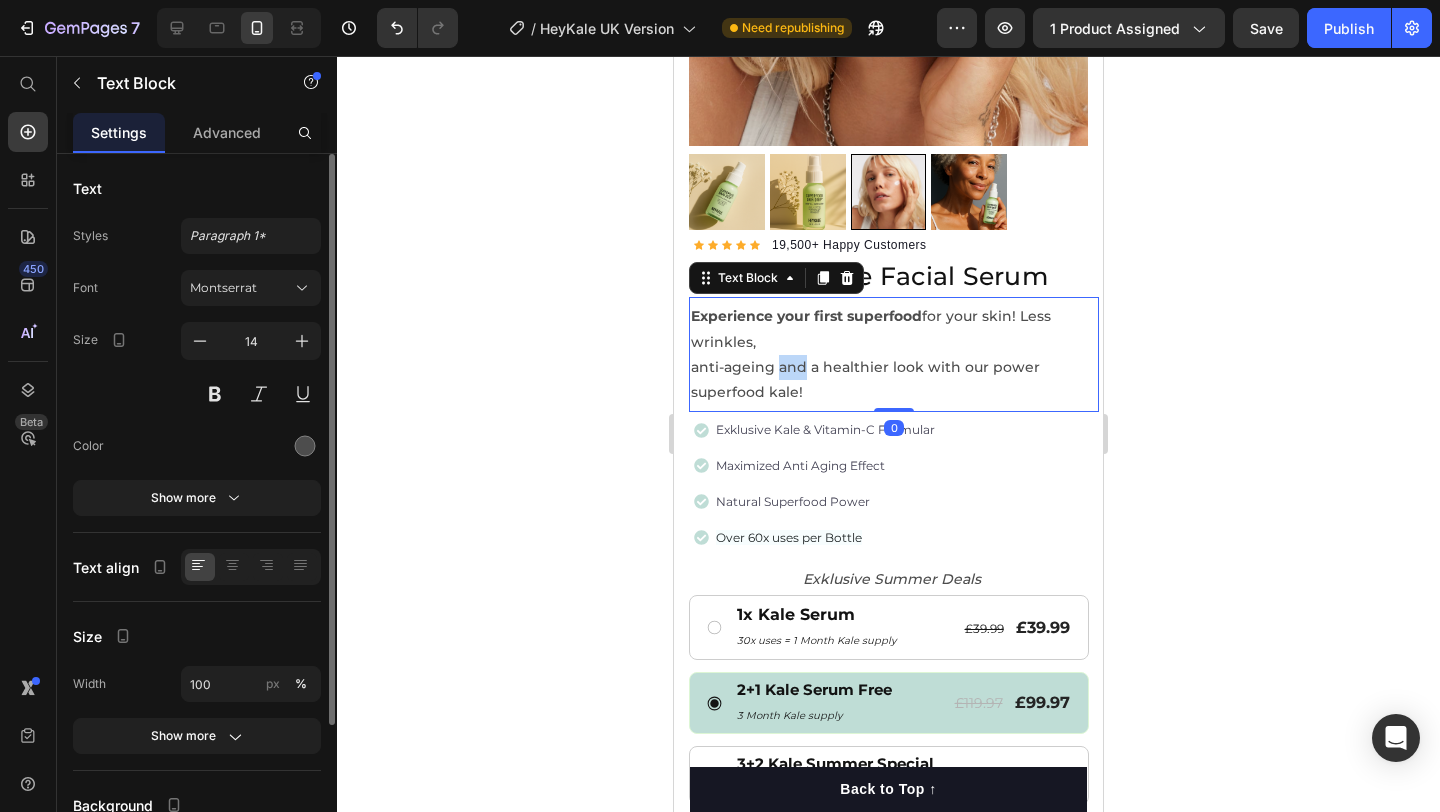 click on "Experience your first superfood  for your skin! Less wrinkles,  anti-ageing and a healthier look with our power superfood kale!" at bounding box center [894, 354] 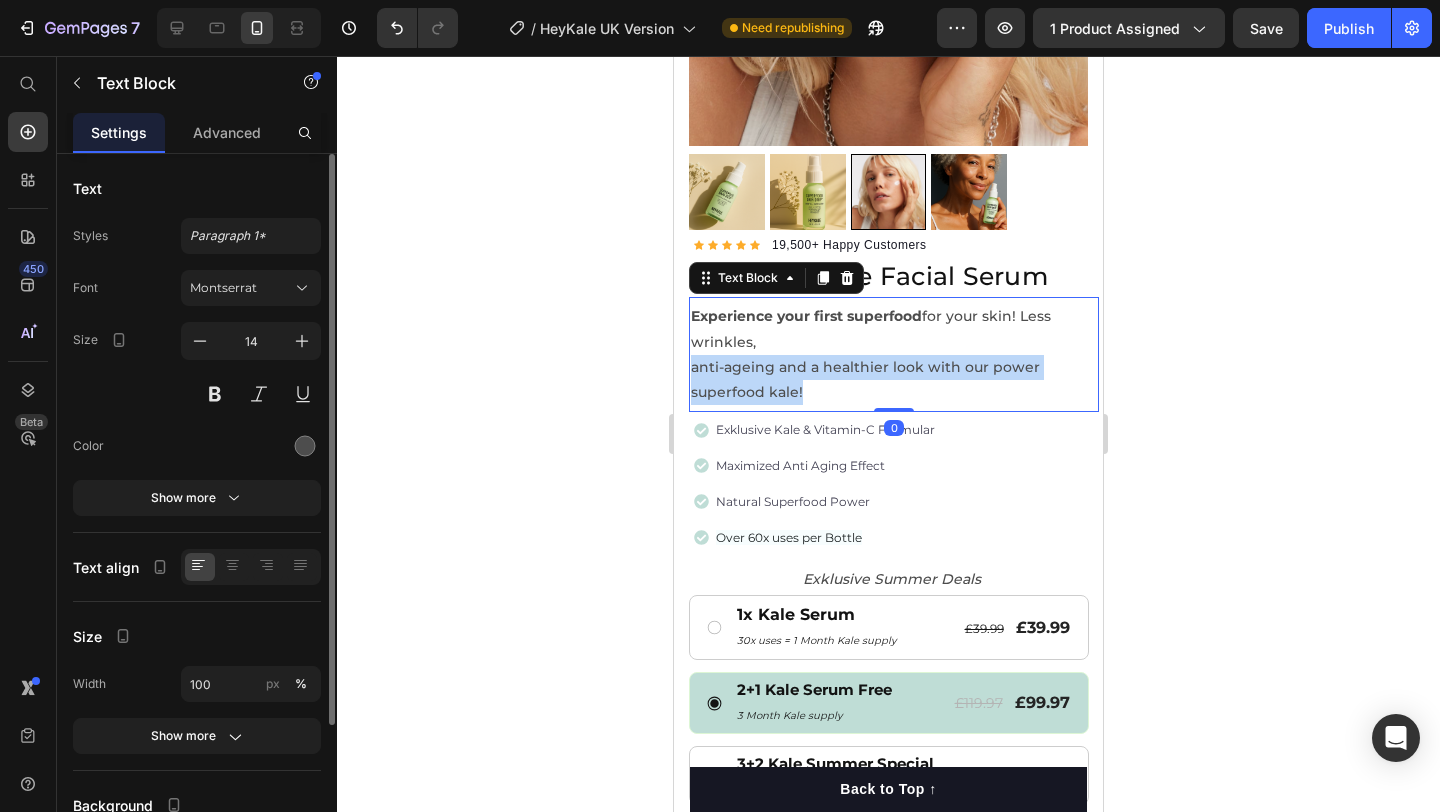 click on "Experience your first superfood  for your skin! Less wrinkles,  anti-ageing and a healthier look with our power superfood kale!" at bounding box center (894, 354) 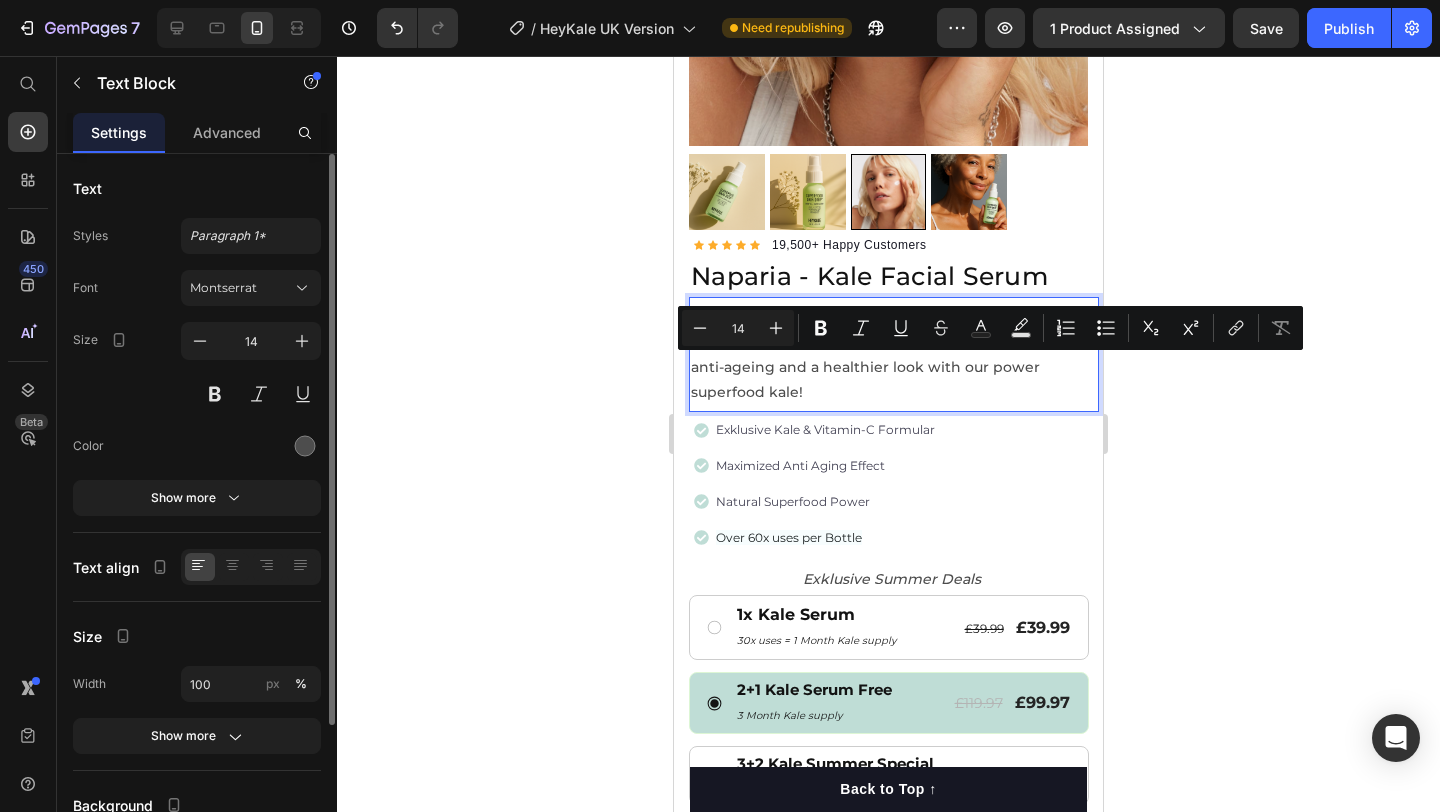 click on "Experience your first superfood  for your skin! Less wrinkles,  anti-ageing and a healthier look with our power superfood kale!" at bounding box center [894, 354] 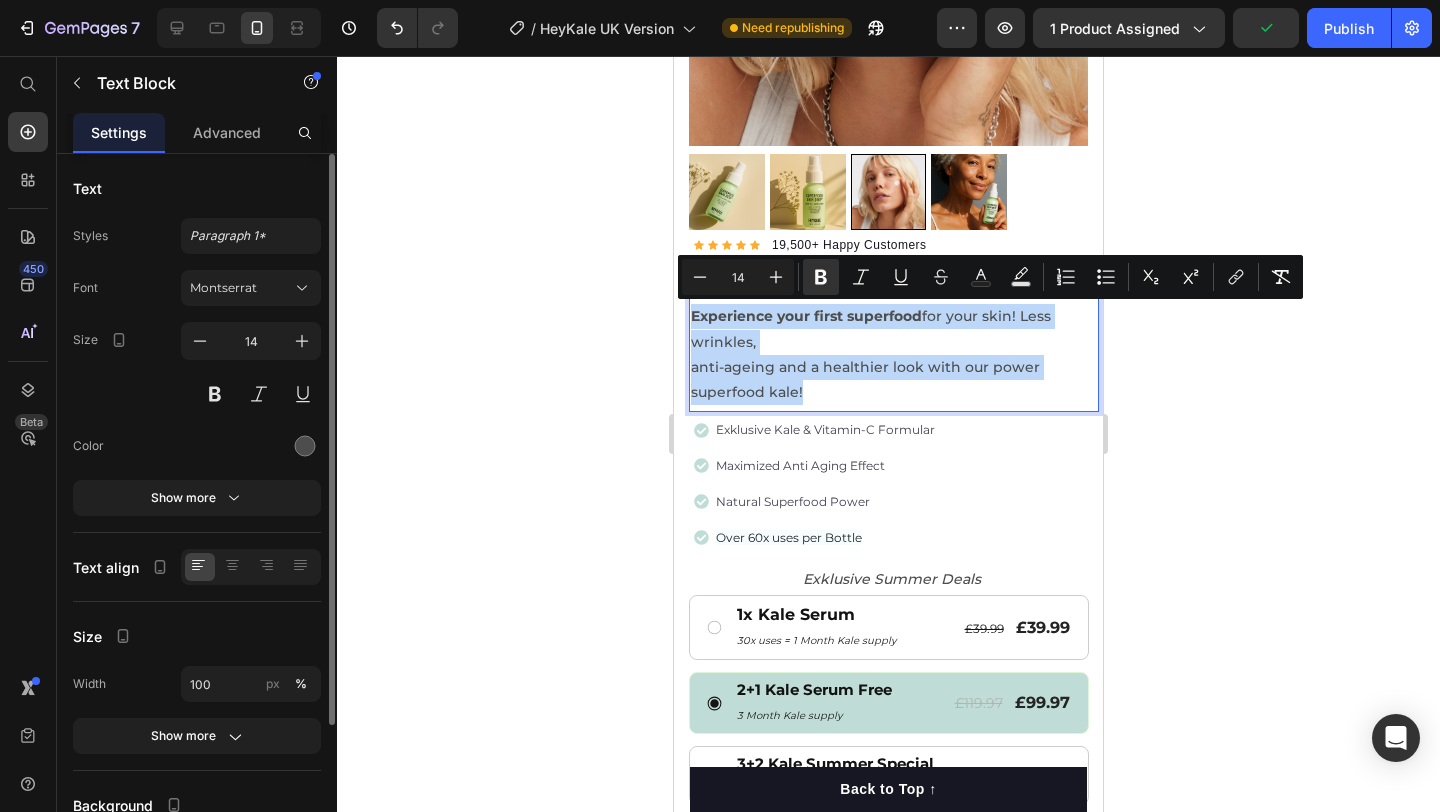 drag, startPoint x: 704, startPoint y: 346, endPoint x: 692, endPoint y: 320, distance: 28.635643 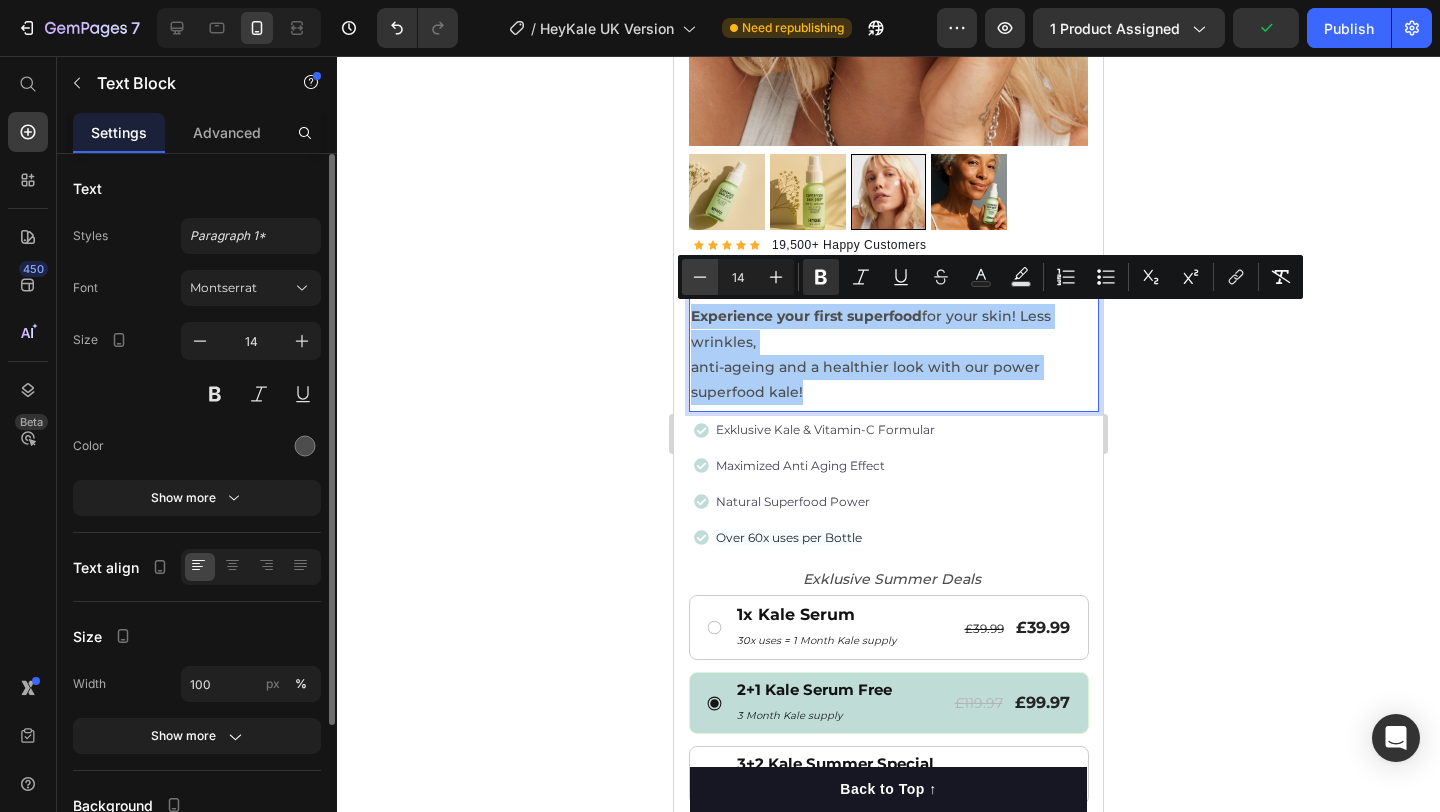 click 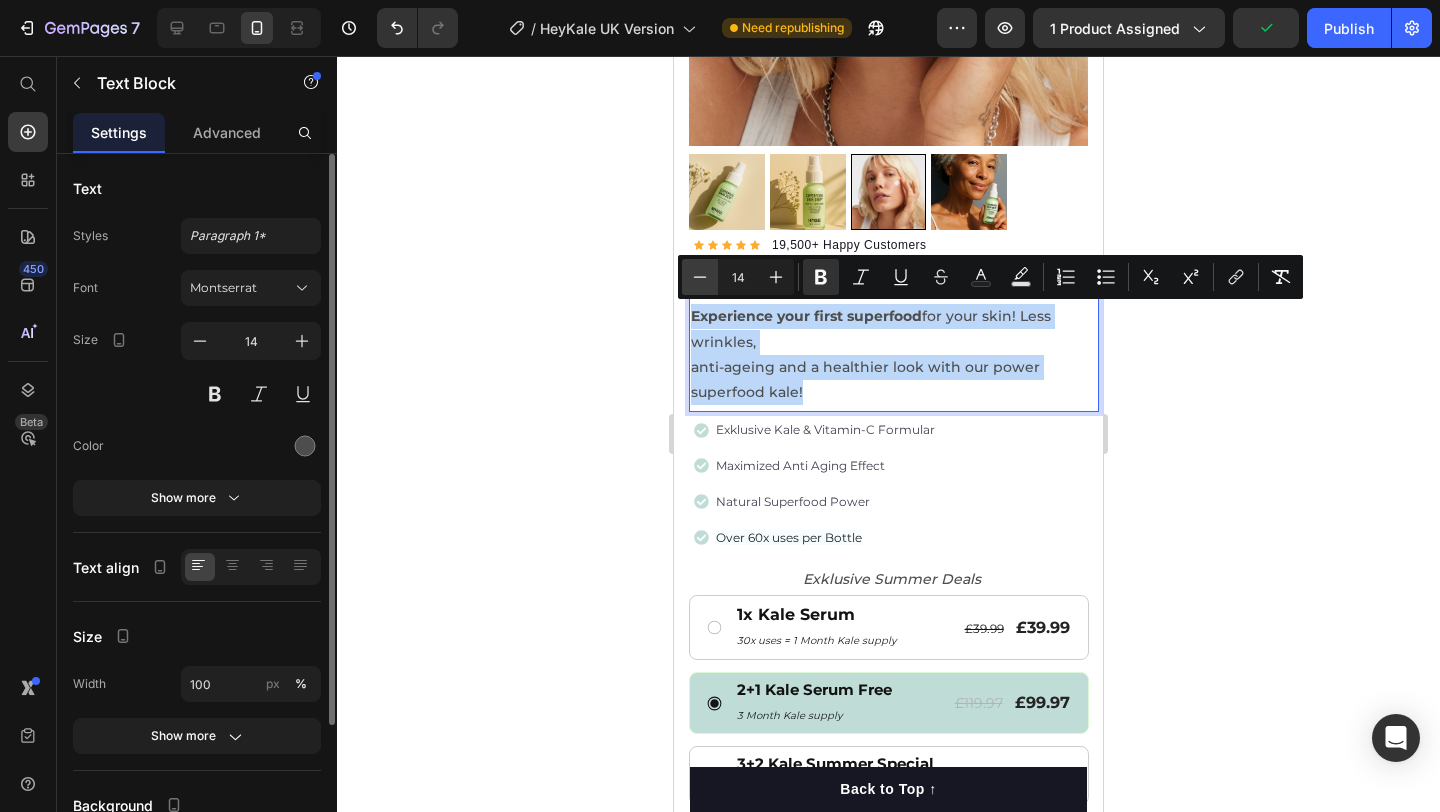 type on "13" 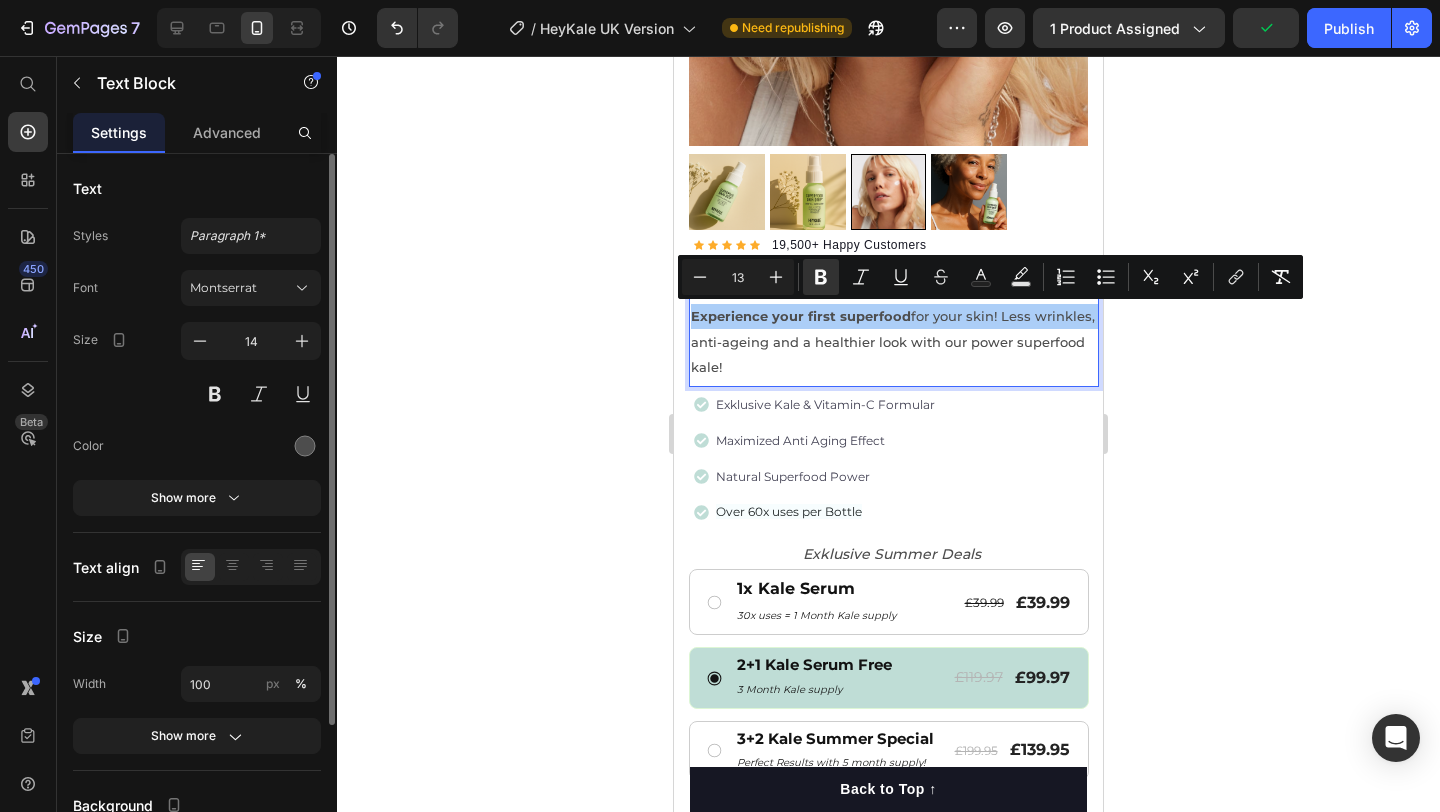 click 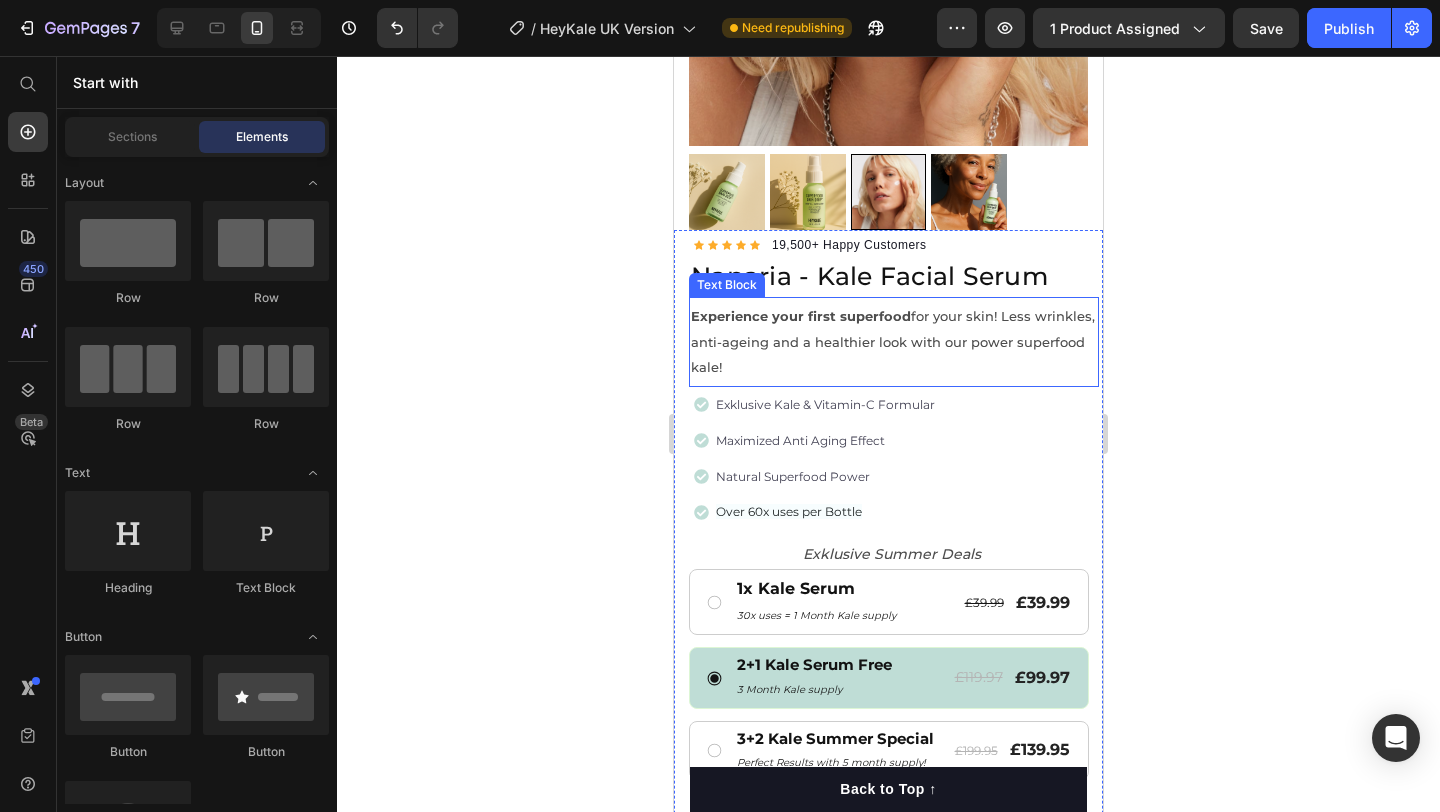 click on "Experience your first superfood" at bounding box center [801, 316] 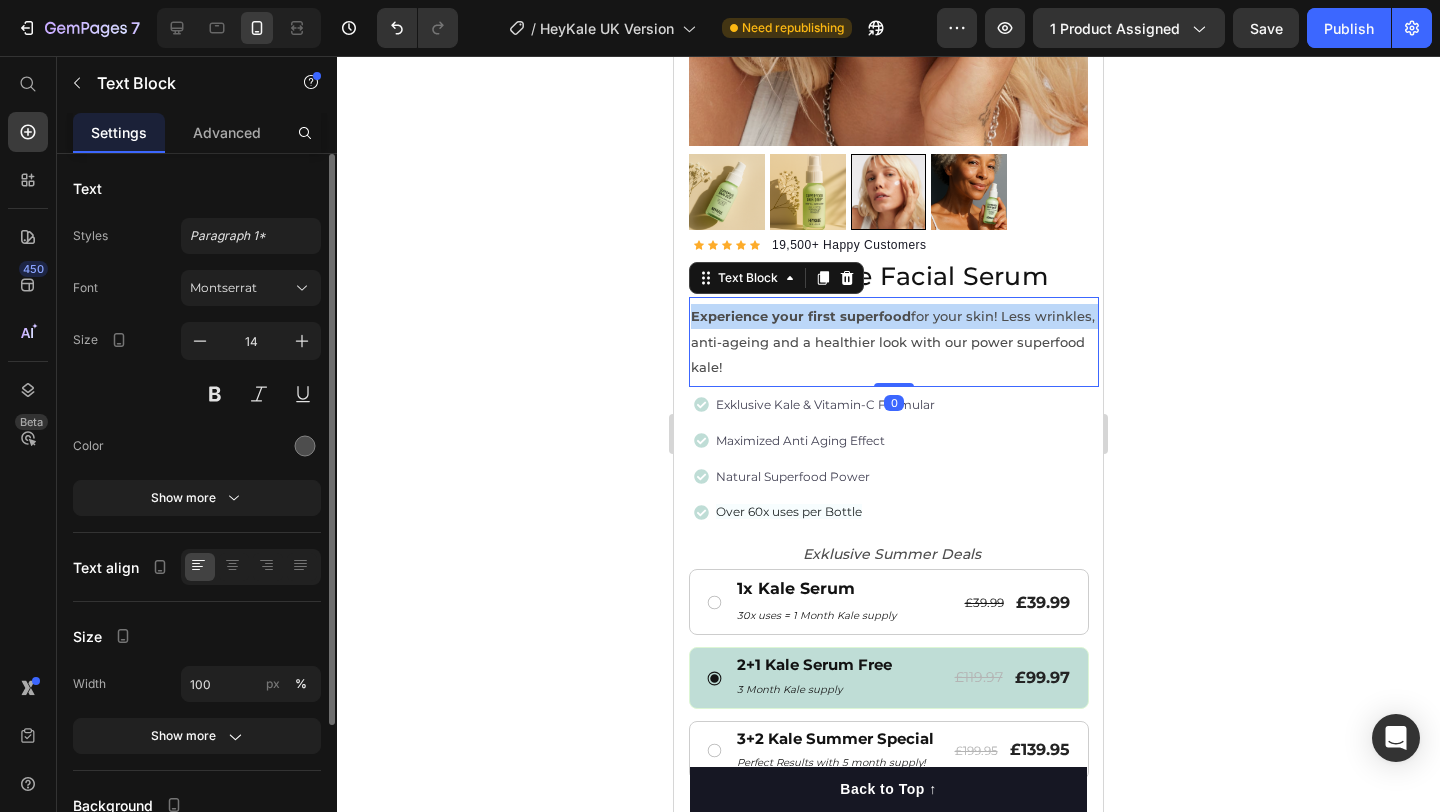 click on "Experience your first superfood" at bounding box center (801, 316) 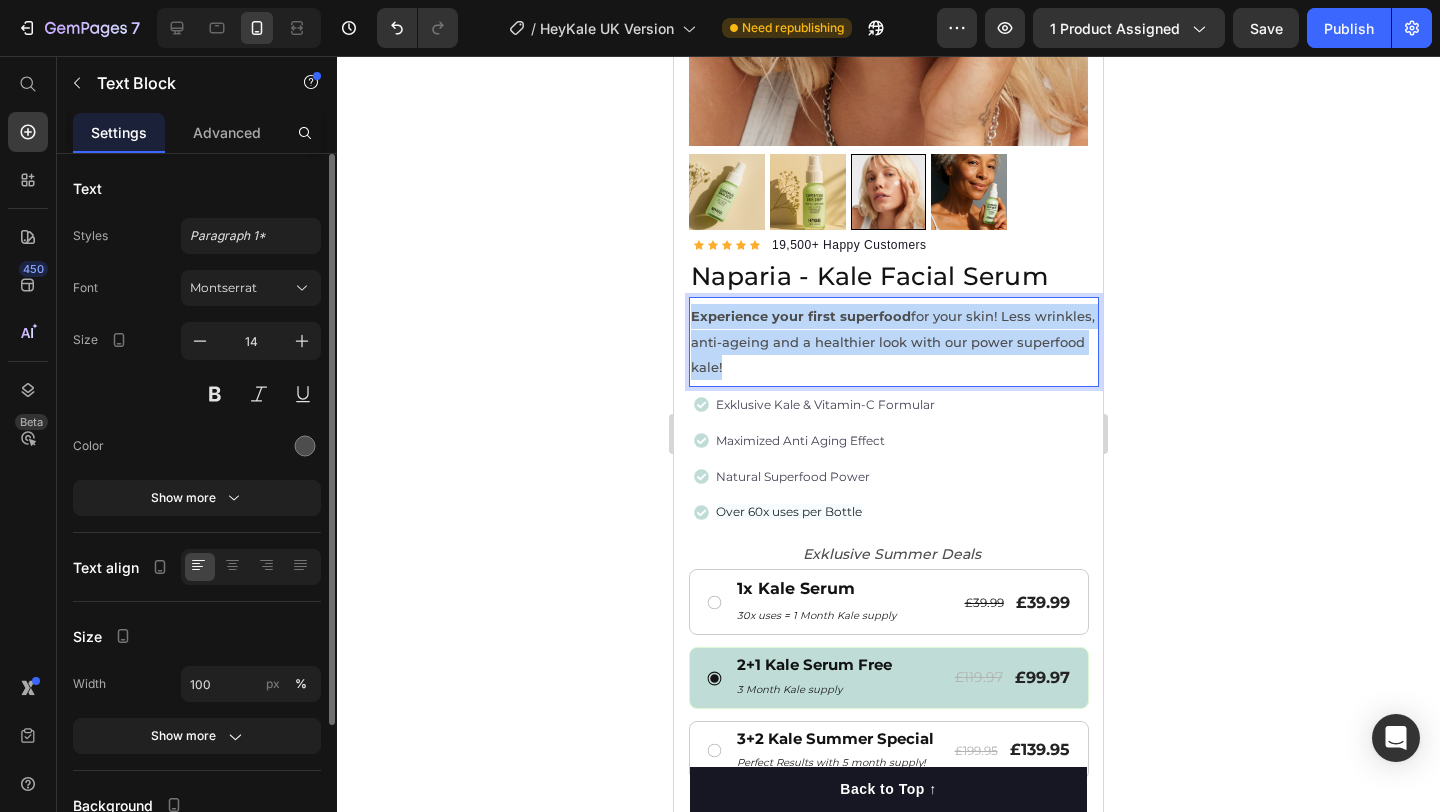 drag, startPoint x: 737, startPoint y: 374, endPoint x: 692, endPoint y: 317, distance: 72.62231 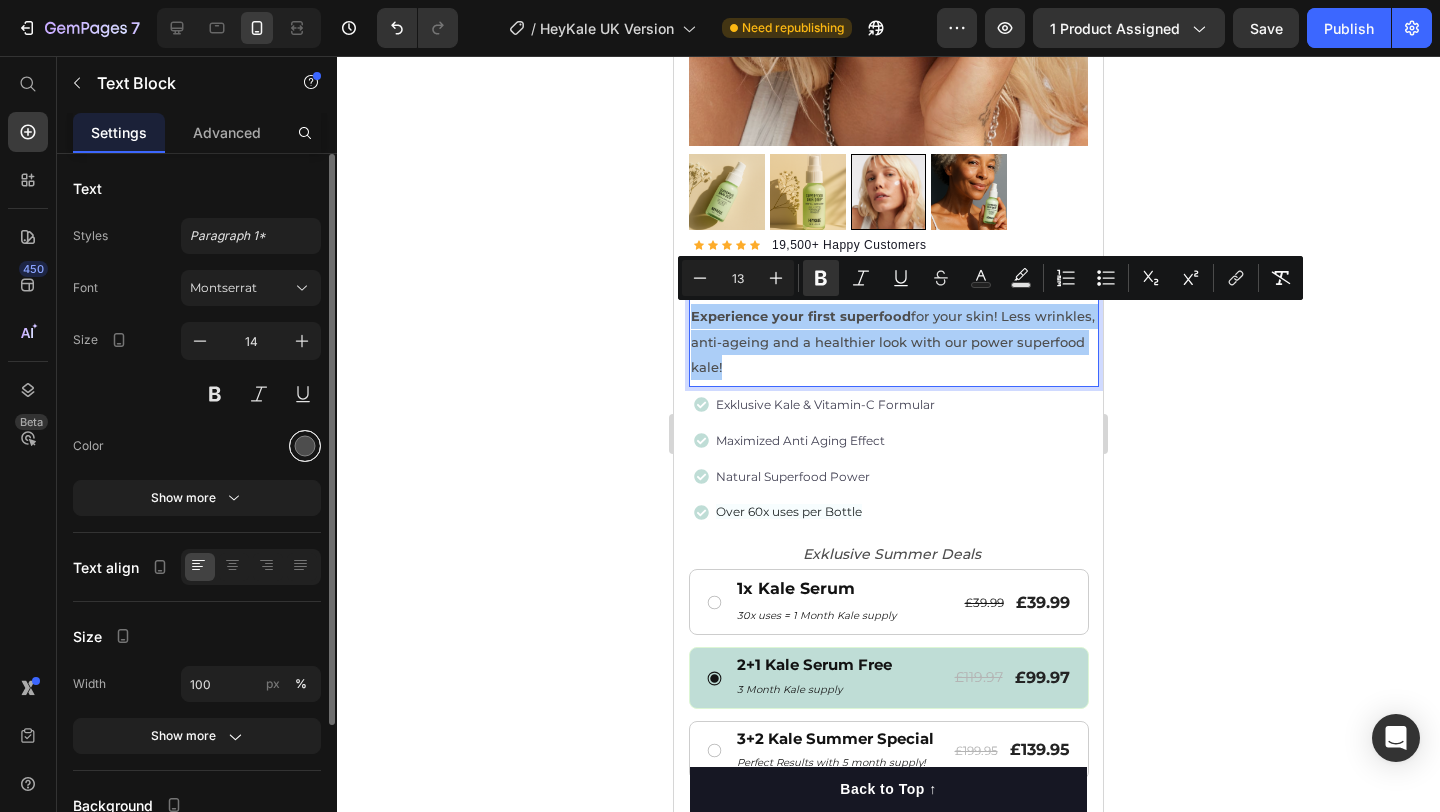 click at bounding box center (305, 446) 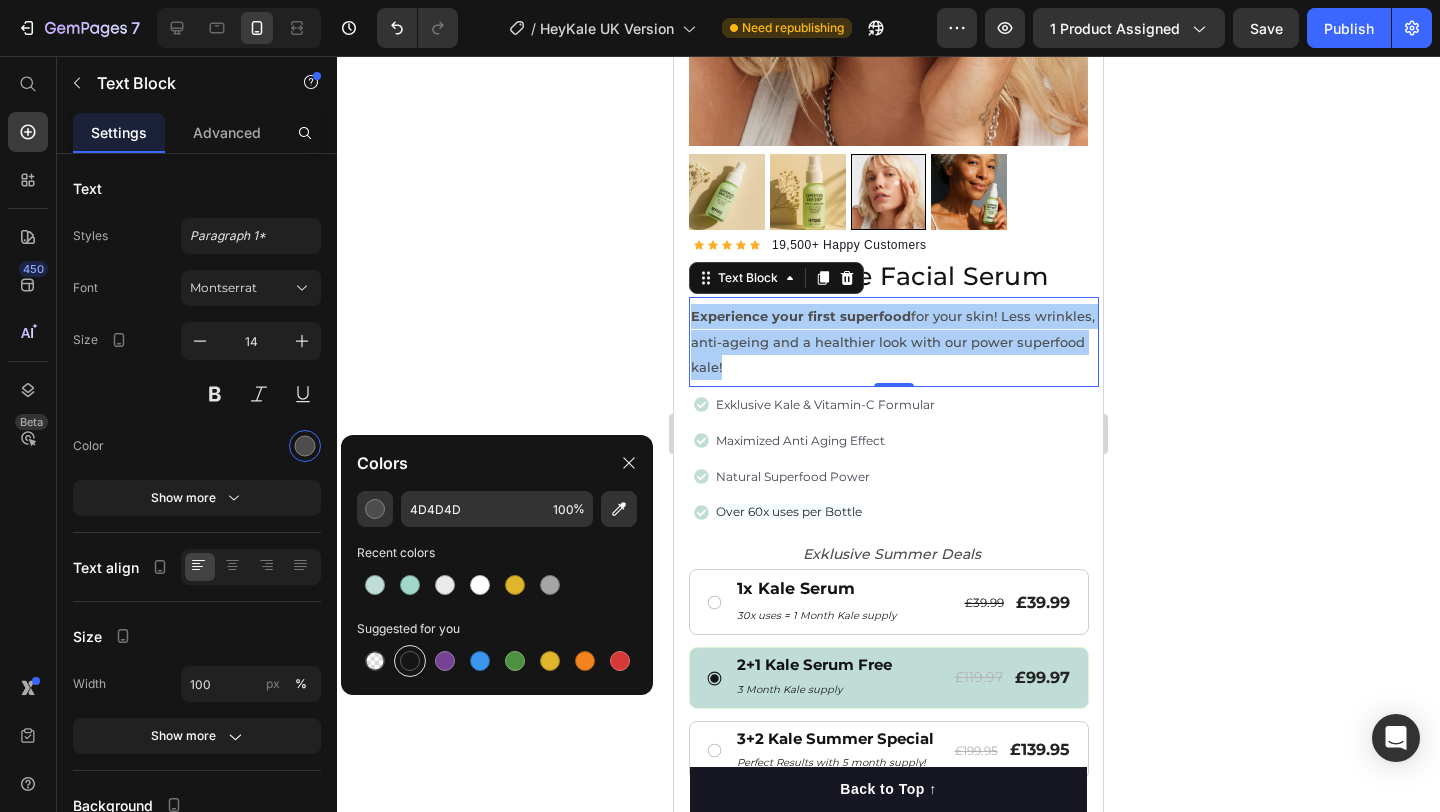 click at bounding box center (410, 661) 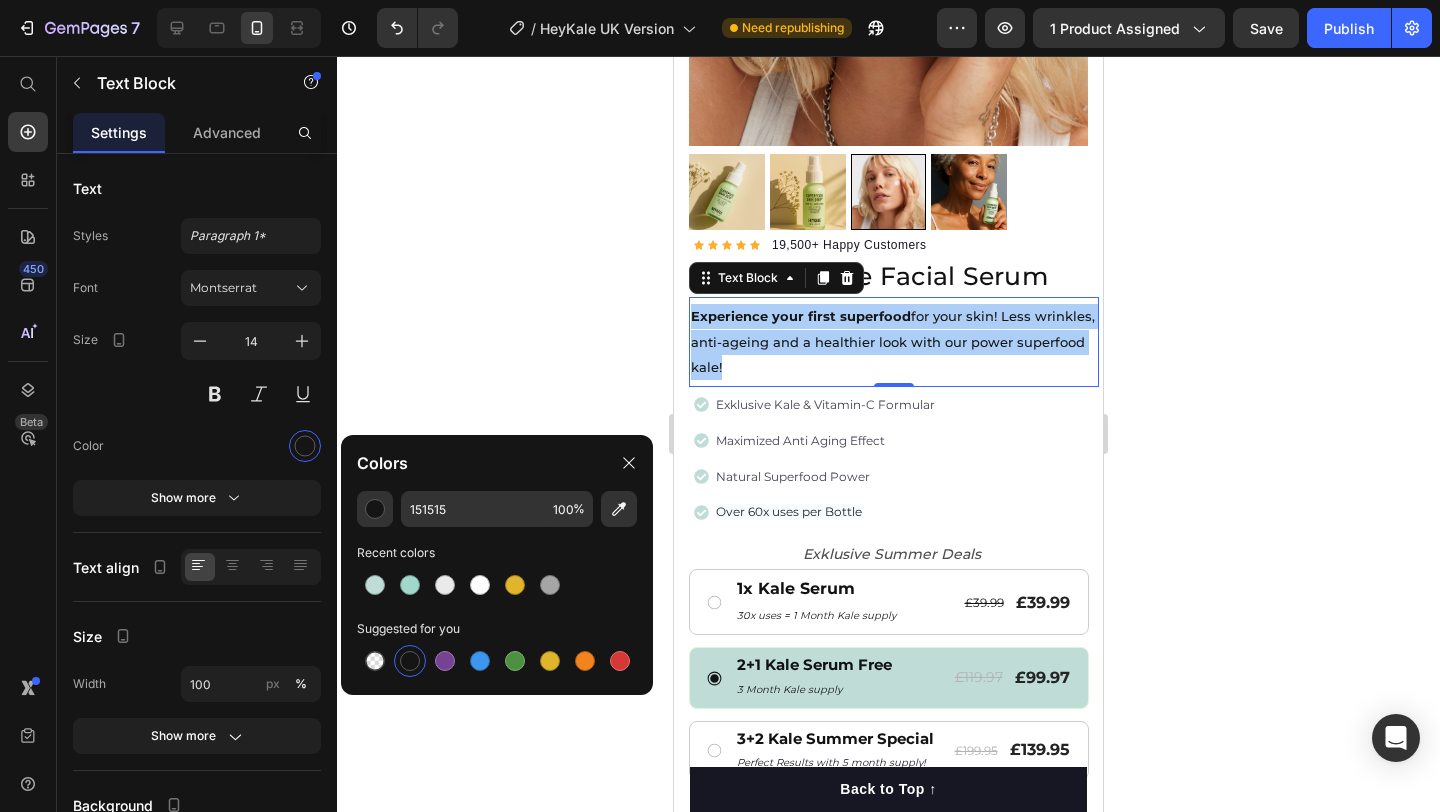 click 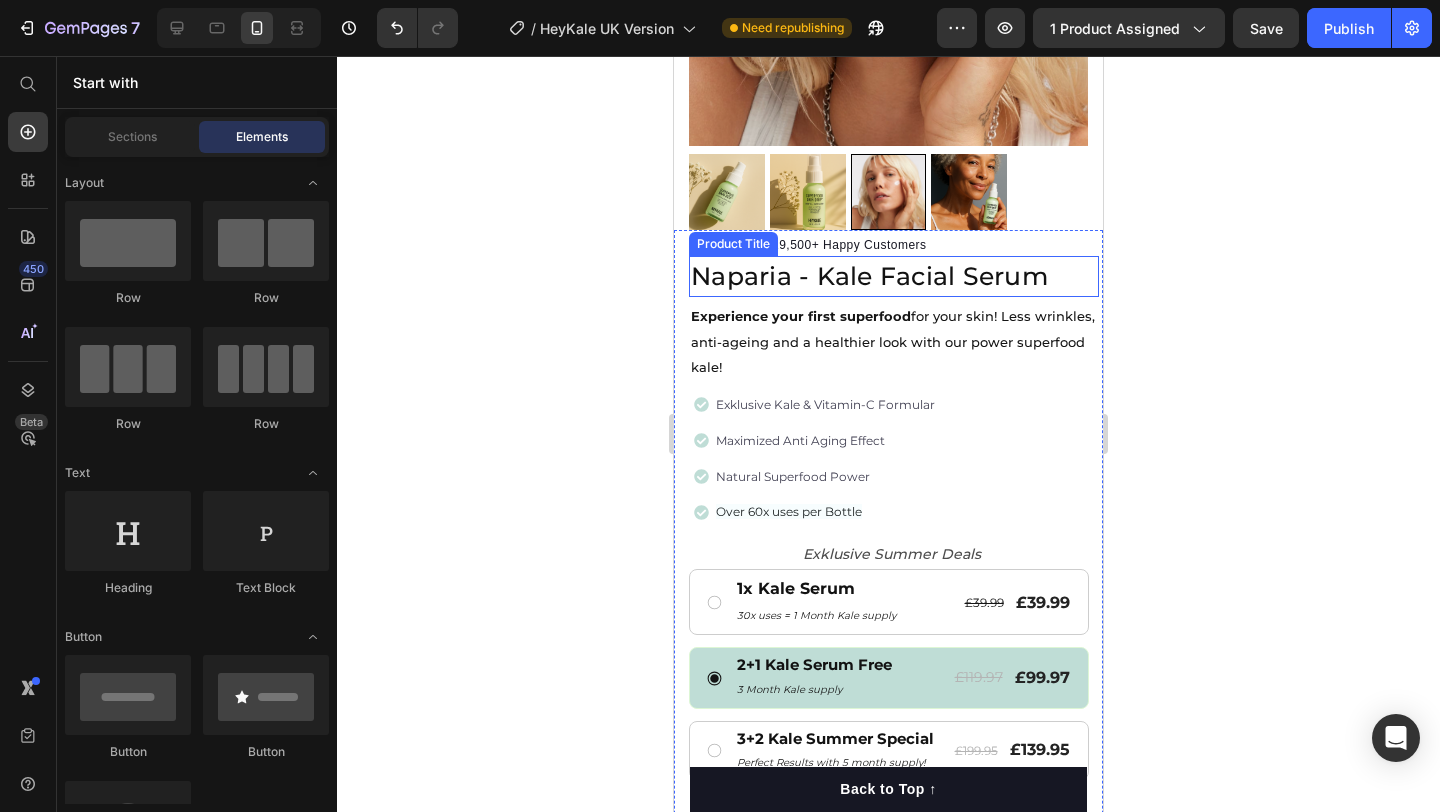 click on "Naparia - Kale Facial Serum" at bounding box center (894, 277) 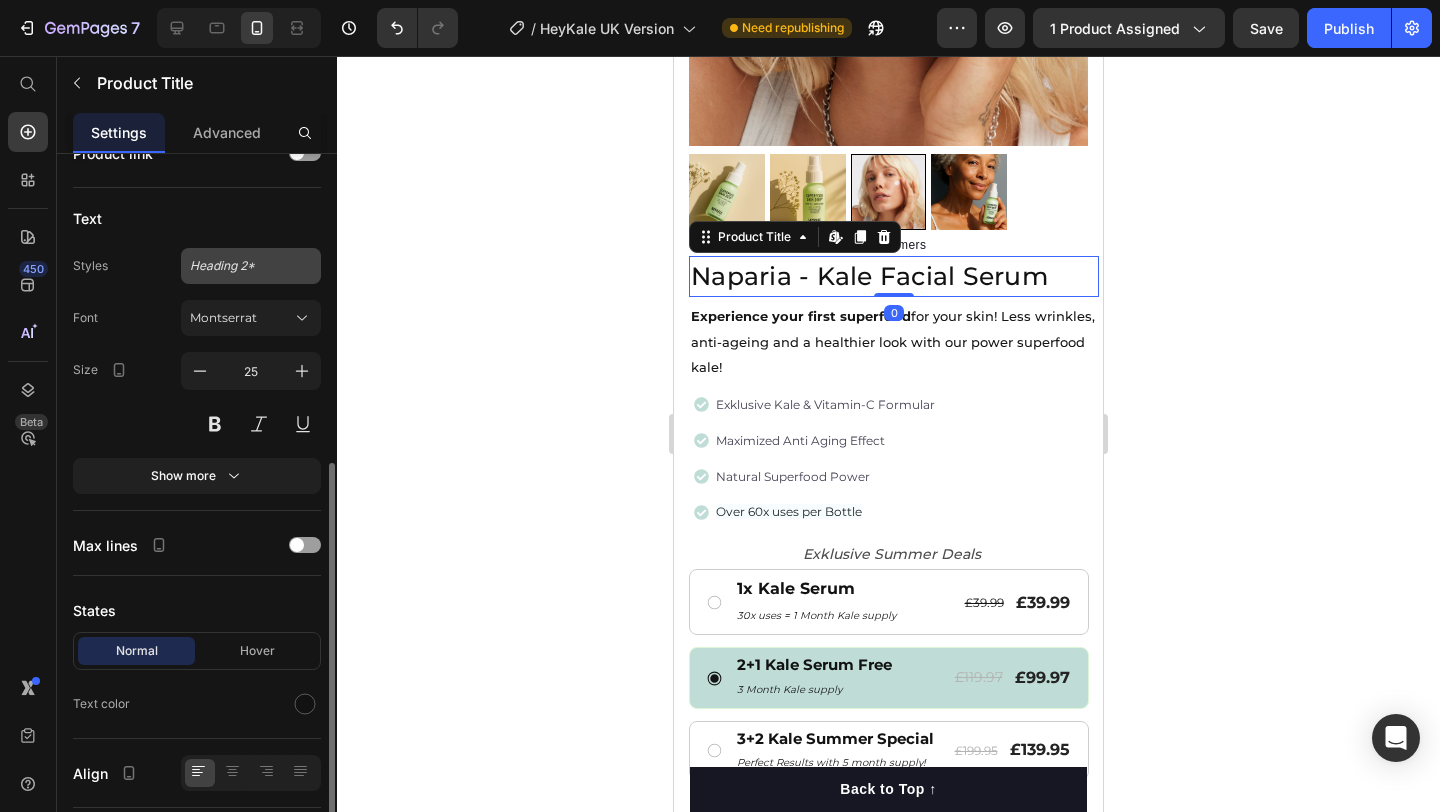 scroll, scrollTop: 383, scrollLeft: 0, axis: vertical 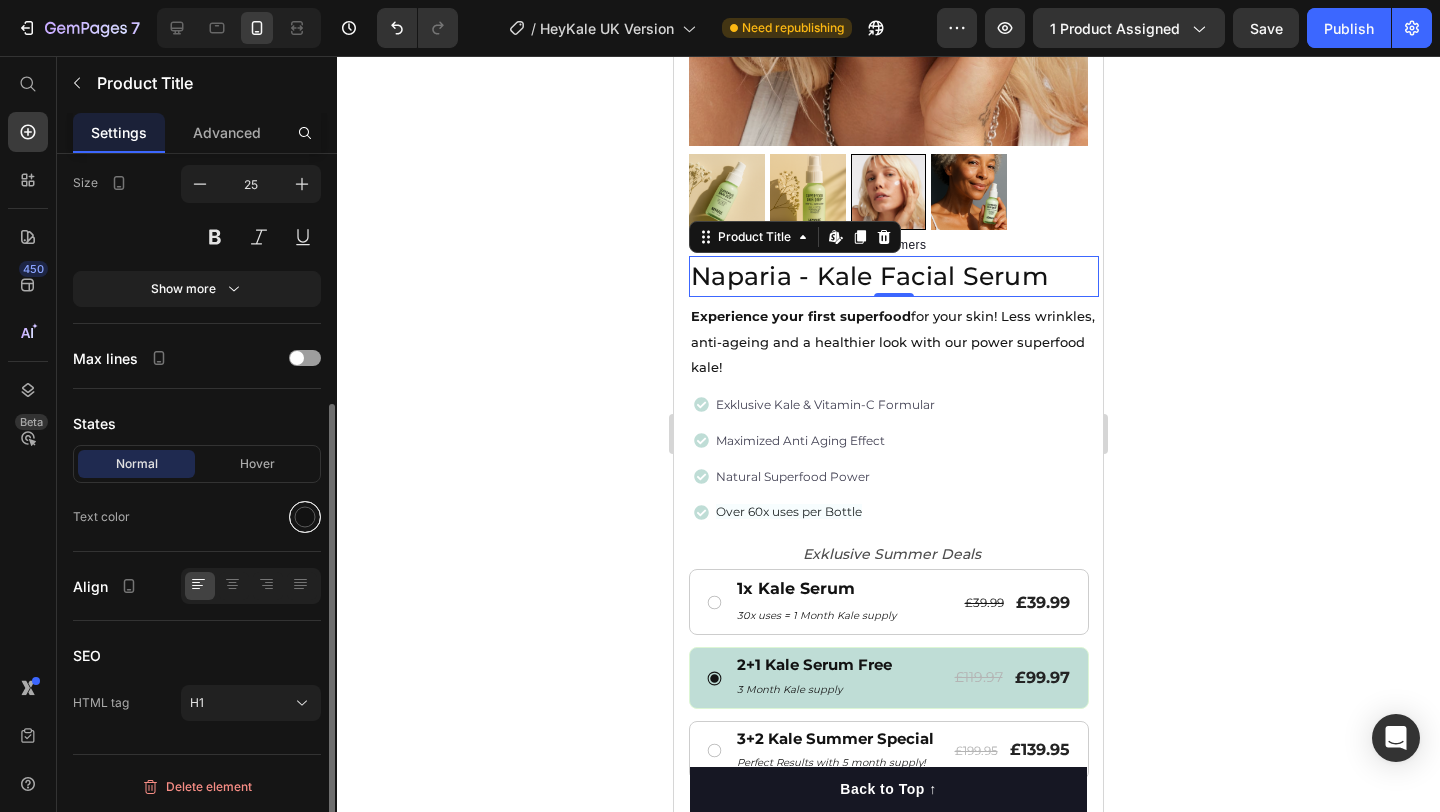 click at bounding box center [305, 517] 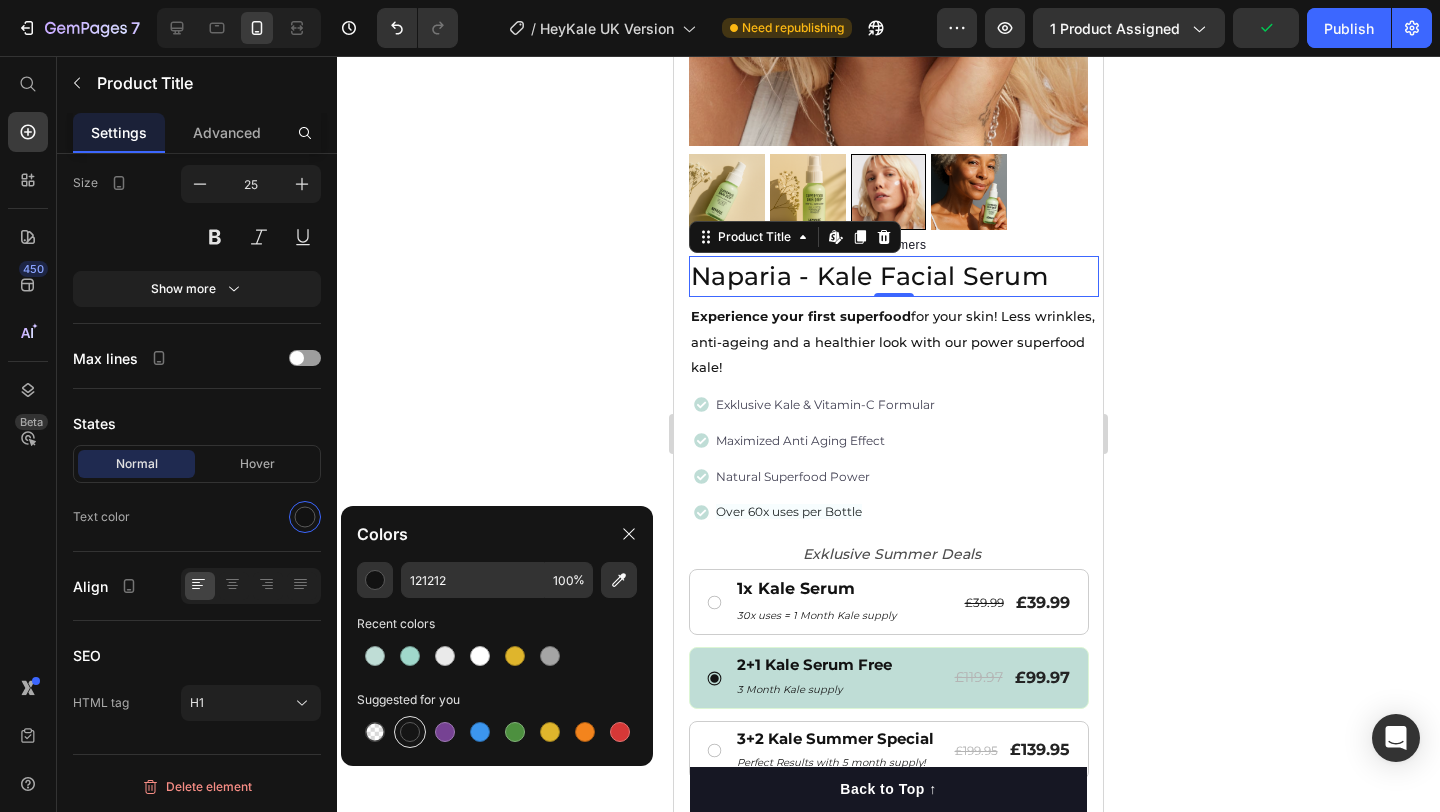 click at bounding box center [410, 732] 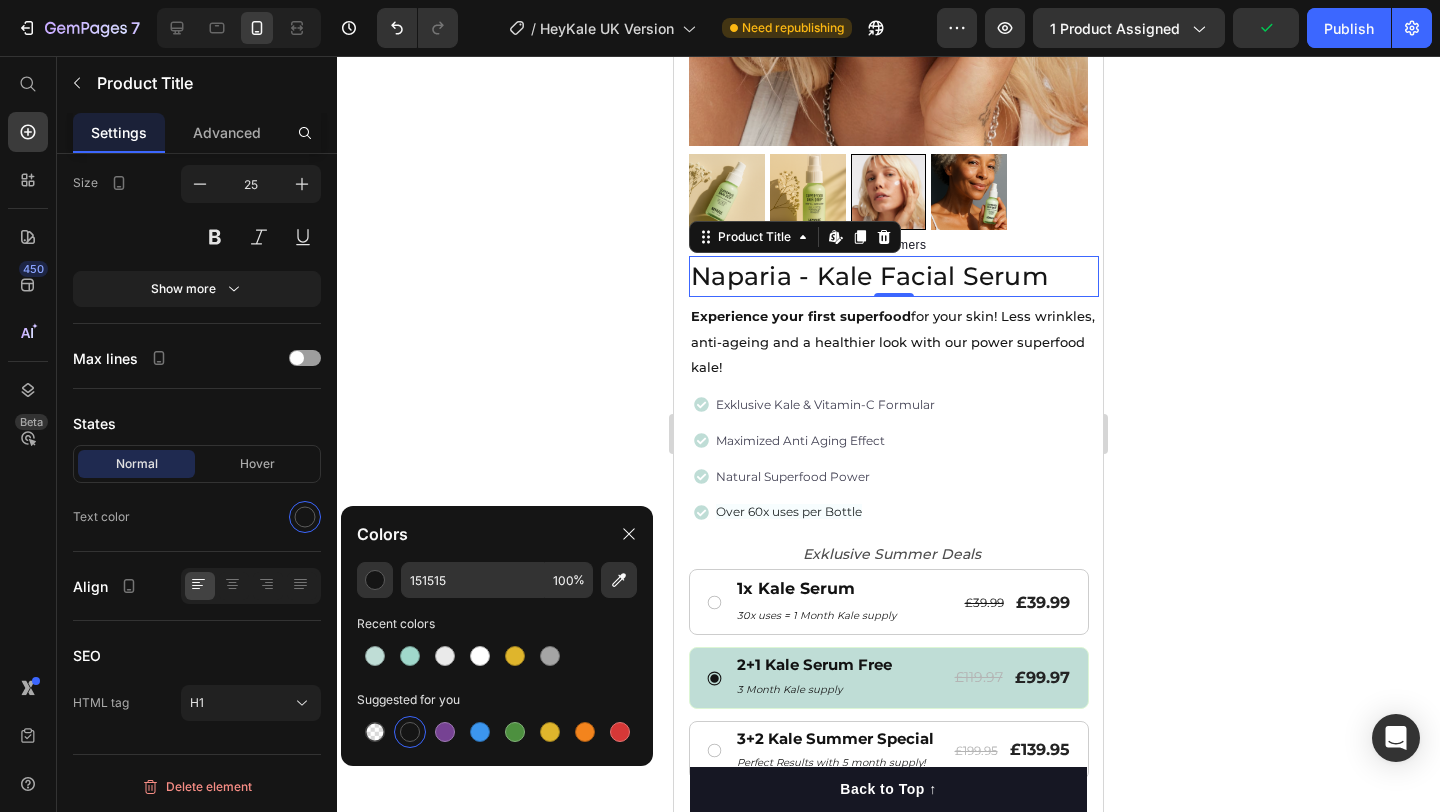 click 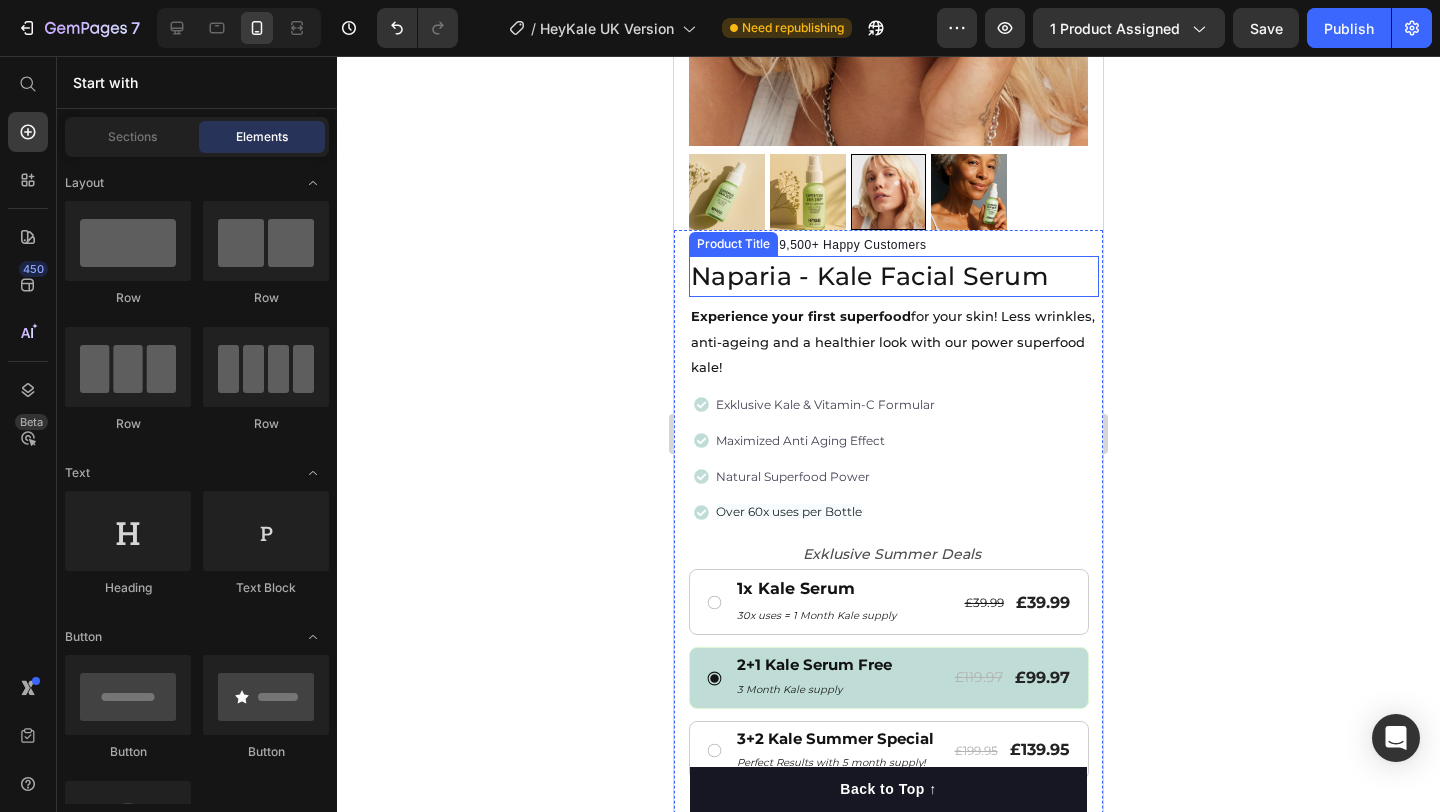 click on "Naparia - Kale Facial Serum" at bounding box center [894, 277] 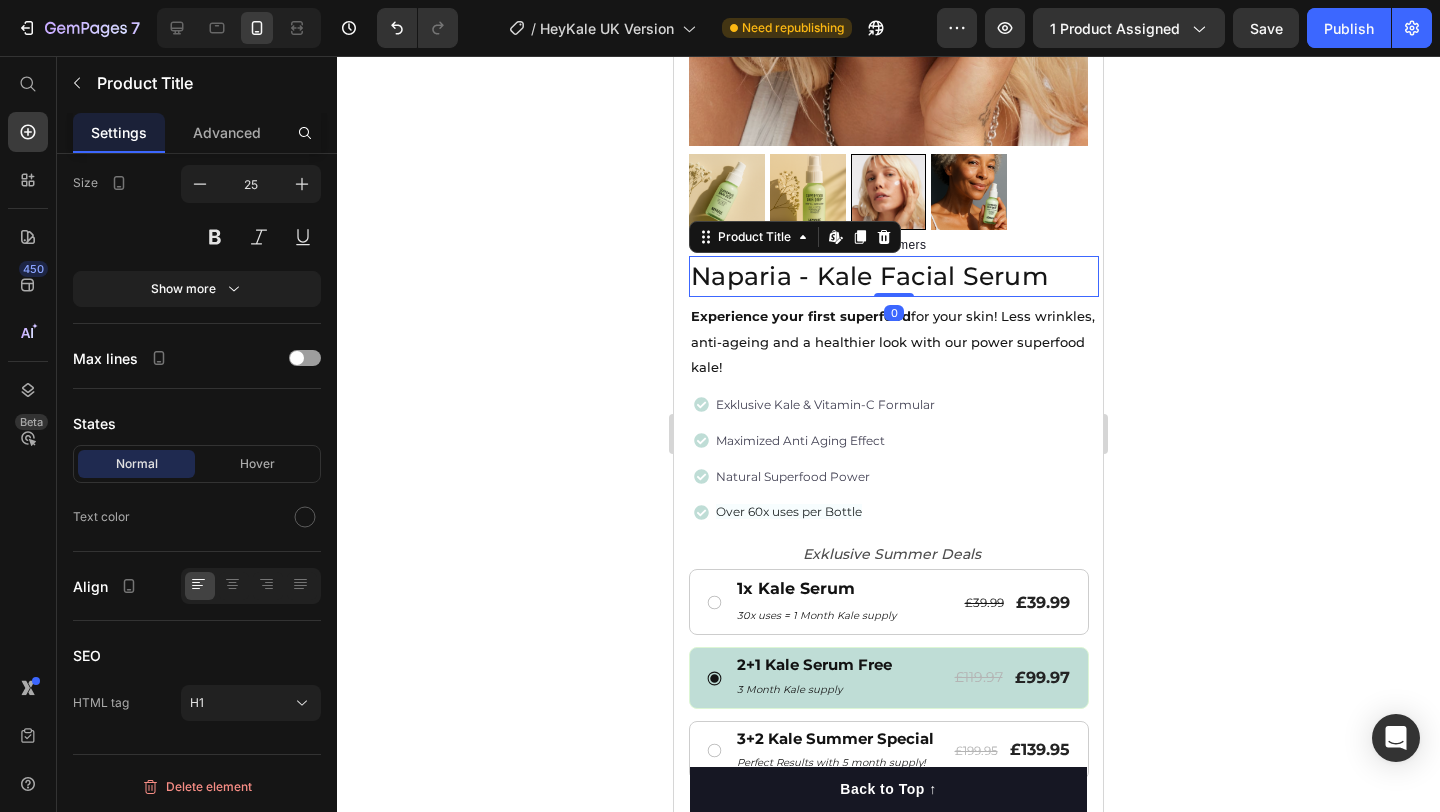click on "Naparia - Kale Facial Serum" at bounding box center [894, 277] 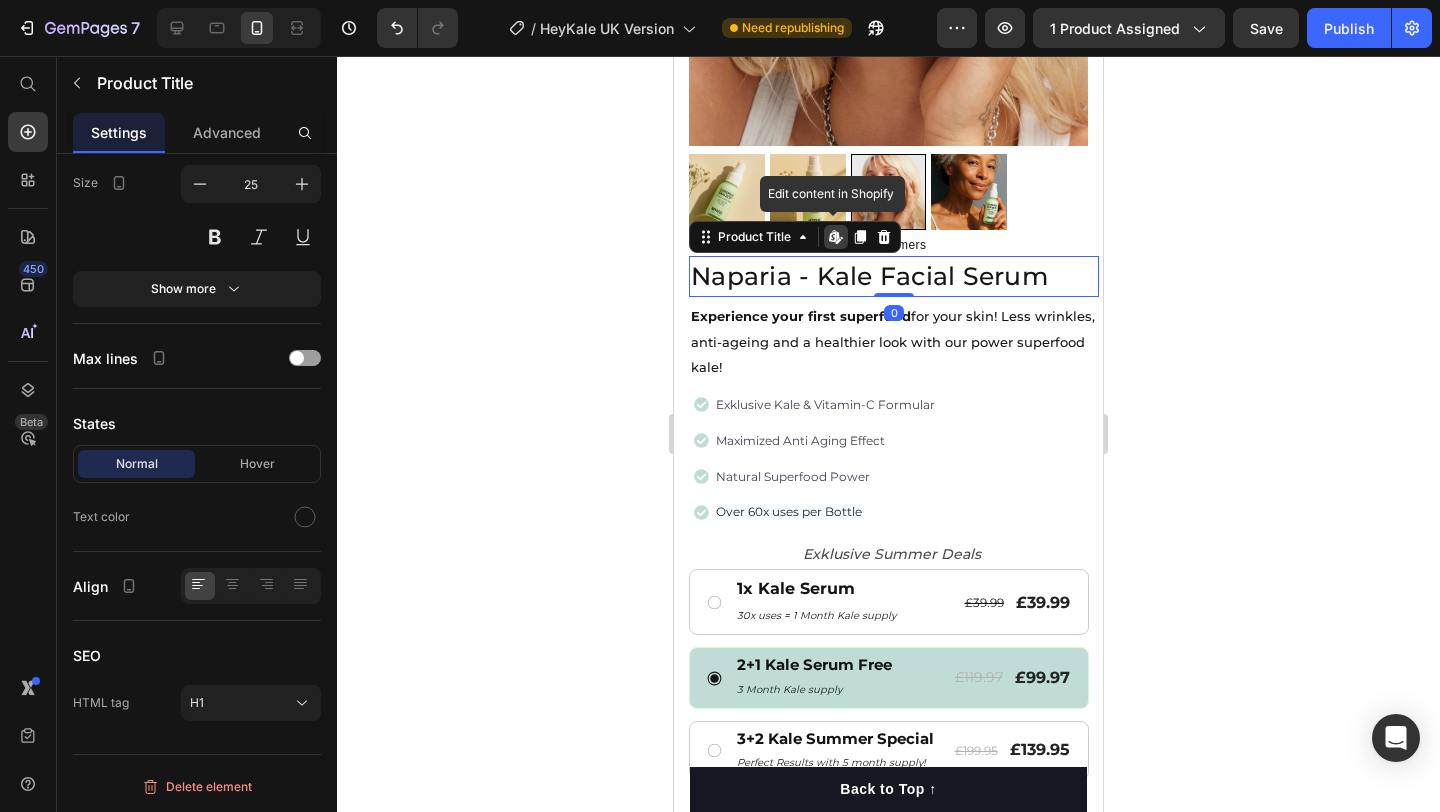 click on "Naparia - Kale Facial Serum" at bounding box center (894, 277) 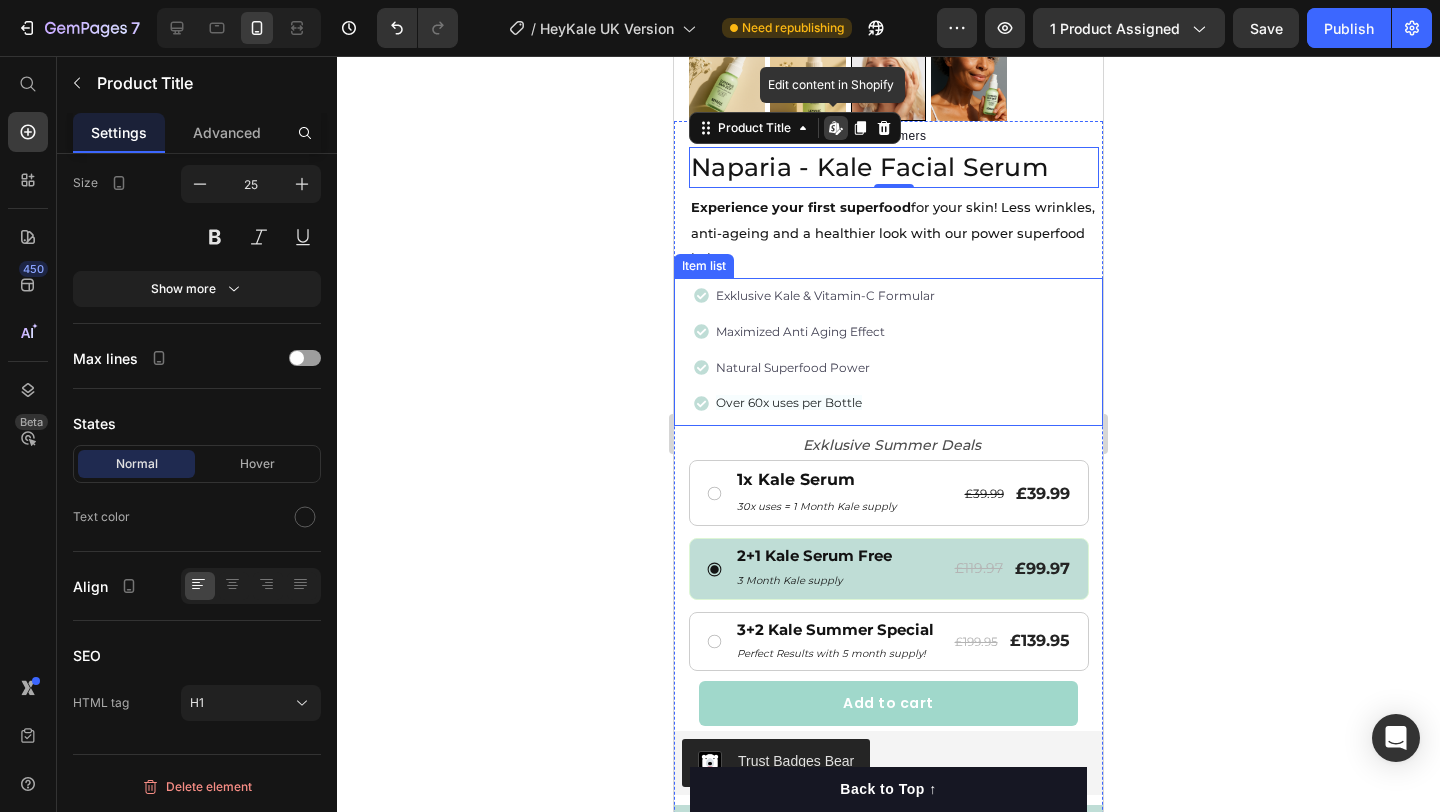 scroll, scrollTop: 493, scrollLeft: 0, axis: vertical 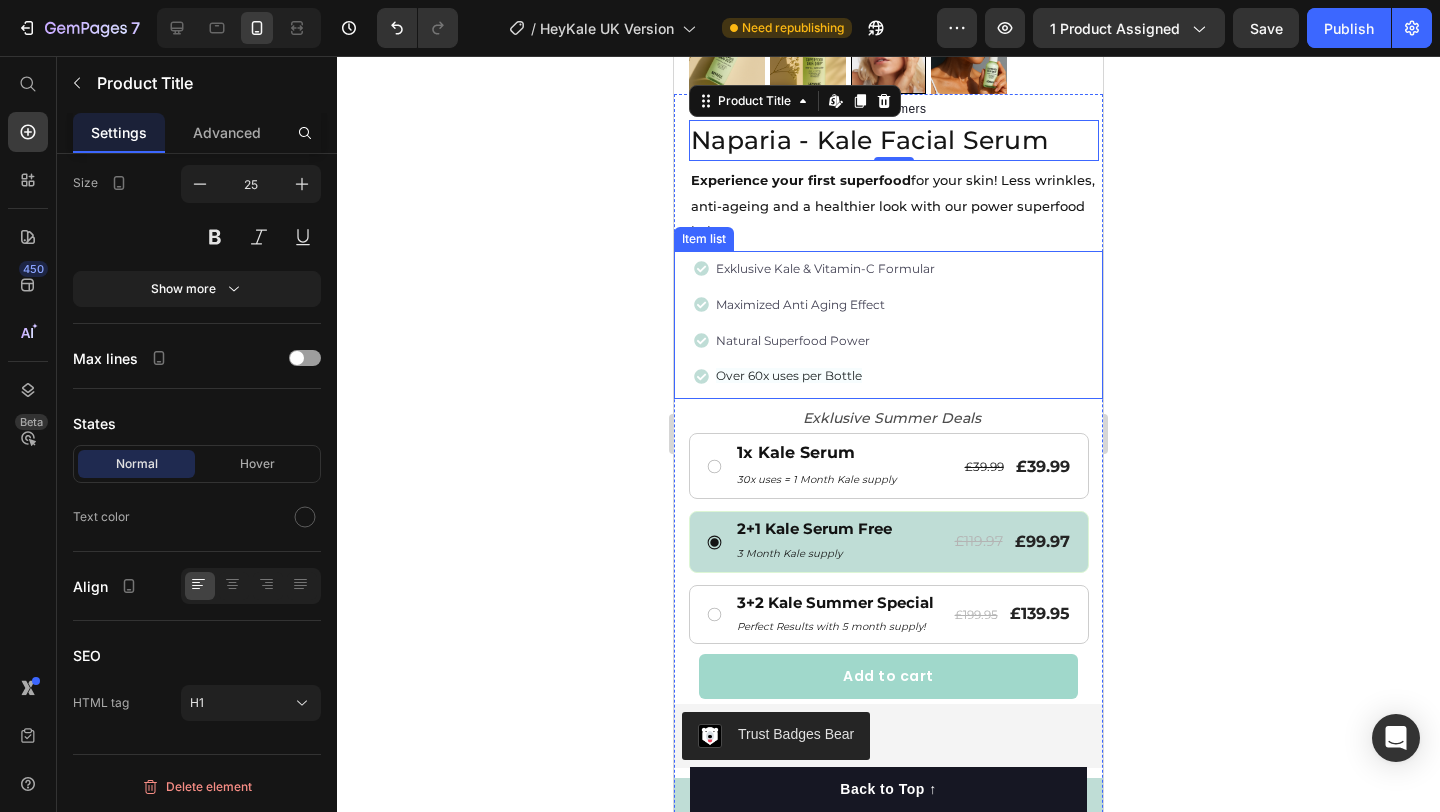 click on "Exklusive Kale & Vitamin-C Formular" at bounding box center (825, 268) 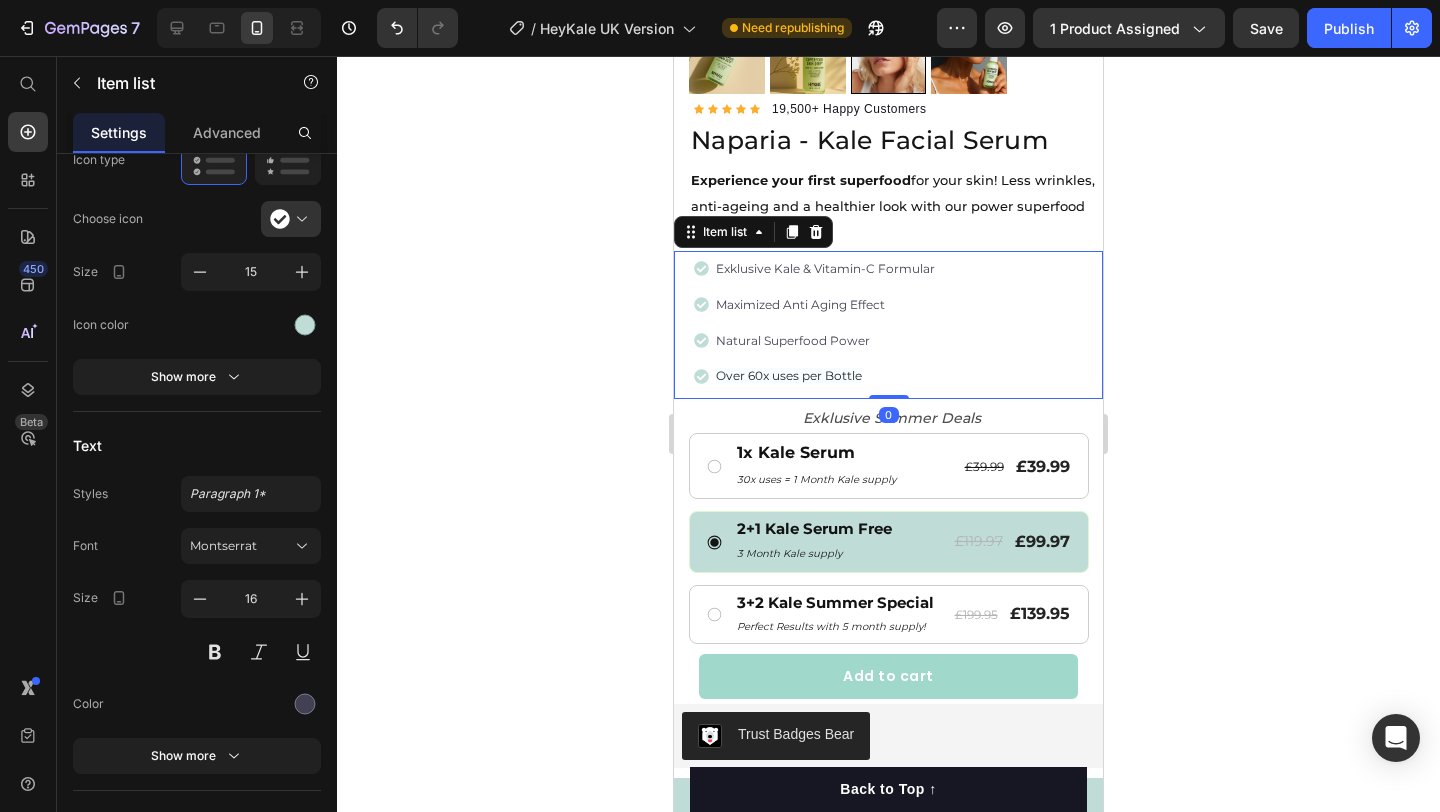 scroll, scrollTop: 0, scrollLeft: 0, axis: both 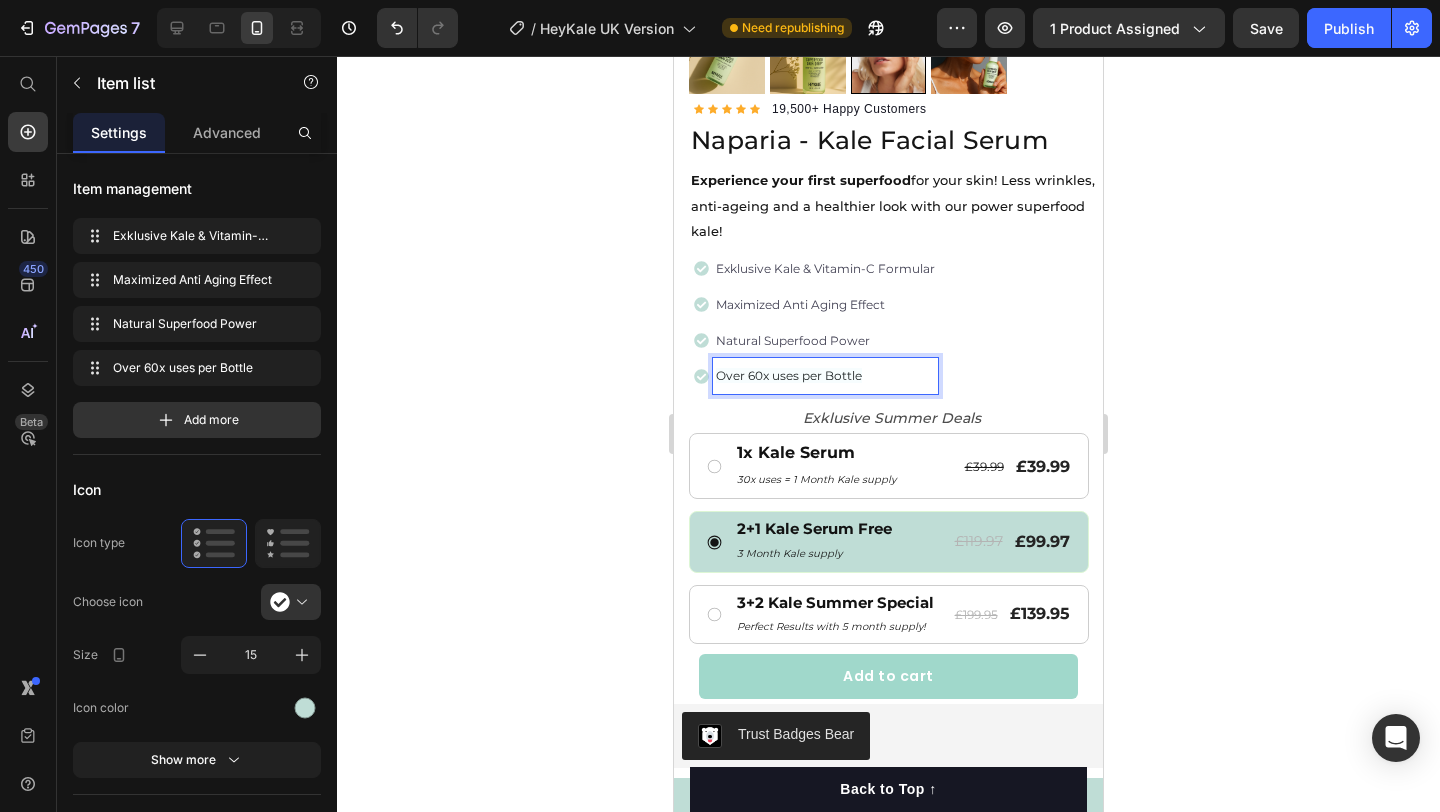 click on "Exklusive Kale & Vitamin-C Formular" at bounding box center (825, 269) 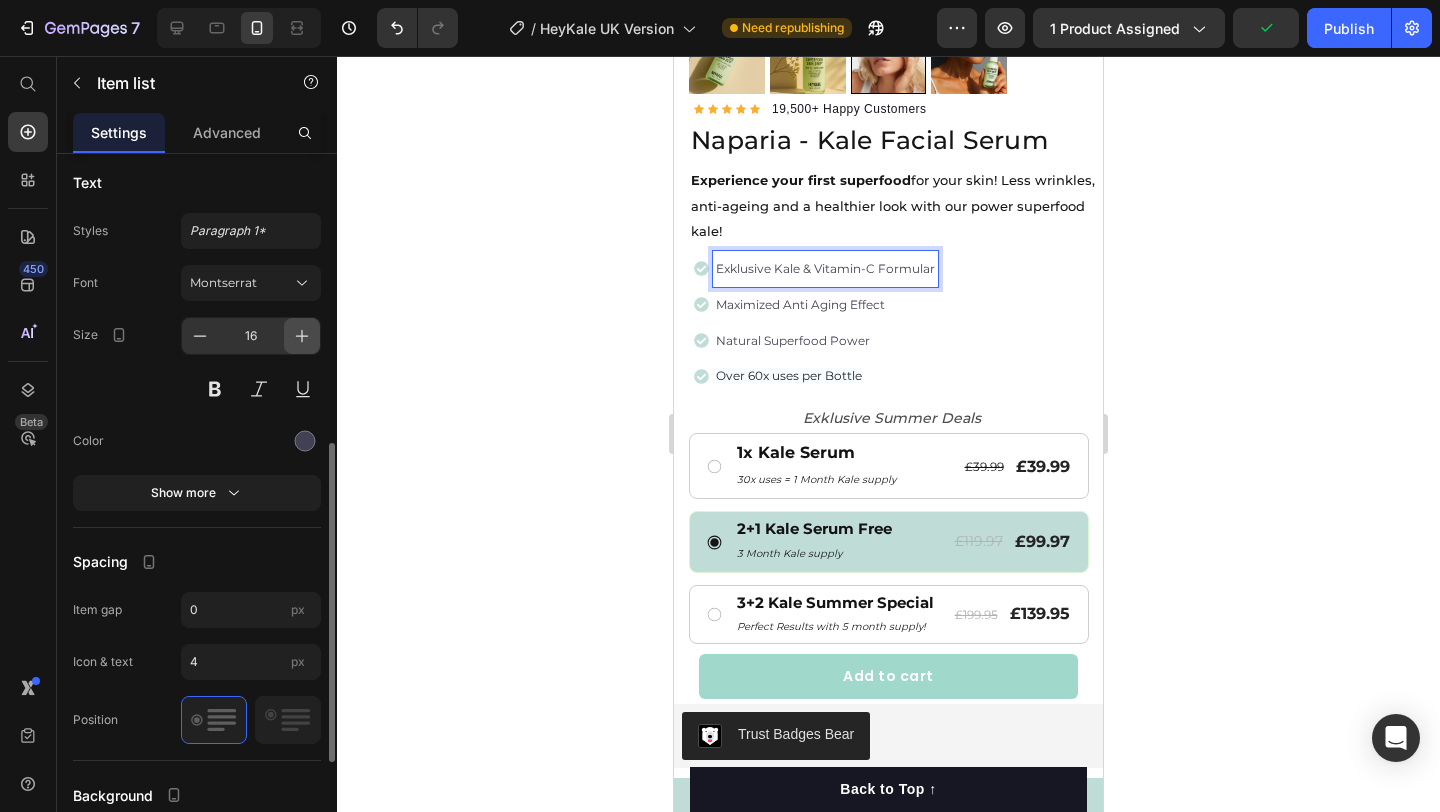 scroll, scrollTop: 641, scrollLeft: 0, axis: vertical 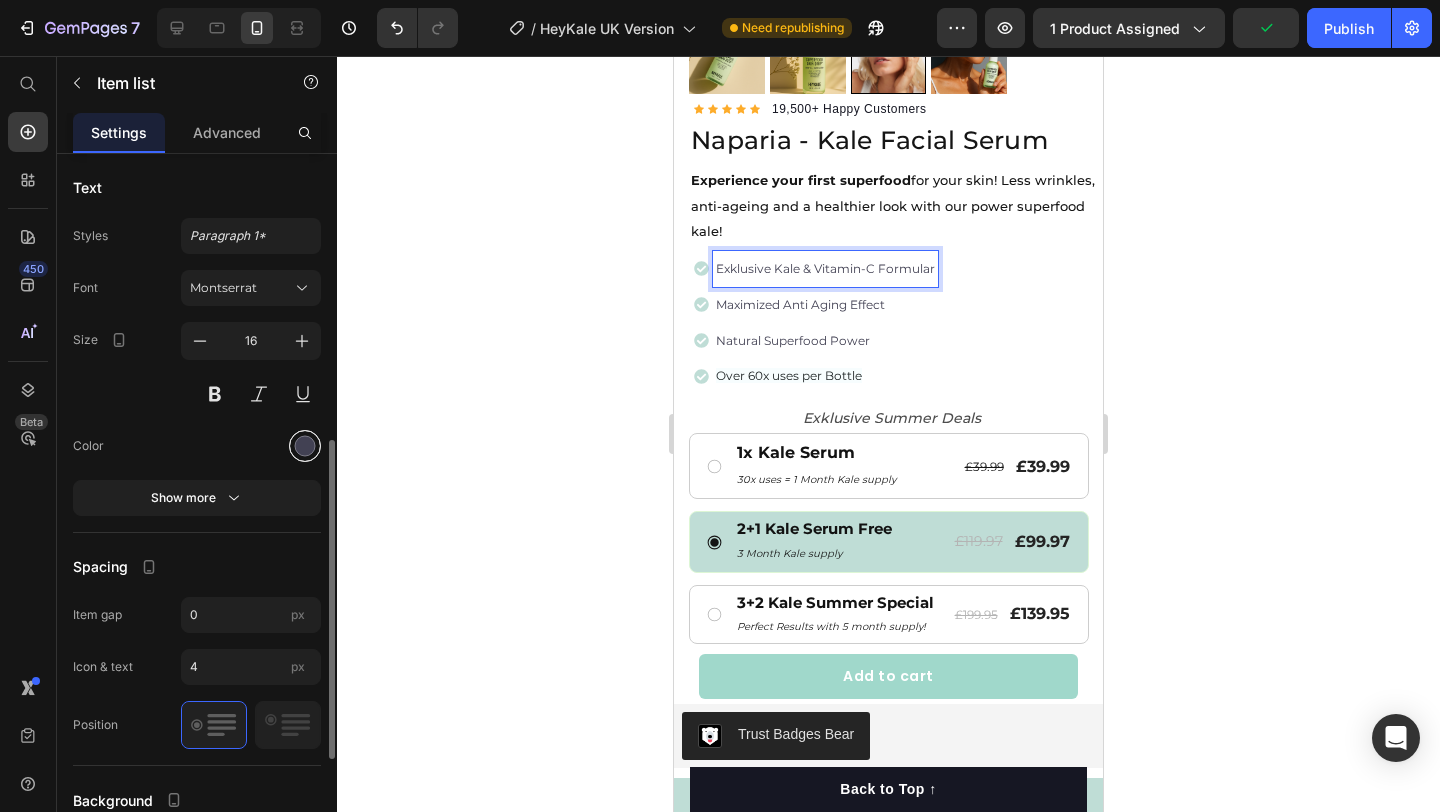 click at bounding box center (305, 445) 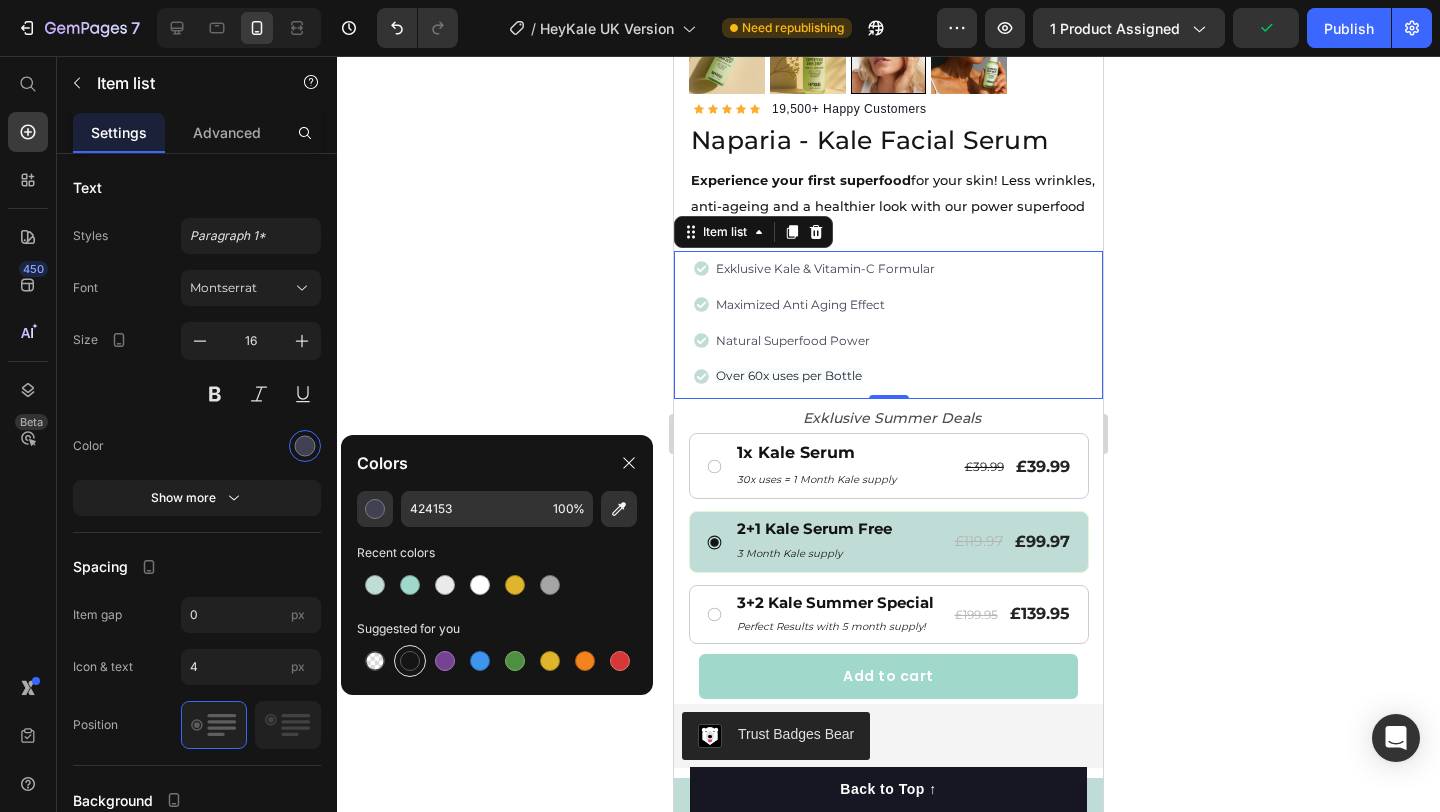 click at bounding box center (410, 661) 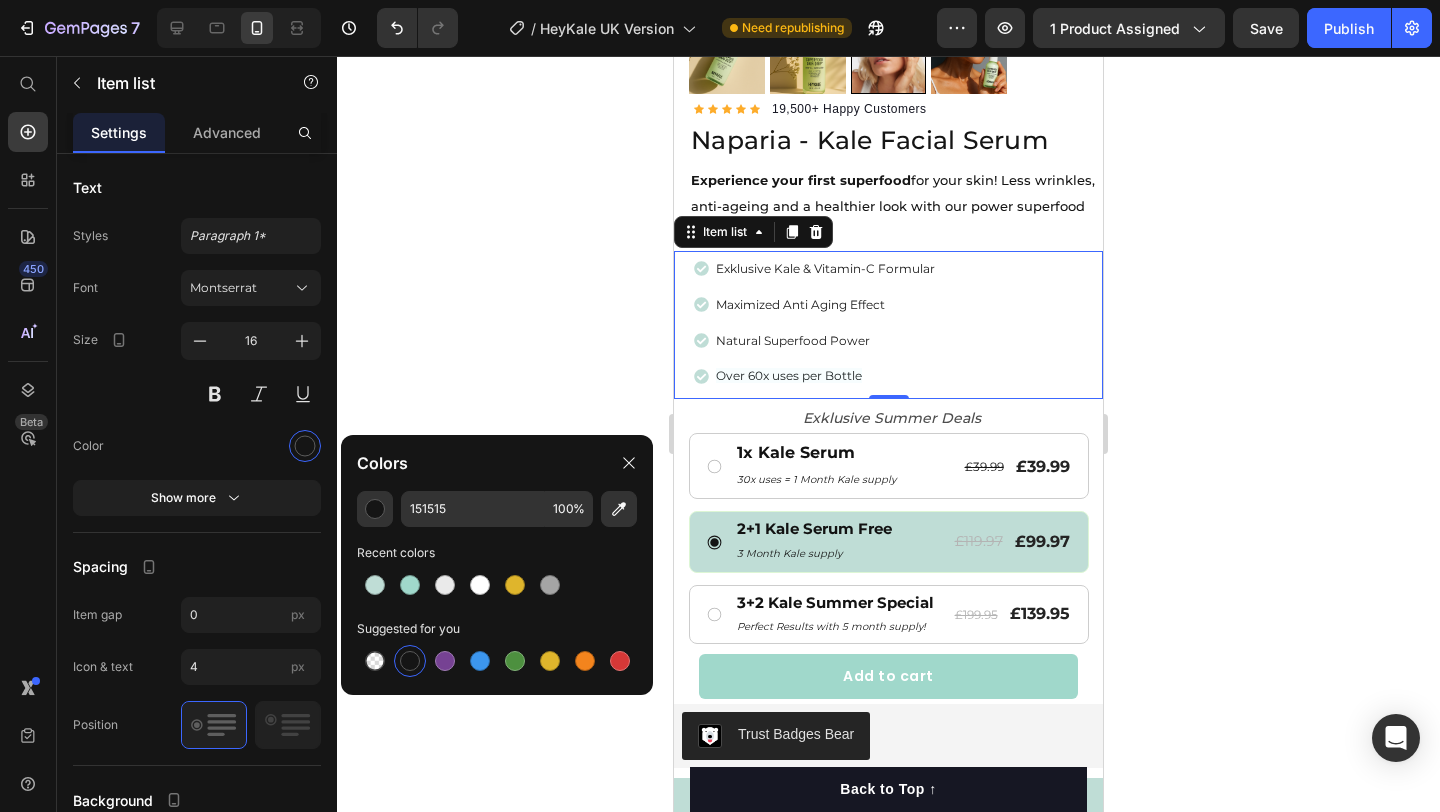 click 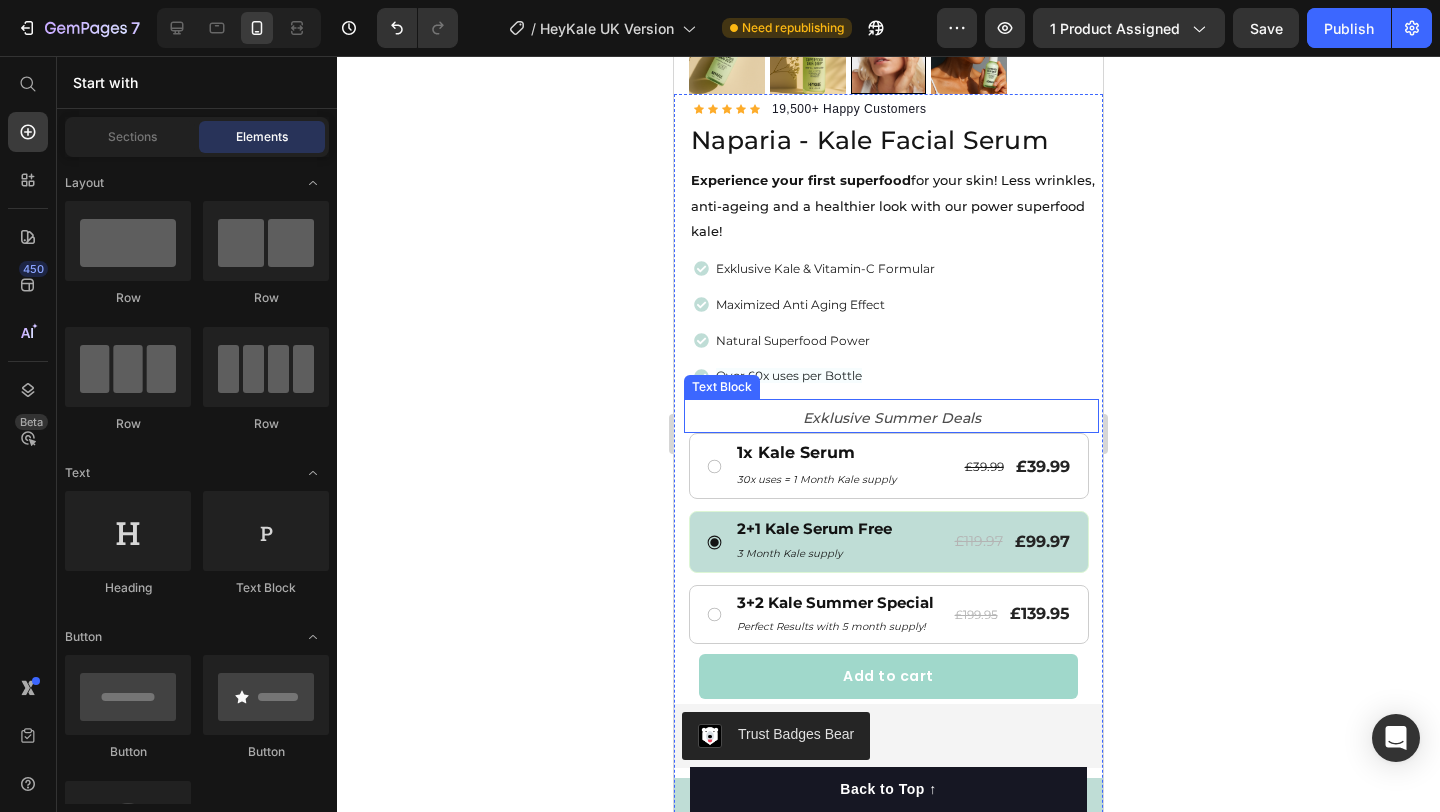 click on "Exklusive Summer Deals" at bounding box center [892, 418] 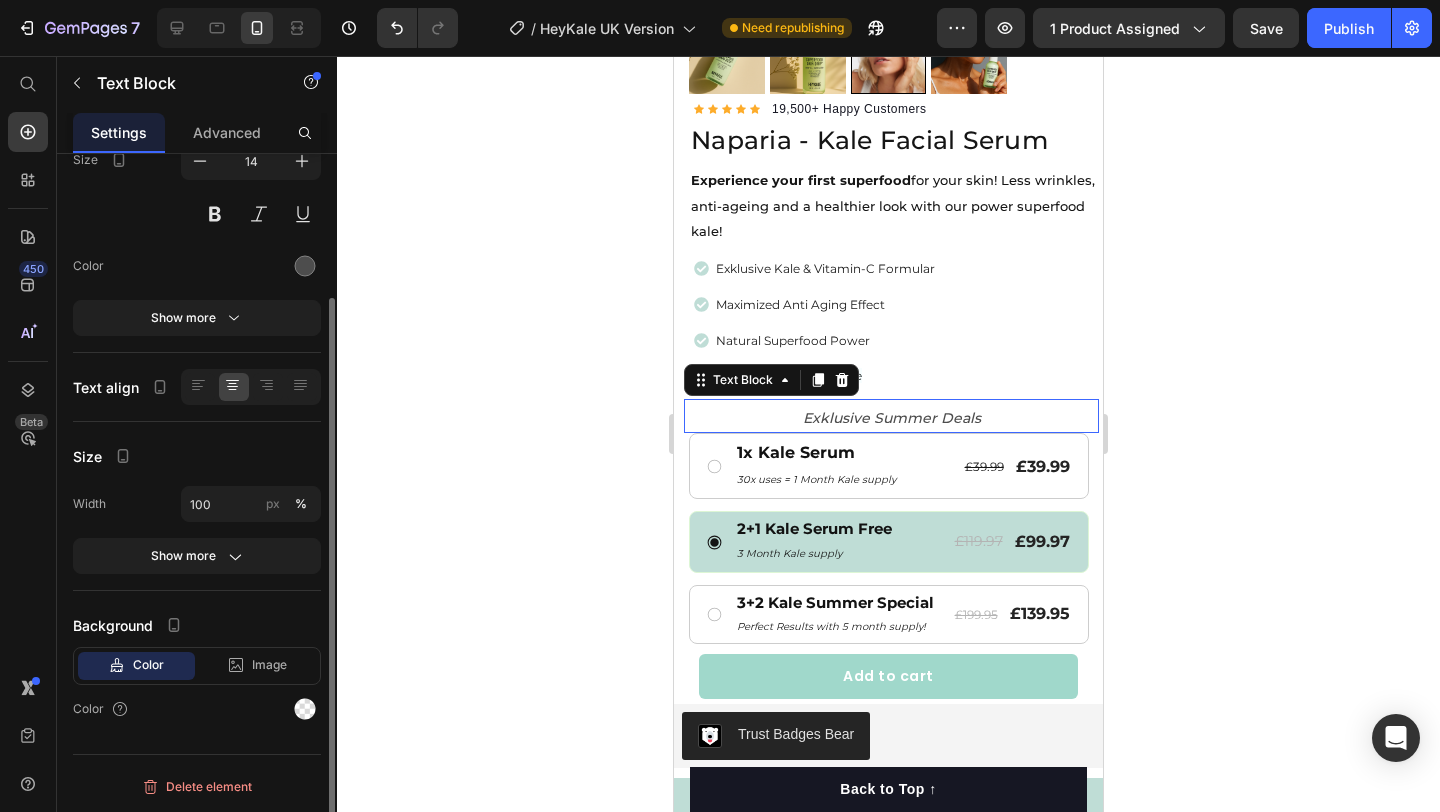 scroll, scrollTop: 0, scrollLeft: 0, axis: both 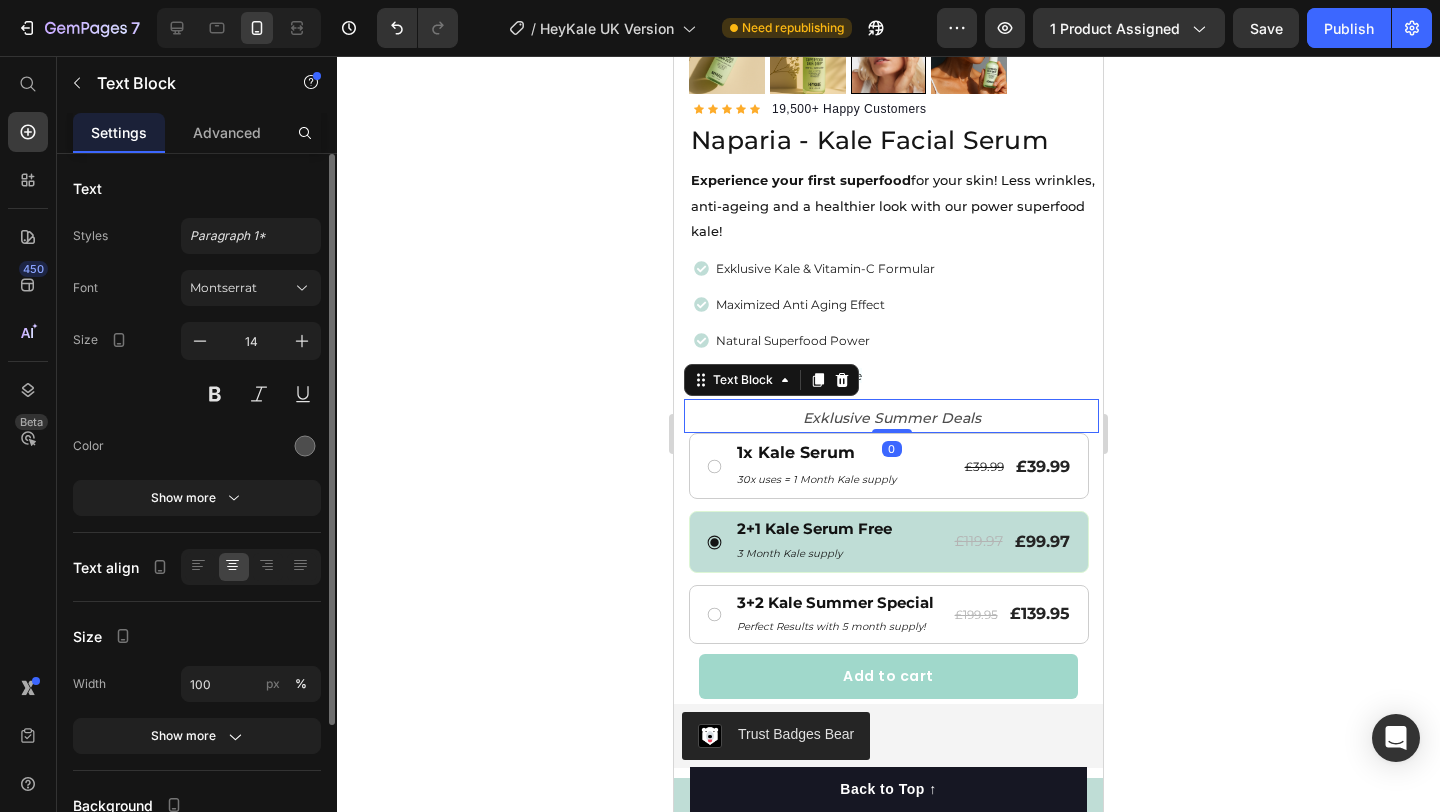 click on "Font Montserrat Size 14 Color Show more" at bounding box center (197, 393) 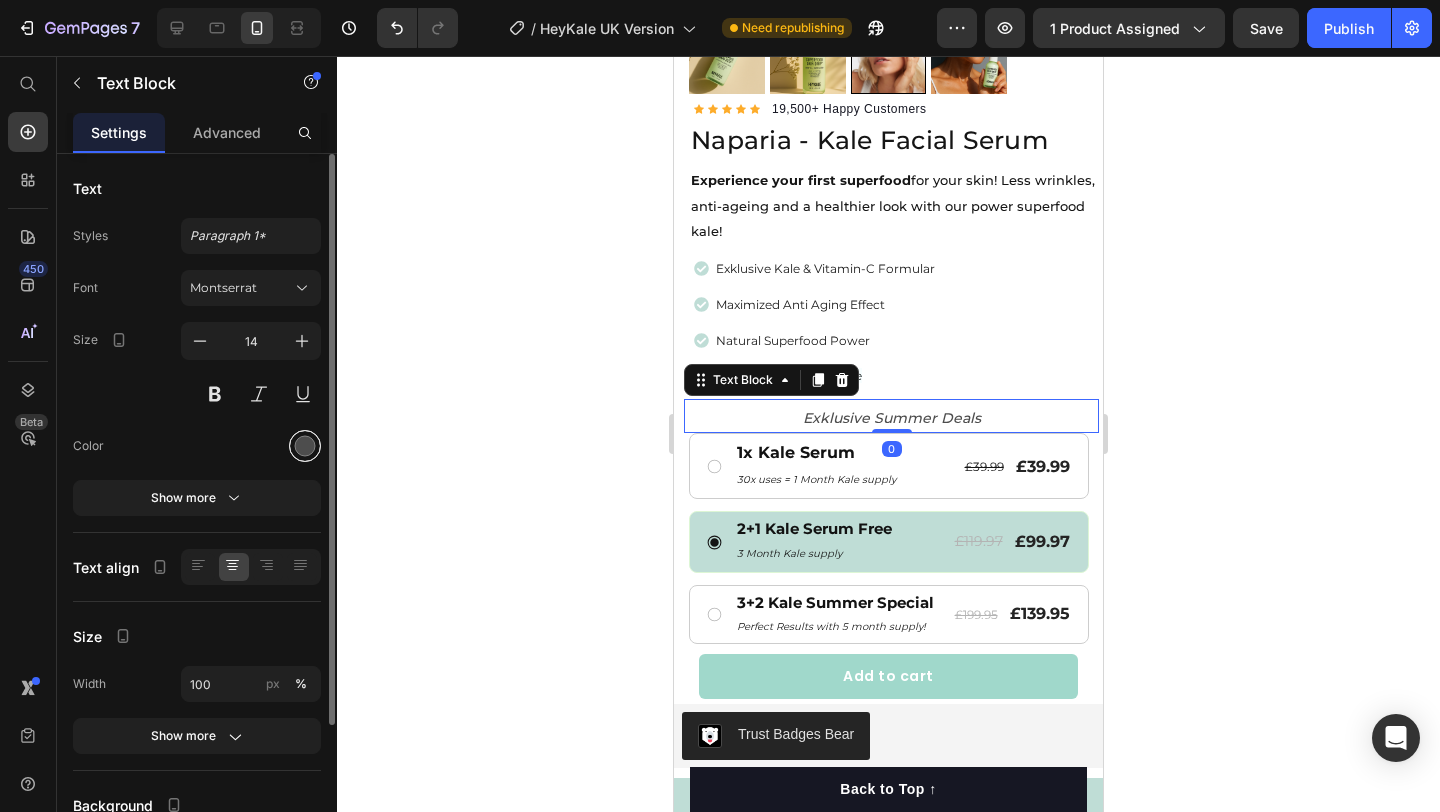 click at bounding box center (305, 446) 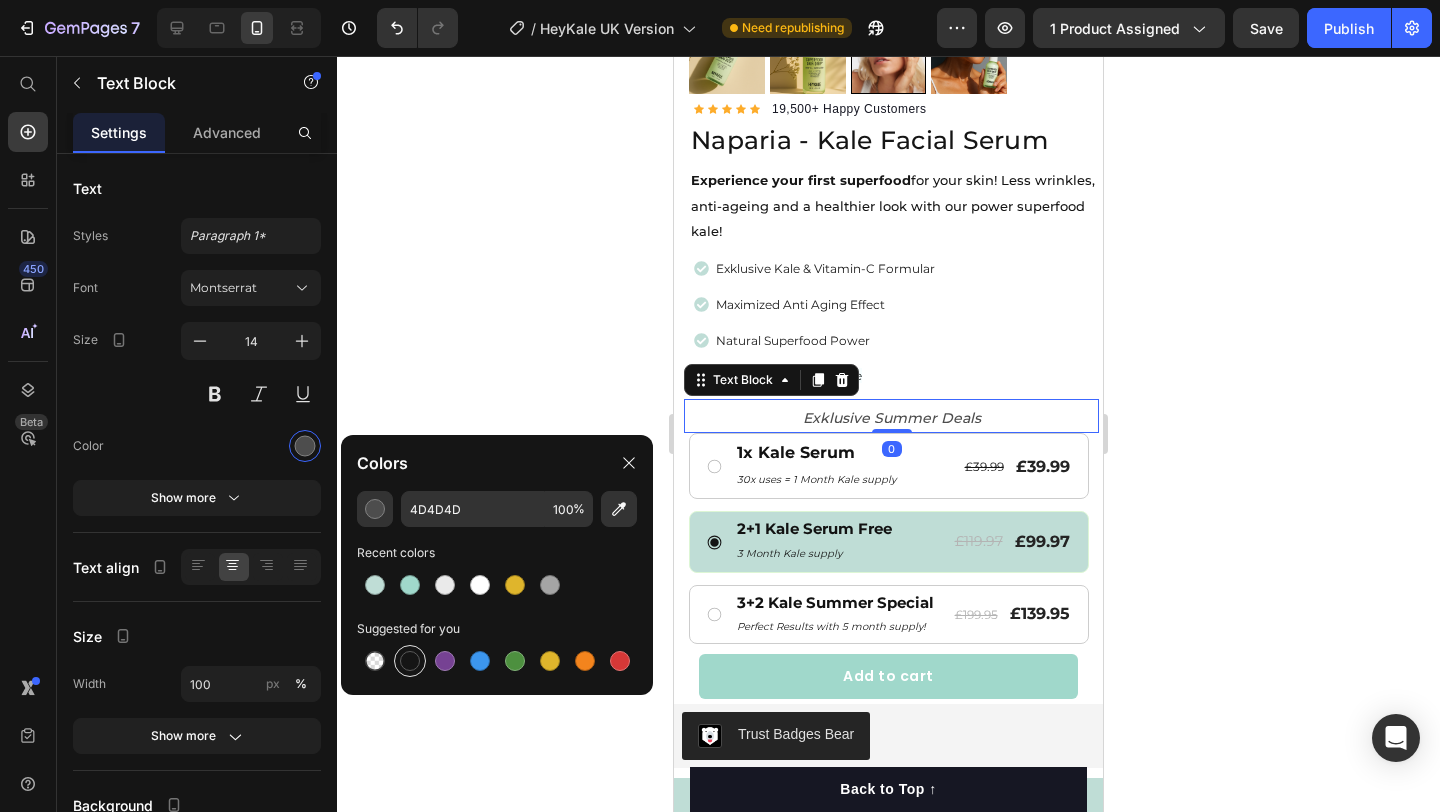 click at bounding box center [410, 661] 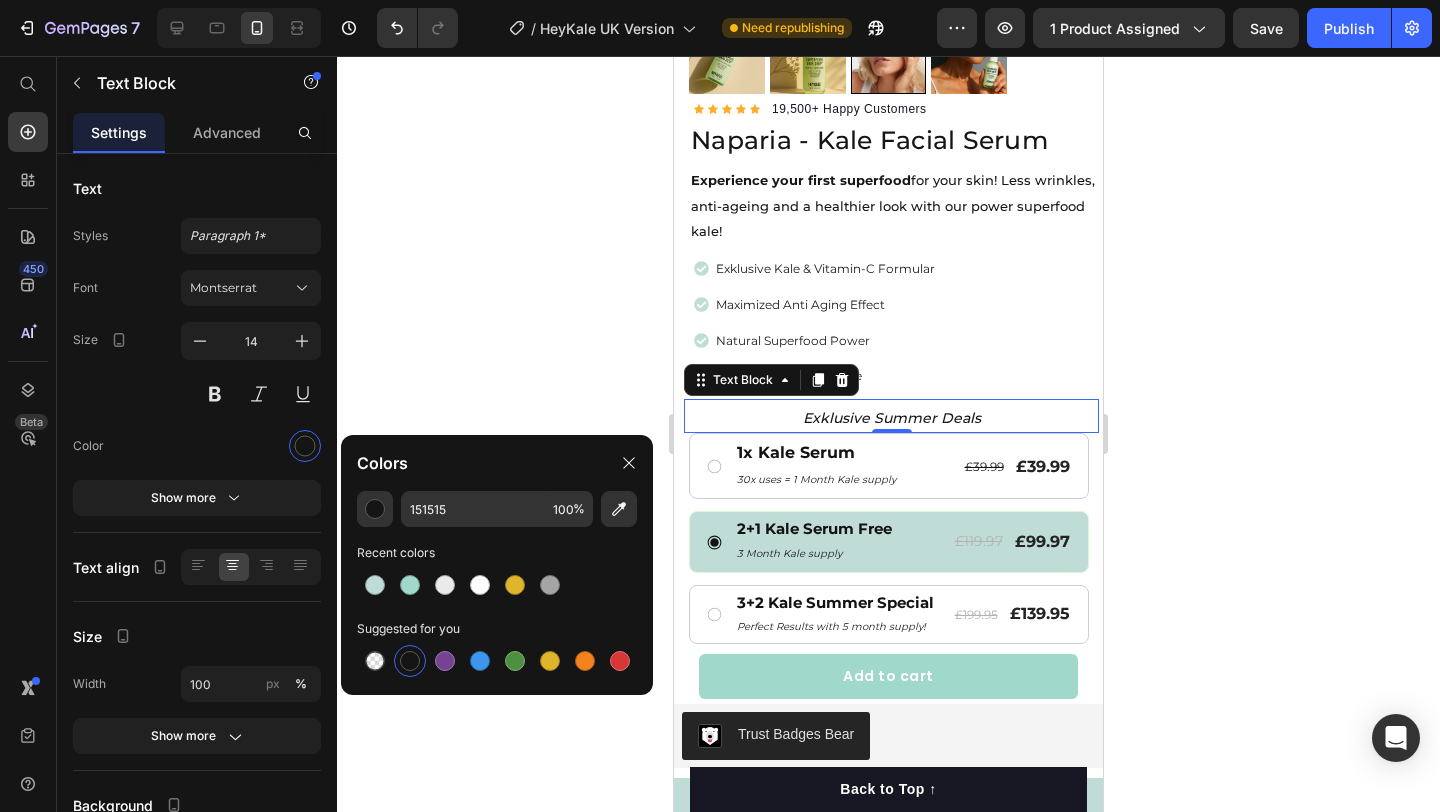 click 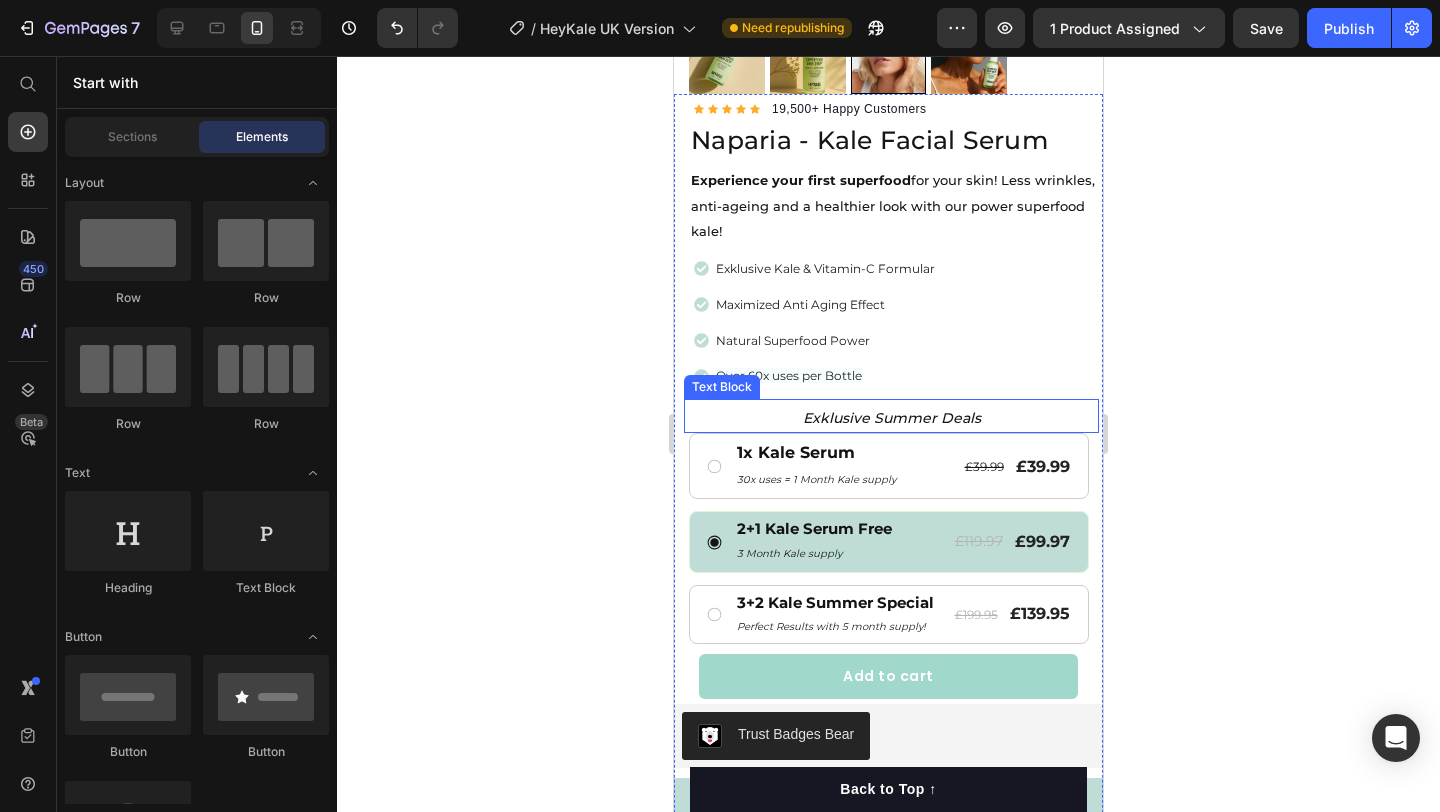 scroll, scrollTop: 583, scrollLeft: 0, axis: vertical 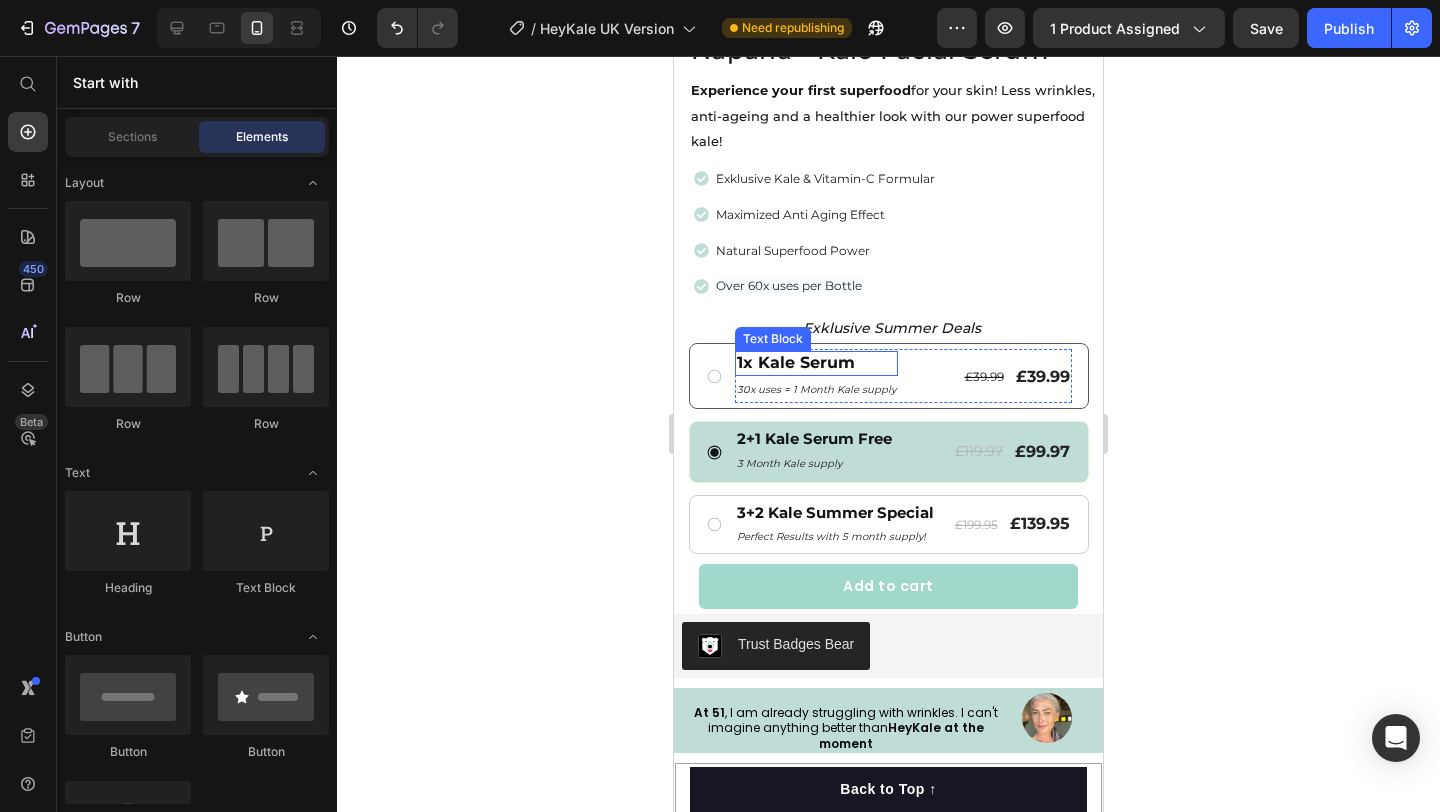 click on "1x Kale Serum" at bounding box center (816, 363) 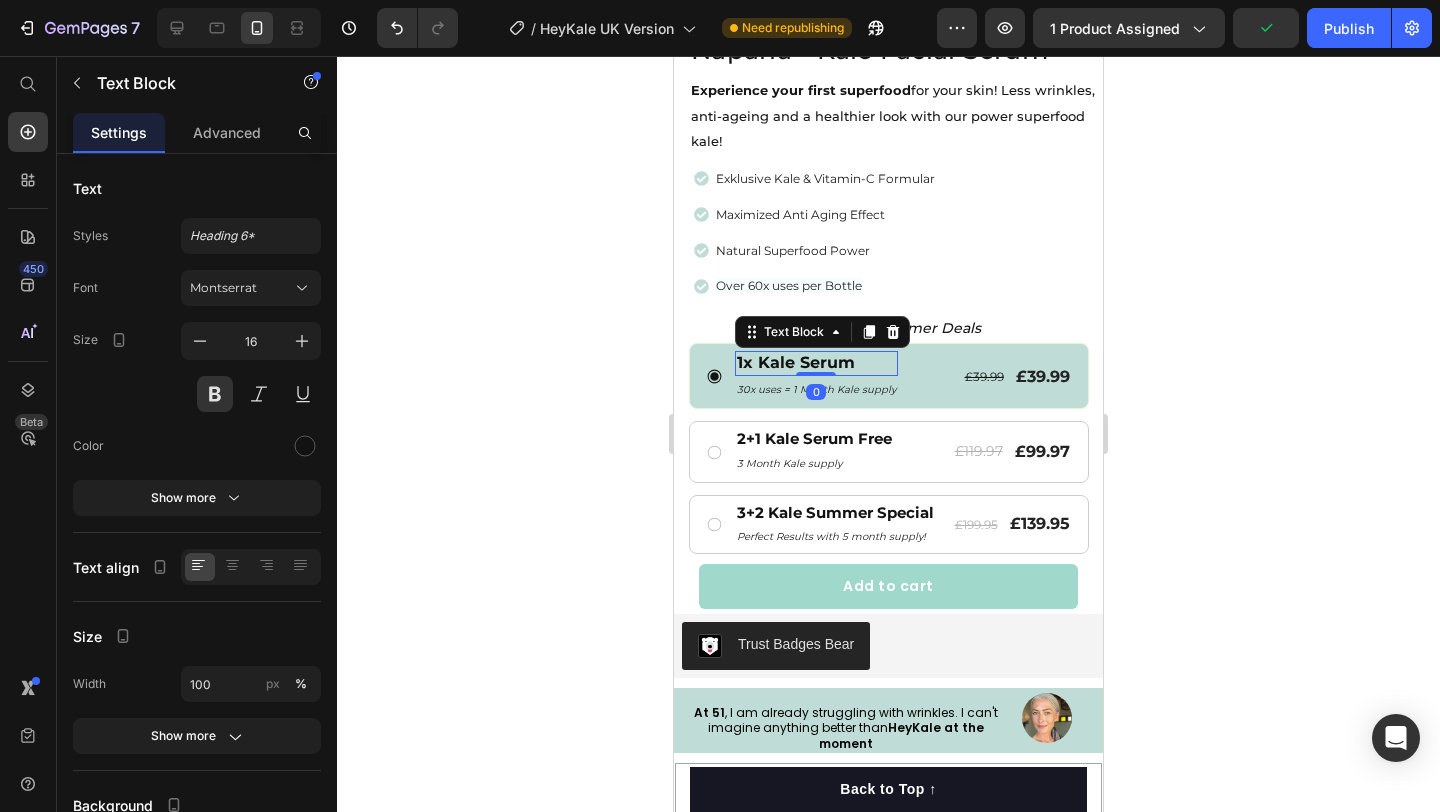 click on "1x Kale Serum" at bounding box center (816, 363) 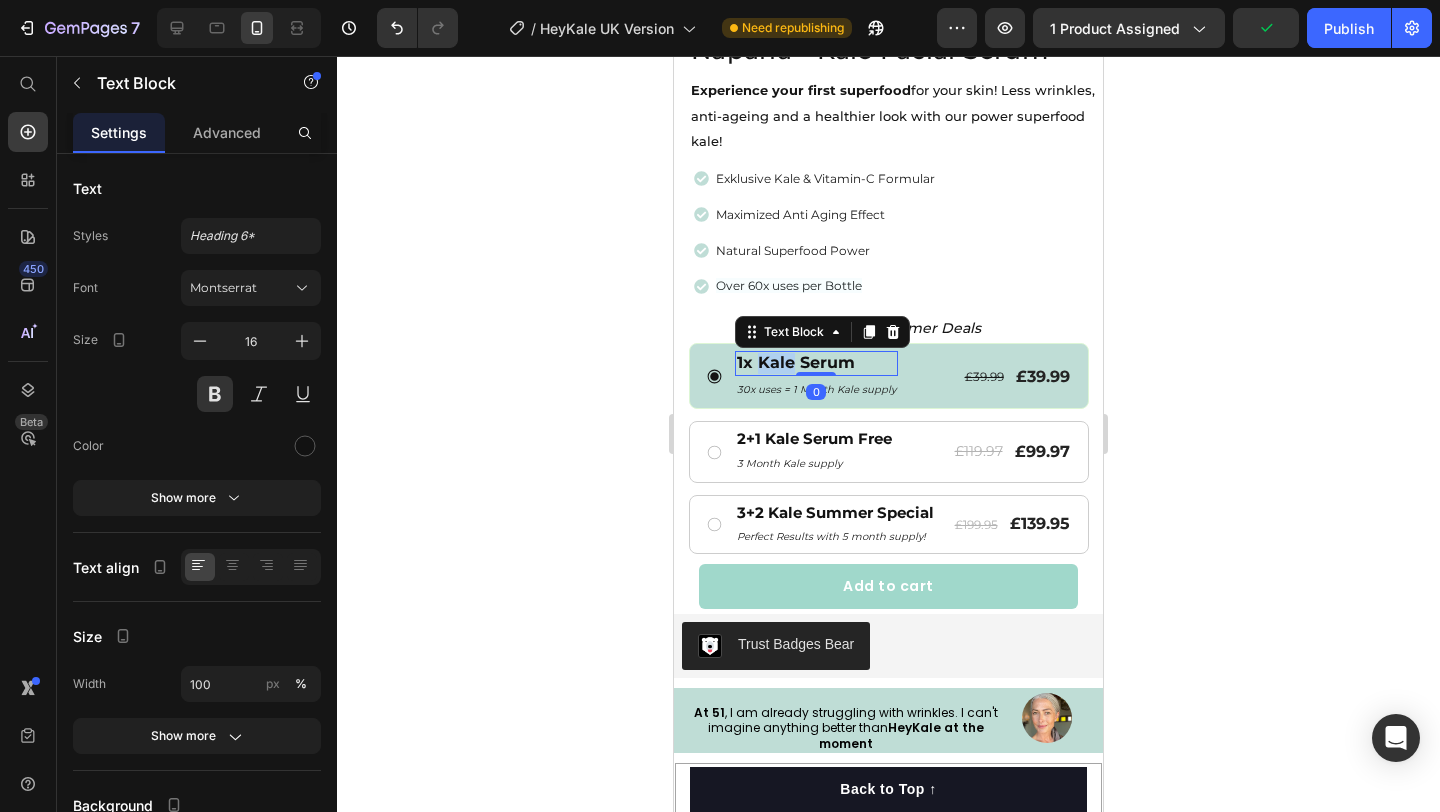 click on "1x Kale Serum" at bounding box center (816, 363) 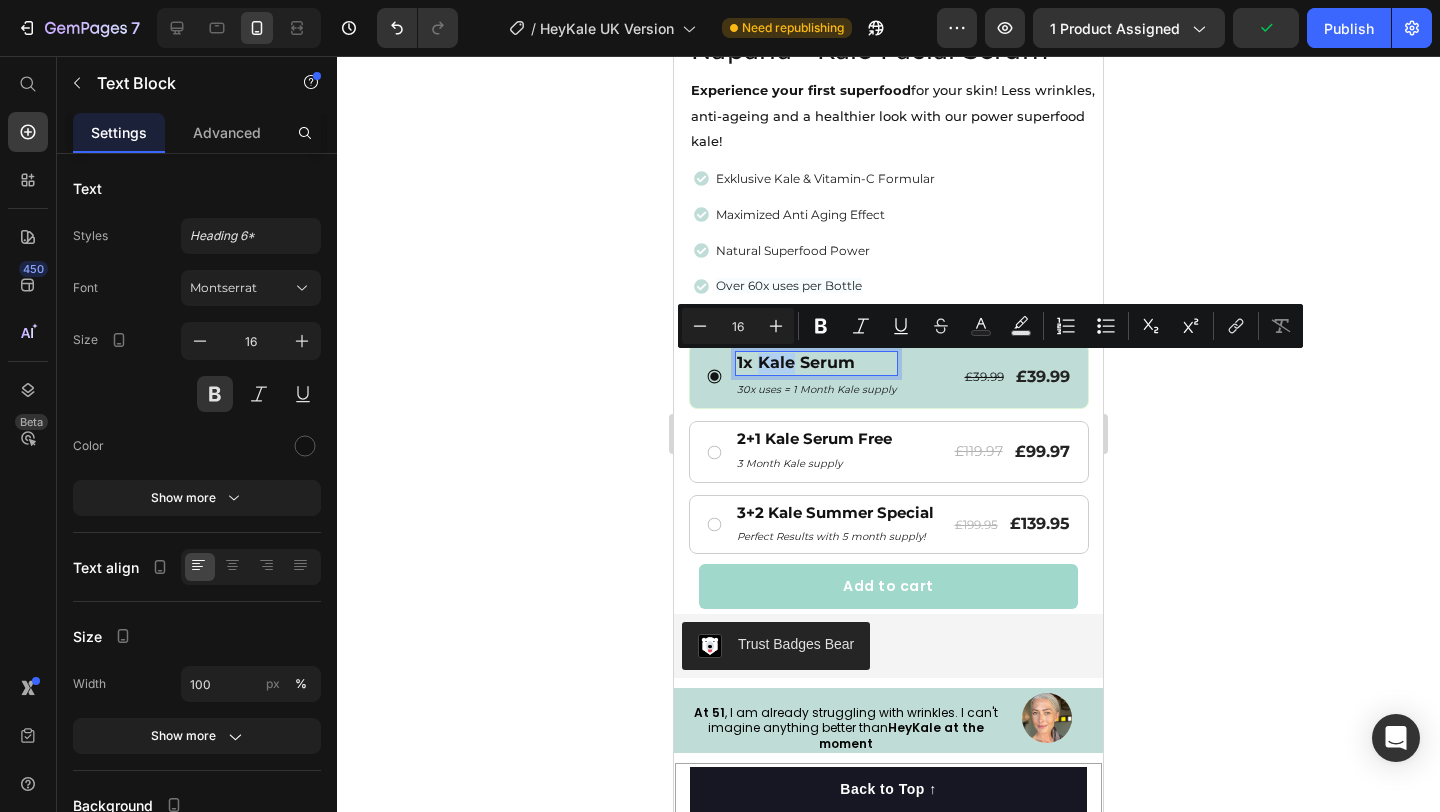 click on "1x Kale Serum" at bounding box center (816, 363) 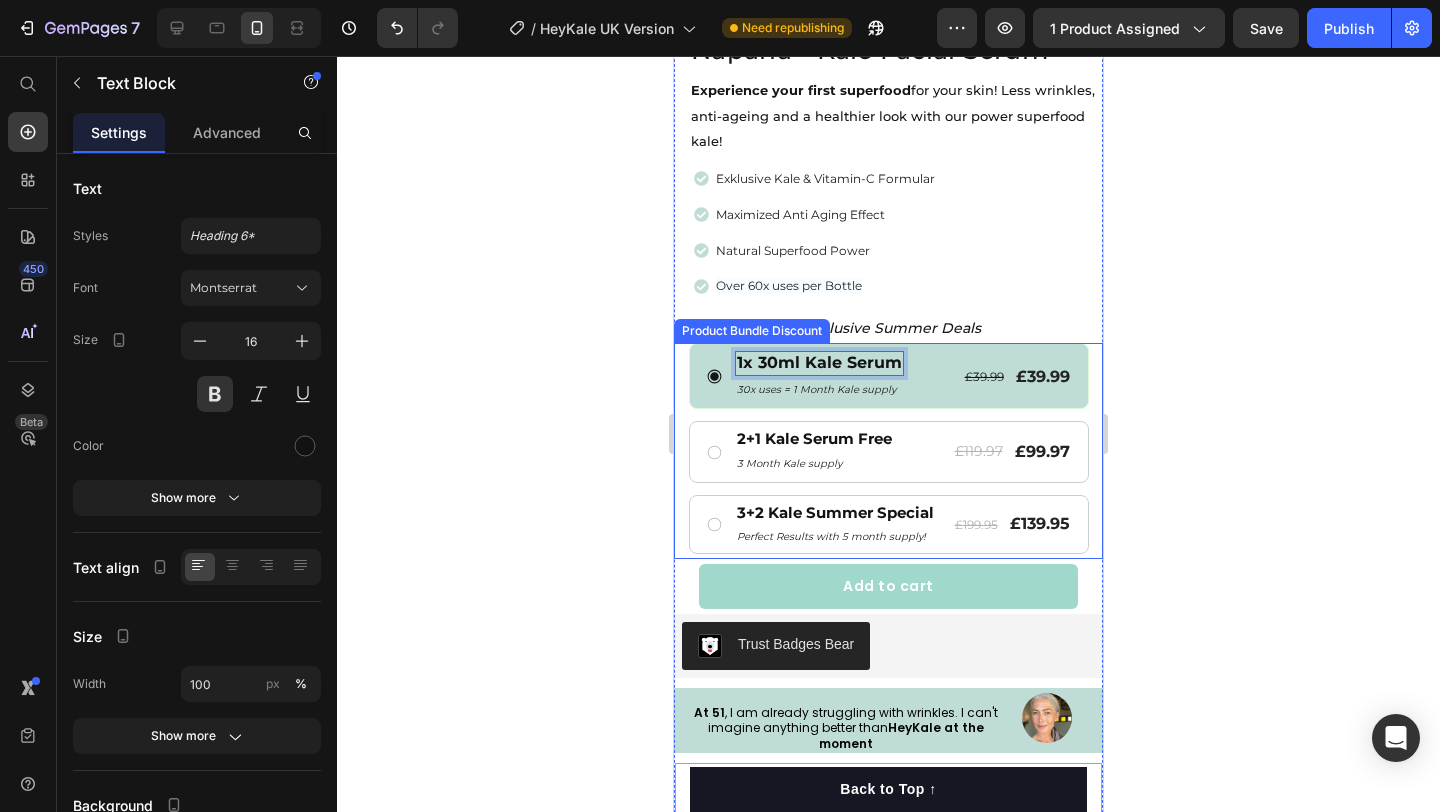 click 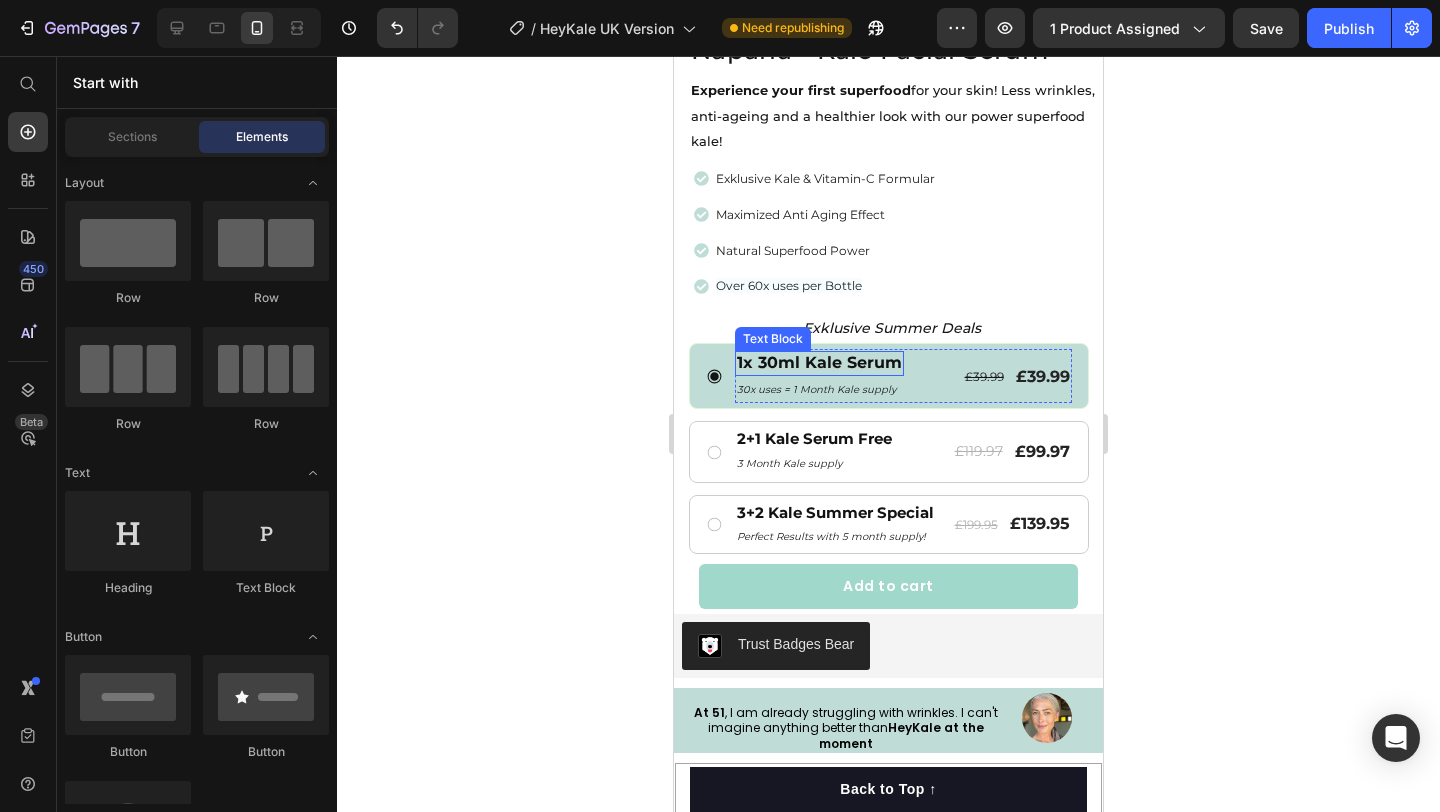 click on "1x 30ml Kale Serum" at bounding box center (819, 363) 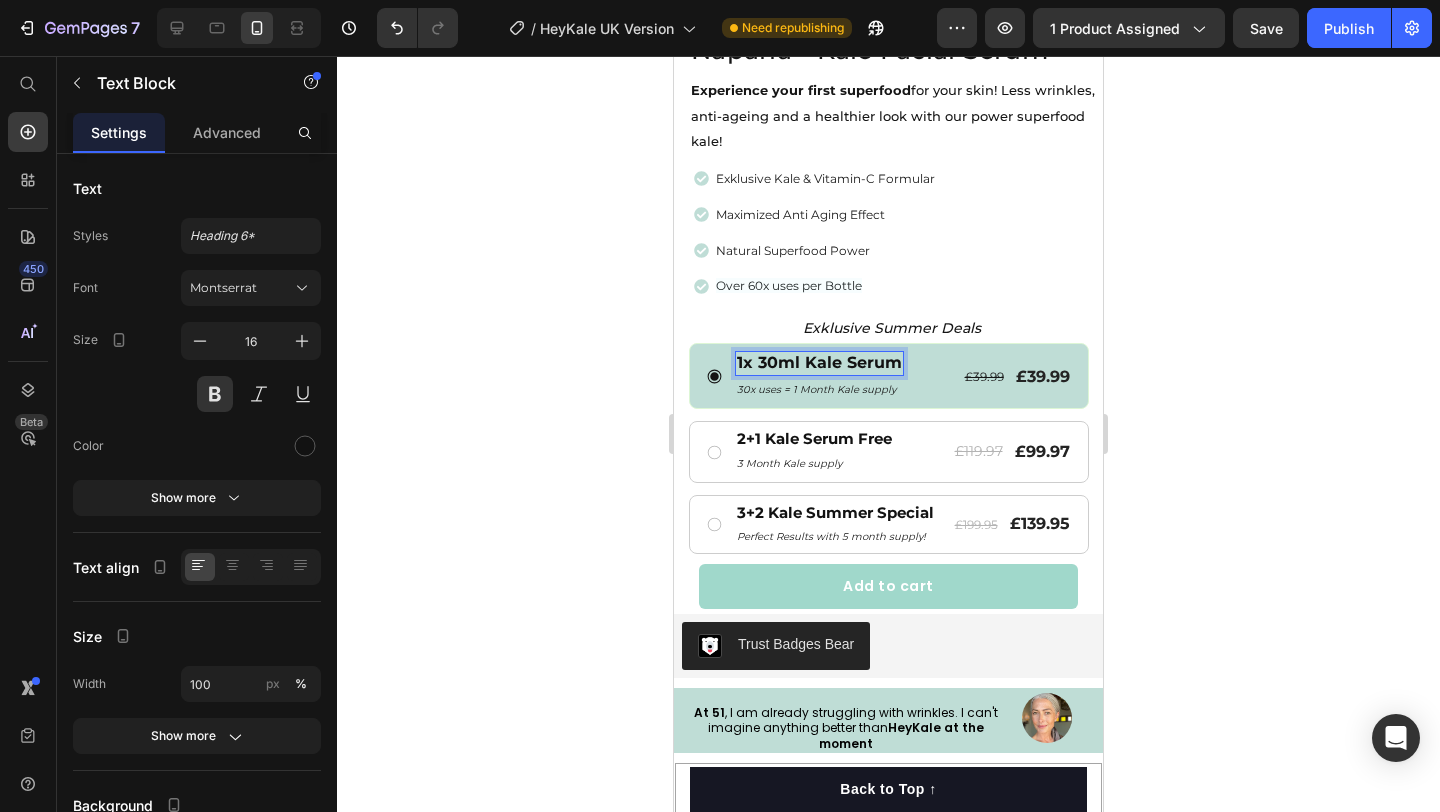 click on "1x 30ml Kale Serum" at bounding box center [819, 363] 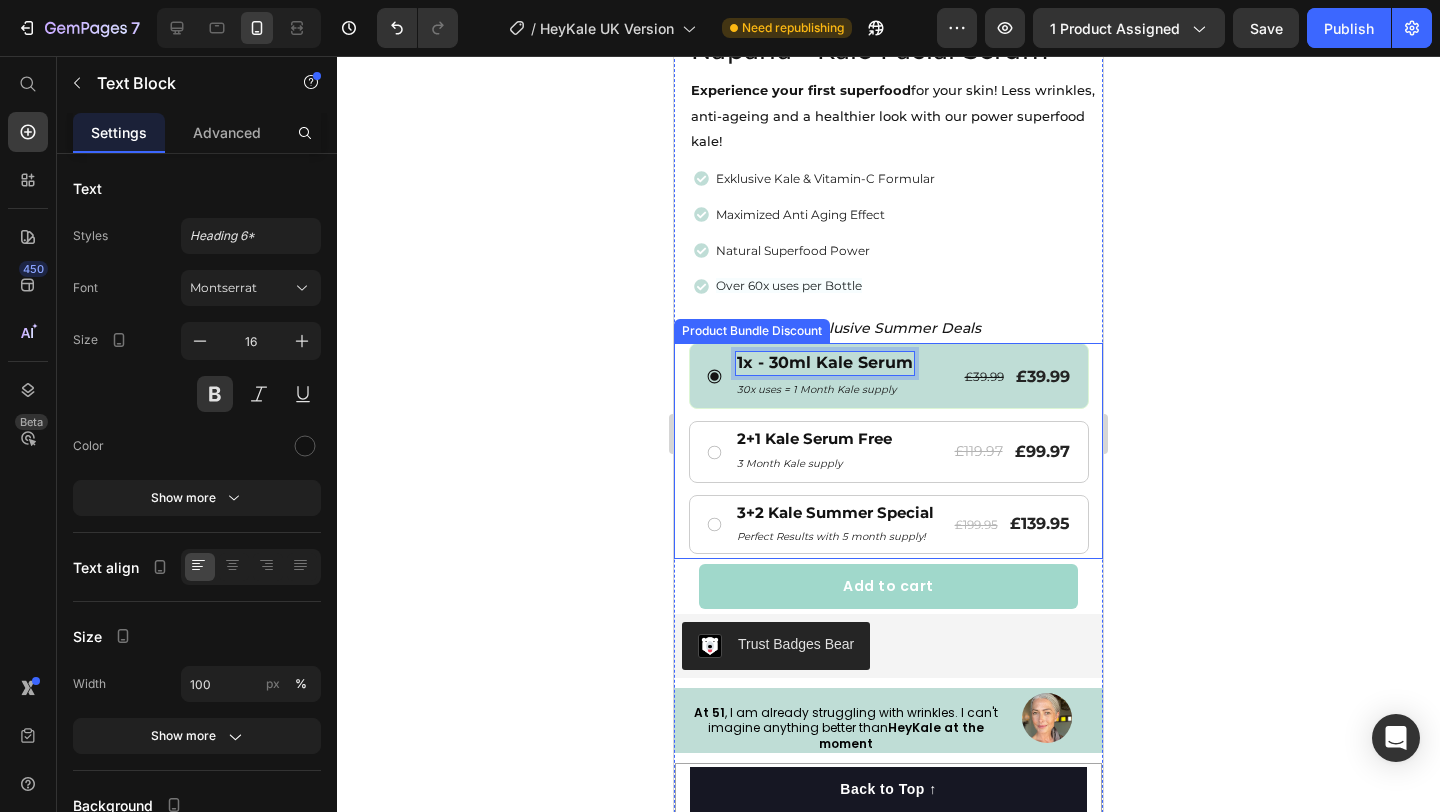 click 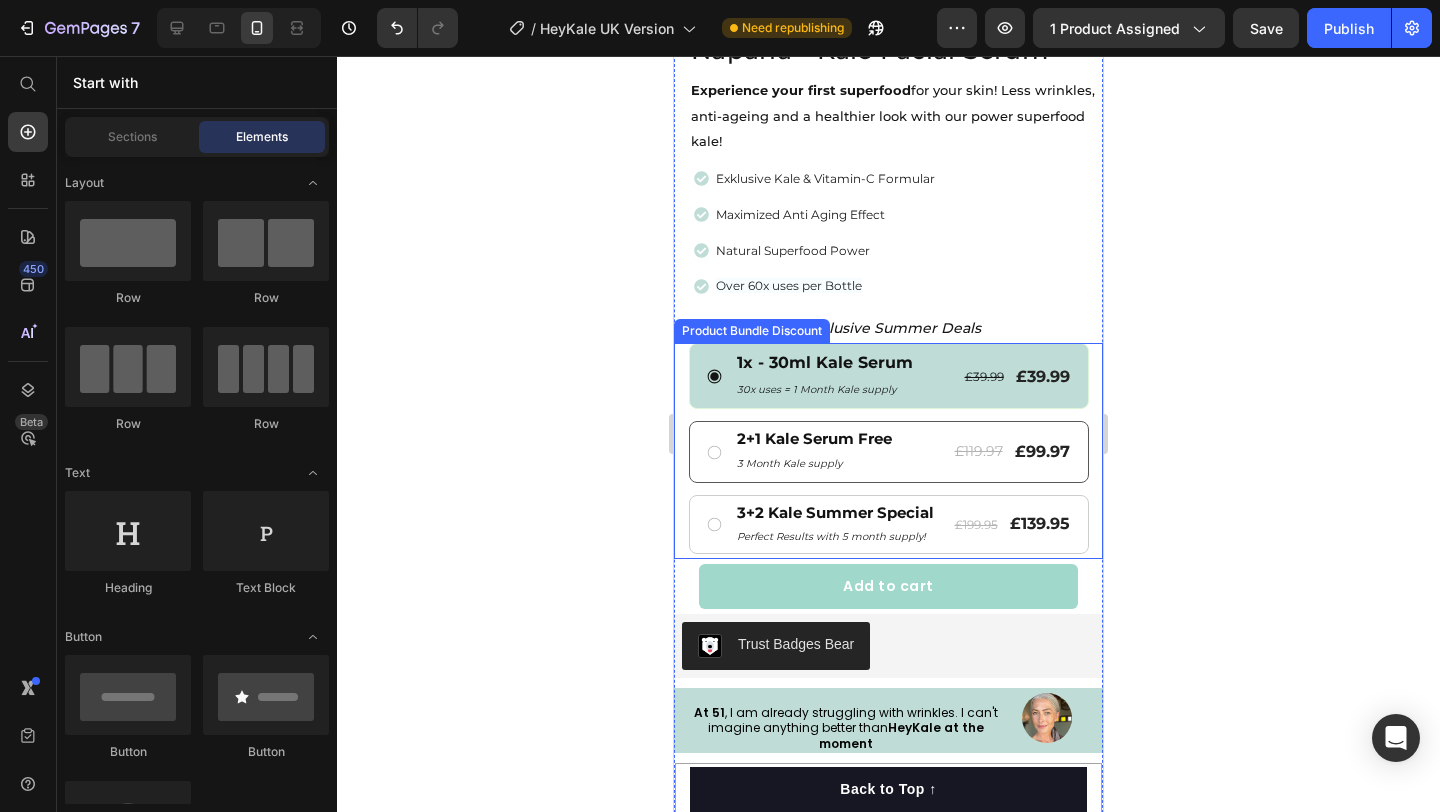 click on "2+1 Kale Serum Free  Text Block 3 Month Kale supply Text Block £119.97 Product Price £99.97 Product Price Row Row" at bounding box center (889, 452) 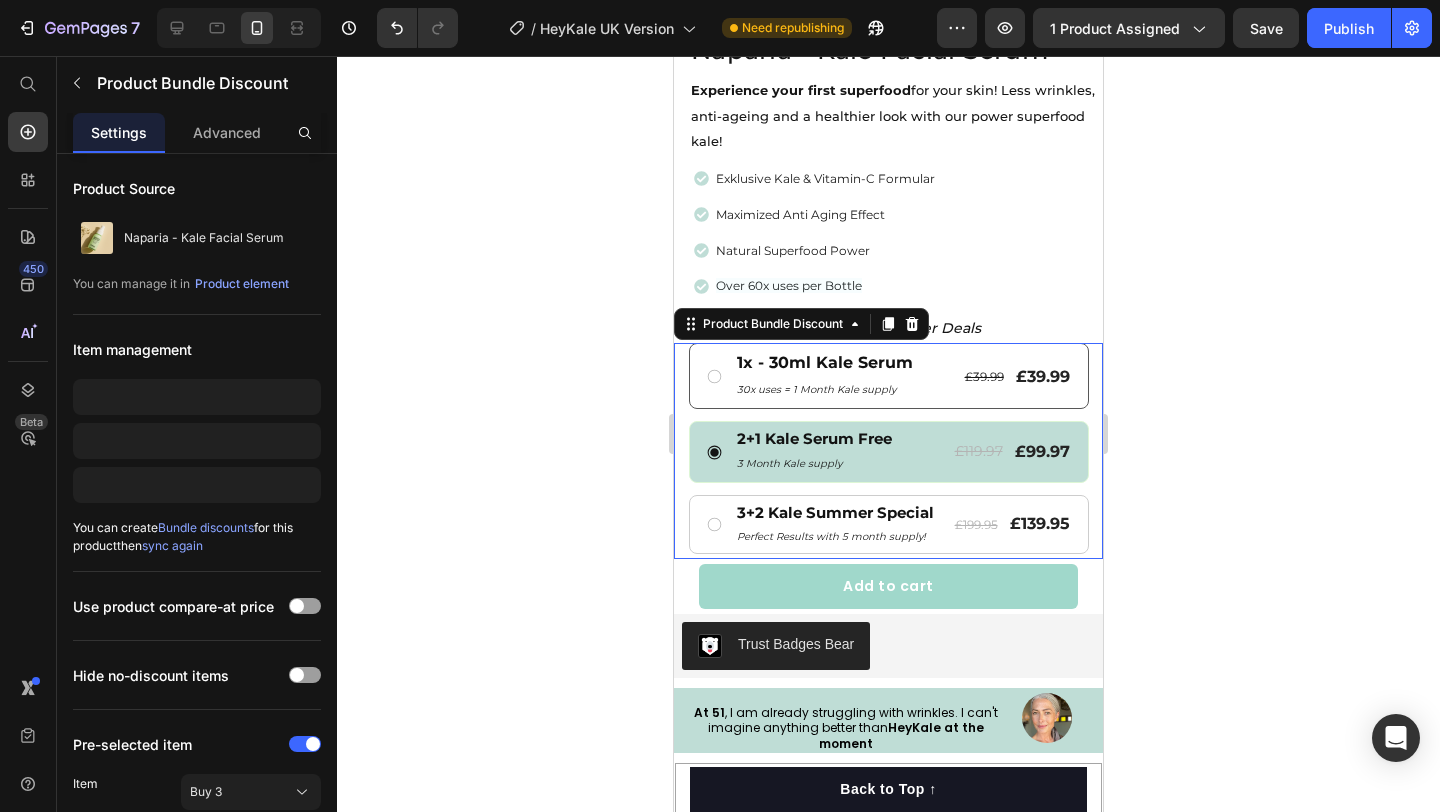 click 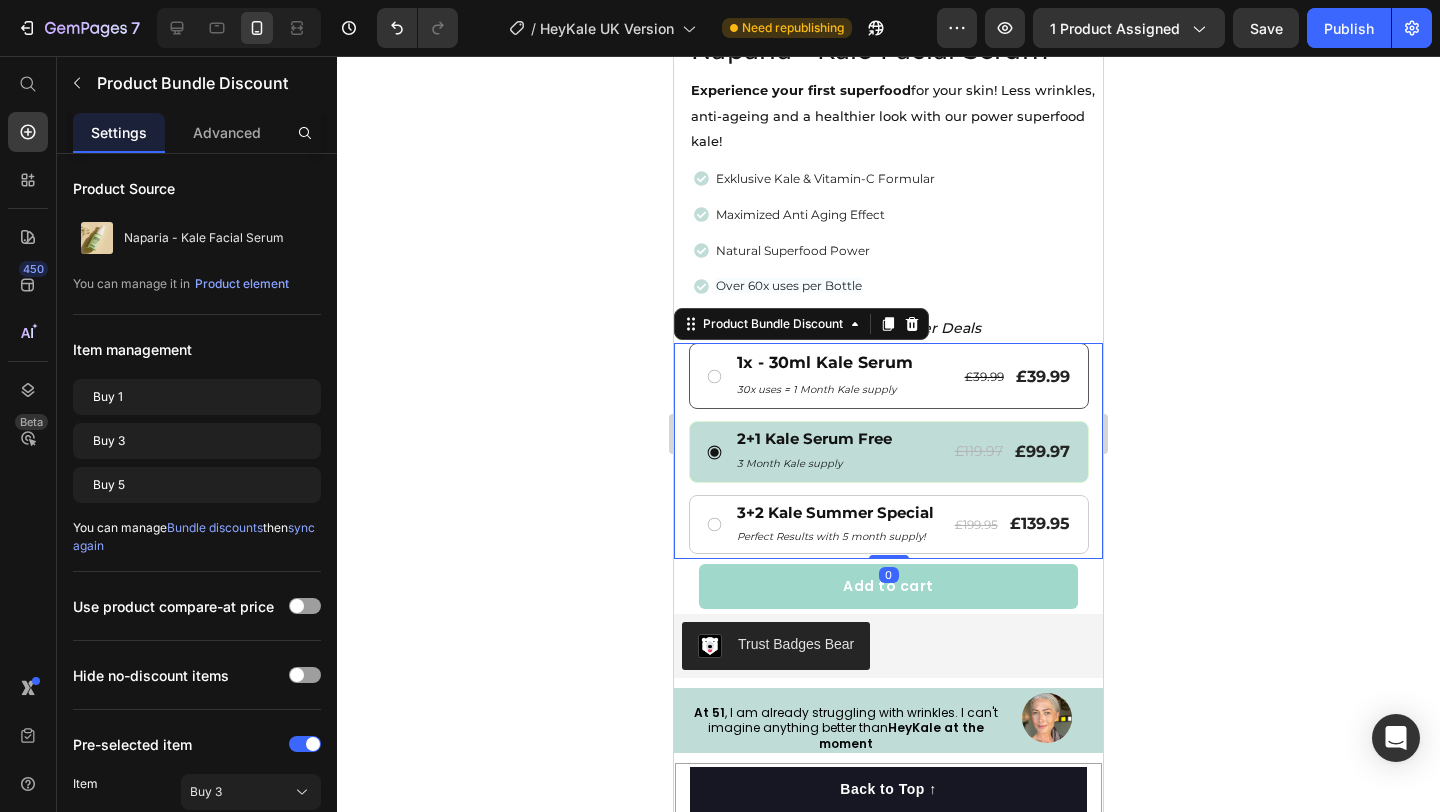click 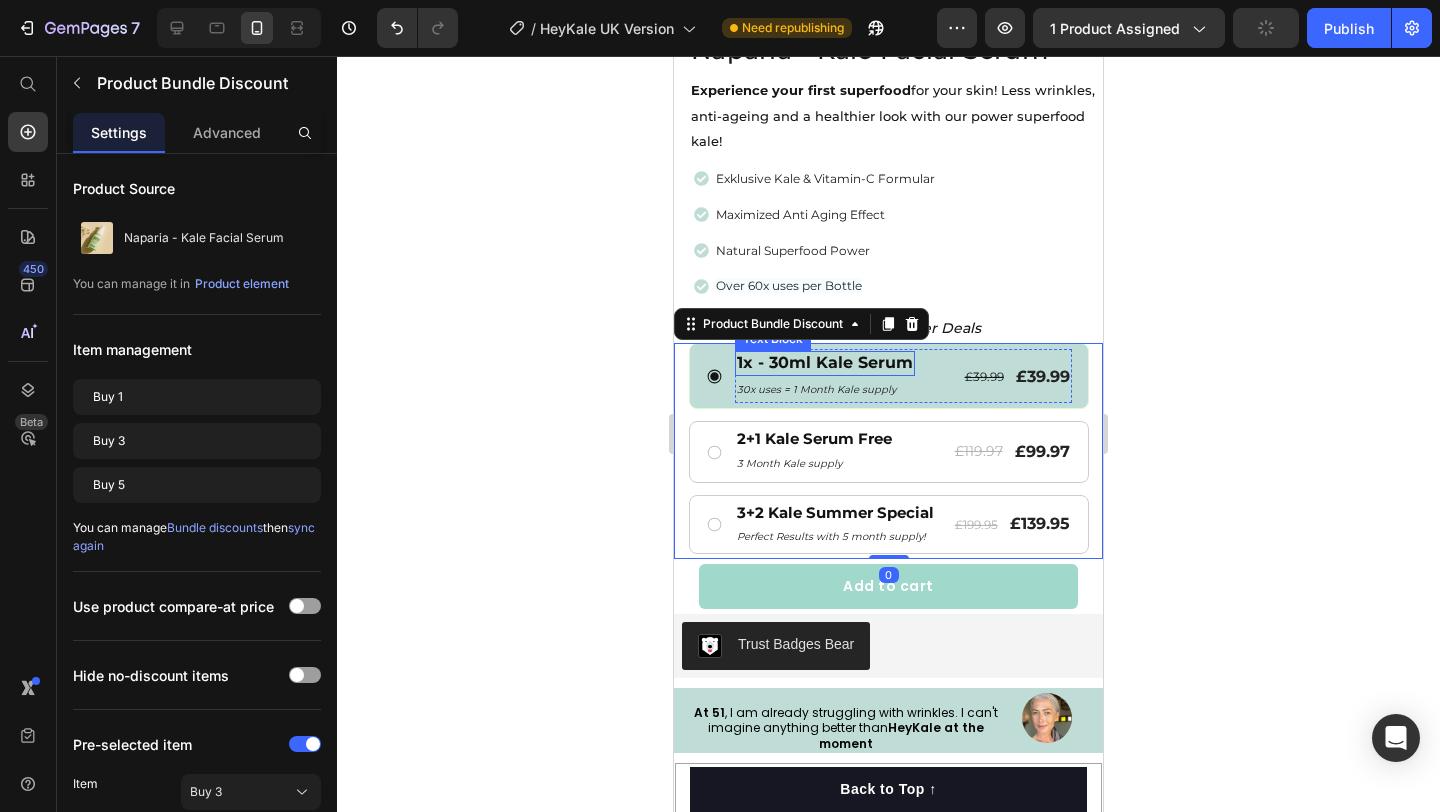 click on "1x - 30ml Kale Serum" at bounding box center (825, 363) 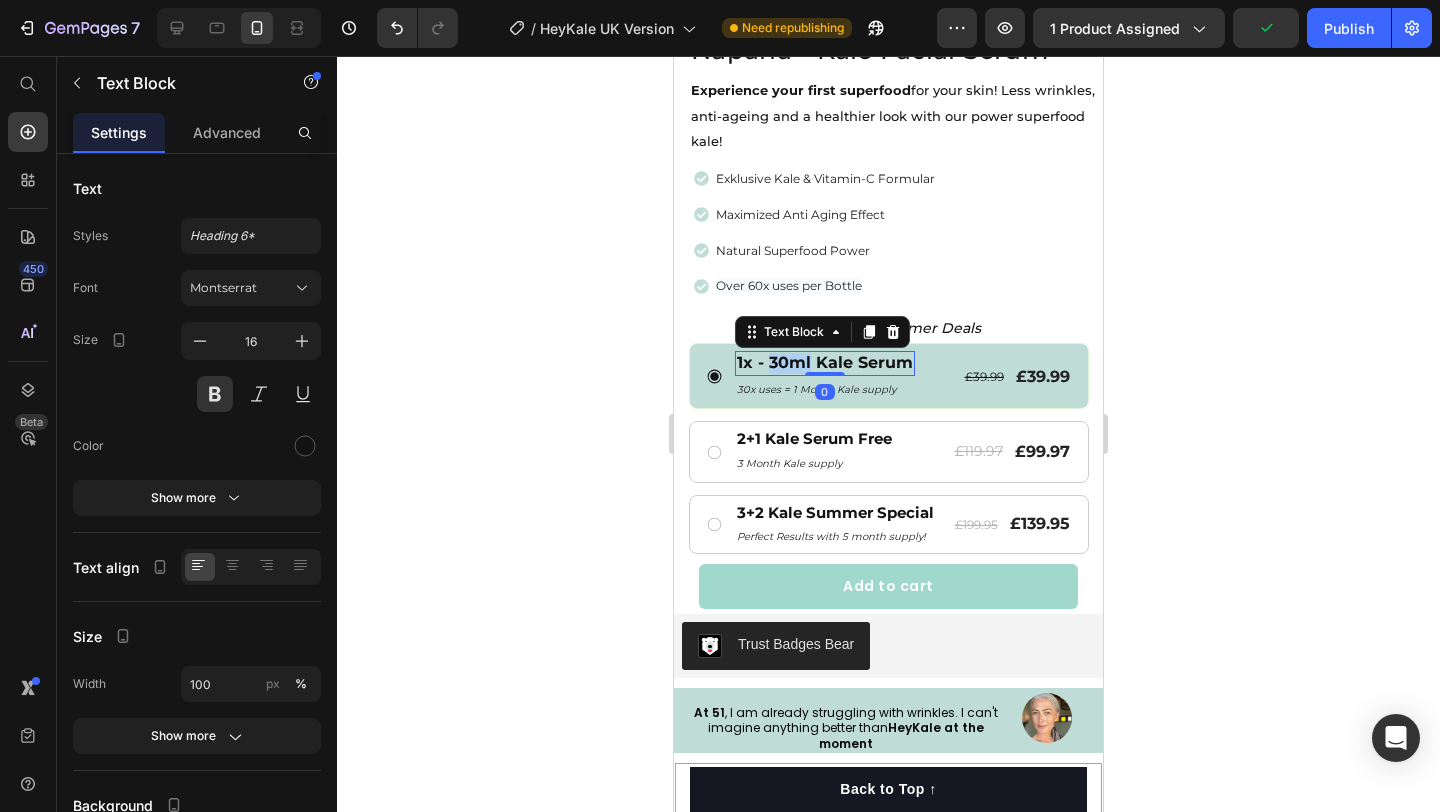 click on "1x - 30ml Kale Serum" at bounding box center [825, 363] 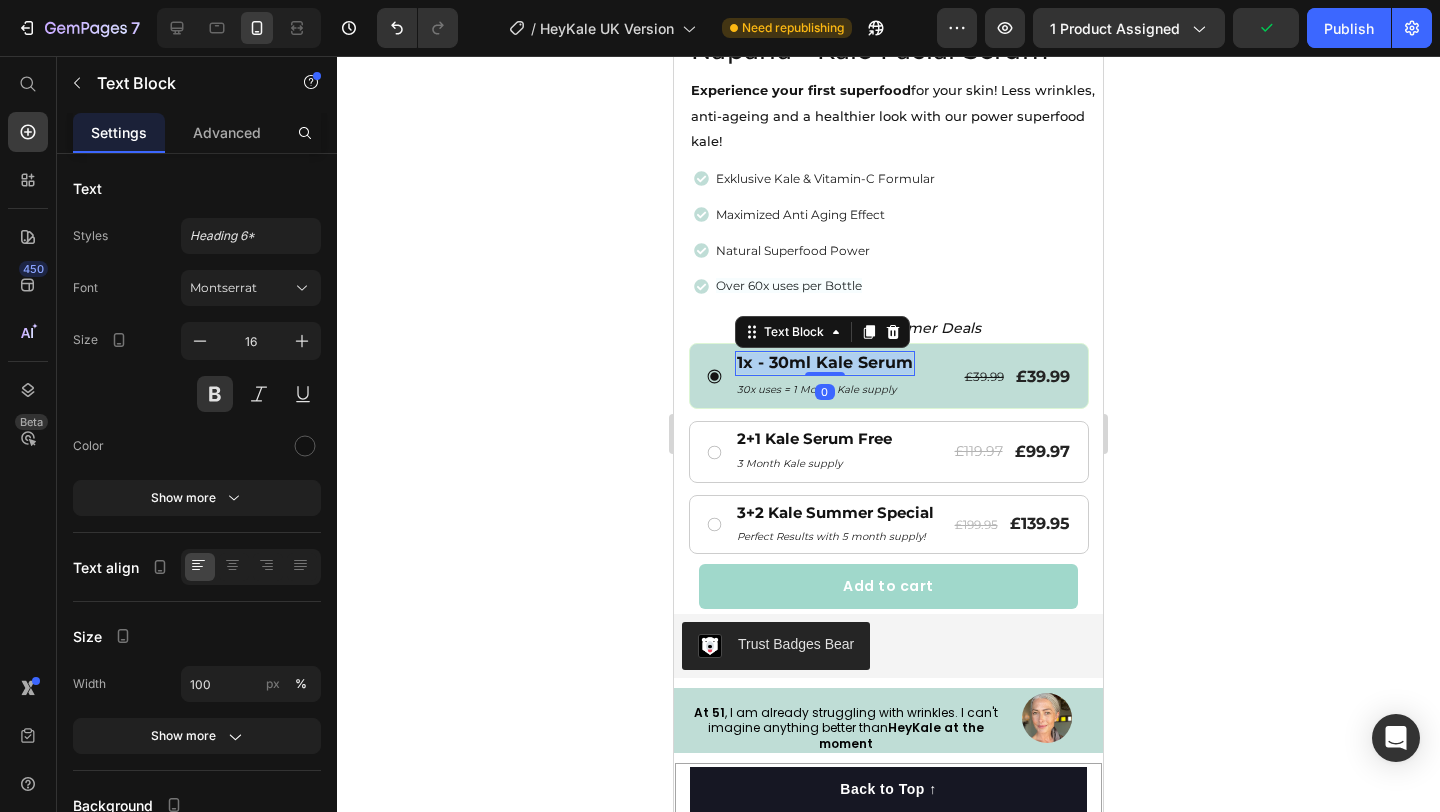 click on "1x - 30ml Kale Serum" at bounding box center [825, 363] 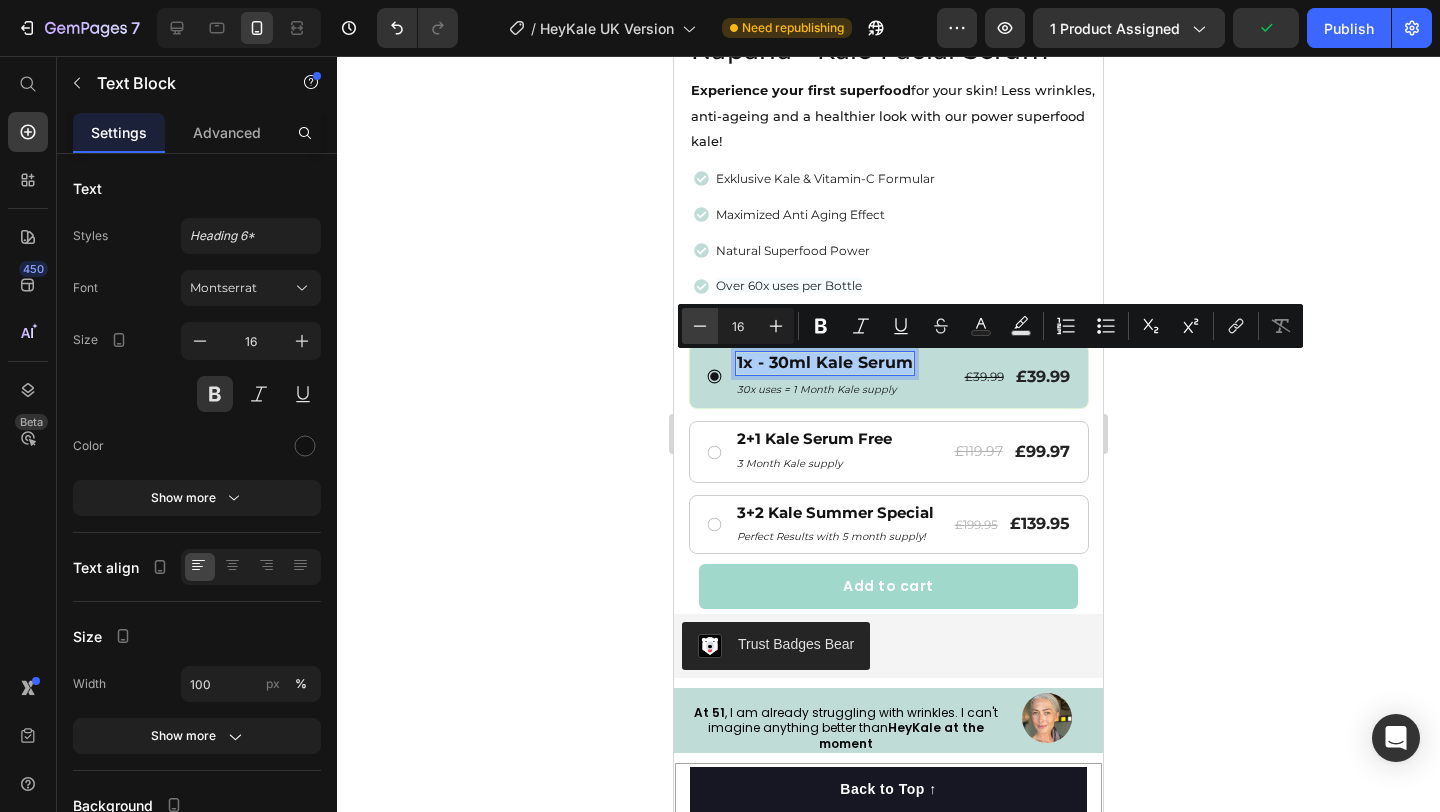 click 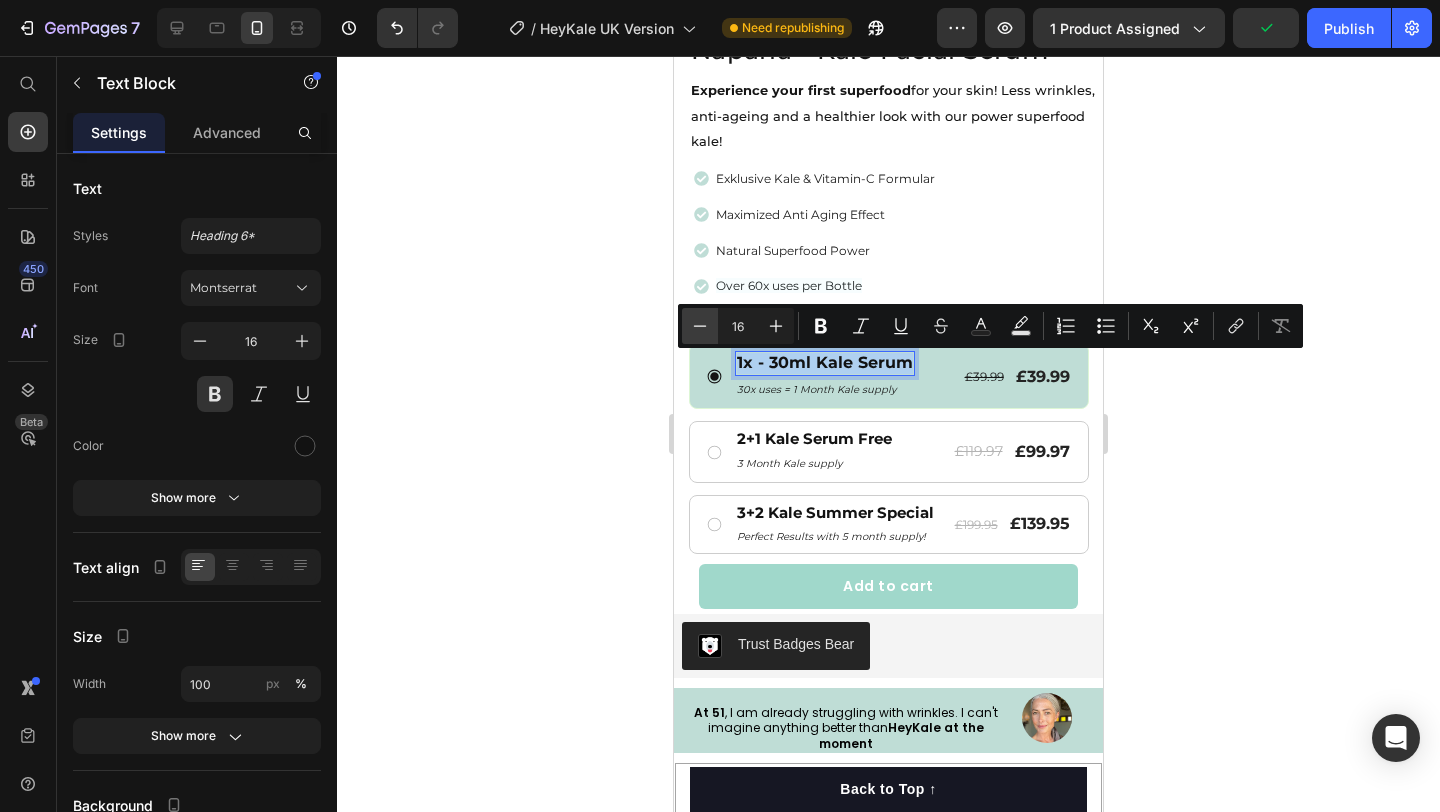 type on "15" 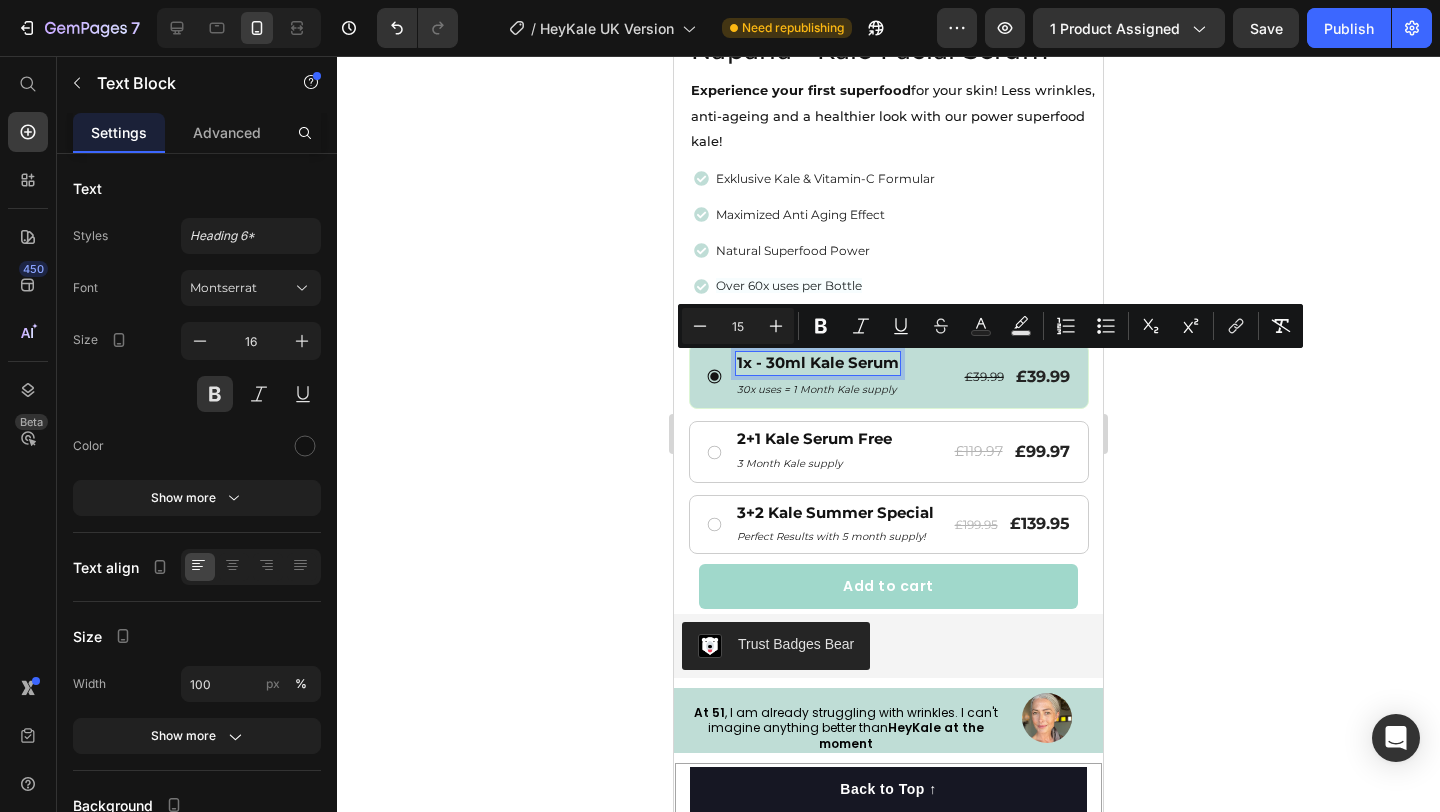 click 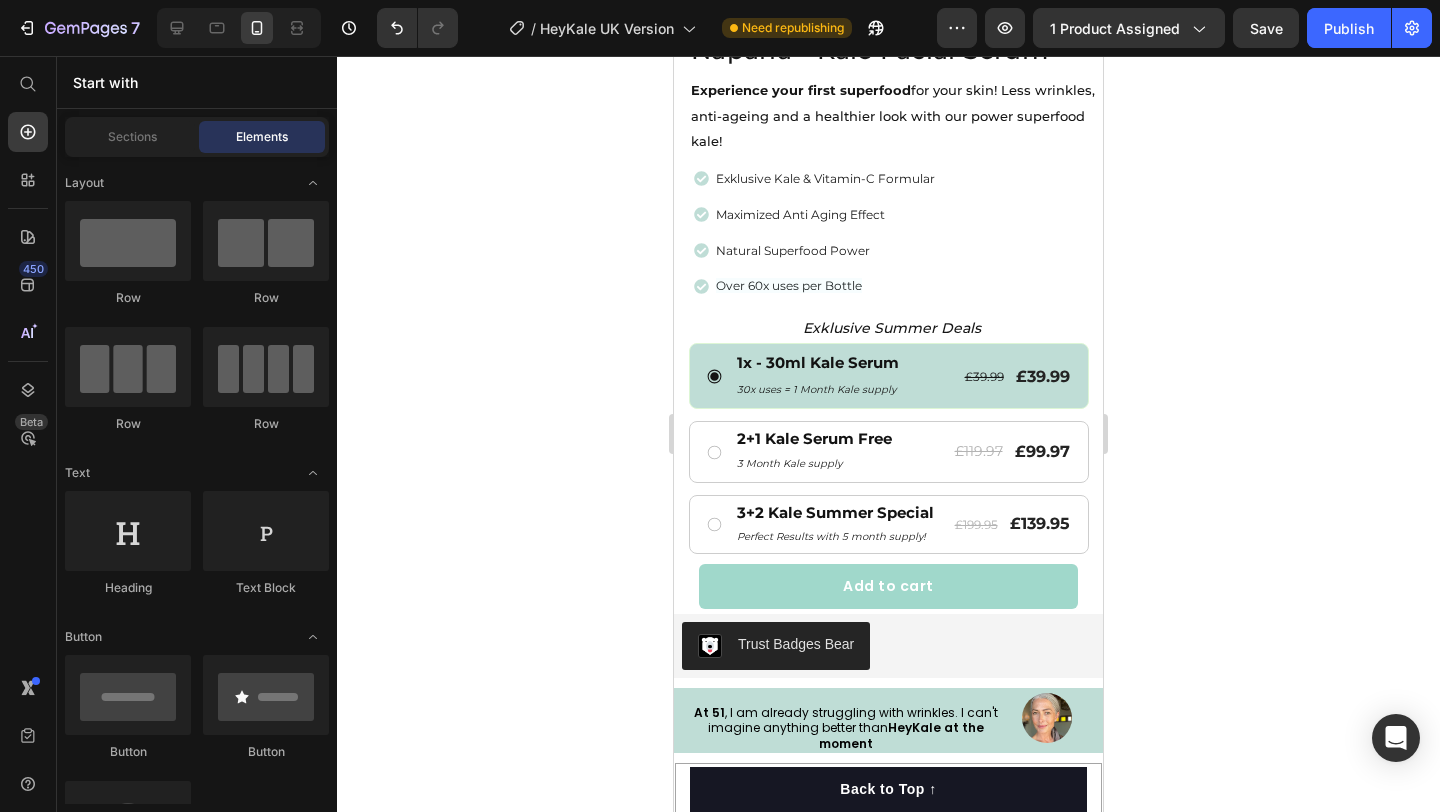 click on "Save" 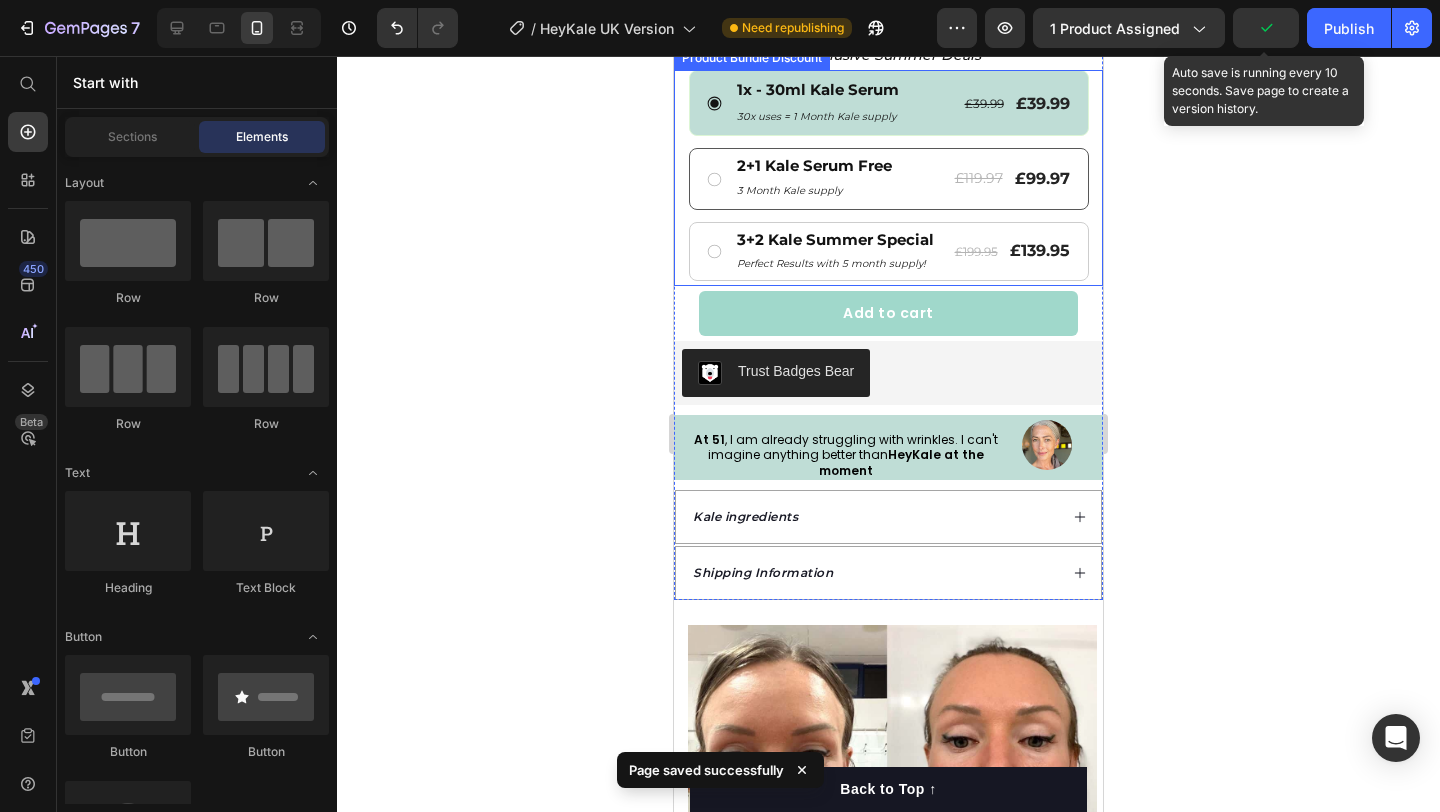 scroll, scrollTop: 848, scrollLeft: 0, axis: vertical 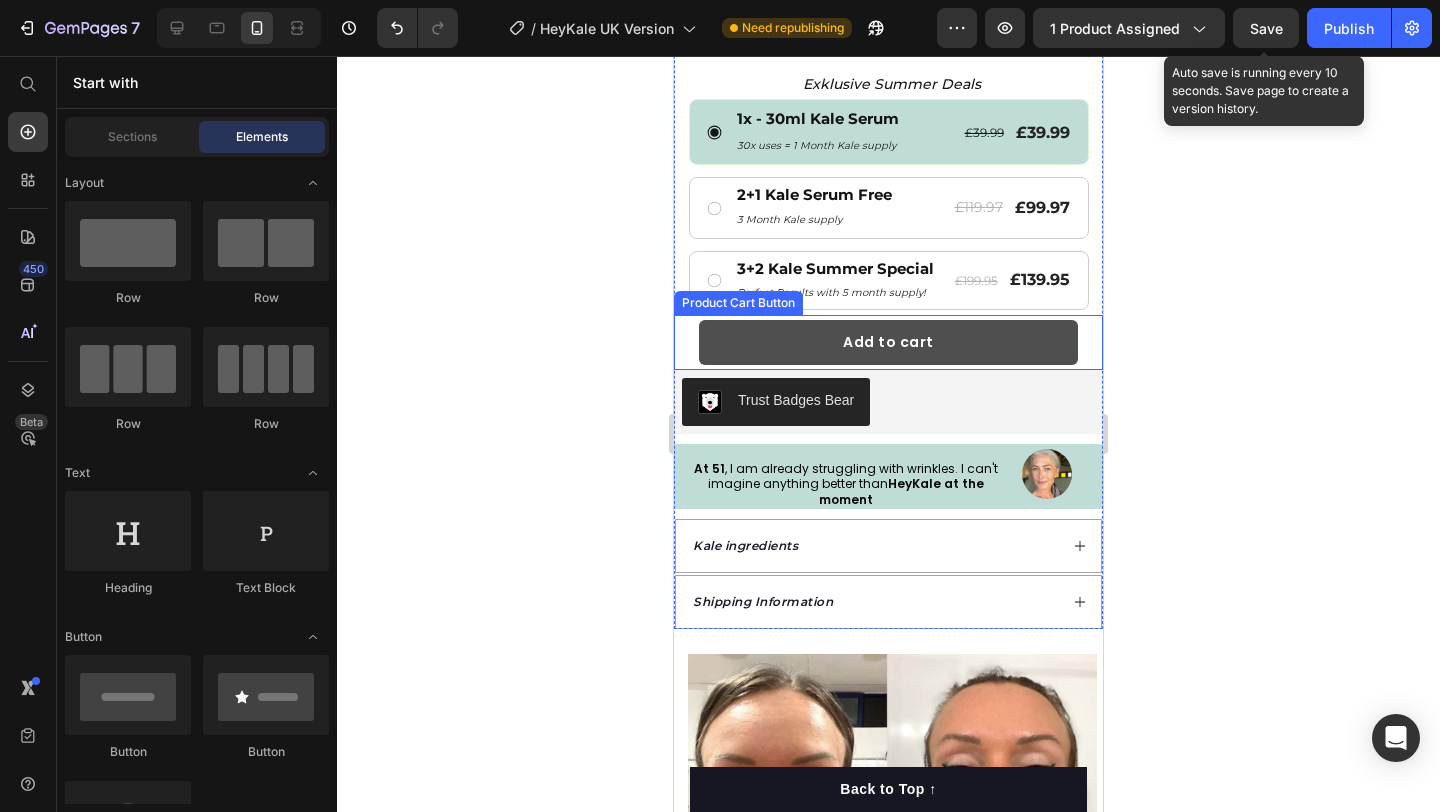 click on "Add to cart" at bounding box center (888, 342) 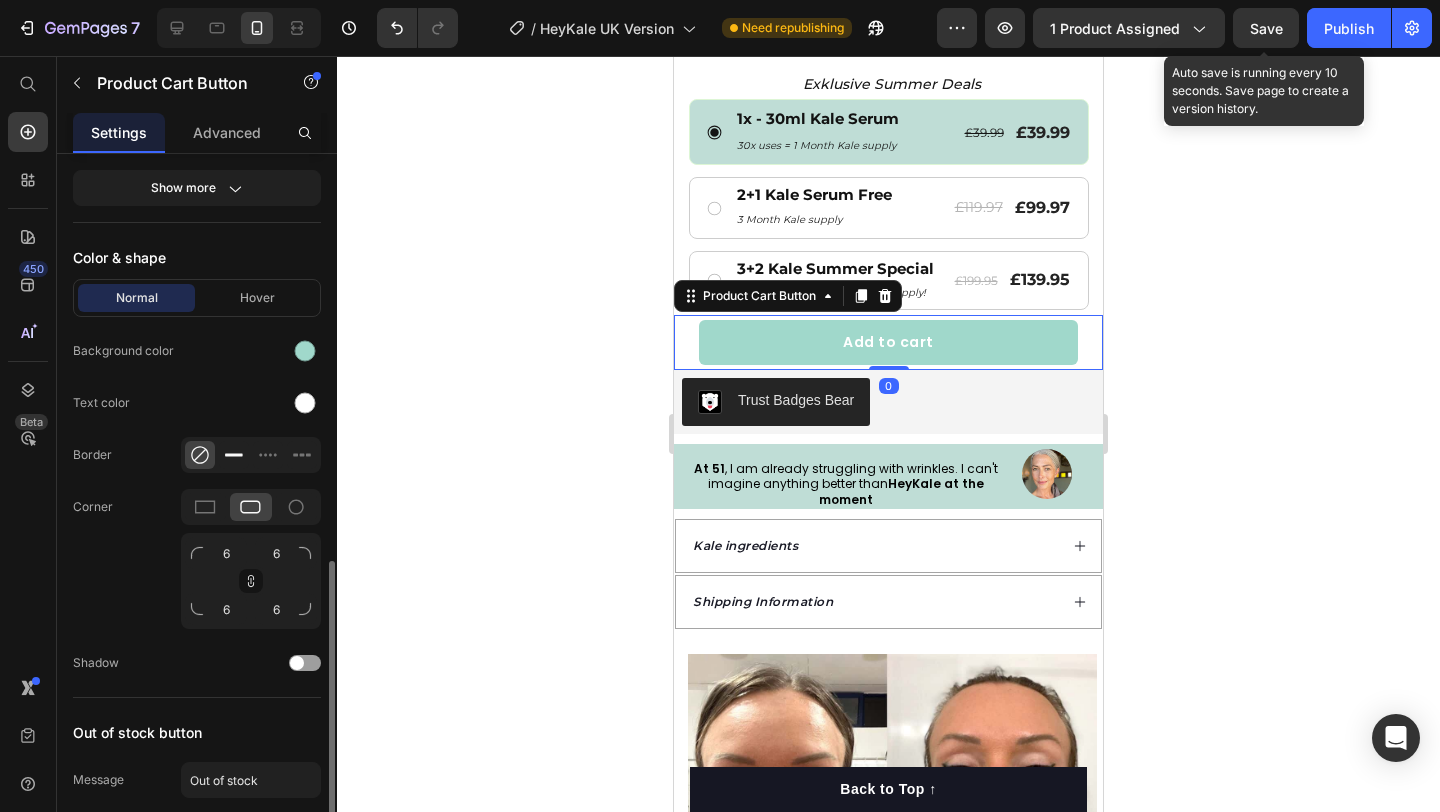 scroll, scrollTop: 948, scrollLeft: 0, axis: vertical 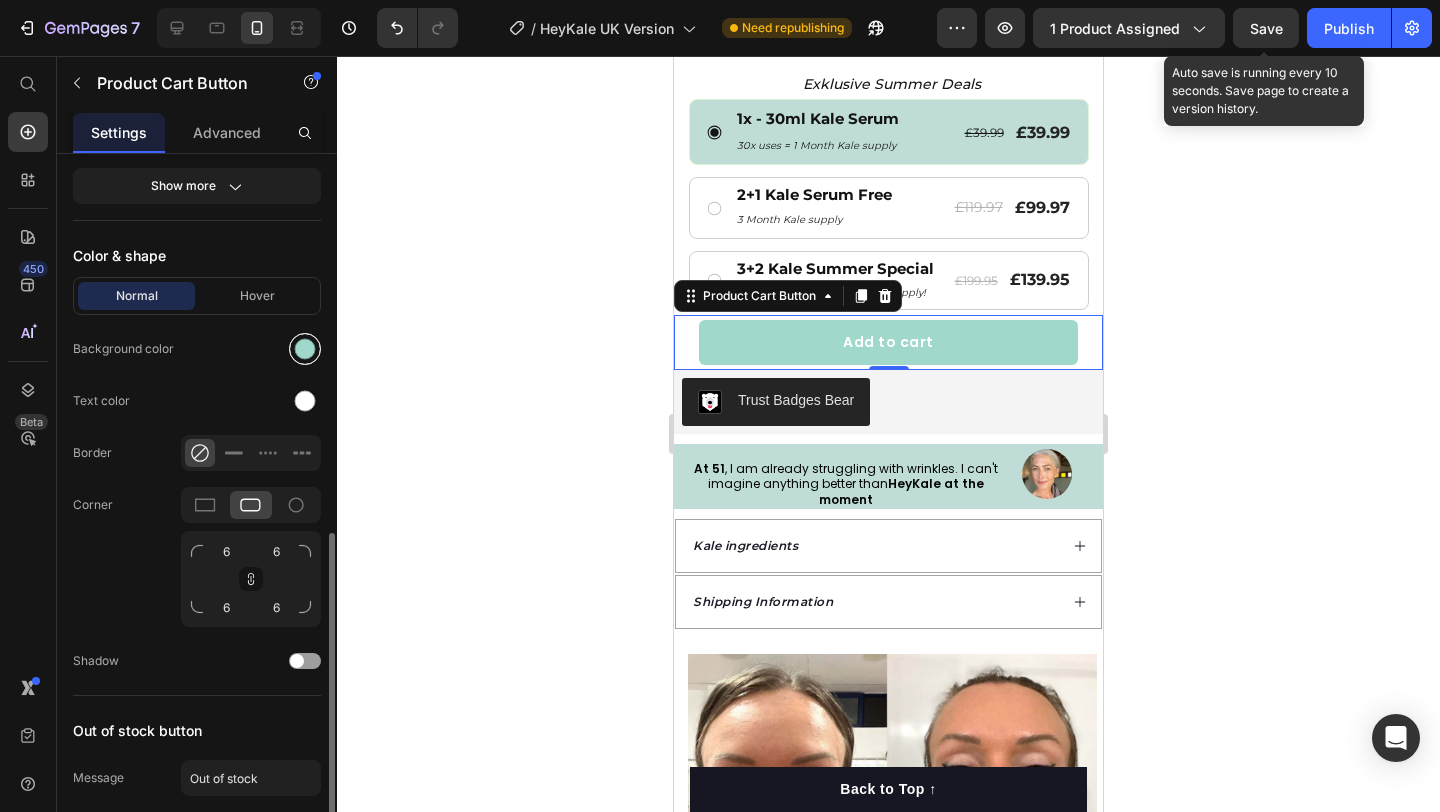 click at bounding box center (305, 349) 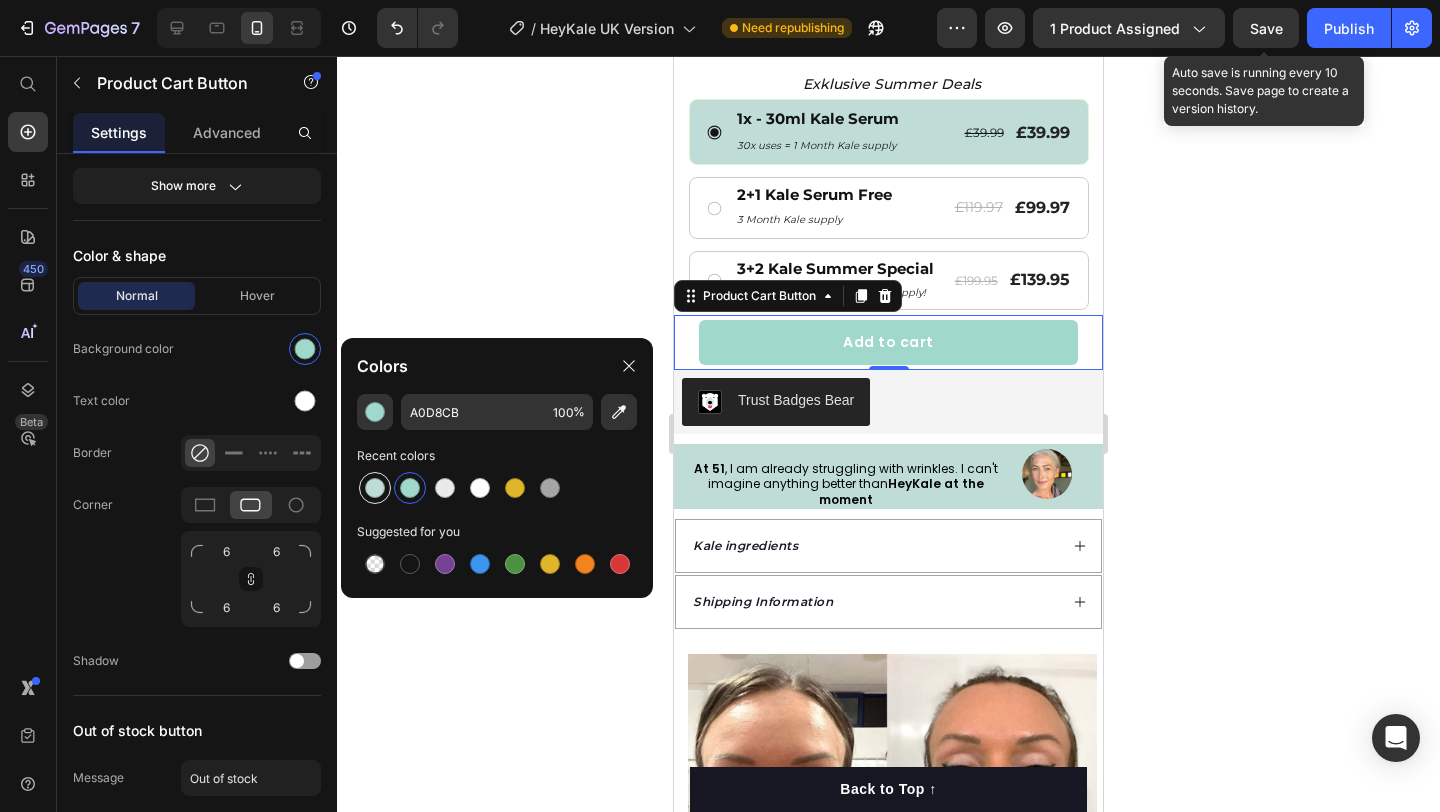 click at bounding box center [375, 488] 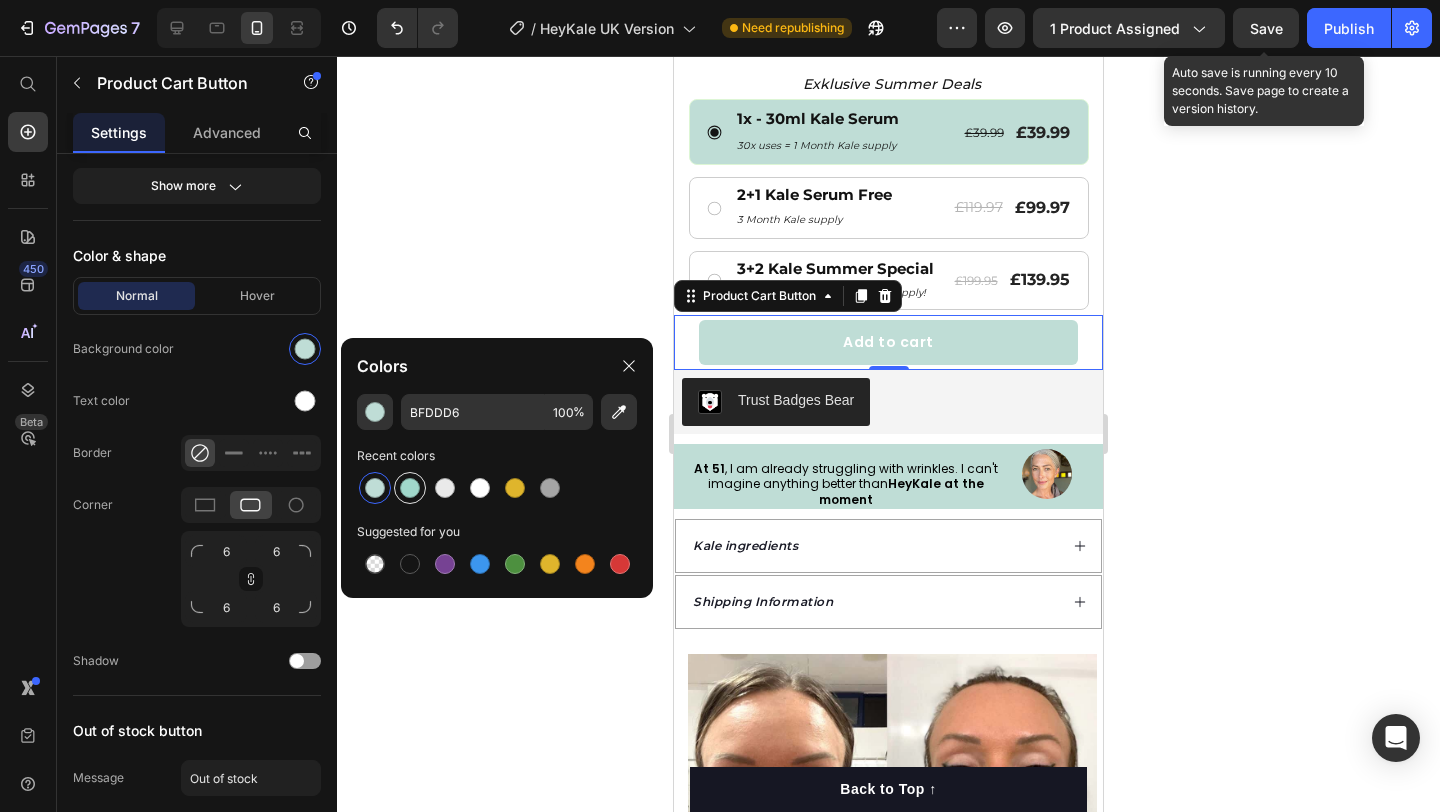 click at bounding box center (410, 488) 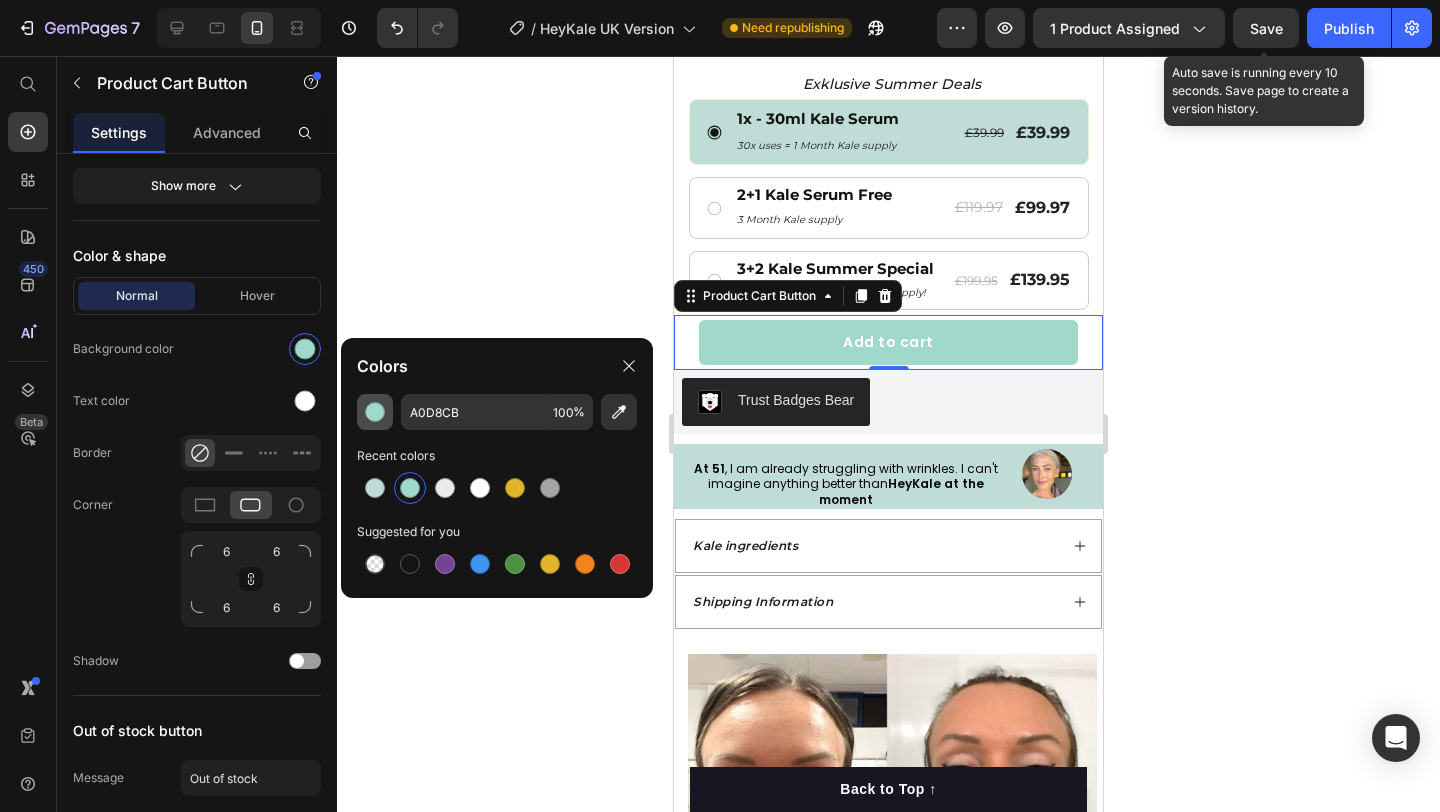 click at bounding box center [375, 412] 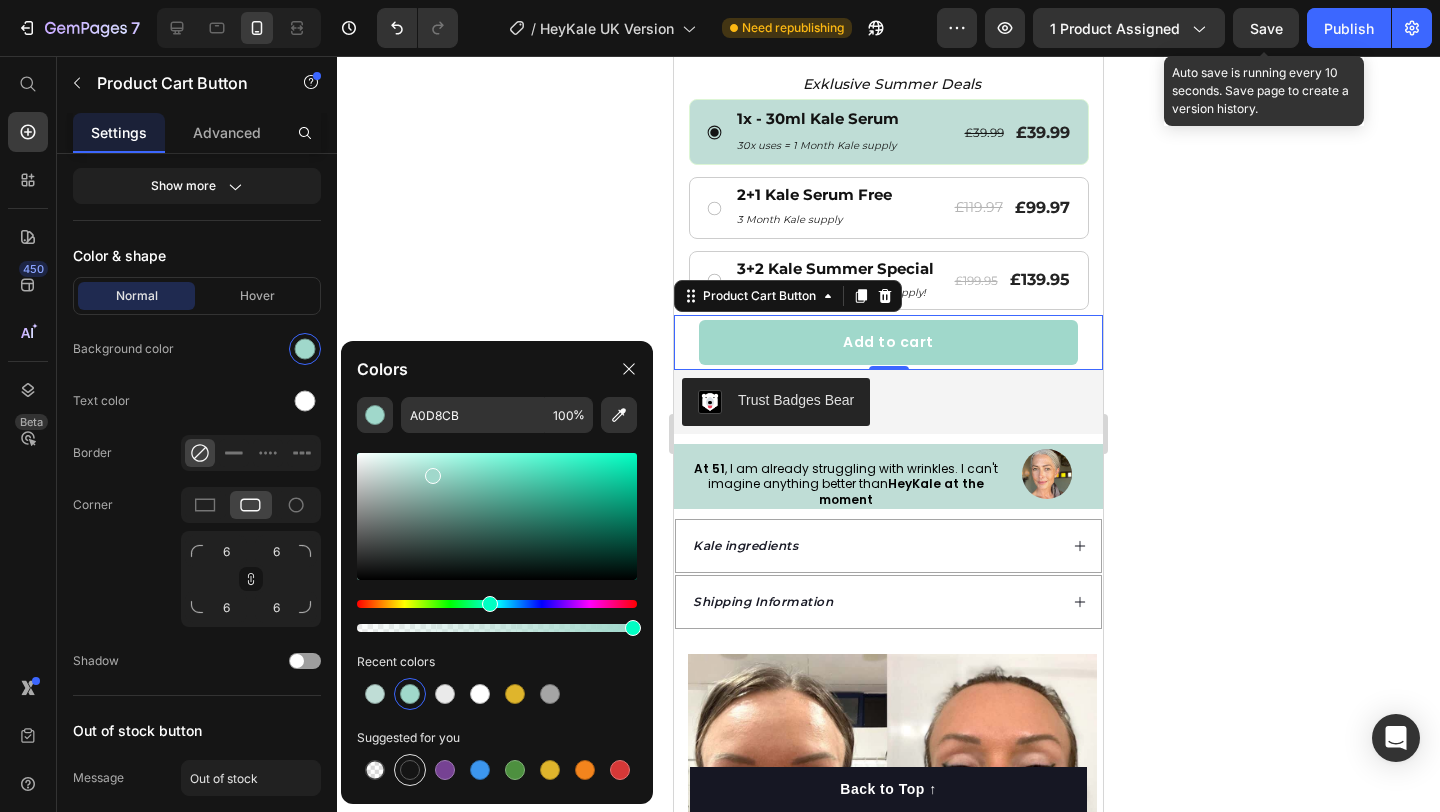 click at bounding box center [410, 770] 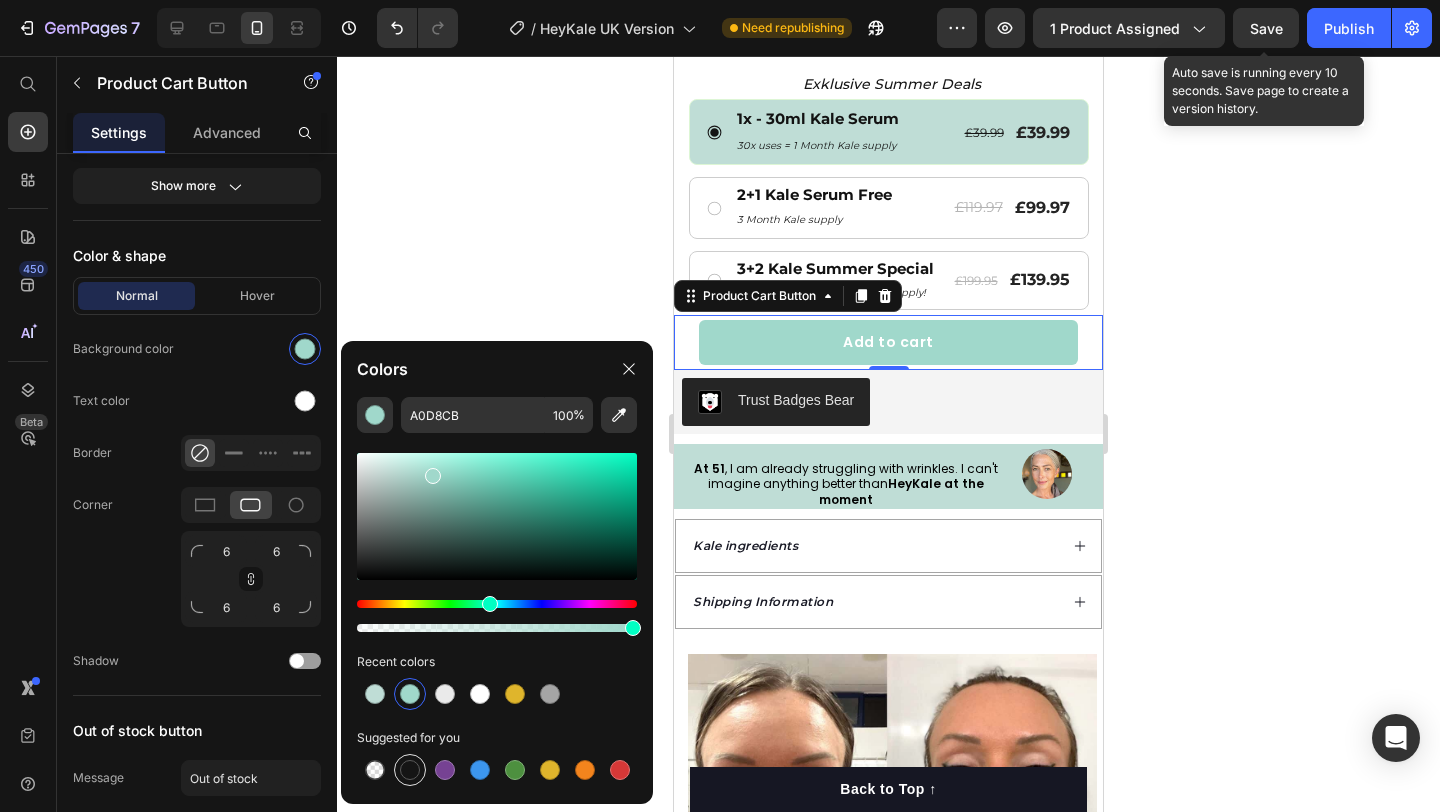 type on "151515" 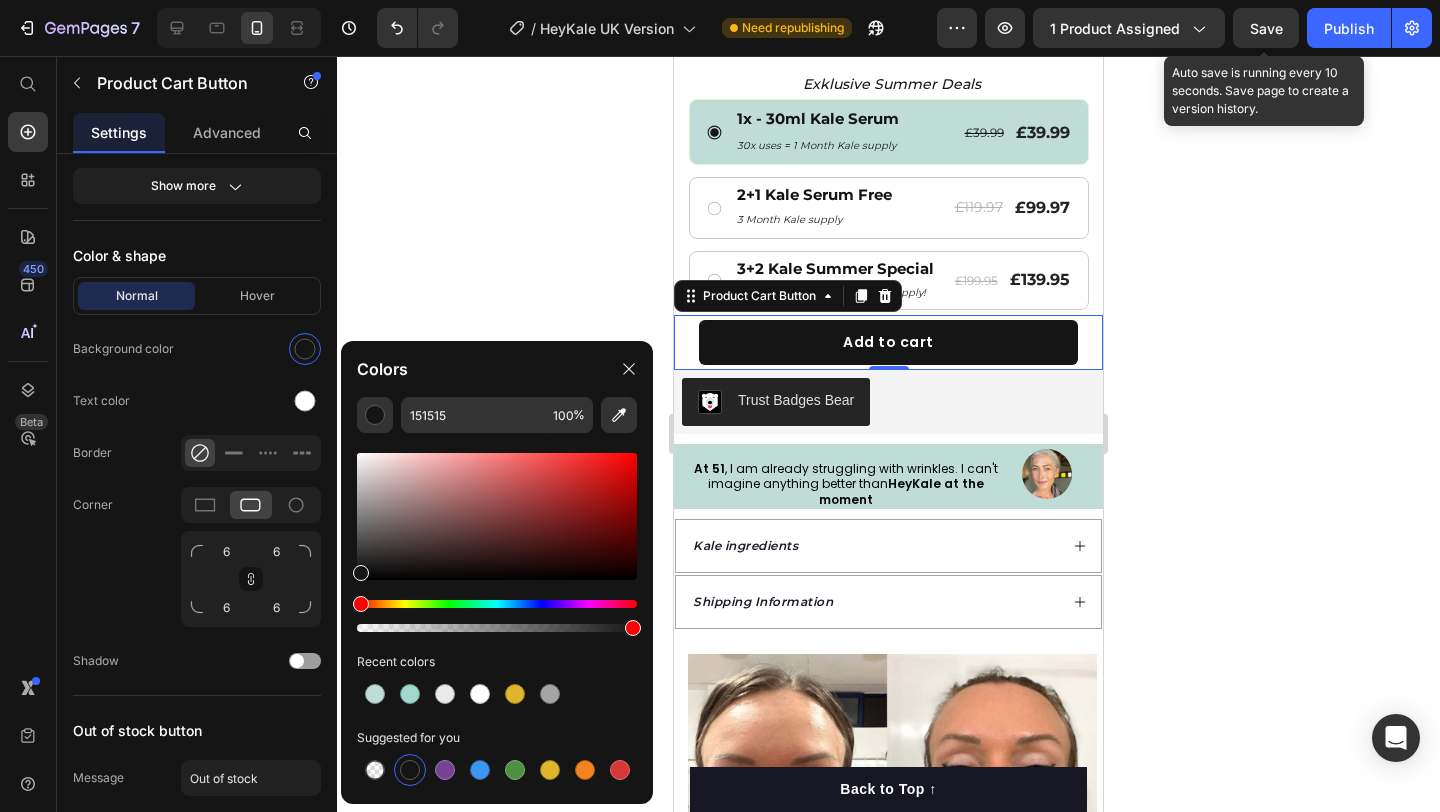 click 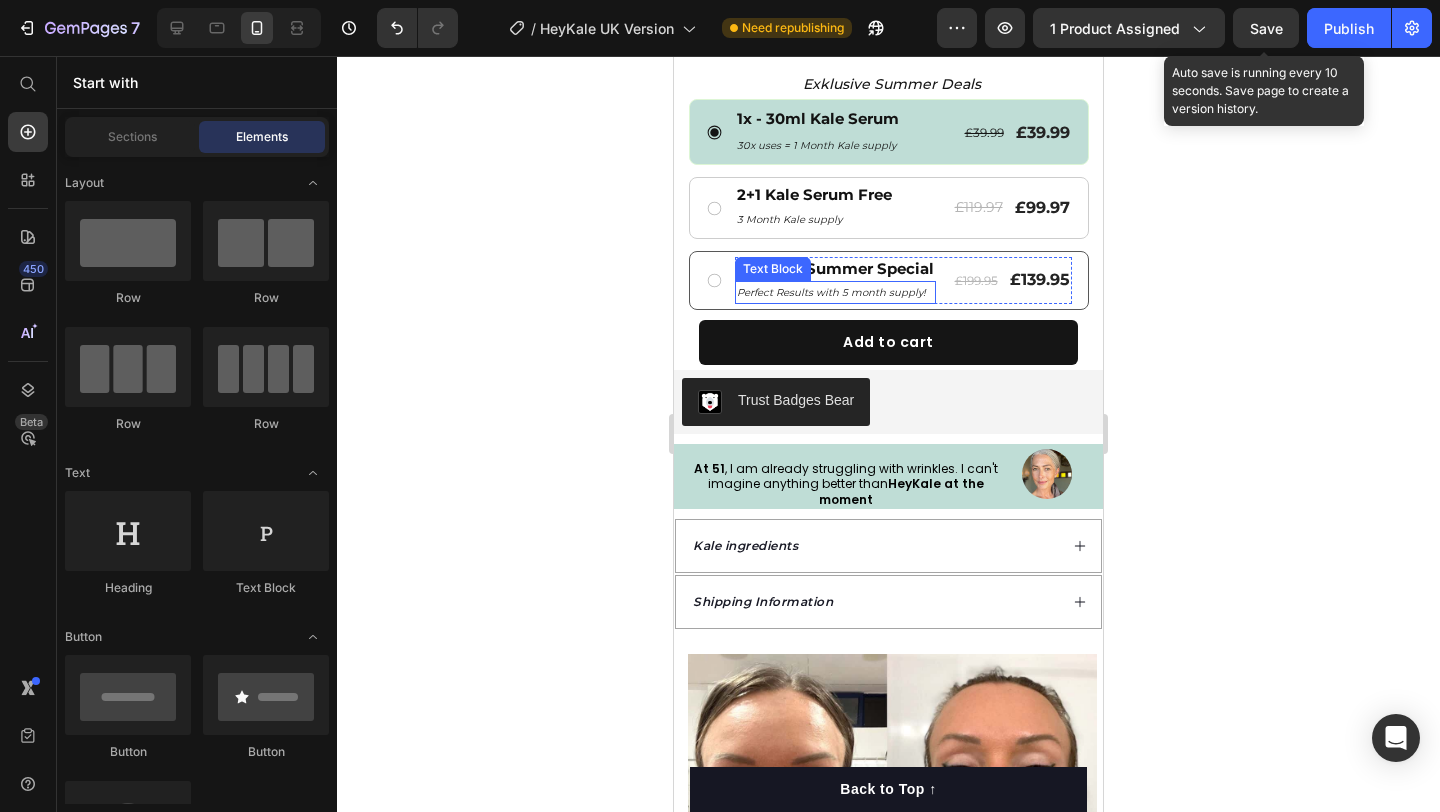 scroll, scrollTop: 734, scrollLeft: 0, axis: vertical 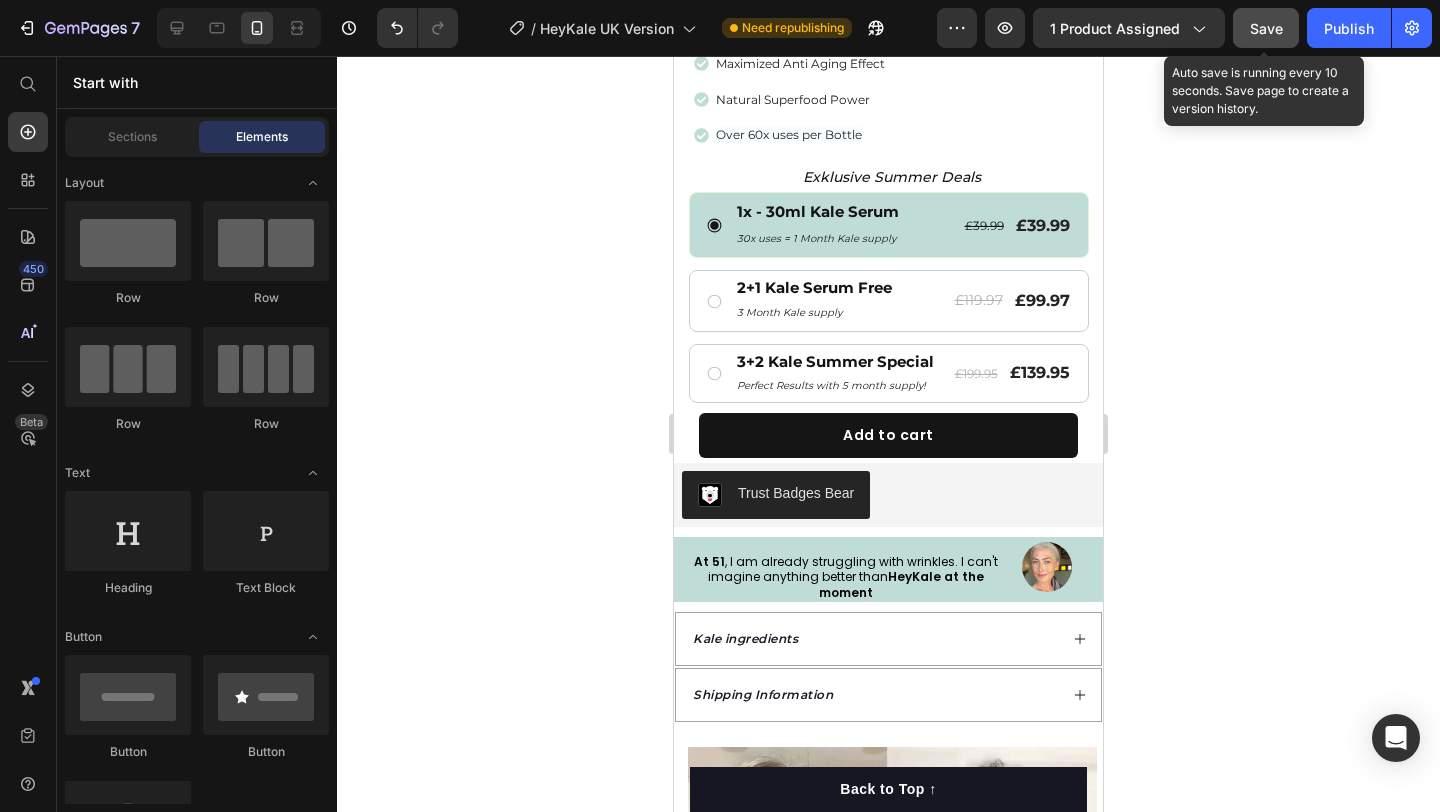 click on "Save" 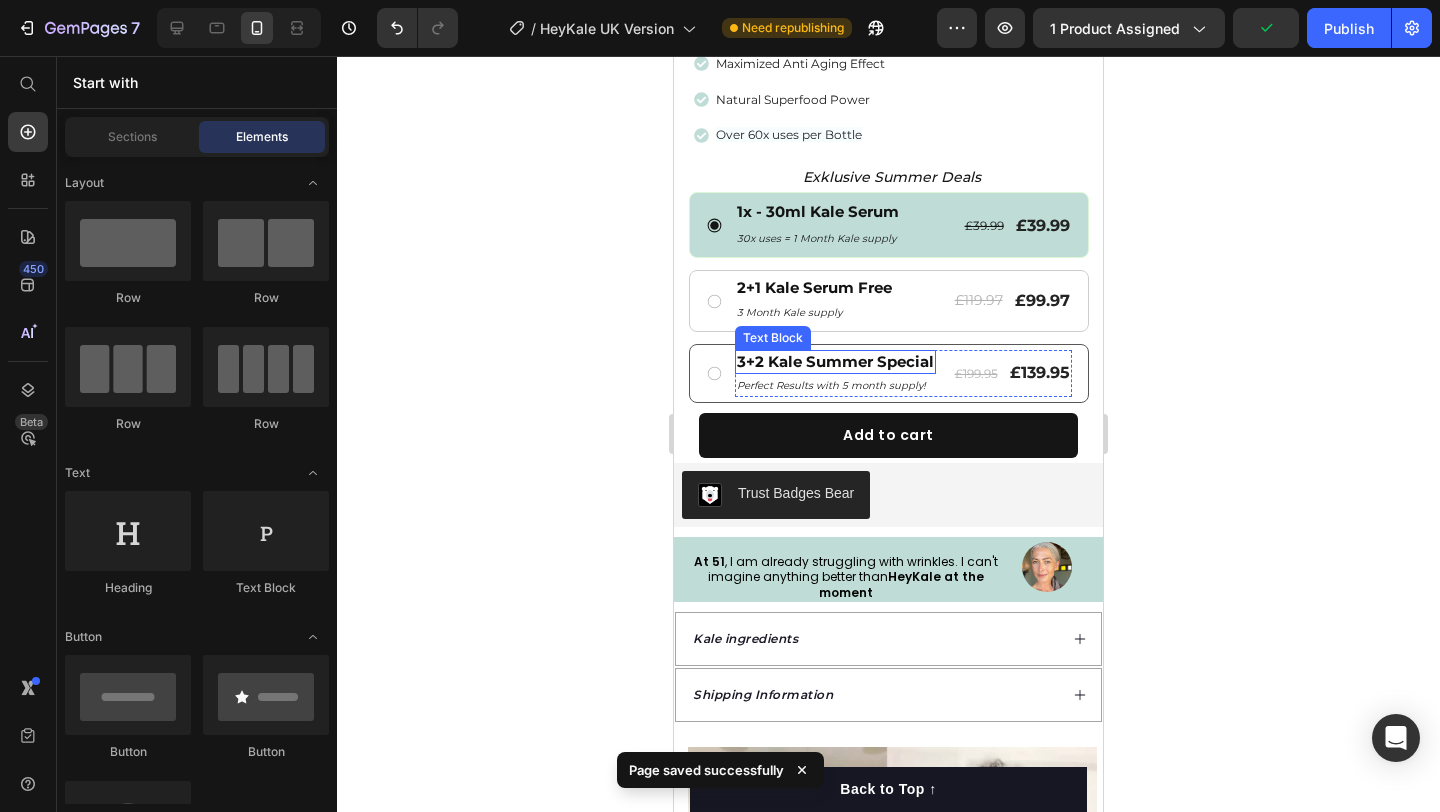 scroll, scrollTop: 965, scrollLeft: 0, axis: vertical 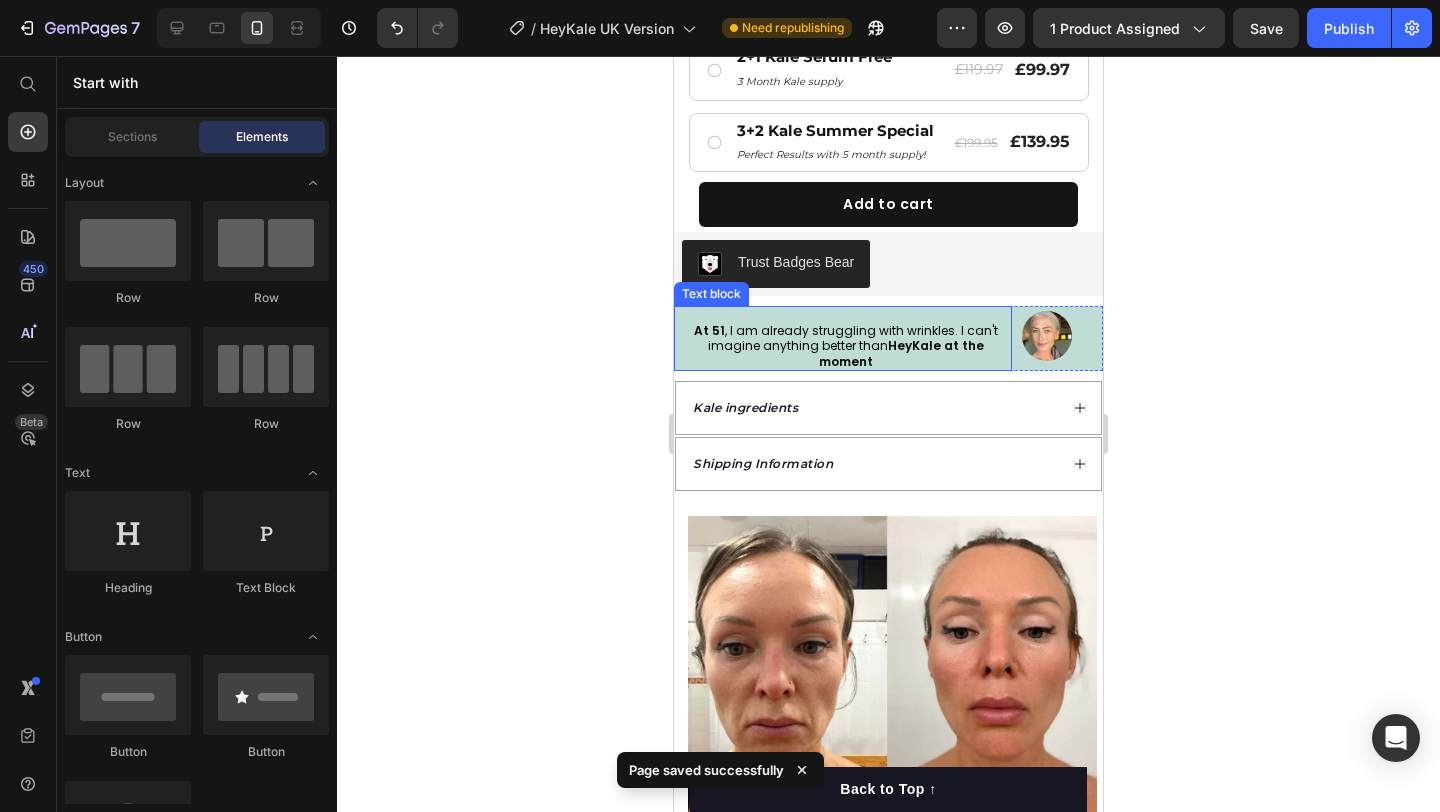 click on "At 51 , I am already struggling with wrinkles. I can't imagine anything better than HeyKale at the moment" at bounding box center [846, 346] 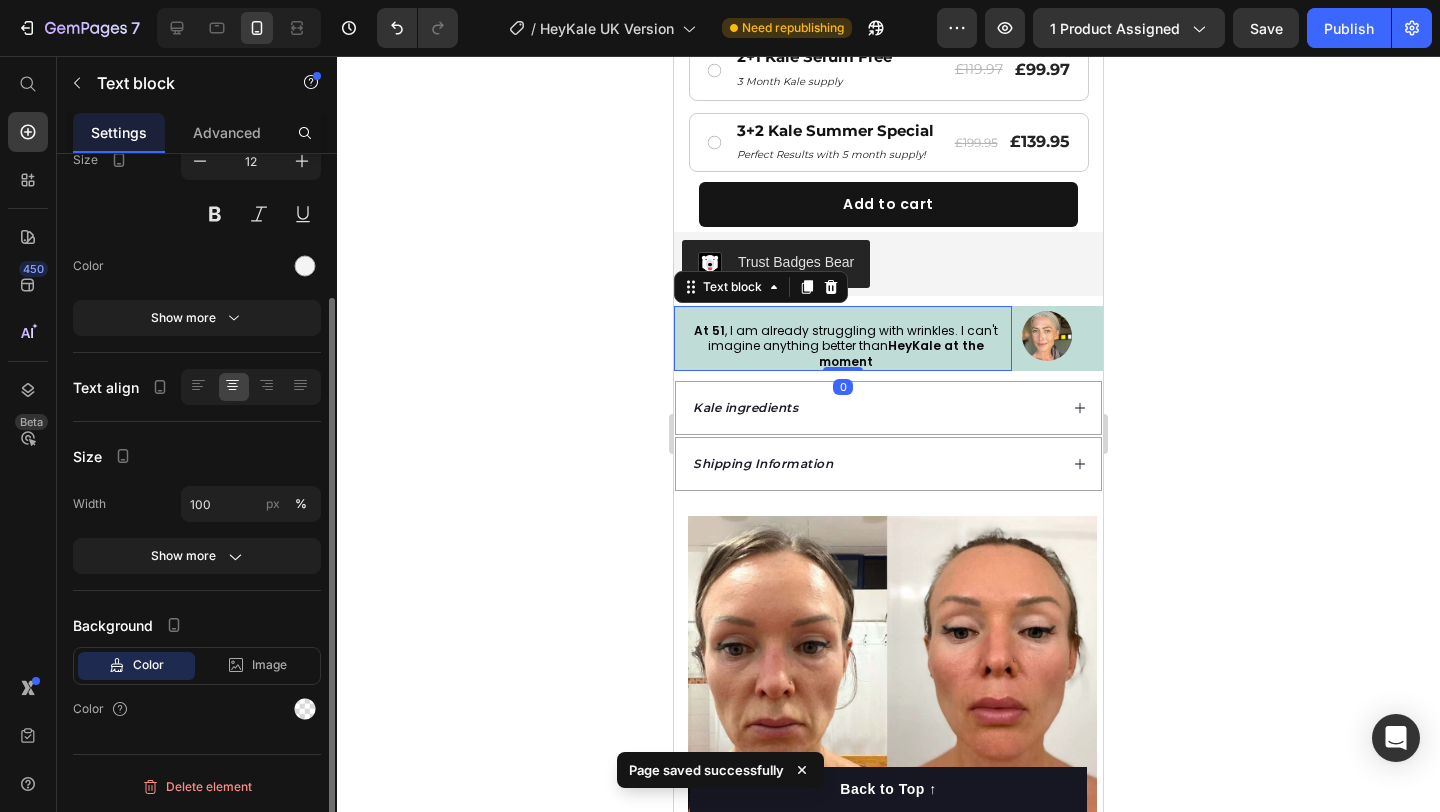 scroll, scrollTop: 0, scrollLeft: 0, axis: both 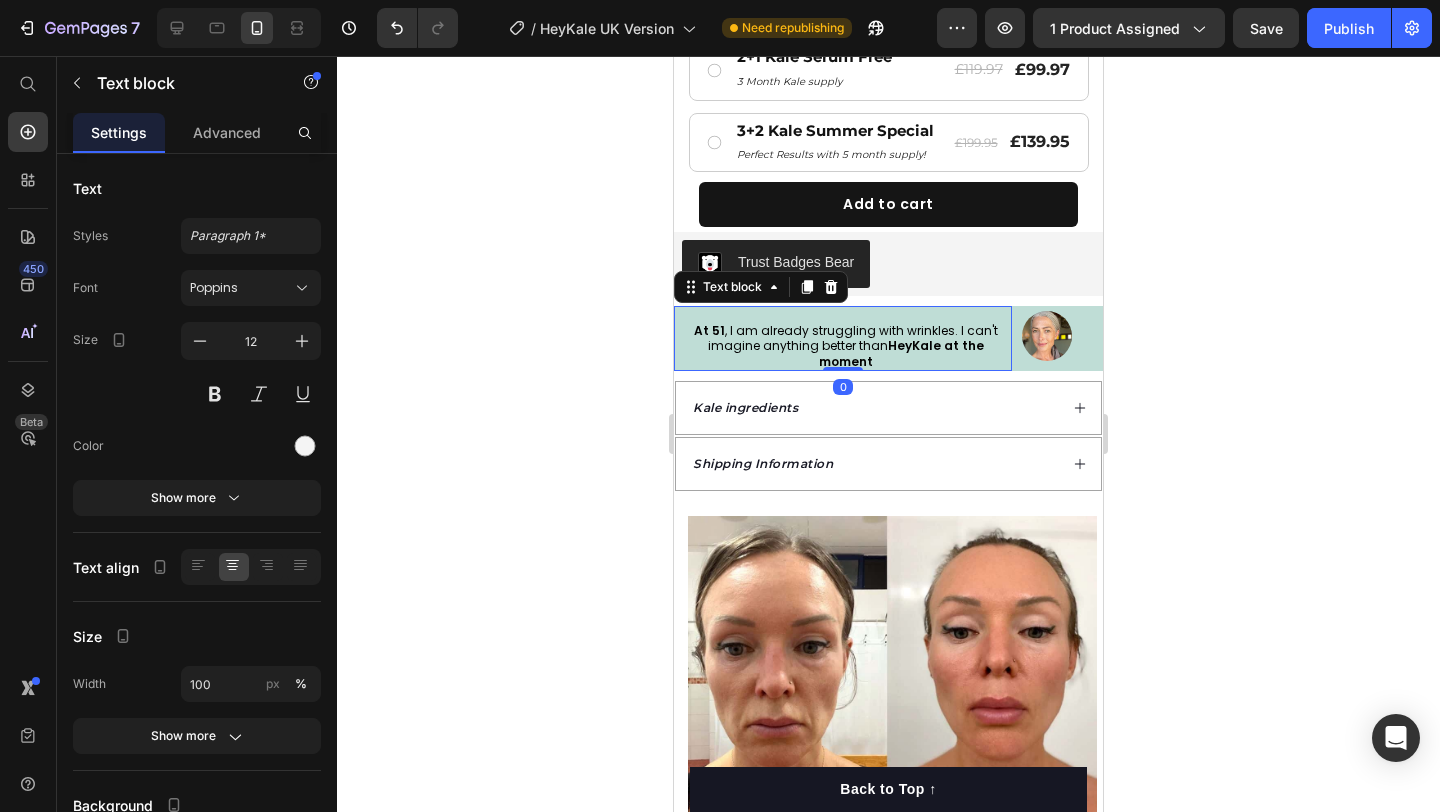 click on "At 51 , I am already struggling with wrinkles. I can't imagine anything better than HeyKale at the moment" at bounding box center (846, 346) 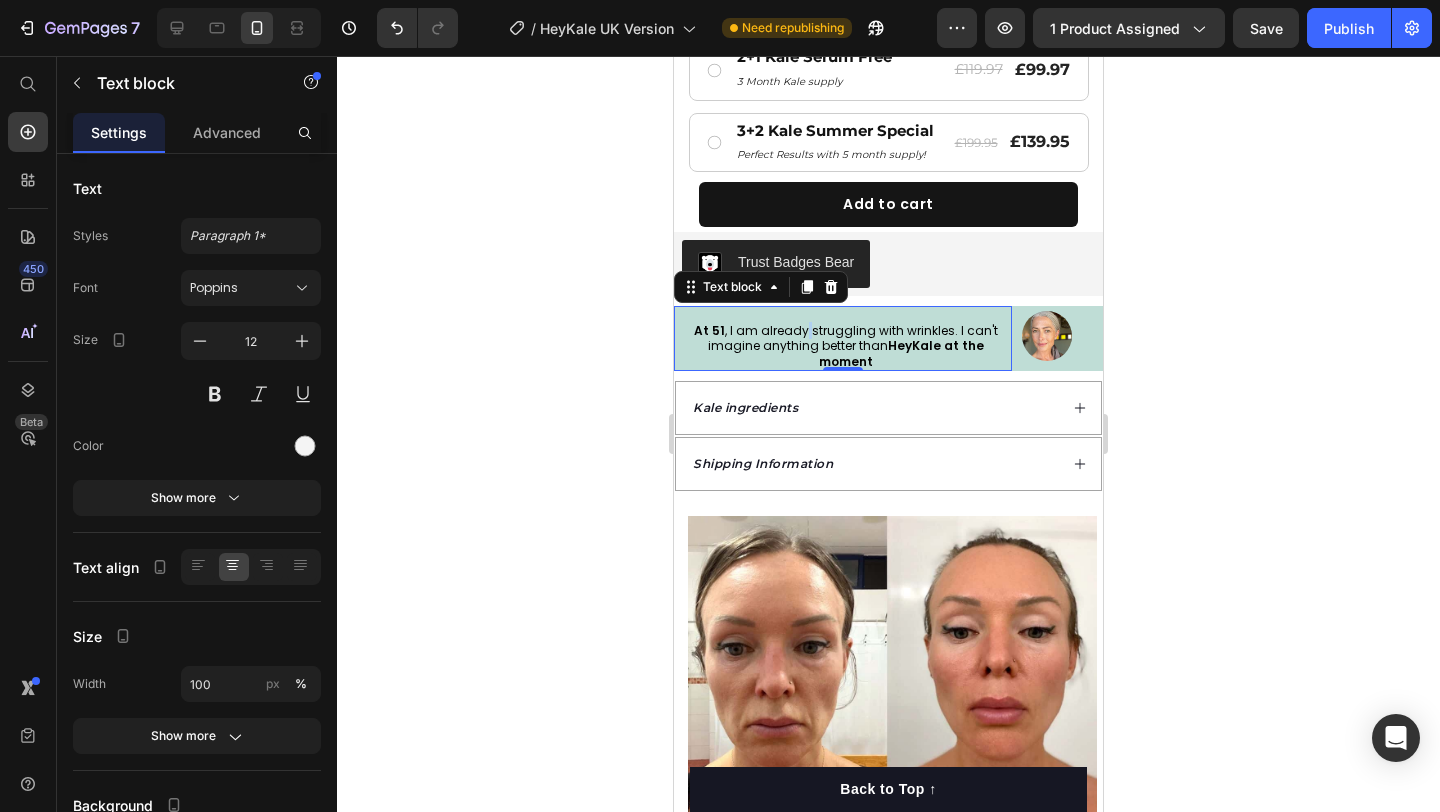 click on "At 51 , I am already struggling with wrinkles. I can't imagine anything better than HeyKale at the moment" at bounding box center [846, 346] 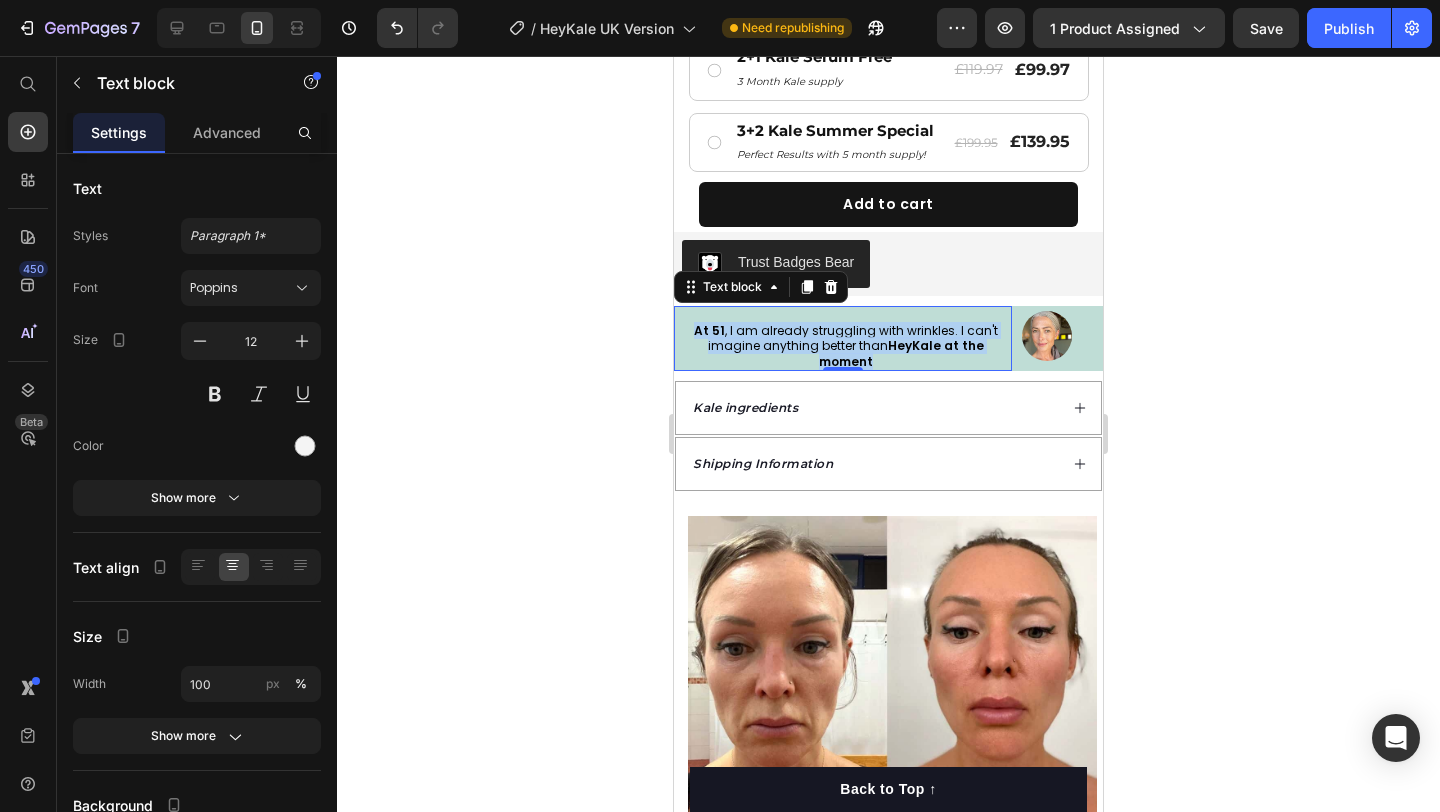 click on "At 51 , I am already struggling with wrinkles. I can't imagine anything better than HeyKale at the moment" at bounding box center [846, 346] 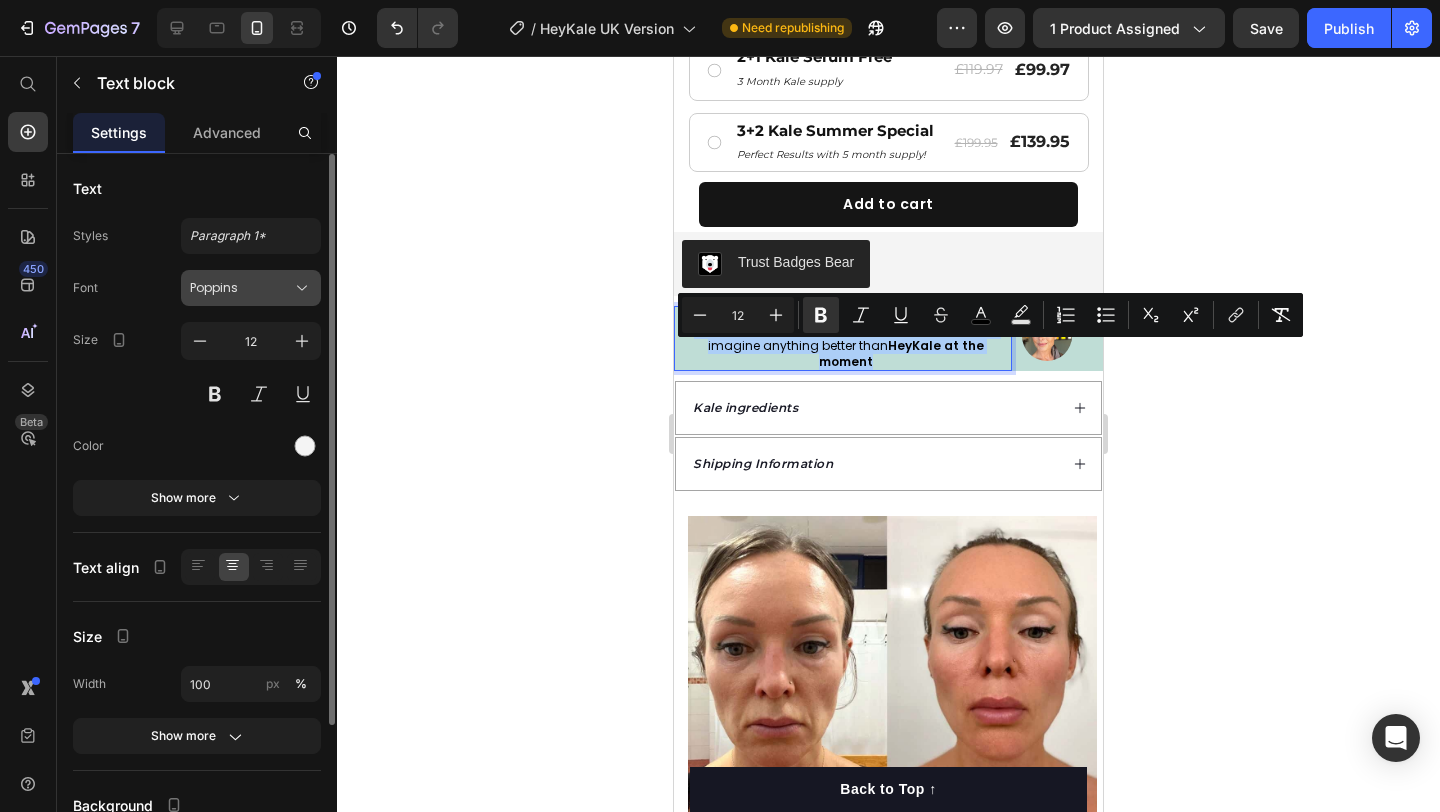 click on "Poppins" at bounding box center (241, 288) 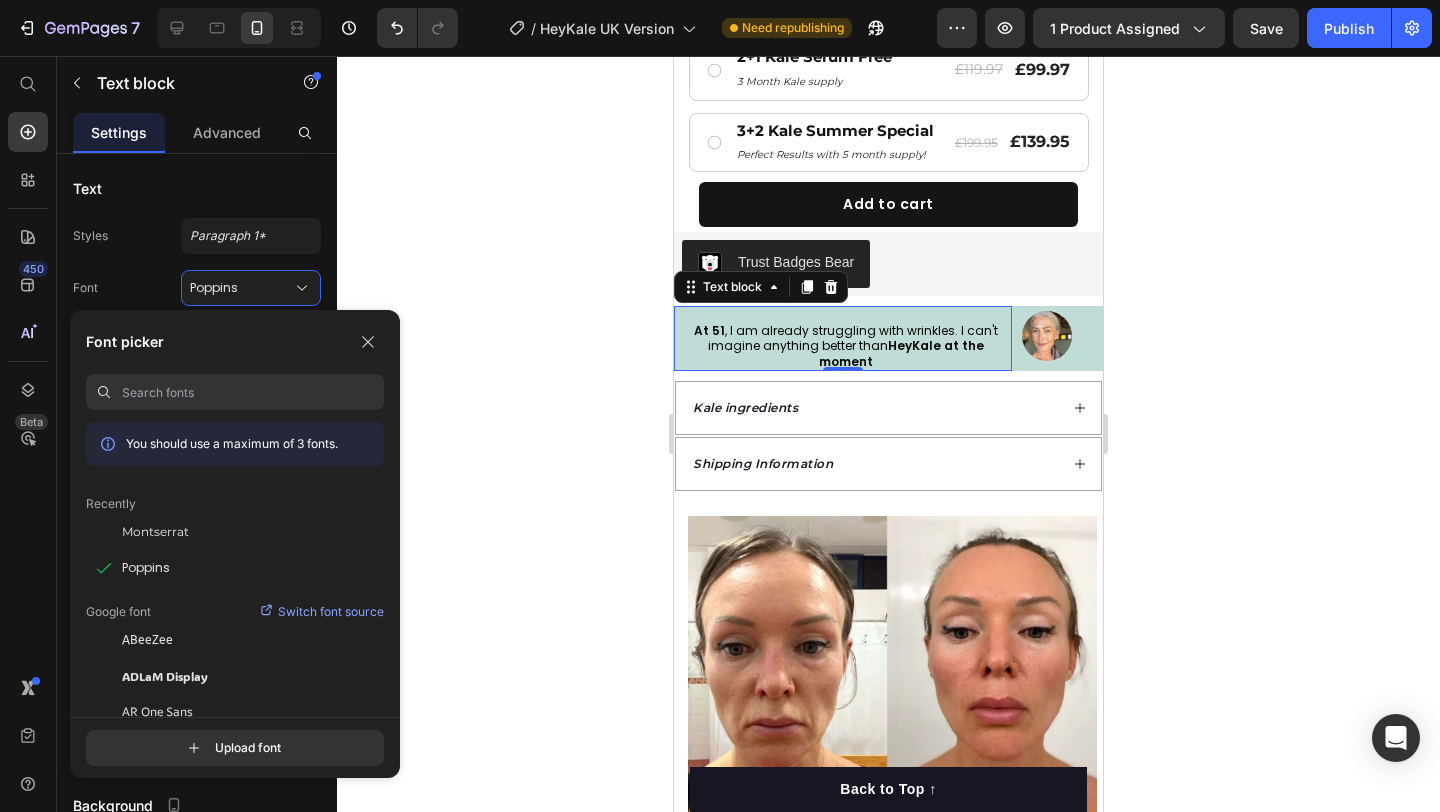 click at bounding box center (253, 392) 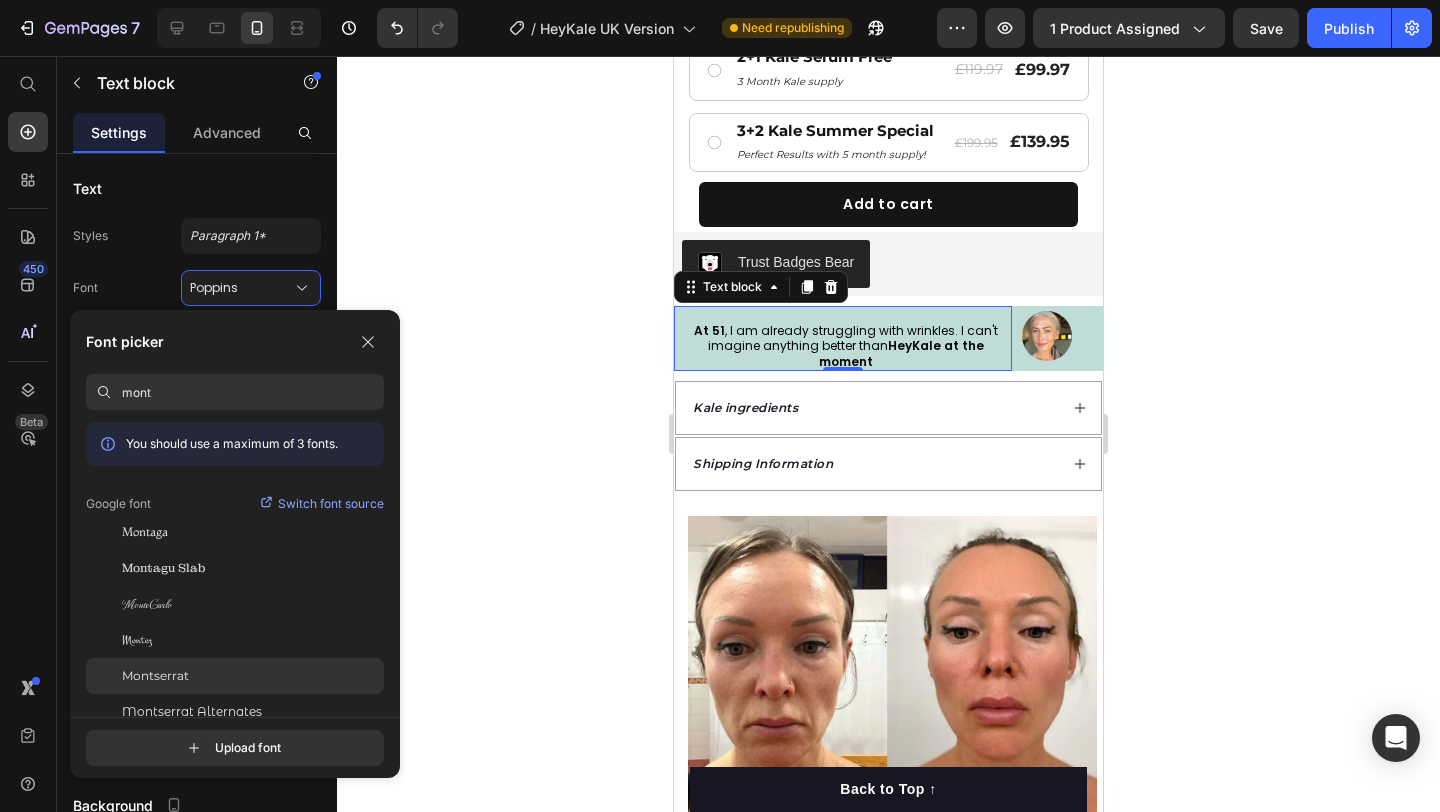 type on "mont" 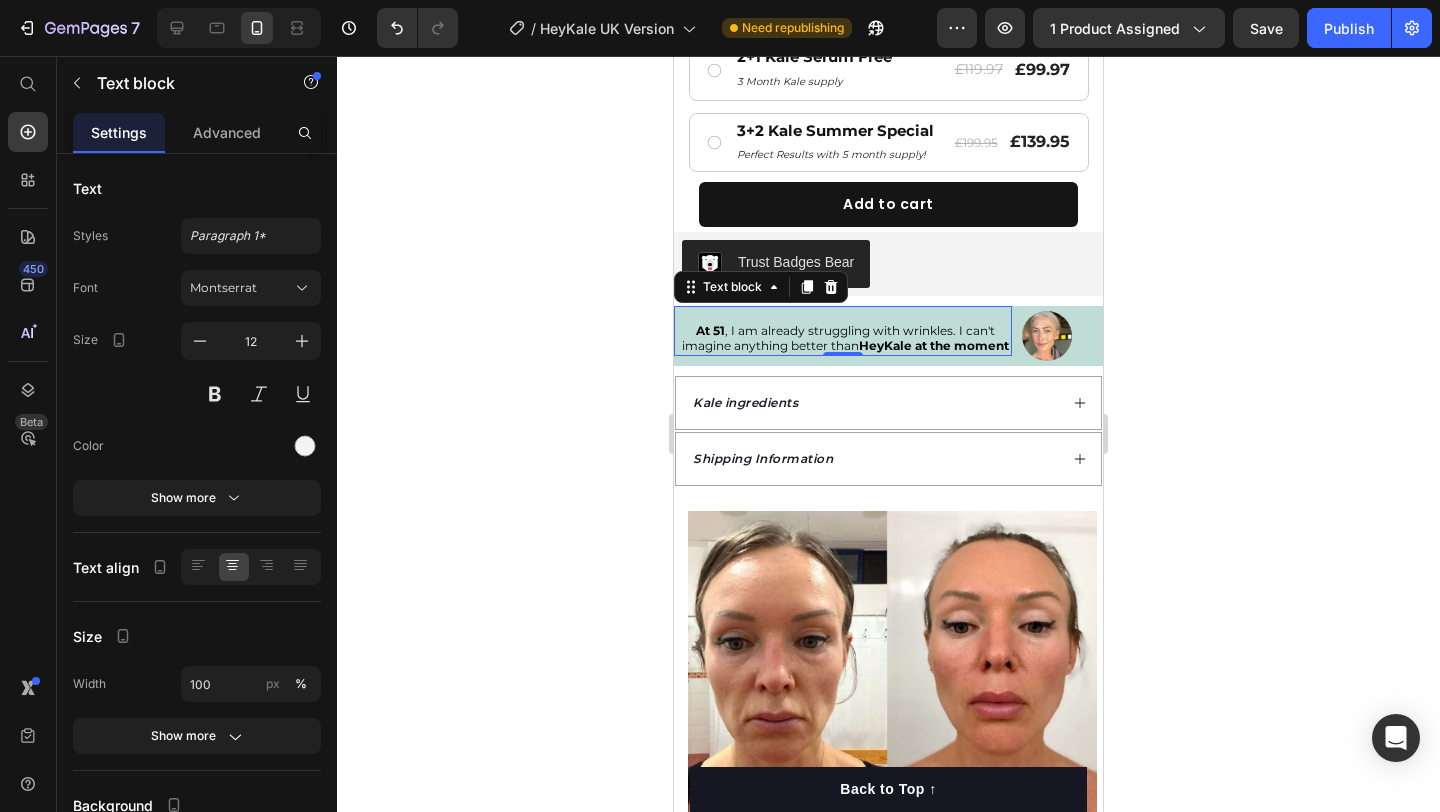 click 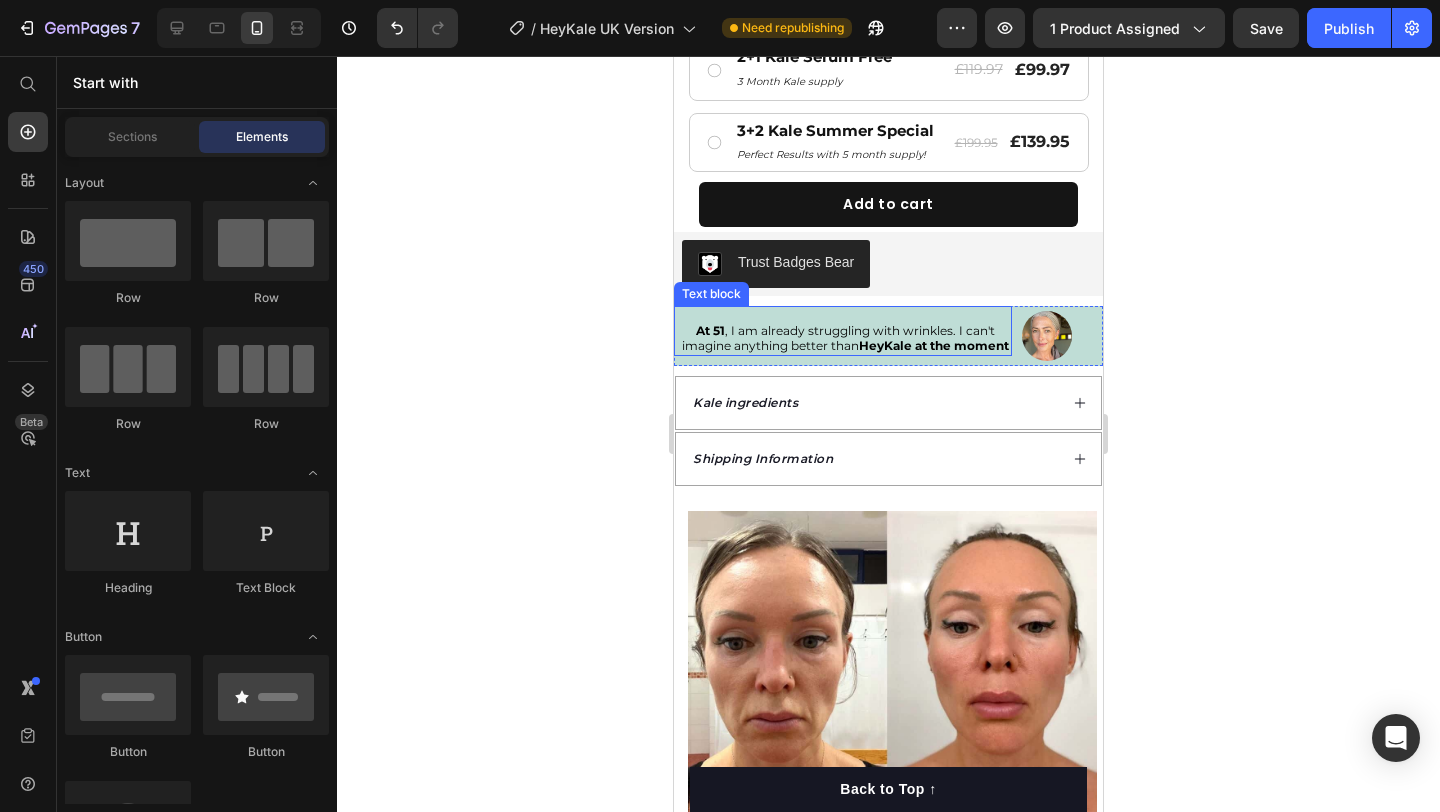 click on "At 51 , I am already struggling with wrinkles. I can't imagine anything better than HeyKale at the moment" at bounding box center [845, 338] 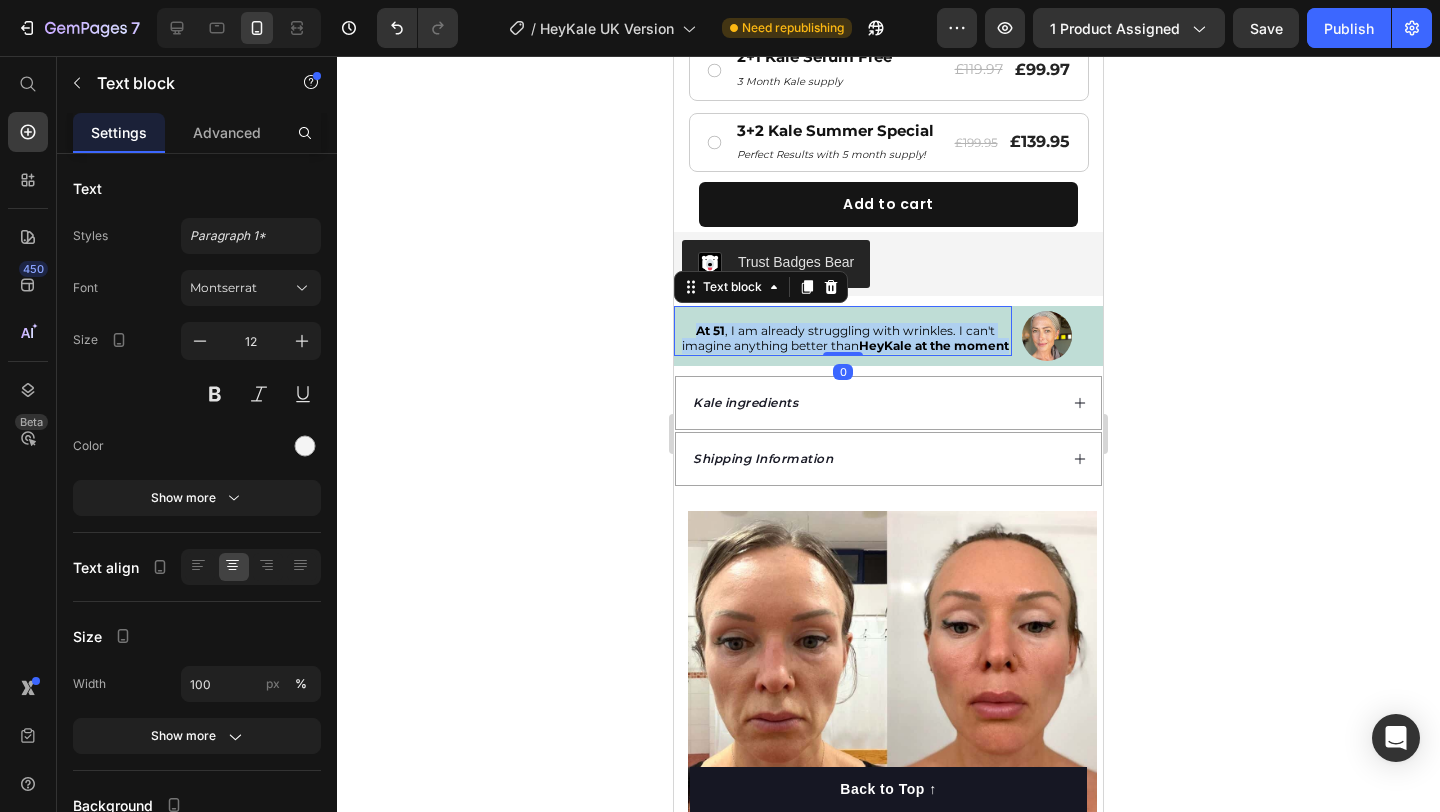 click on "At 51 , I am already struggling with wrinkles. I can't imagine anything better than HeyKale at the moment" at bounding box center [845, 338] 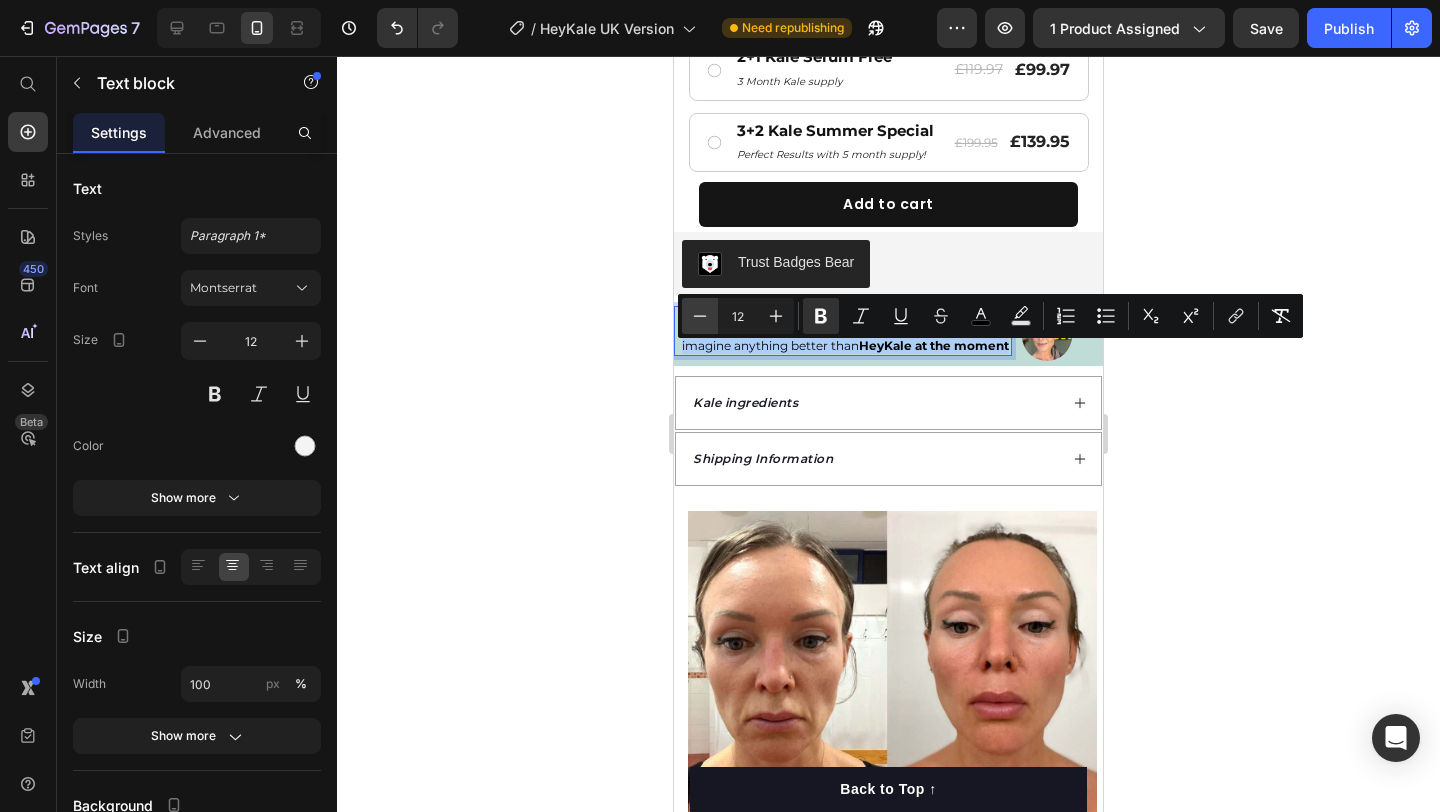 click 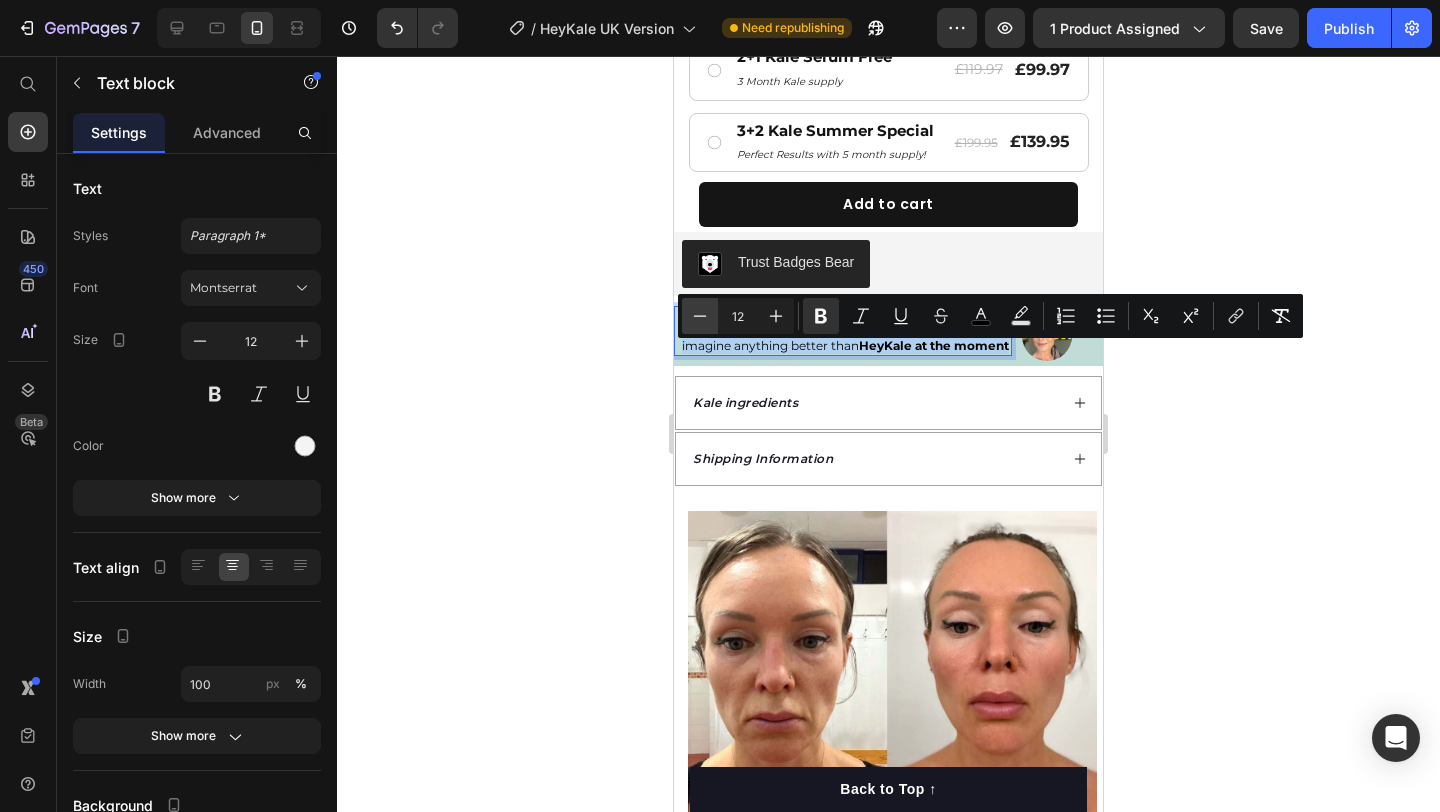 type on "11" 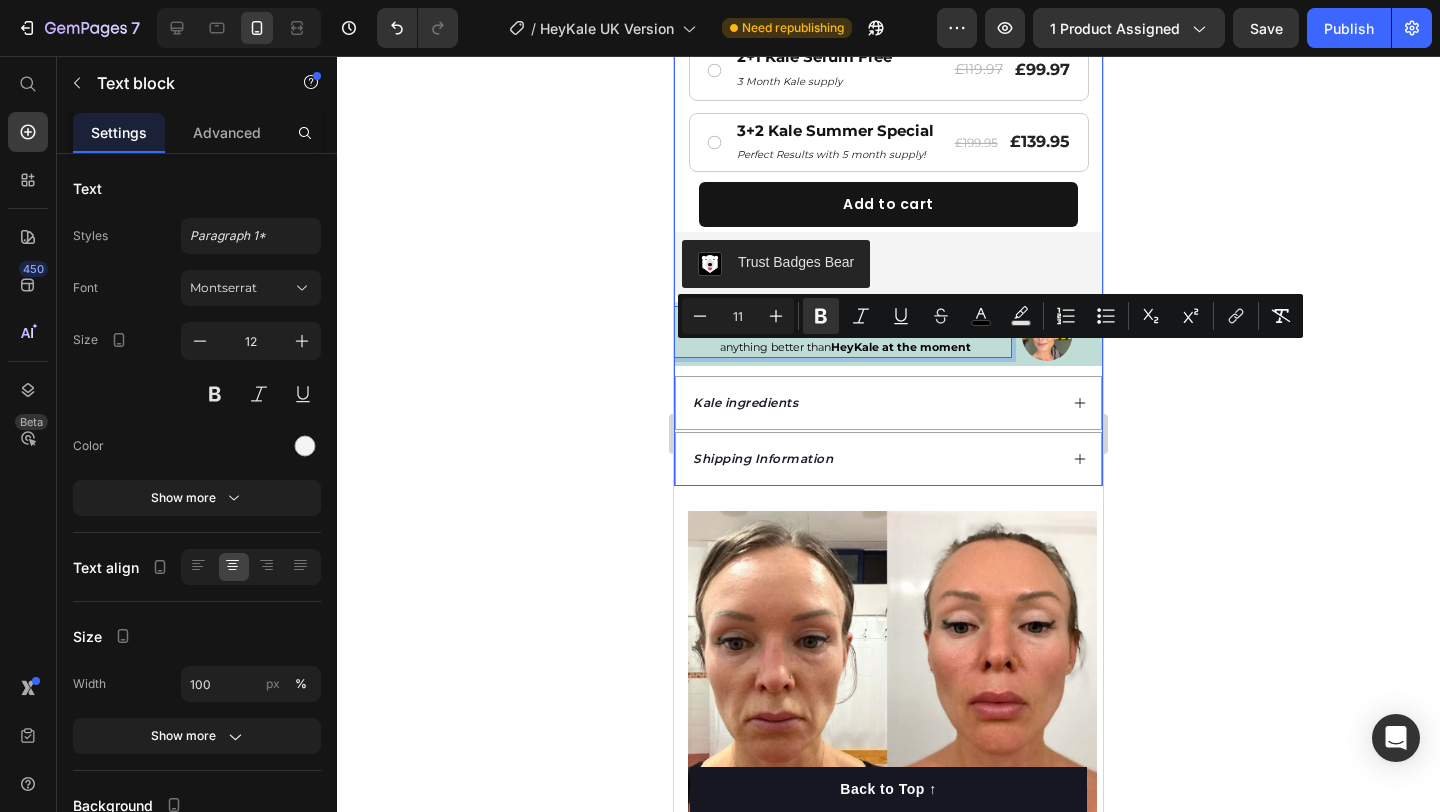 click 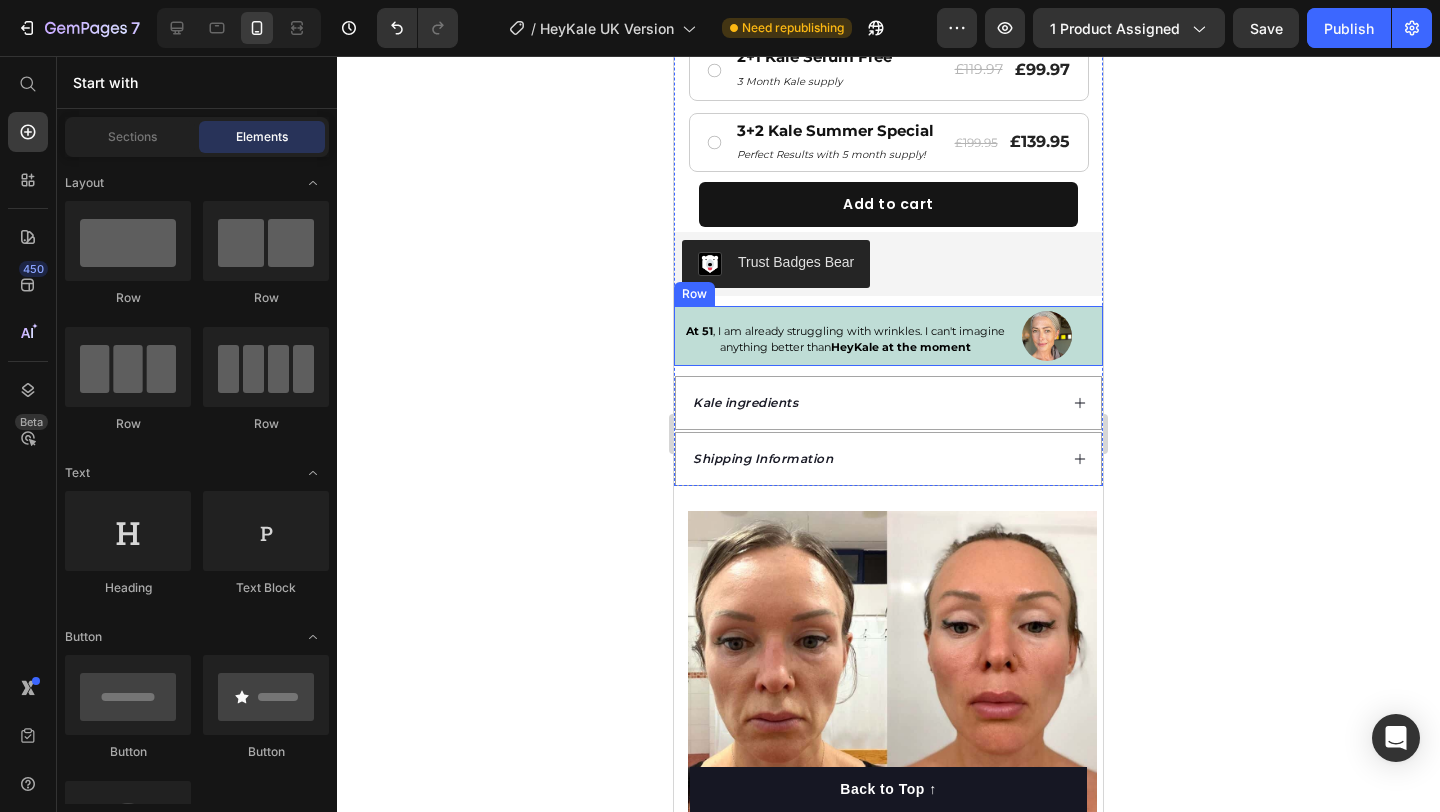 click on "At 51 , I am already struggling with wrinkles. I can't imagine anything better than HeyKale at the moment Text block Image Row" at bounding box center (888, 336) 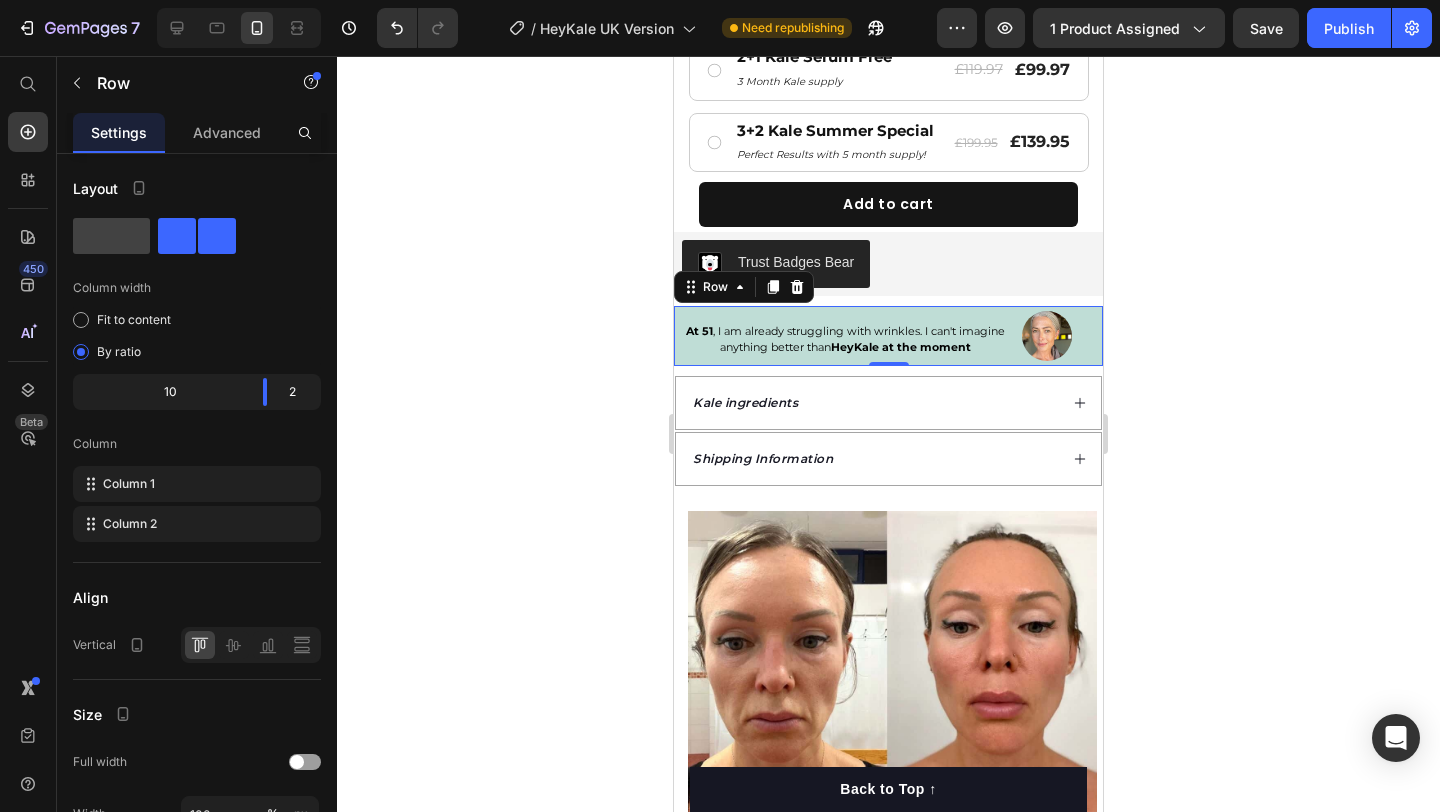 click 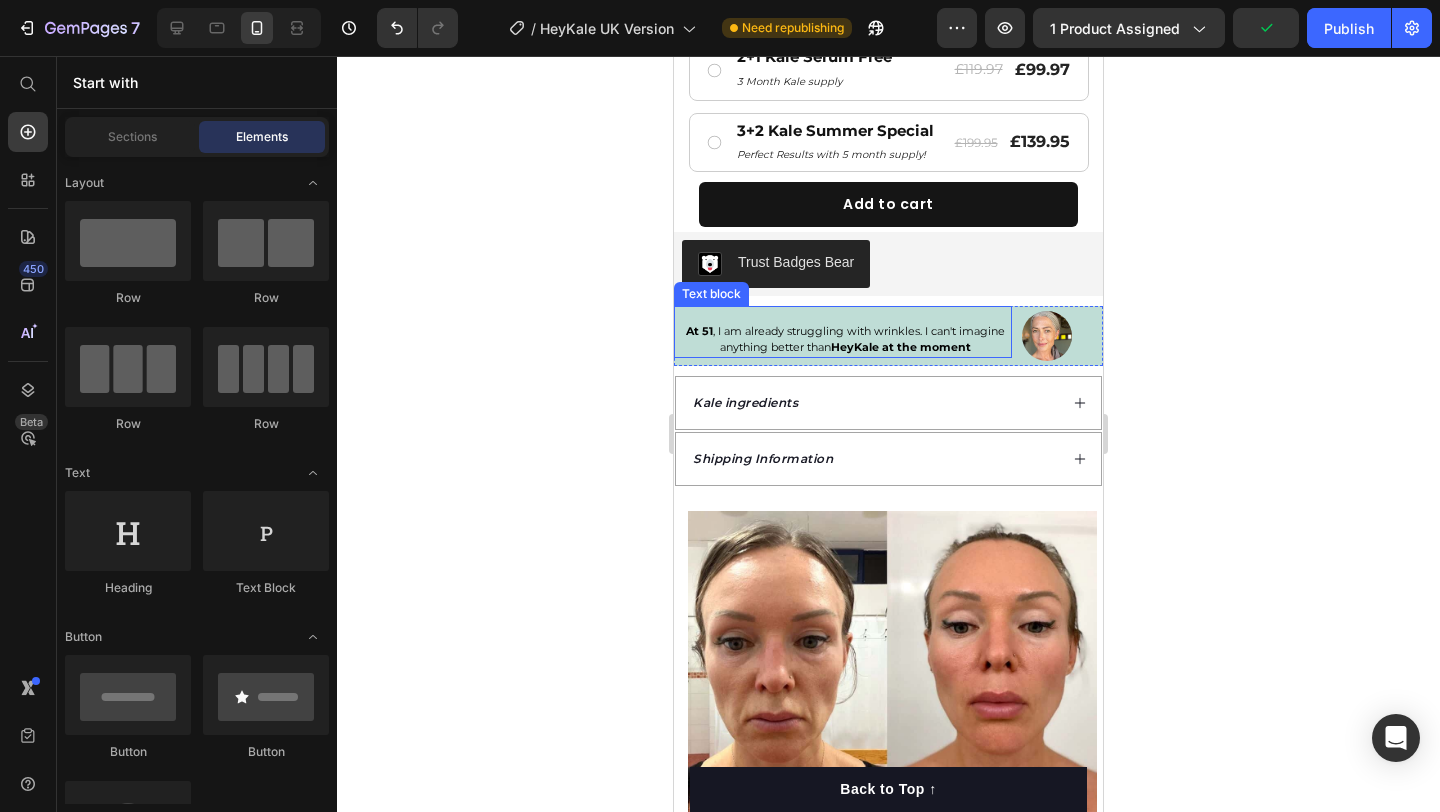 click on "At 51 , I am already struggling with wrinkles. I can't imagine anything better than HeyKale at the moment" at bounding box center [845, 339] 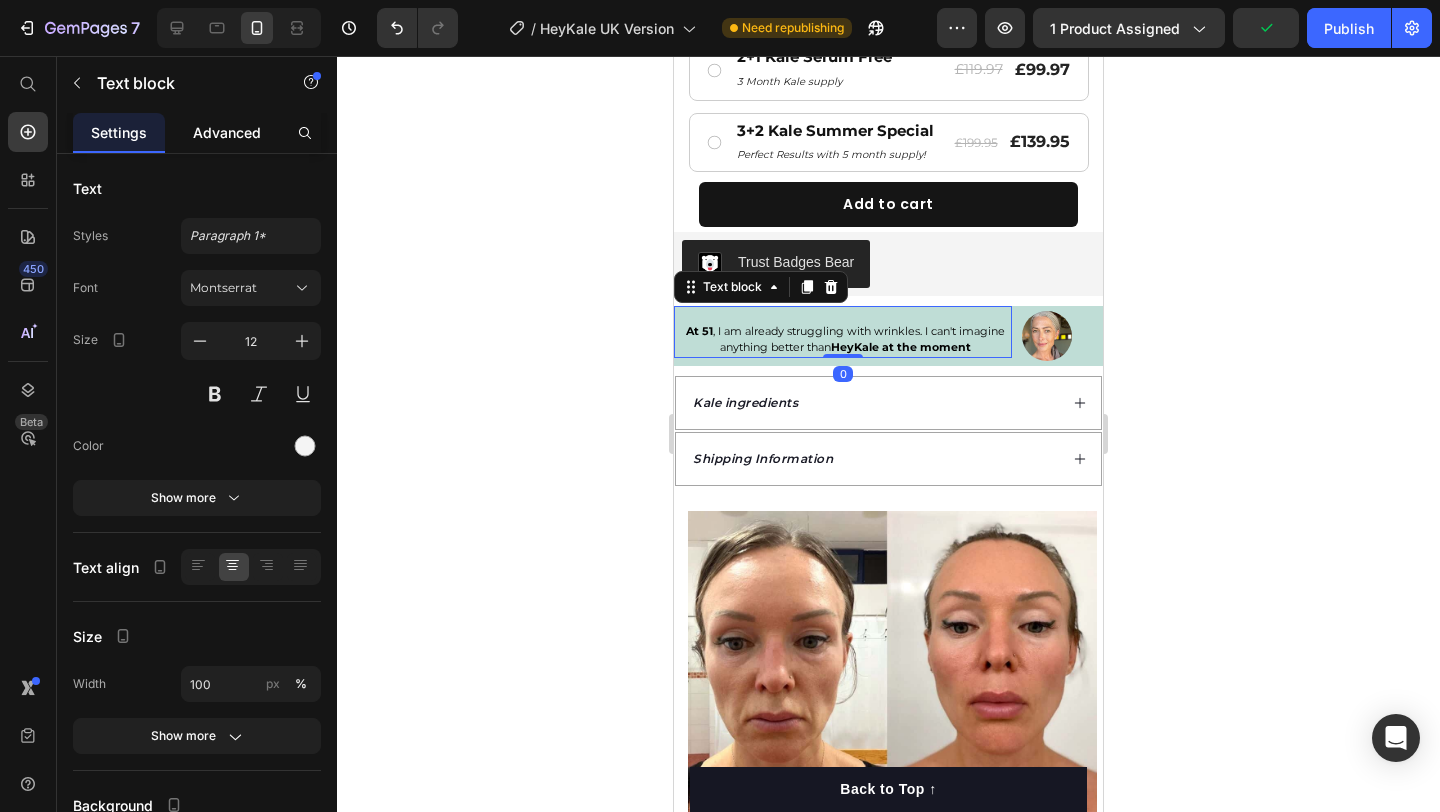 click on "Advanced" 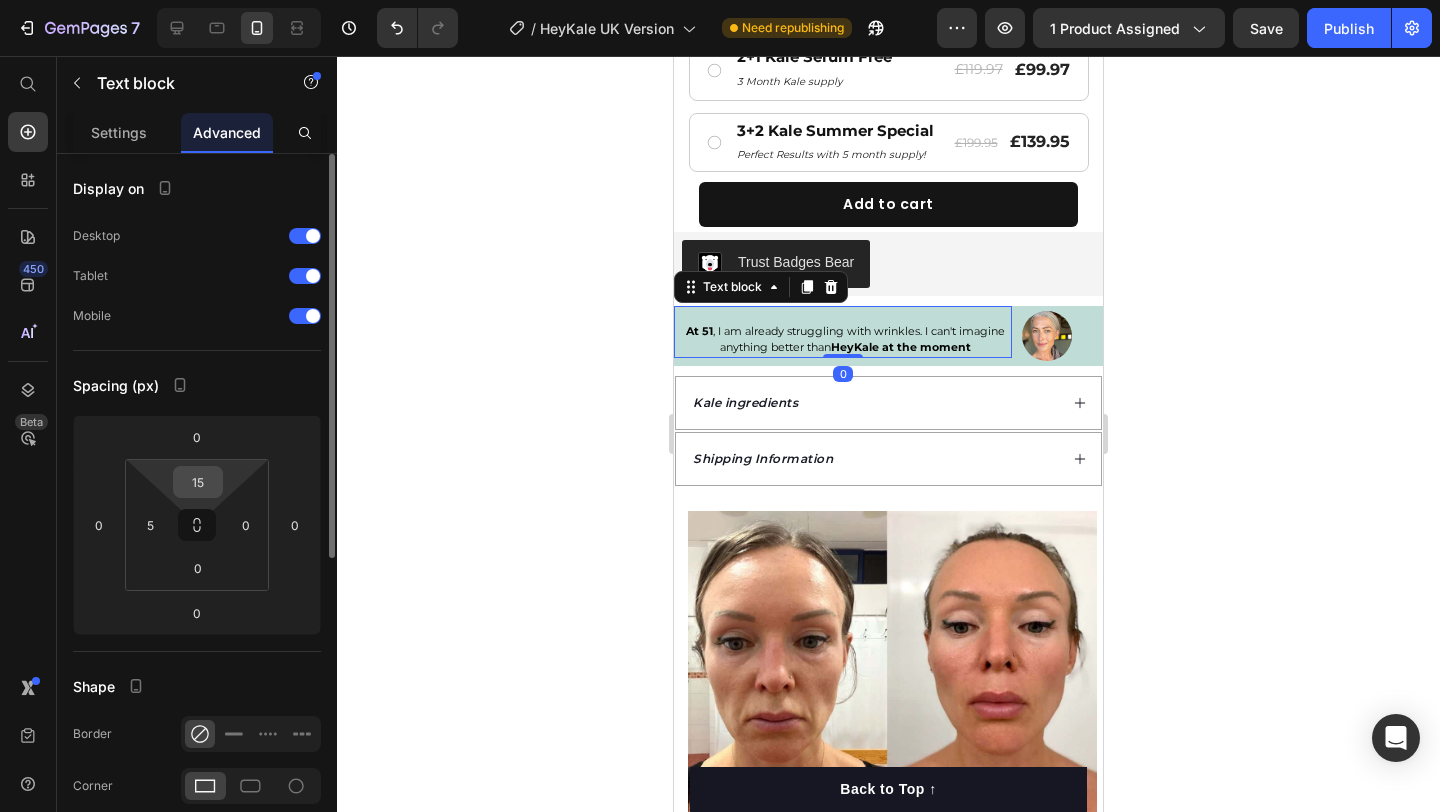 click on "15" at bounding box center (198, 482) 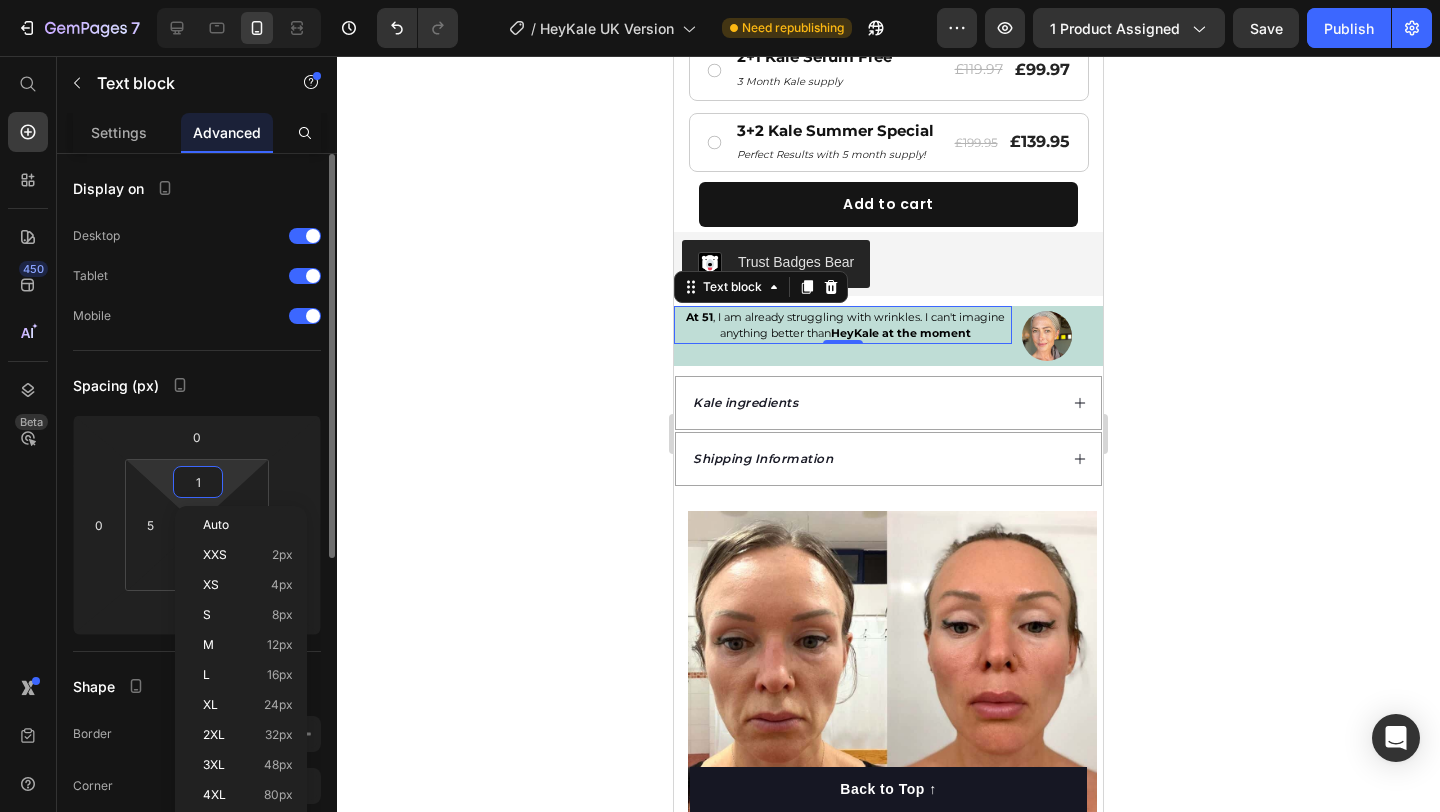 type on "10" 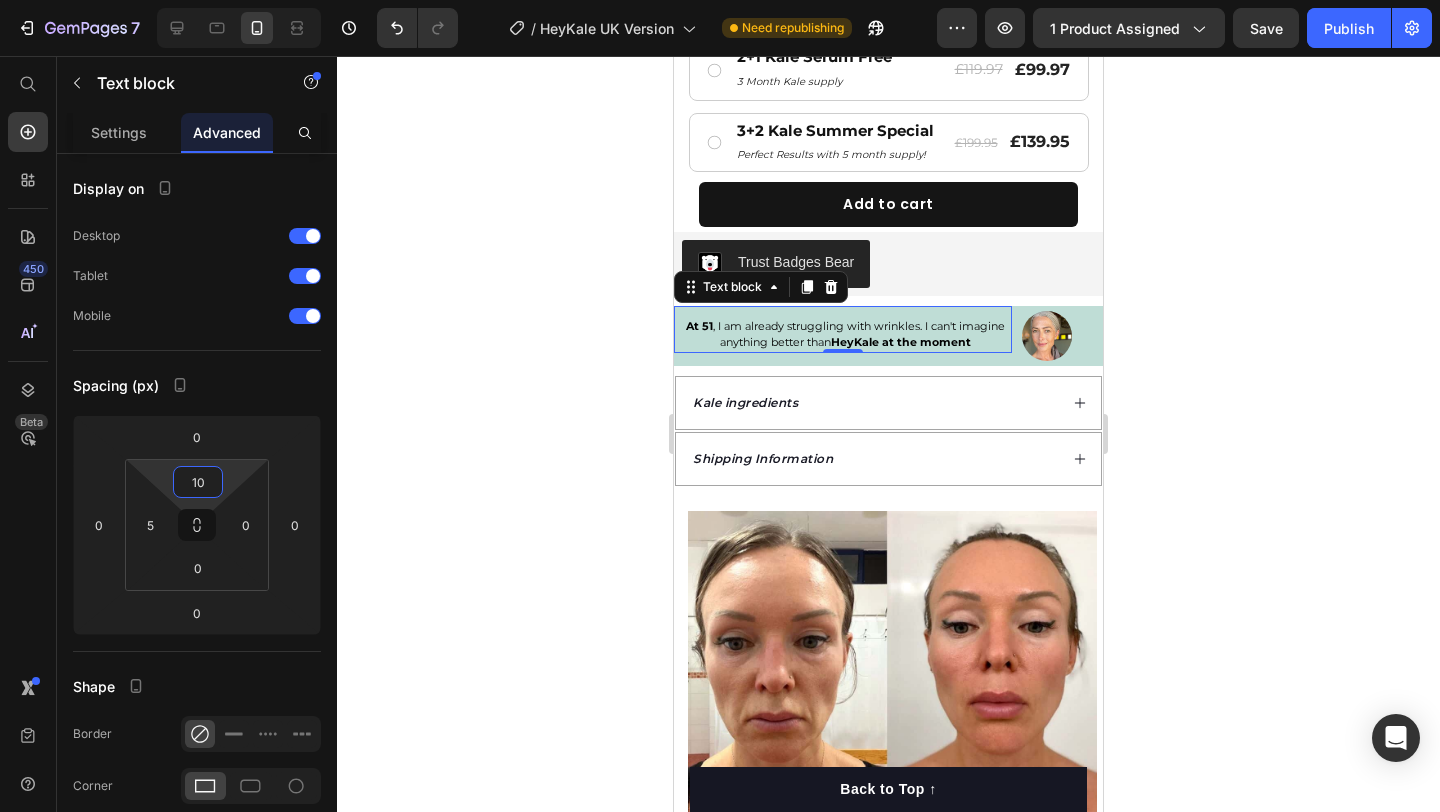 click 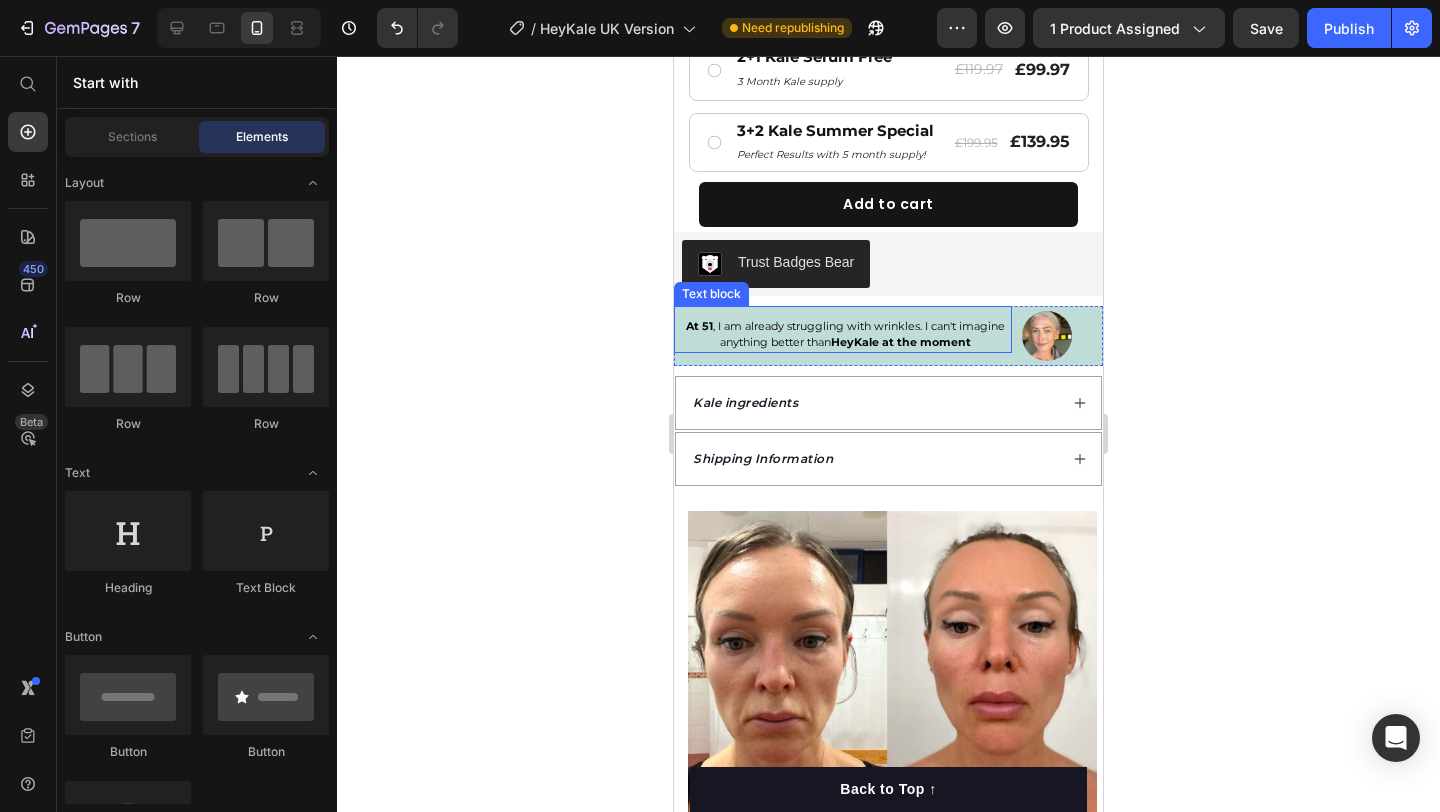 click on "At 51 , I am already struggling with wrinkles. I can't imagine anything better than HeyKale at the moment" at bounding box center (845, 334) 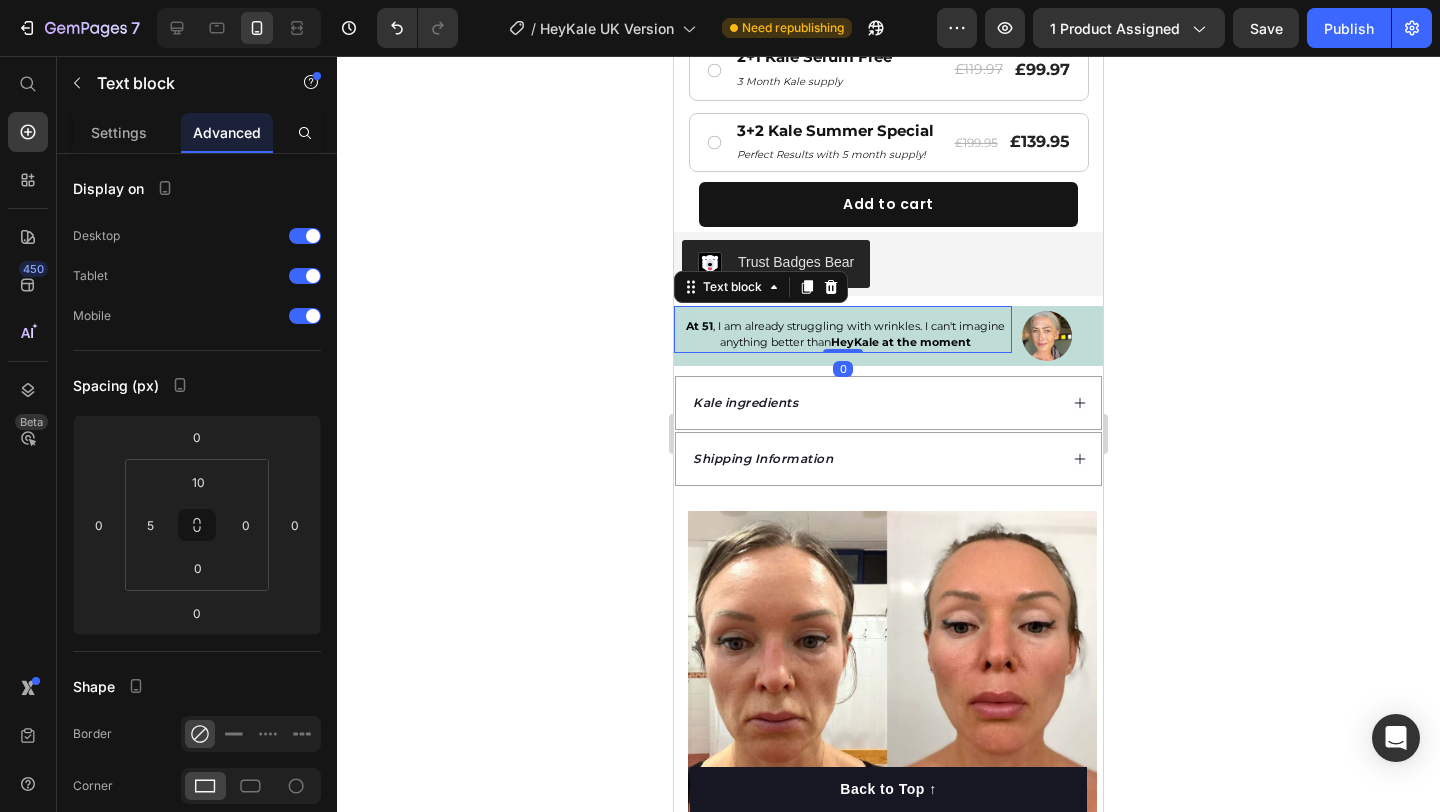 click 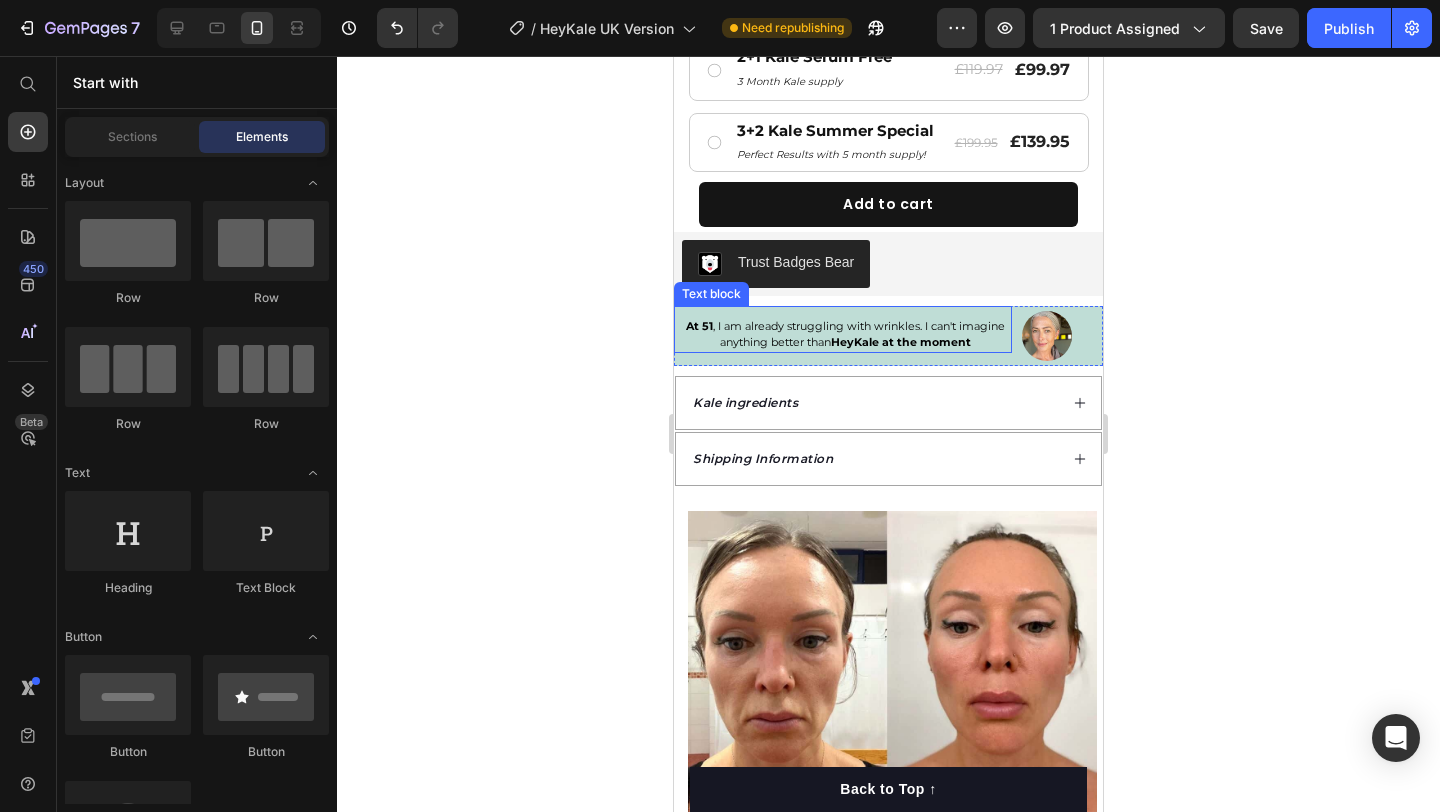 click on "HeyKale at the moment" at bounding box center [901, 342] 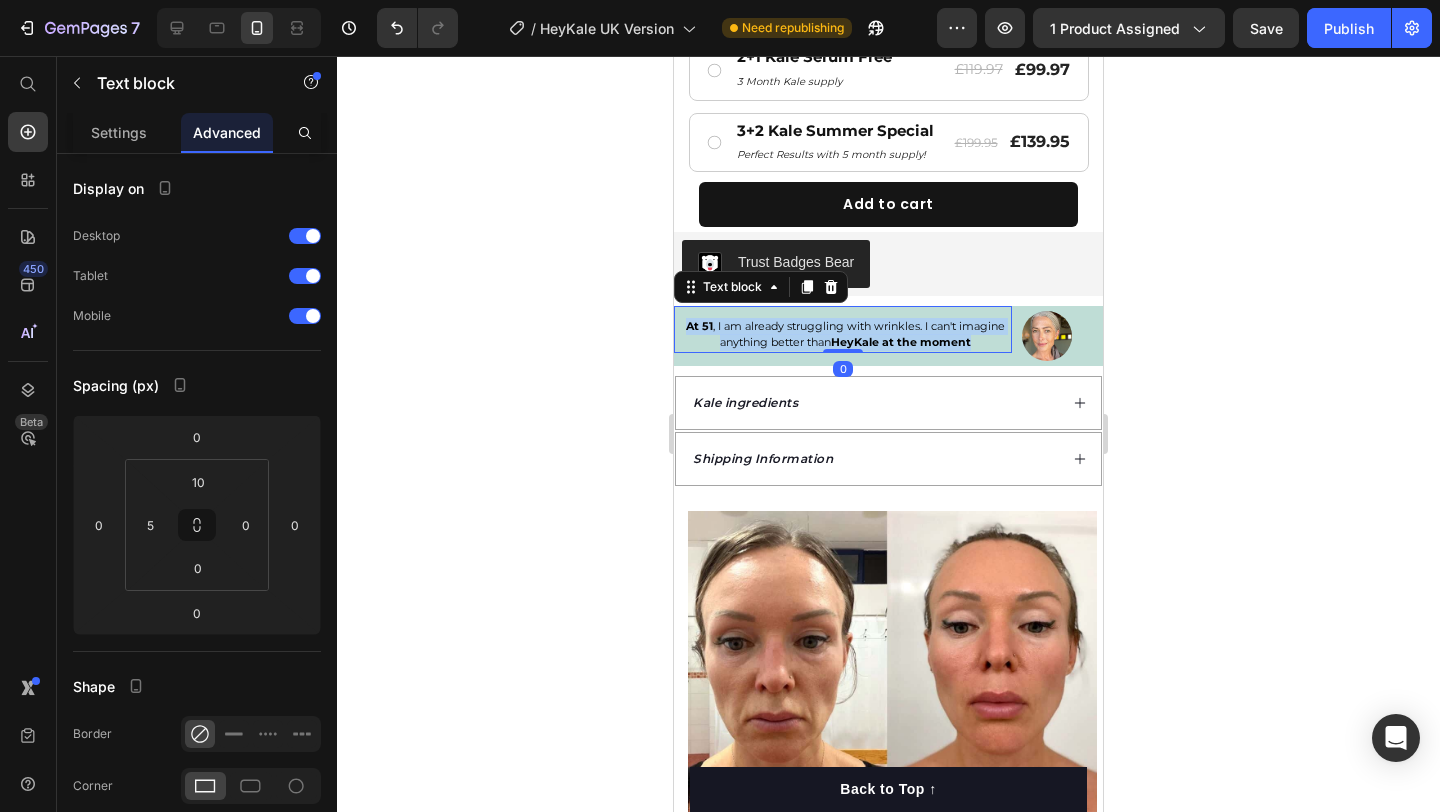 click on "HeyKale at the moment" at bounding box center (901, 342) 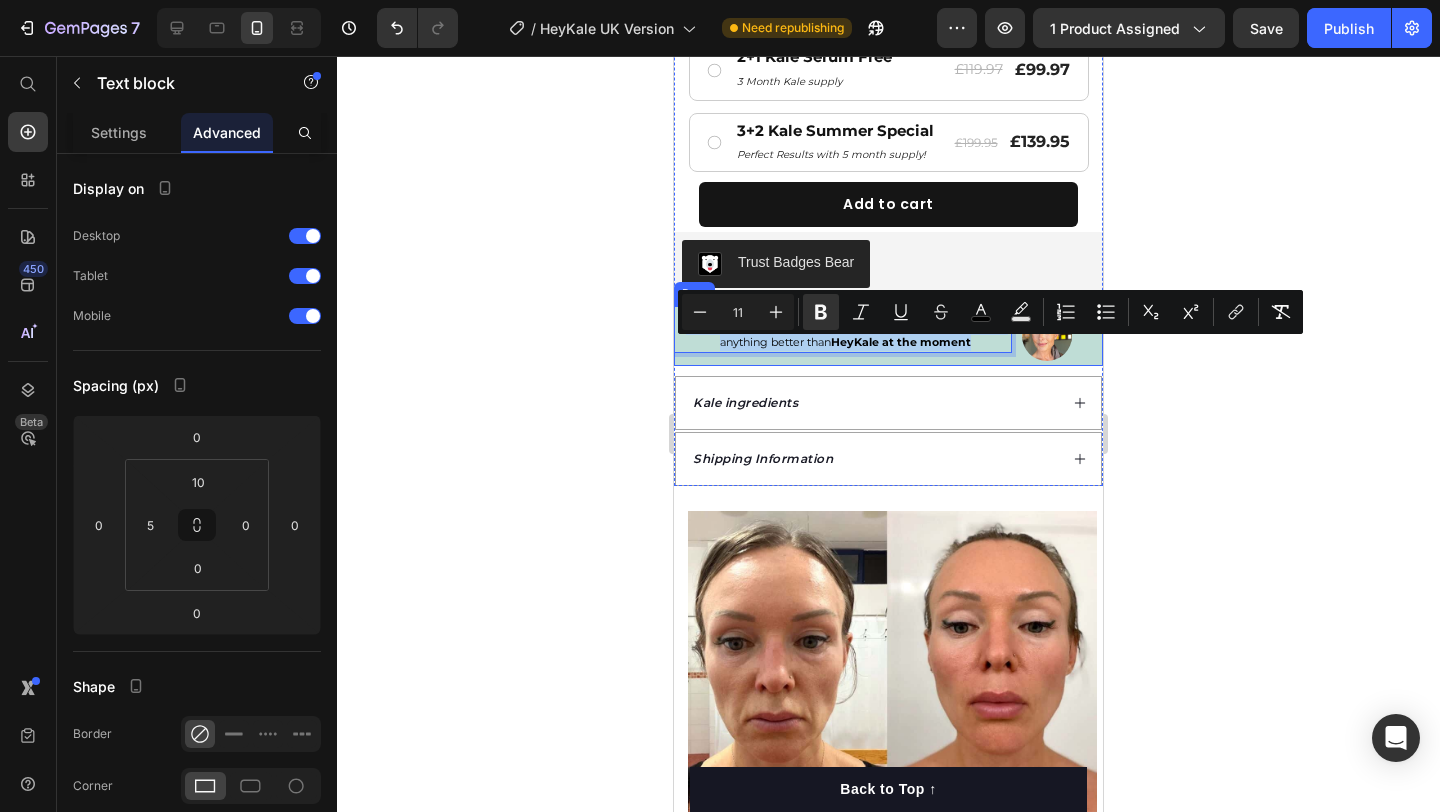 click on "At 51 , I am already struggling with wrinkles. I can't imagine anything better than HeyKale at the moment Text block 0 Image Row" at bounding box center [888, 336] 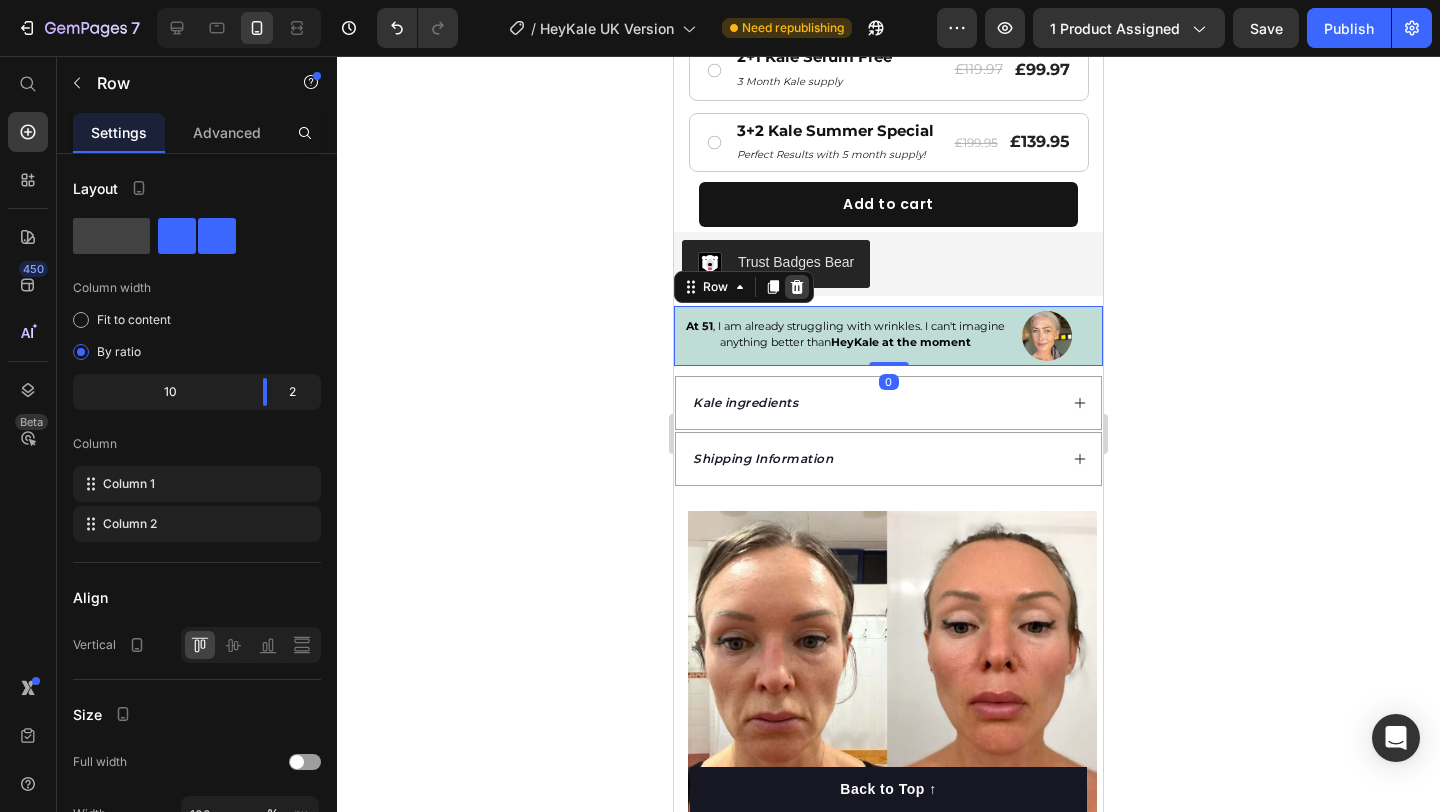 click 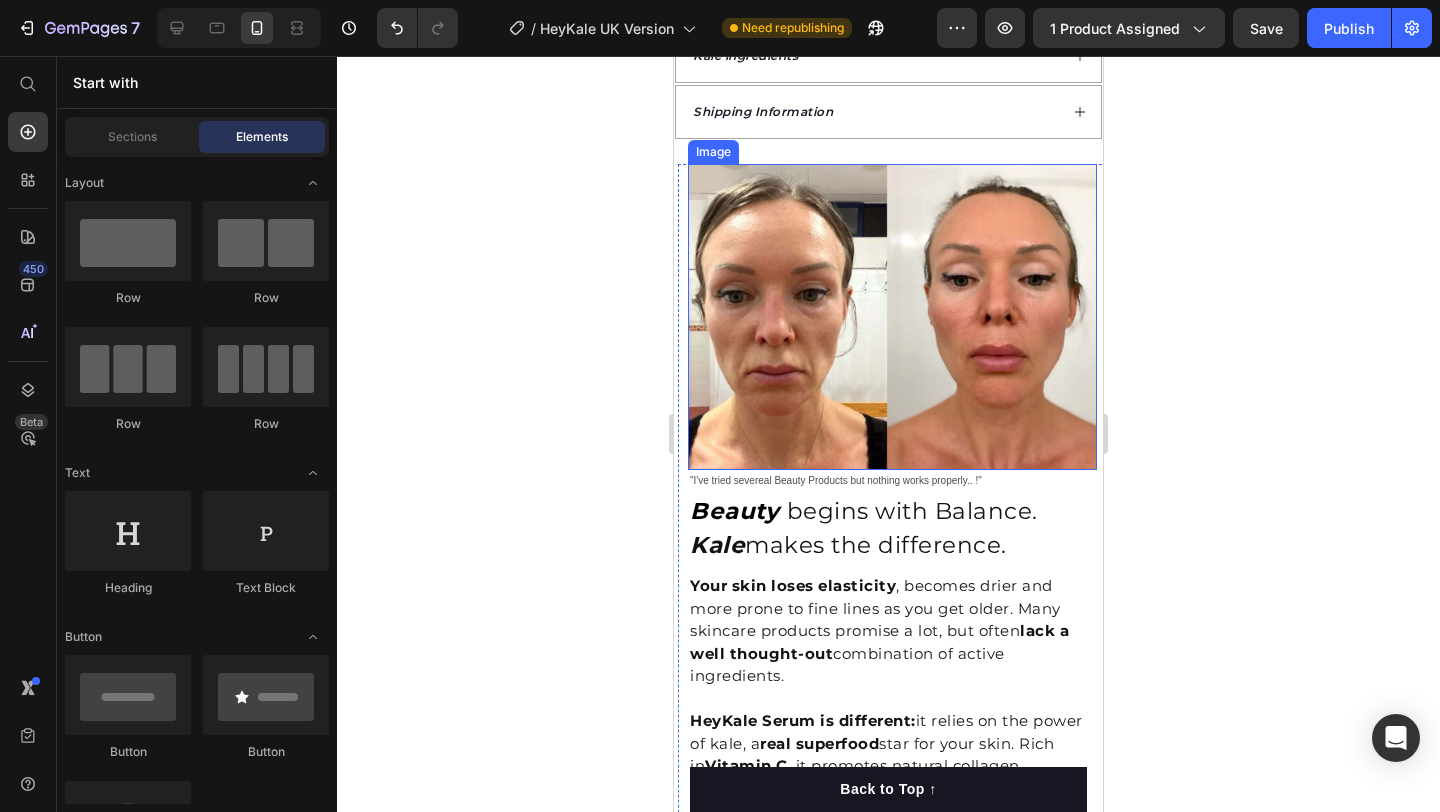 scroll, scrollTop: 1136, scrollLeft: 0, axis: vertical 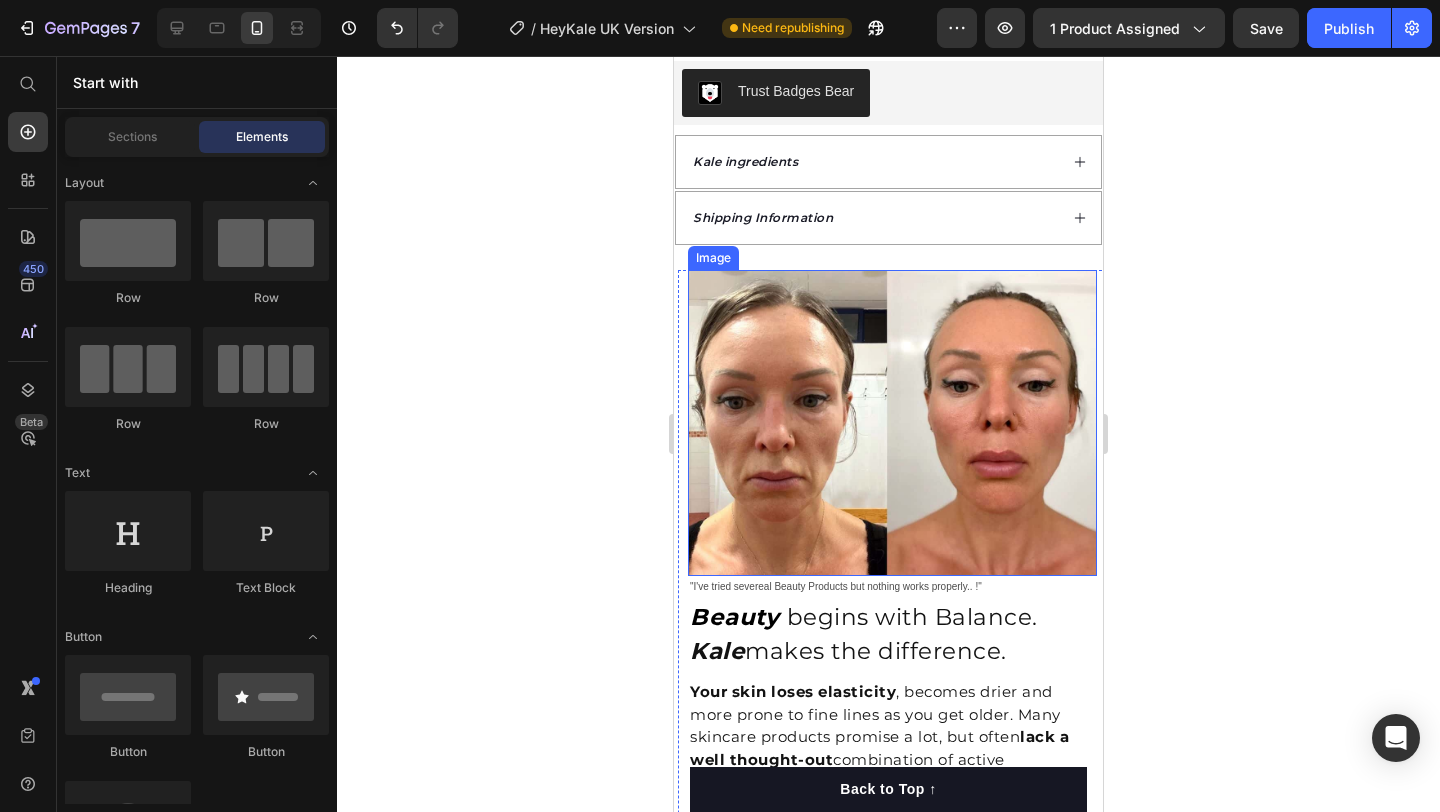 click at bounding box center [892, 423] 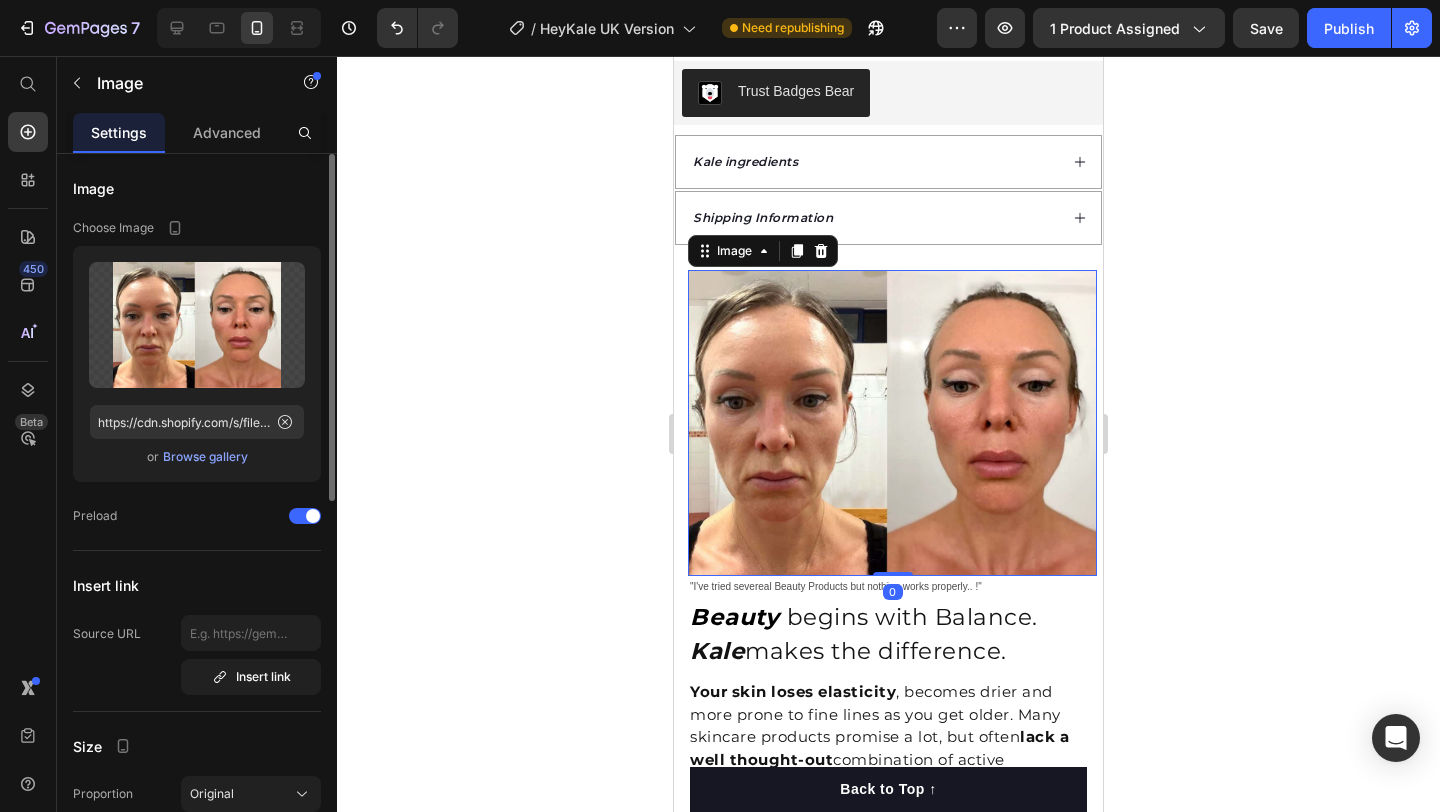 click on "Browse gallery" at bounding box center [205, 457] 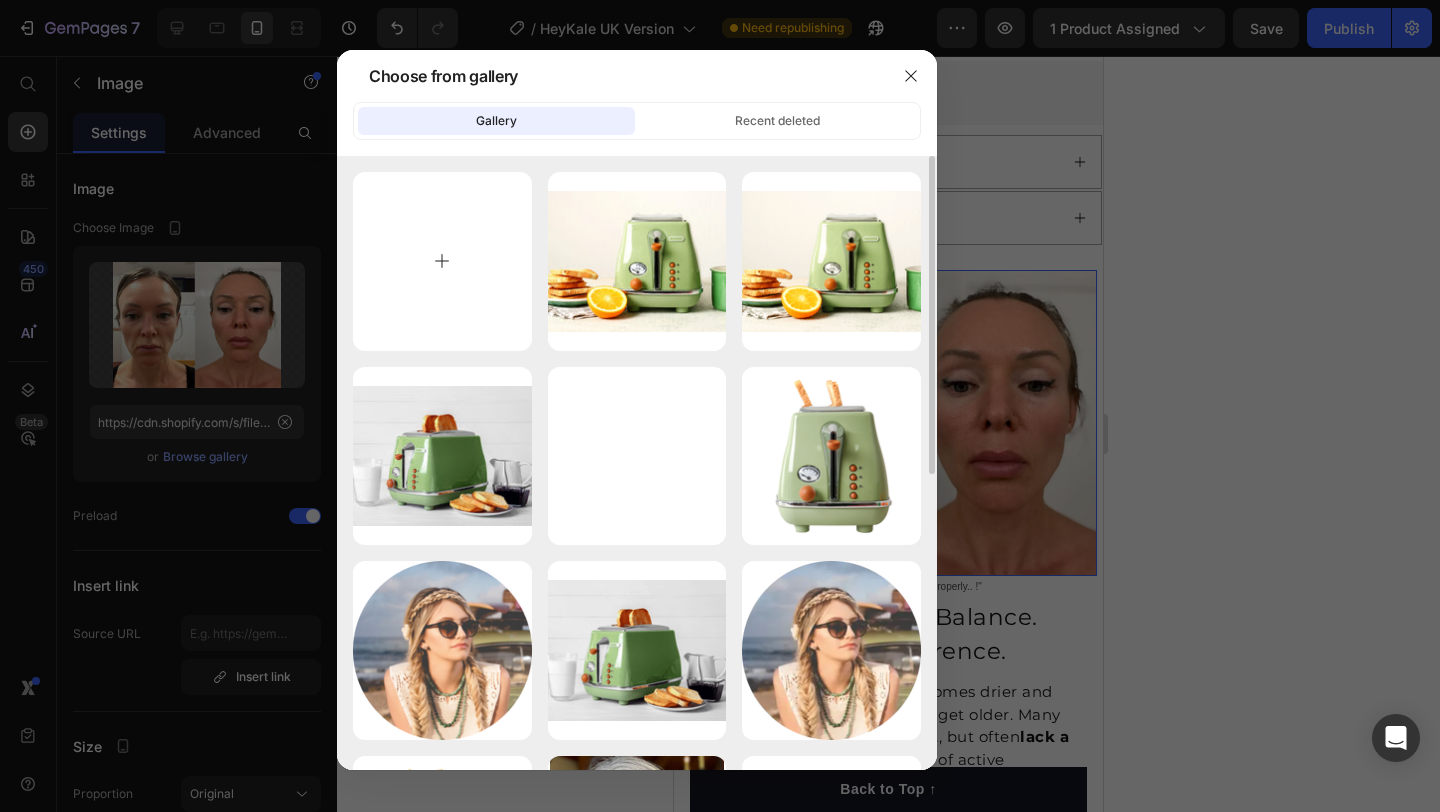 click at bounding box center [442, 261] 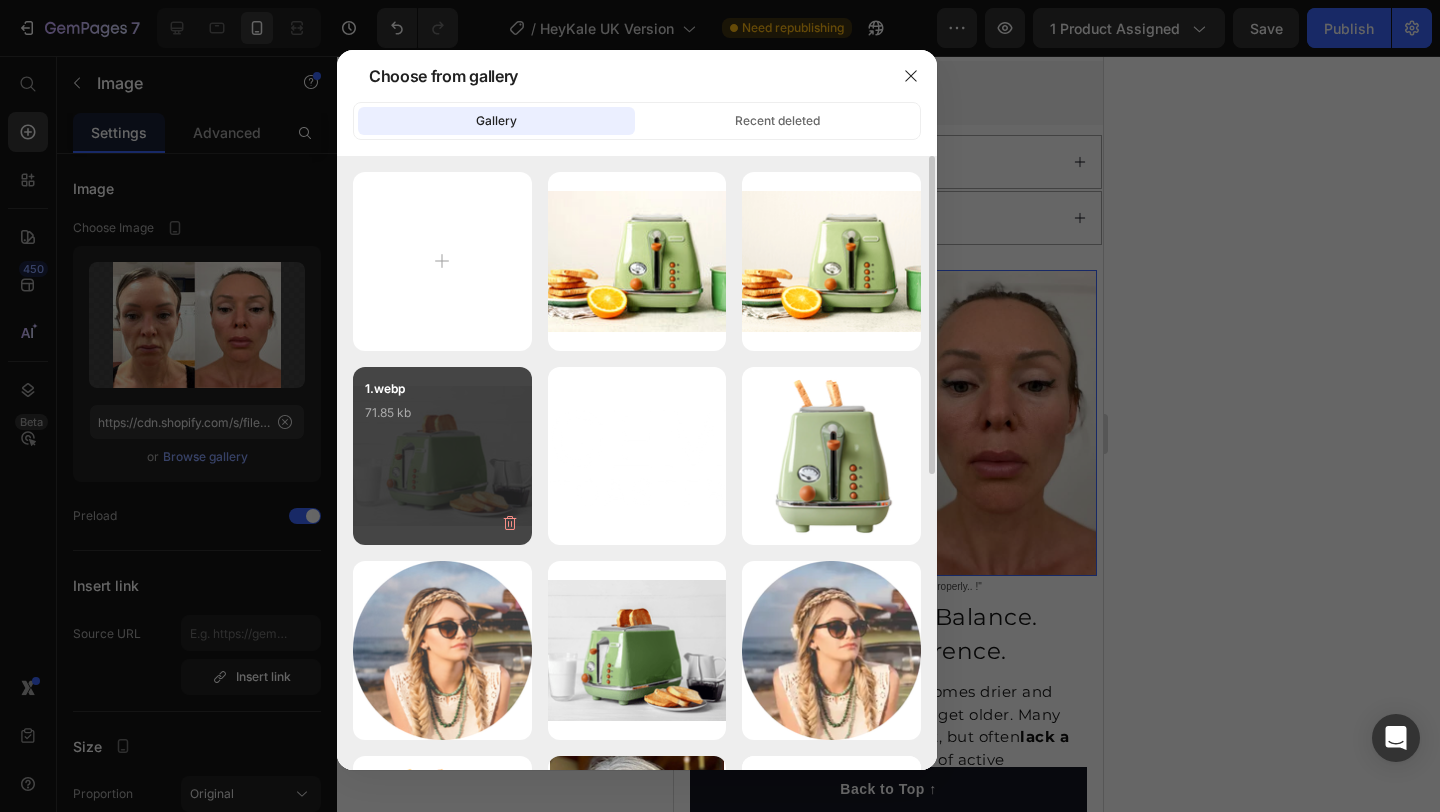 type on "C:\fakepath\Screenshot 2025-07-13 at 11.07.36 PM.png" 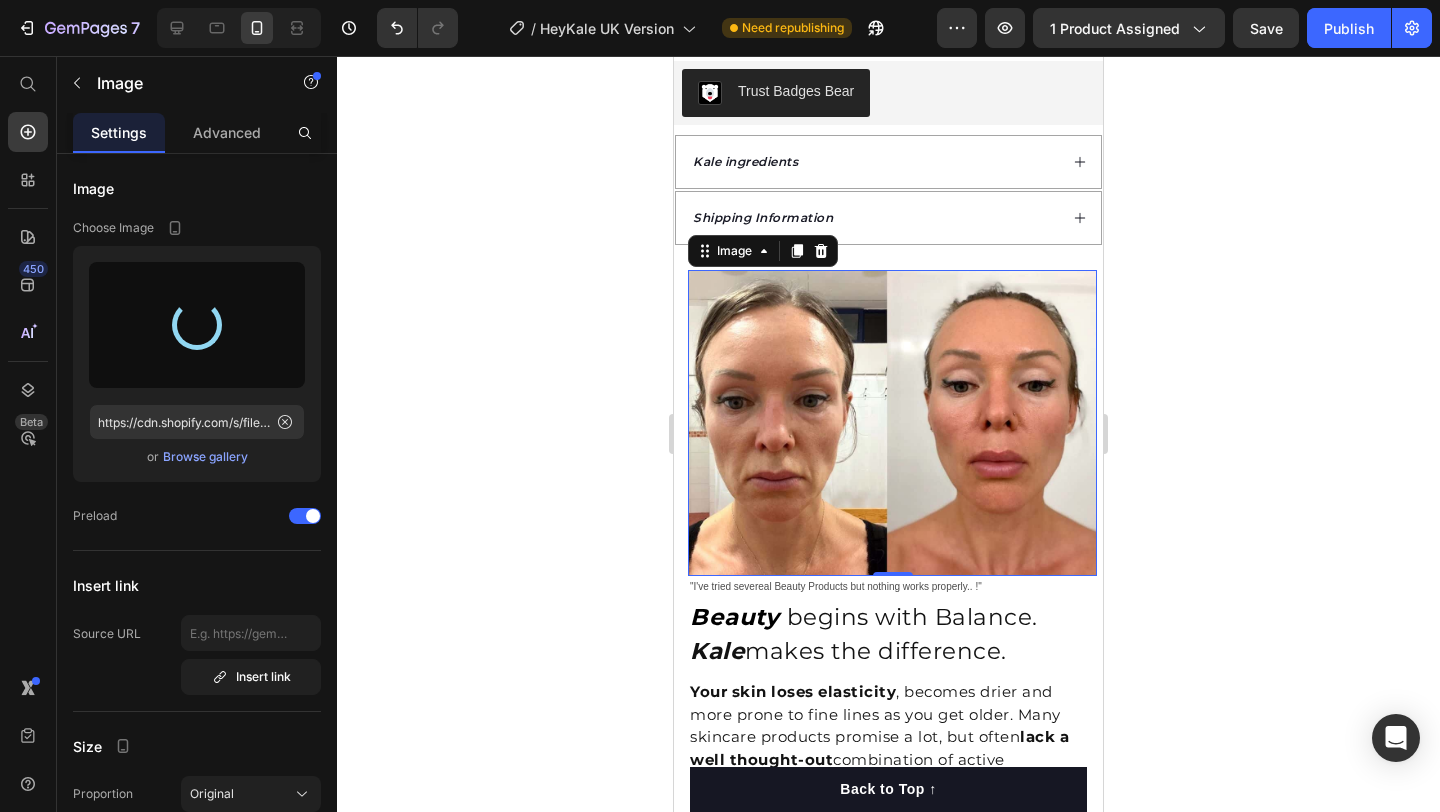 type on "https://cdn.shopify.com/s/files/1/0928/4344/2511/files/gempages_561917598657151905-03828fb6-7467-408d-a77c-849bb2524f1a.png" 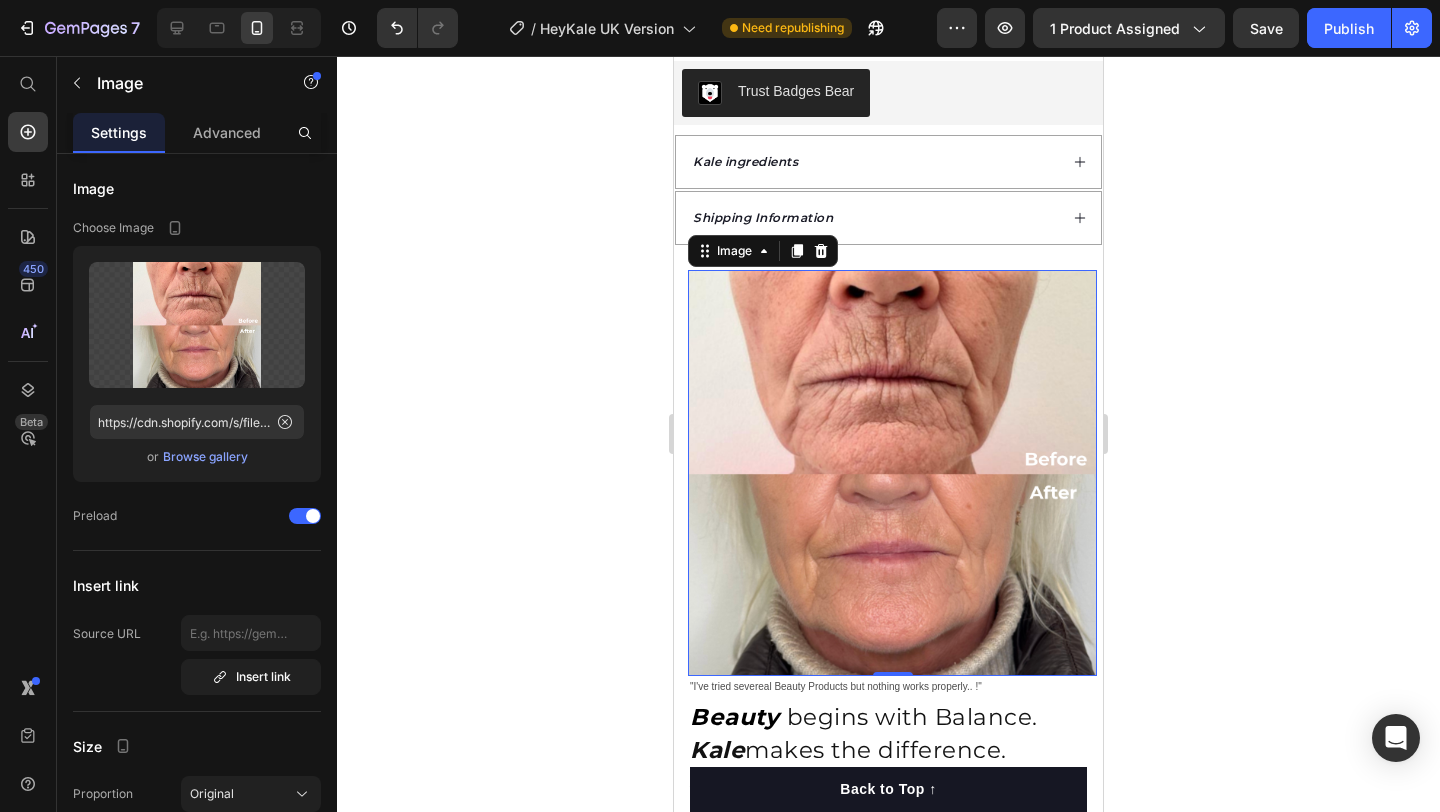 click 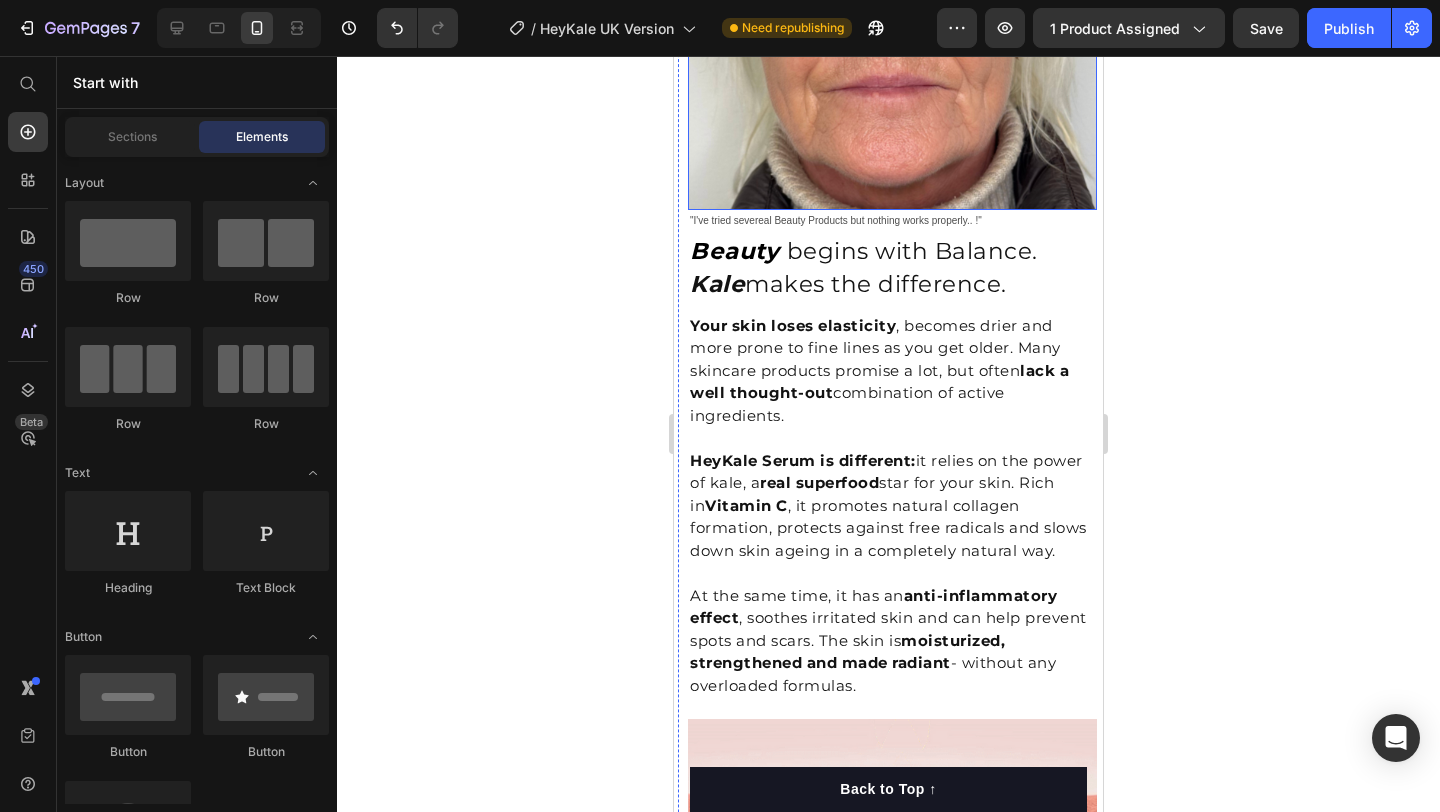 scroll, scrollTop: 1604, scrollLeft: 0, axis: vertical 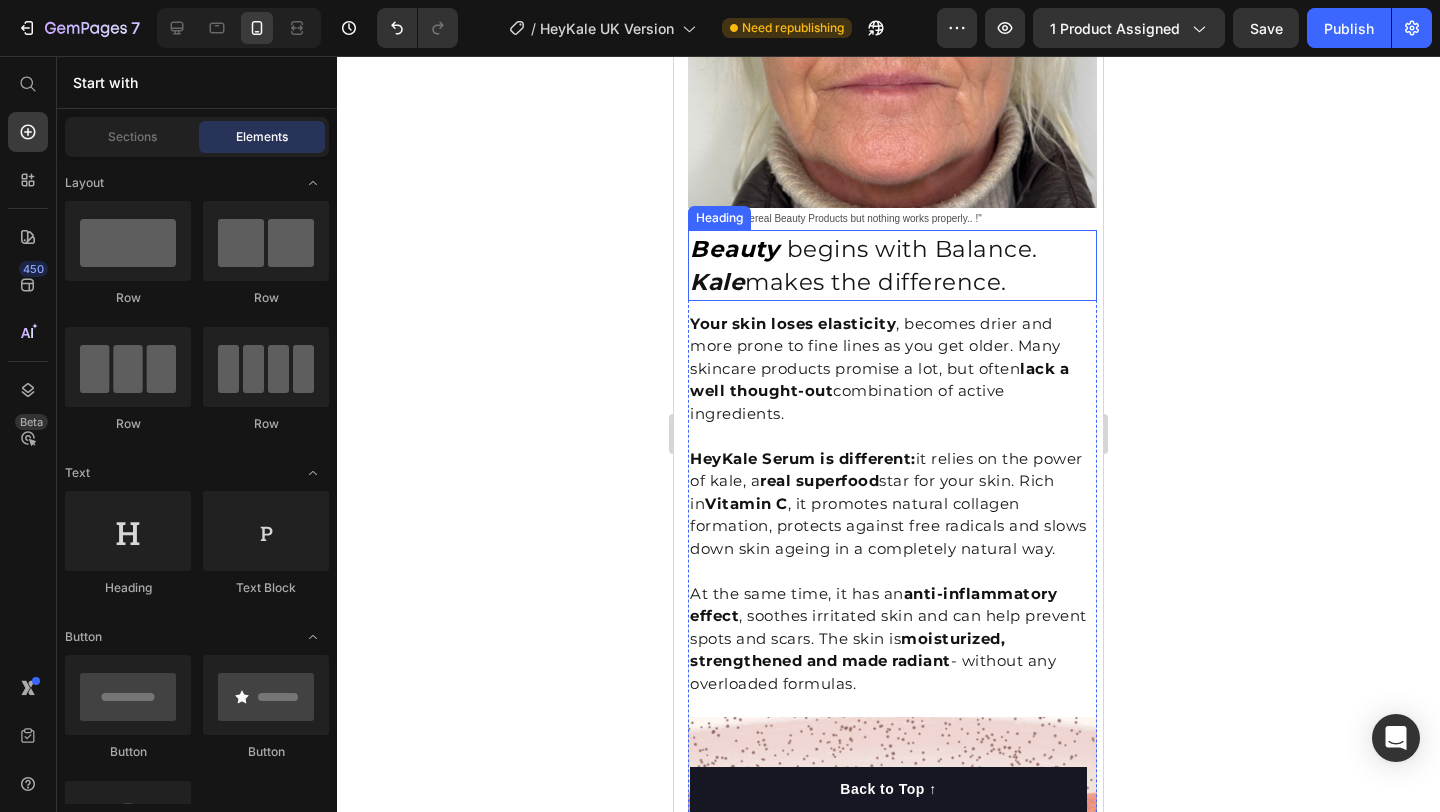 click on "begins with Balance." at bounding box center (912, 249) 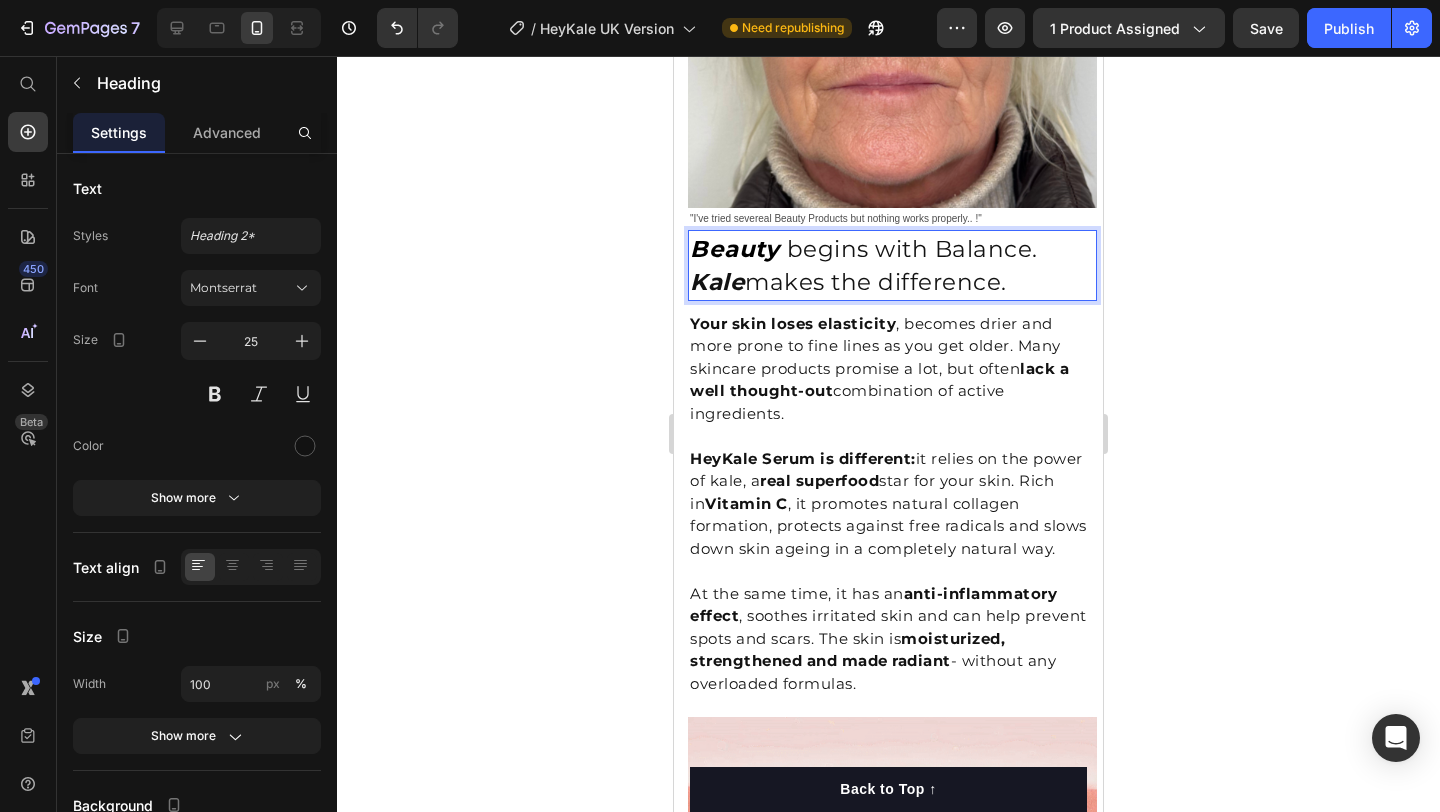 click on "begins with Balance." at bounding box center (912, 249) 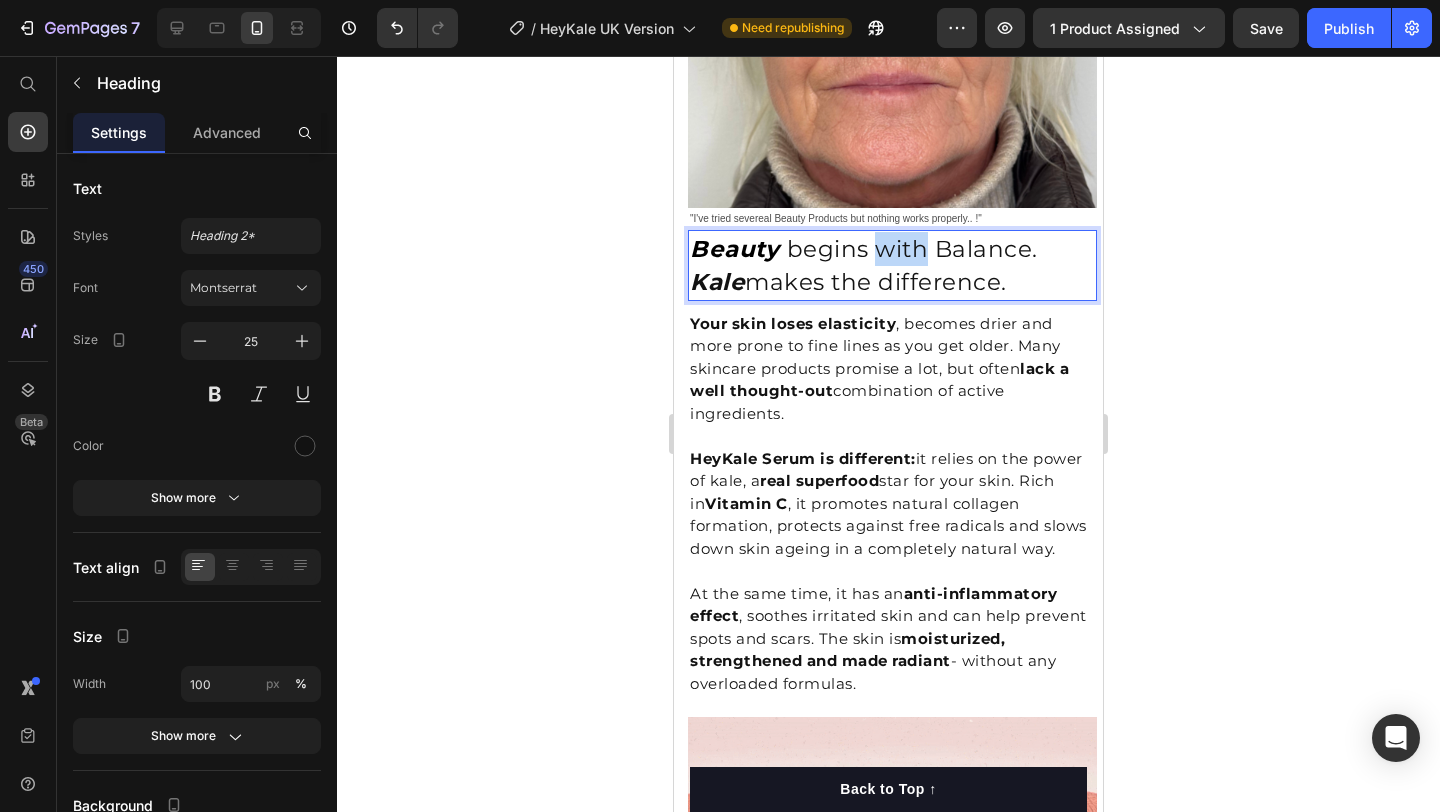 click on "begins with Balance." at bounding box center (912, 249) 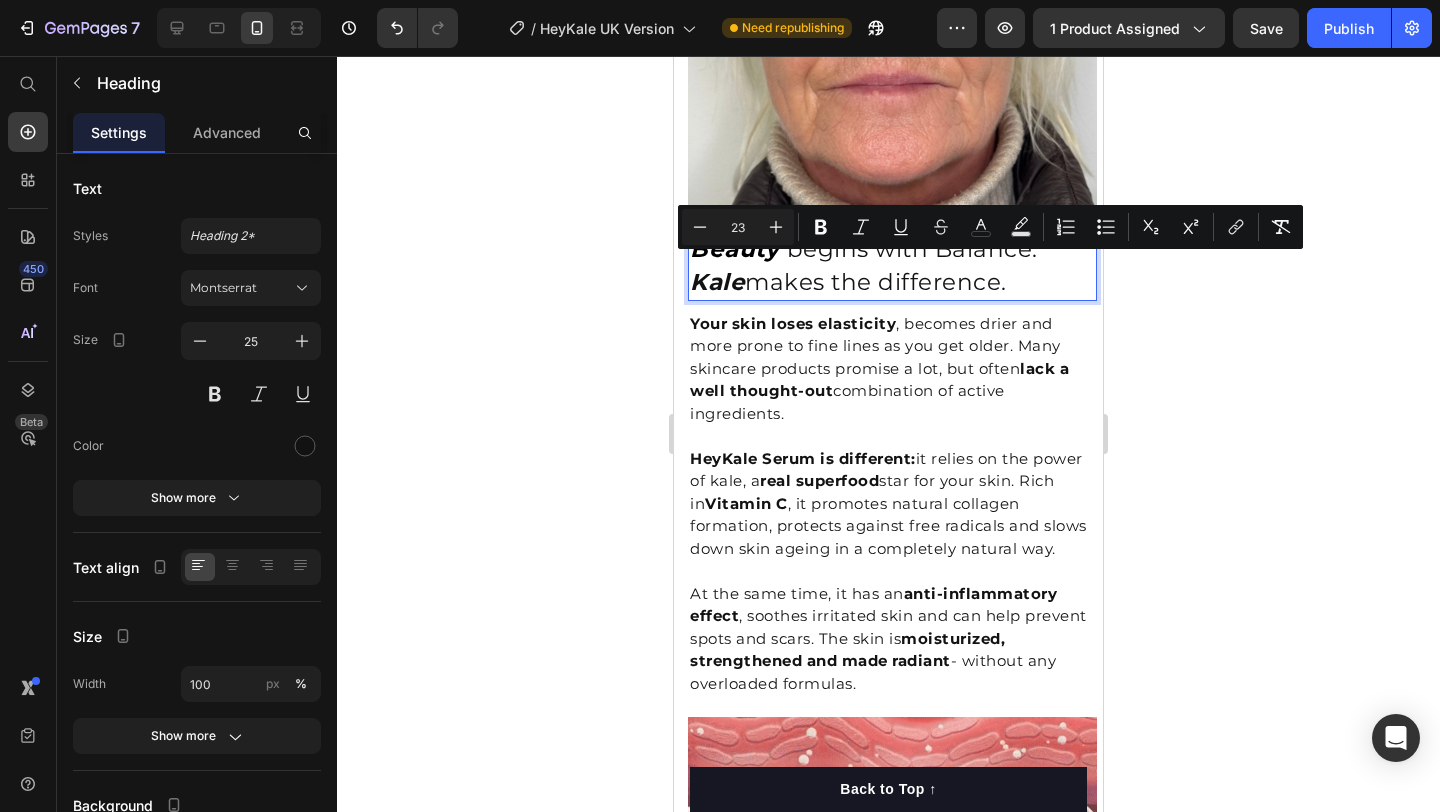 click on "Kale  makes the difference." at bounding box center [848, 282] 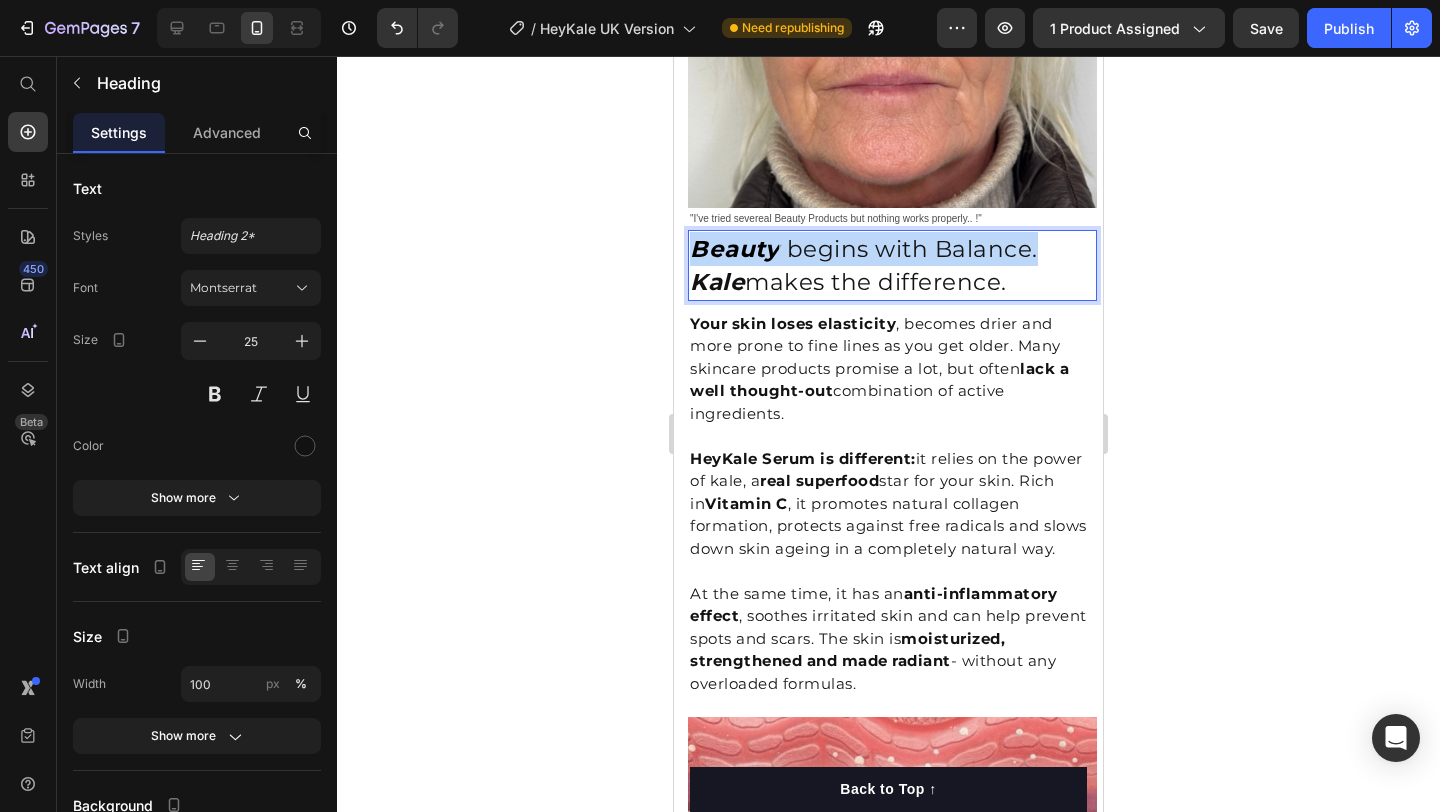 drag, startPoint x: 1036, startPoint y: 273, endPoint x: 694, endPoint y: 270, distance: 342.01315 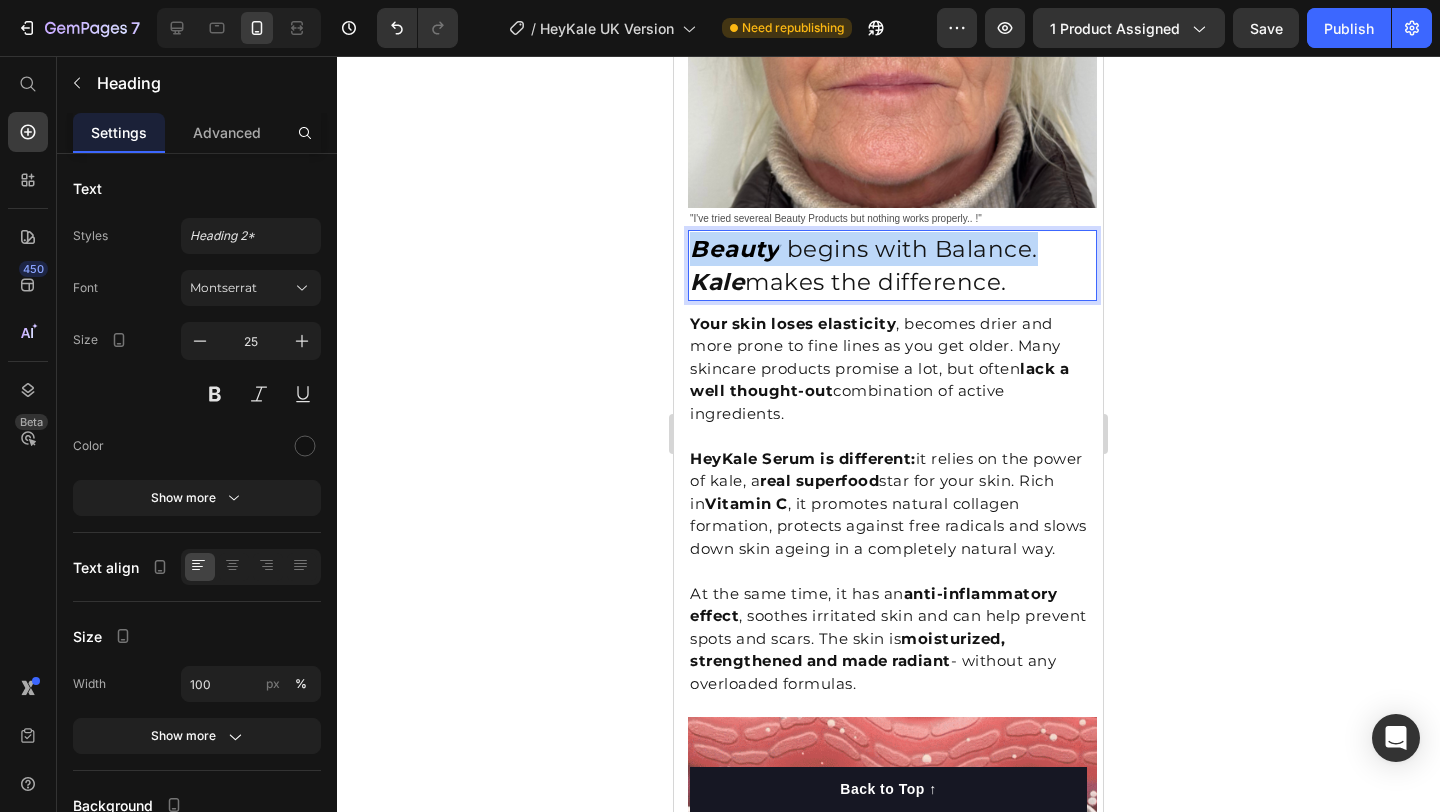 click on "Beauty begins with Balance. Kale makes the difference." at bounding box center [892, 265] 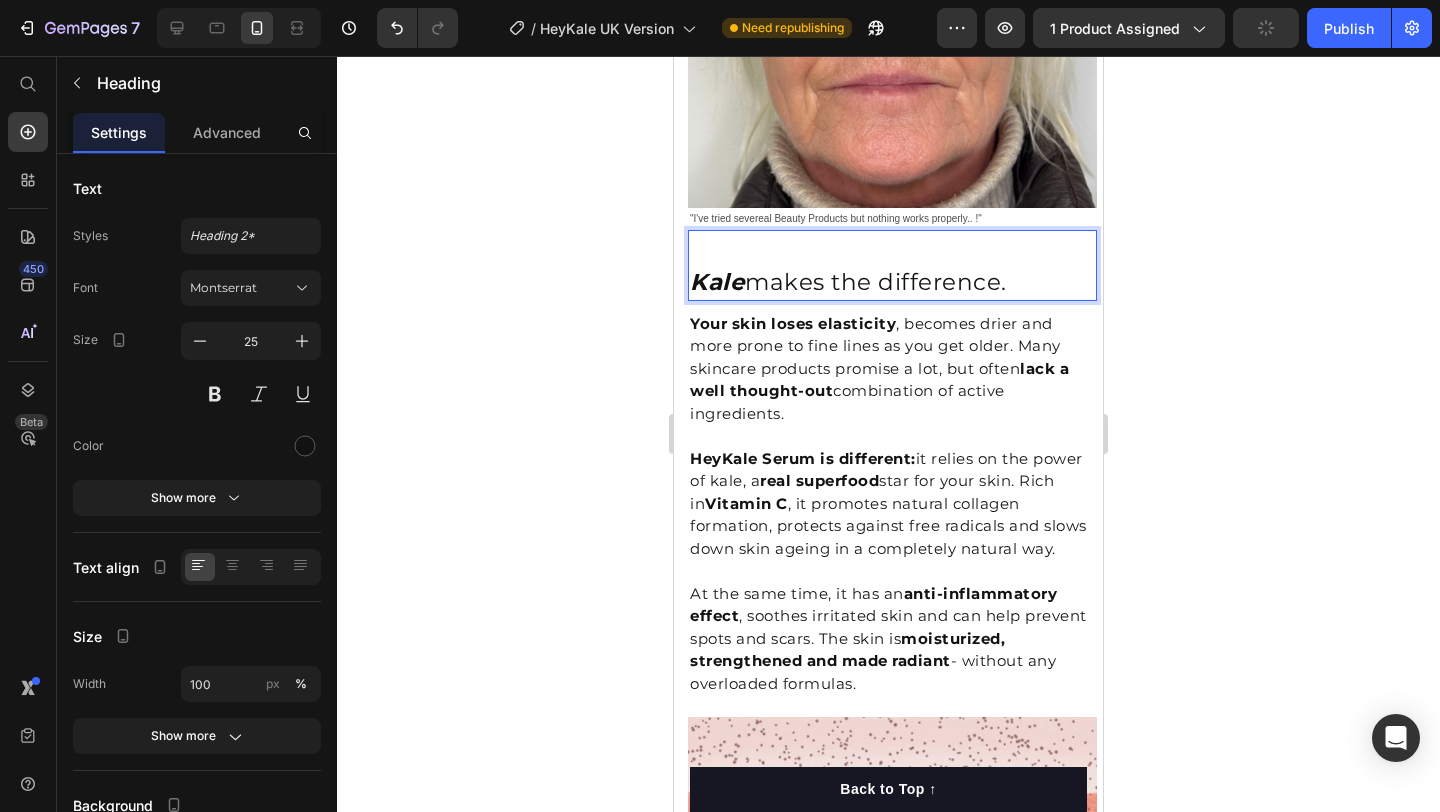 click on "Kale  makes the difference." at bounding box center (892, 265) 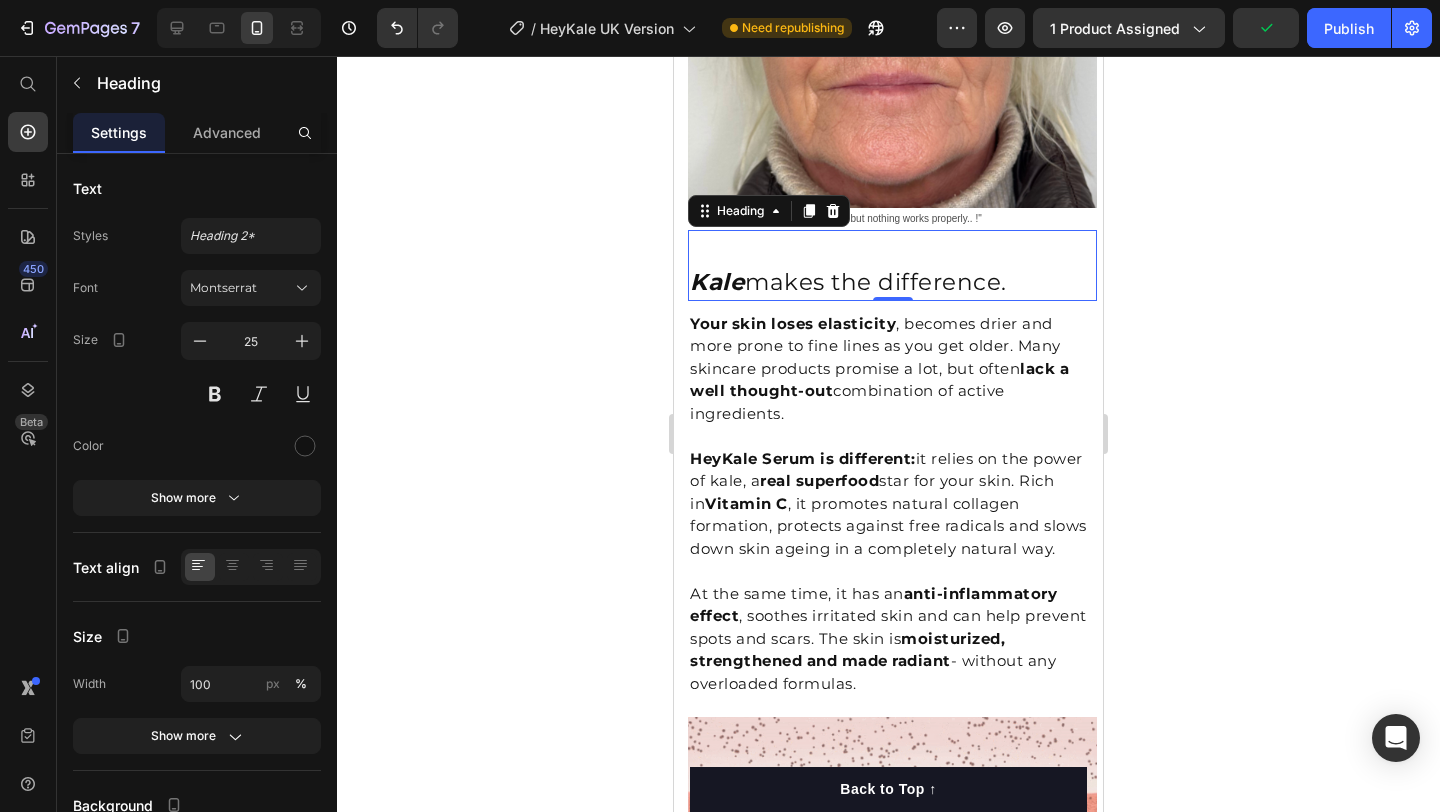 click 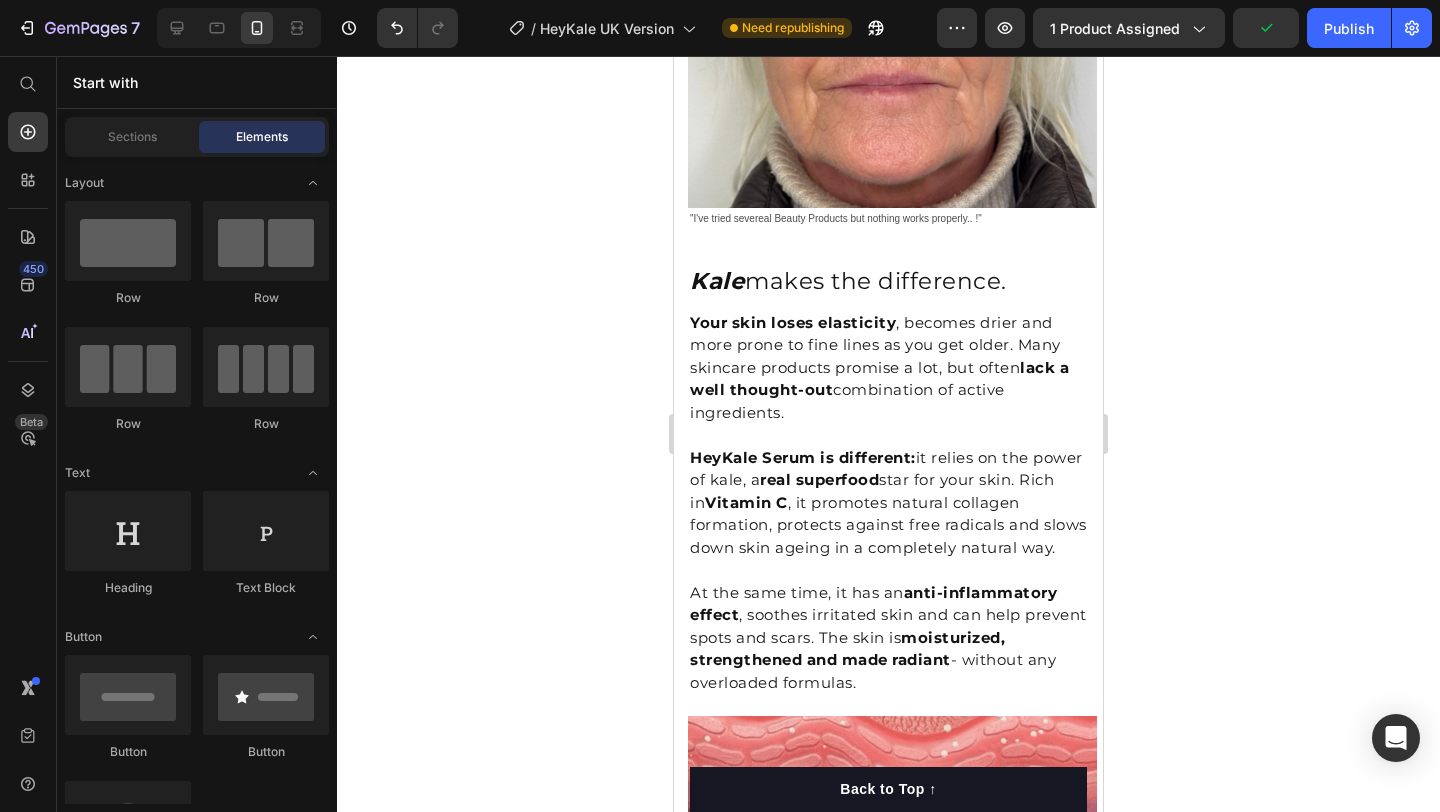 click on "Kale makes the difference. Heading Your skin loses elasticity , becomes drier and more prone to fine lines as you get older. Many skincare products promise a lot, but often lack a well thought-out combination of active ingredients. HeyKale Serum is different: it relies on the power of kale, a real superfood star for your skin. Rich in Vitamin C , it promotes natural collagen formation, protects against free radicals and slows down skin ageing in a completely natural way. At the same time, it has an anti-inflammatory effect , soothes irritated skin and can help prevent spots and scars. The skin is moisturized, strengthened and made radiant - without any overloaded formulas. Text block Image Image Long lasting results Text block Image No more medical products Text block Image Easy to use in under 5 seconds Text block Image For lifted & smooth Skin Text block Row KALE's Daily Routine Heading Finally feel comfortable again Text Block Image Step 1 Heading Text Block Image" at bounding box center (892, 894) 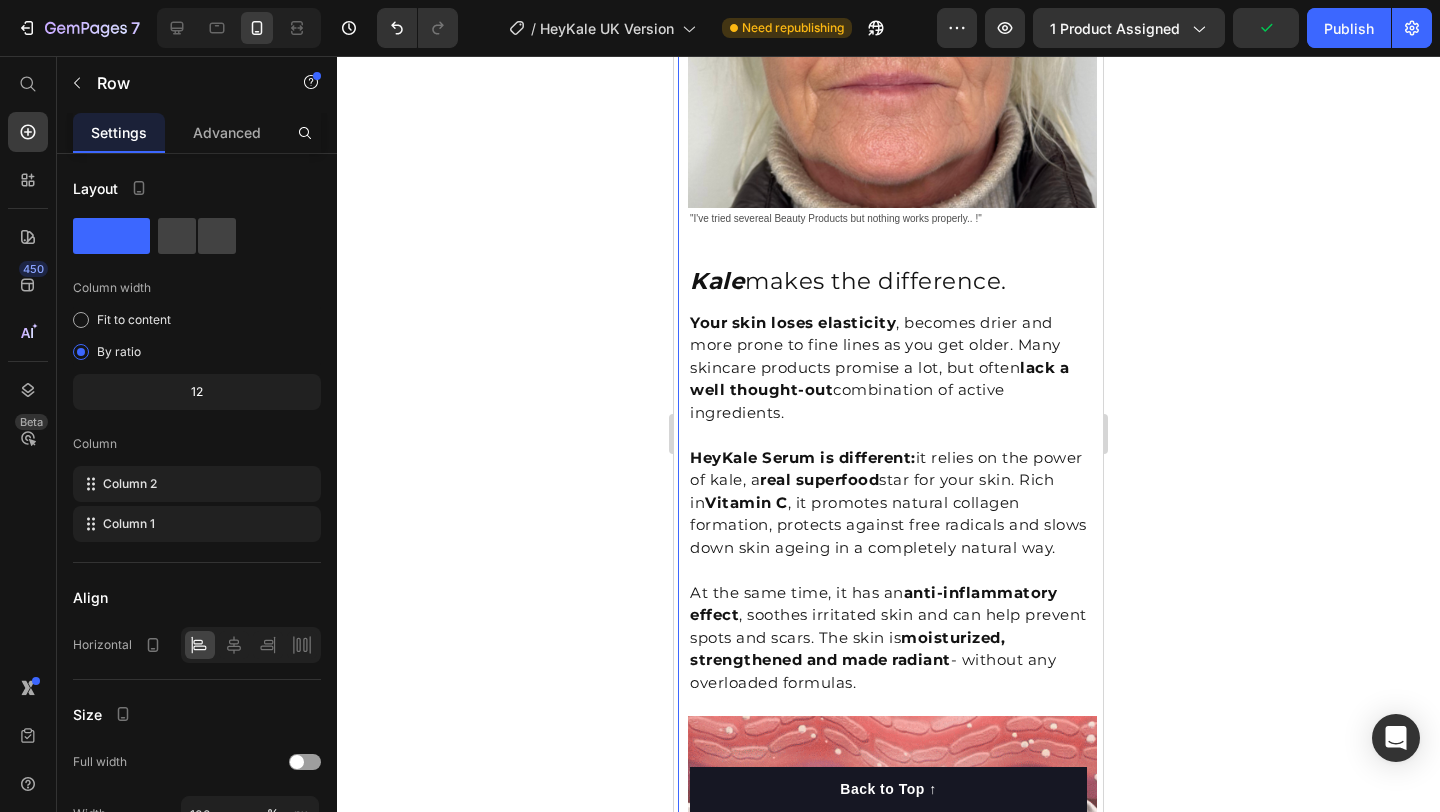 click on "⁠⁠⁠⁠⁠⁠⁠ Kale  makes the difference." at bounding box center (892, 265) 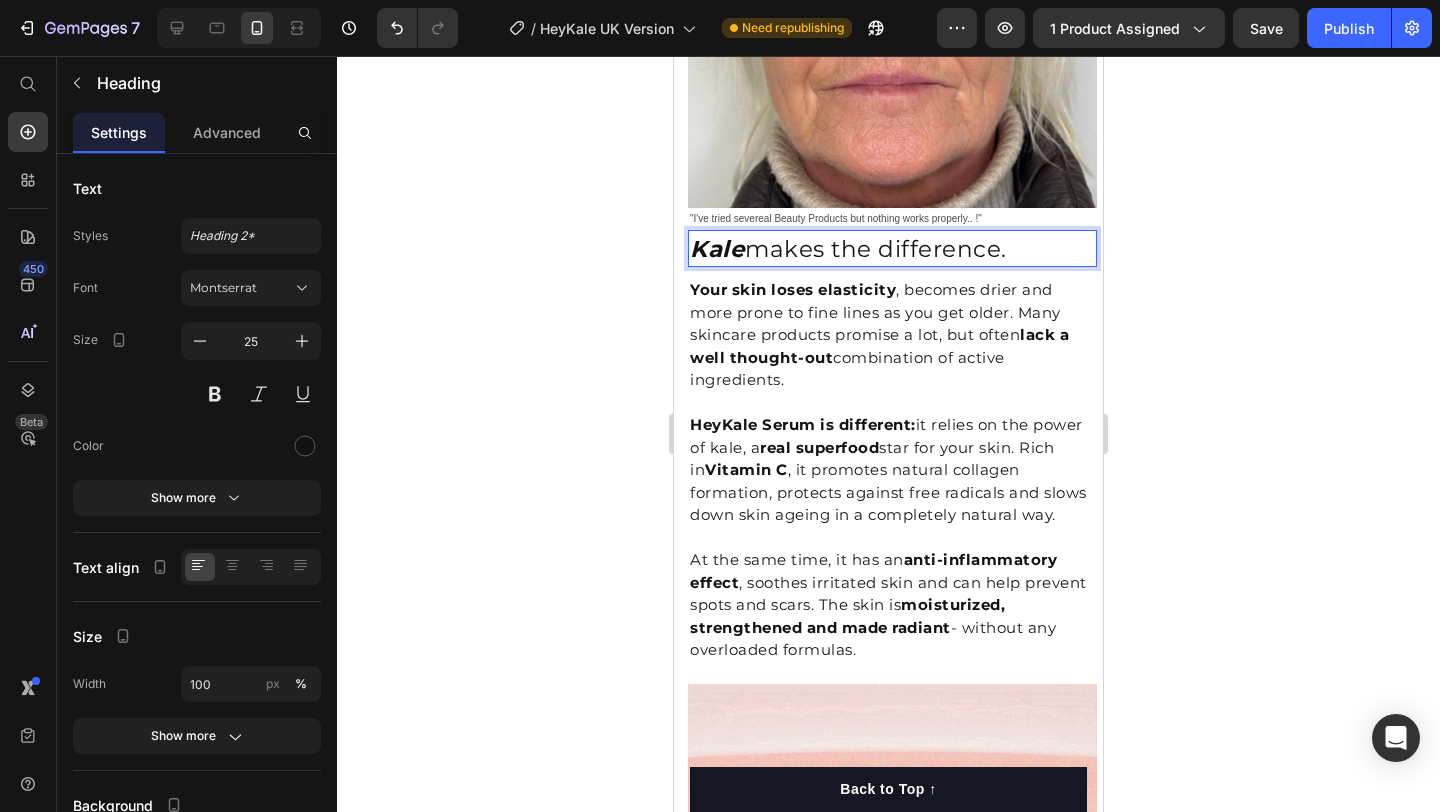 click 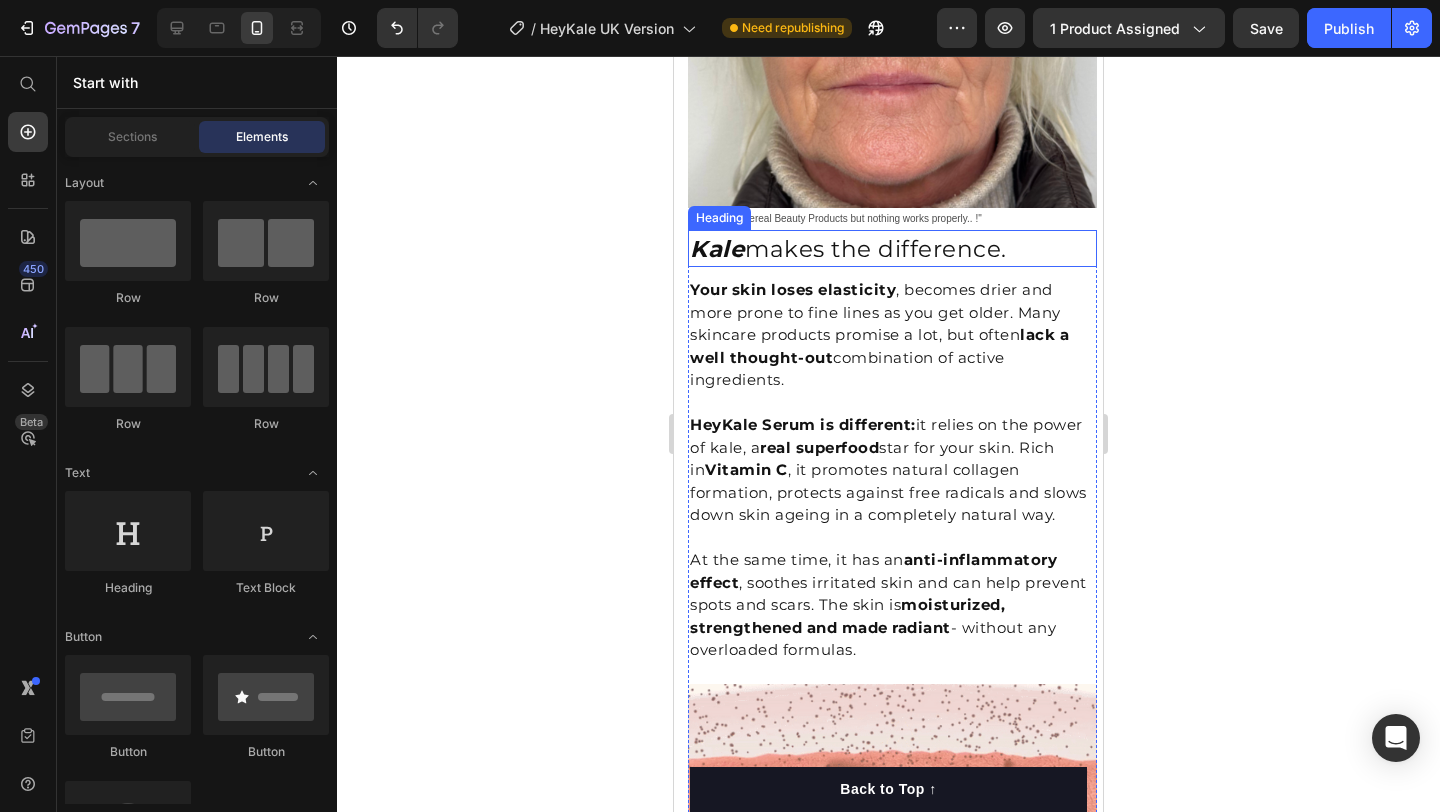 click on "Kale  makes the difference." at bounding box center [848, 249] 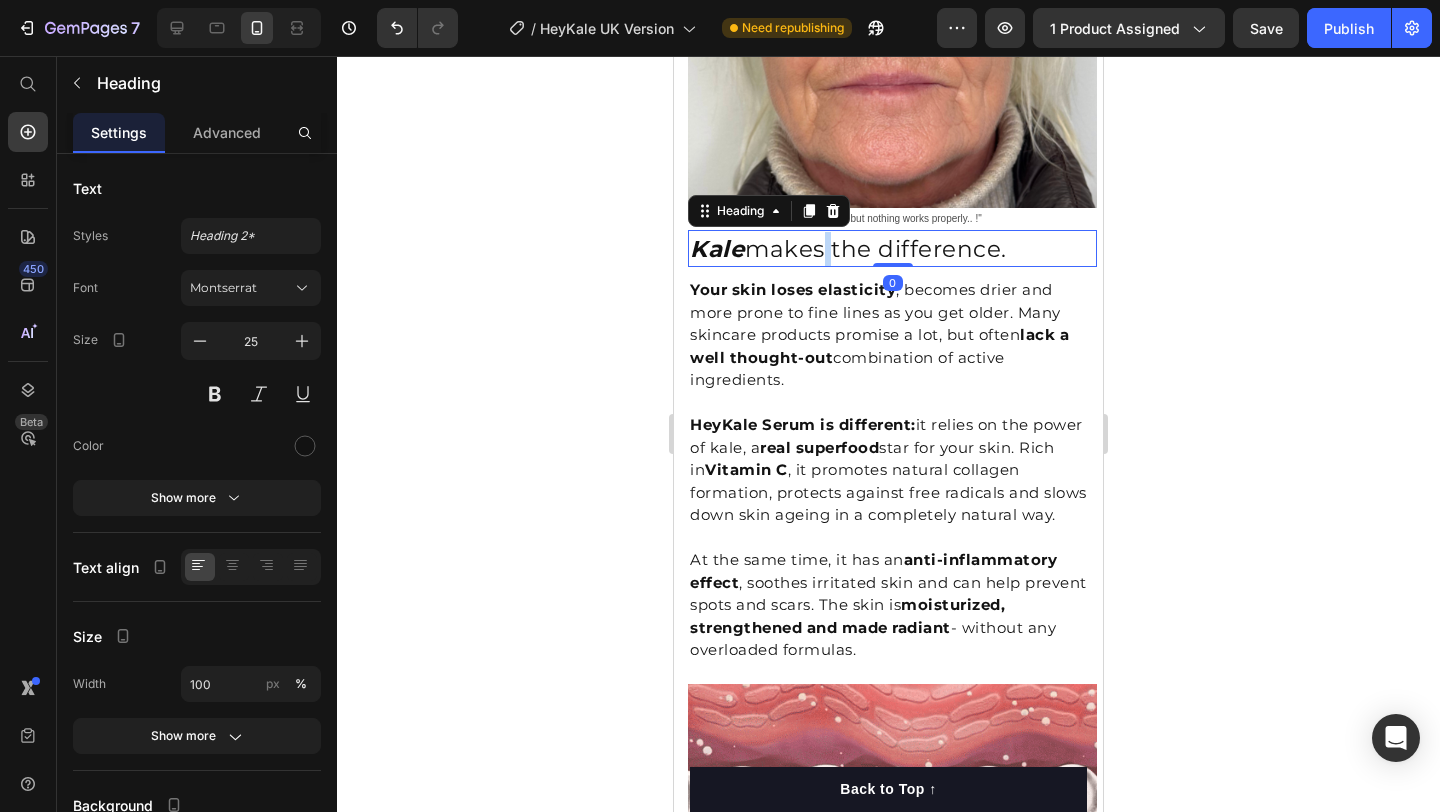 click on "Kale  makes the difference." at bounding box center [848, 249] 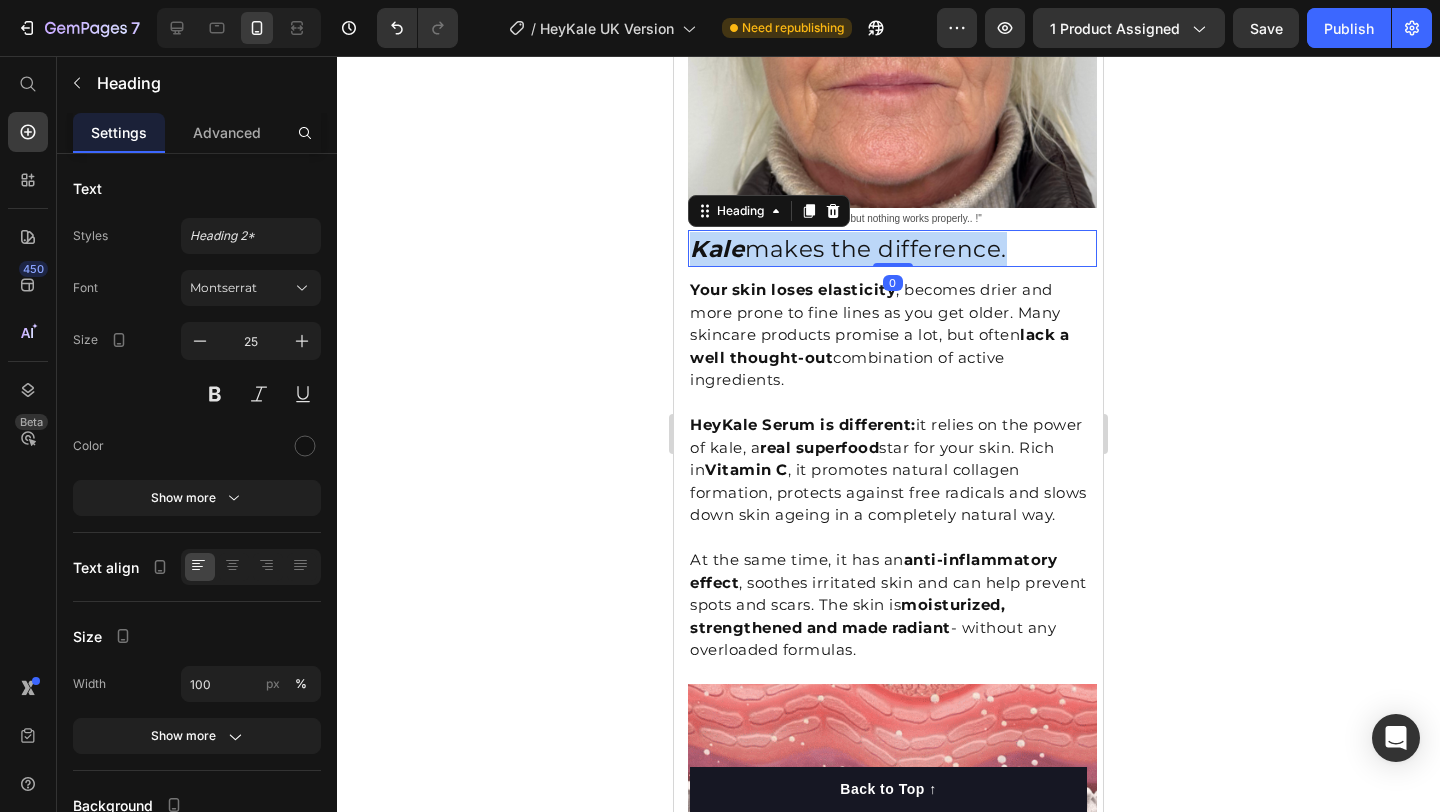 click on "Kale  makes the difference." at bounding box center [848, 249] 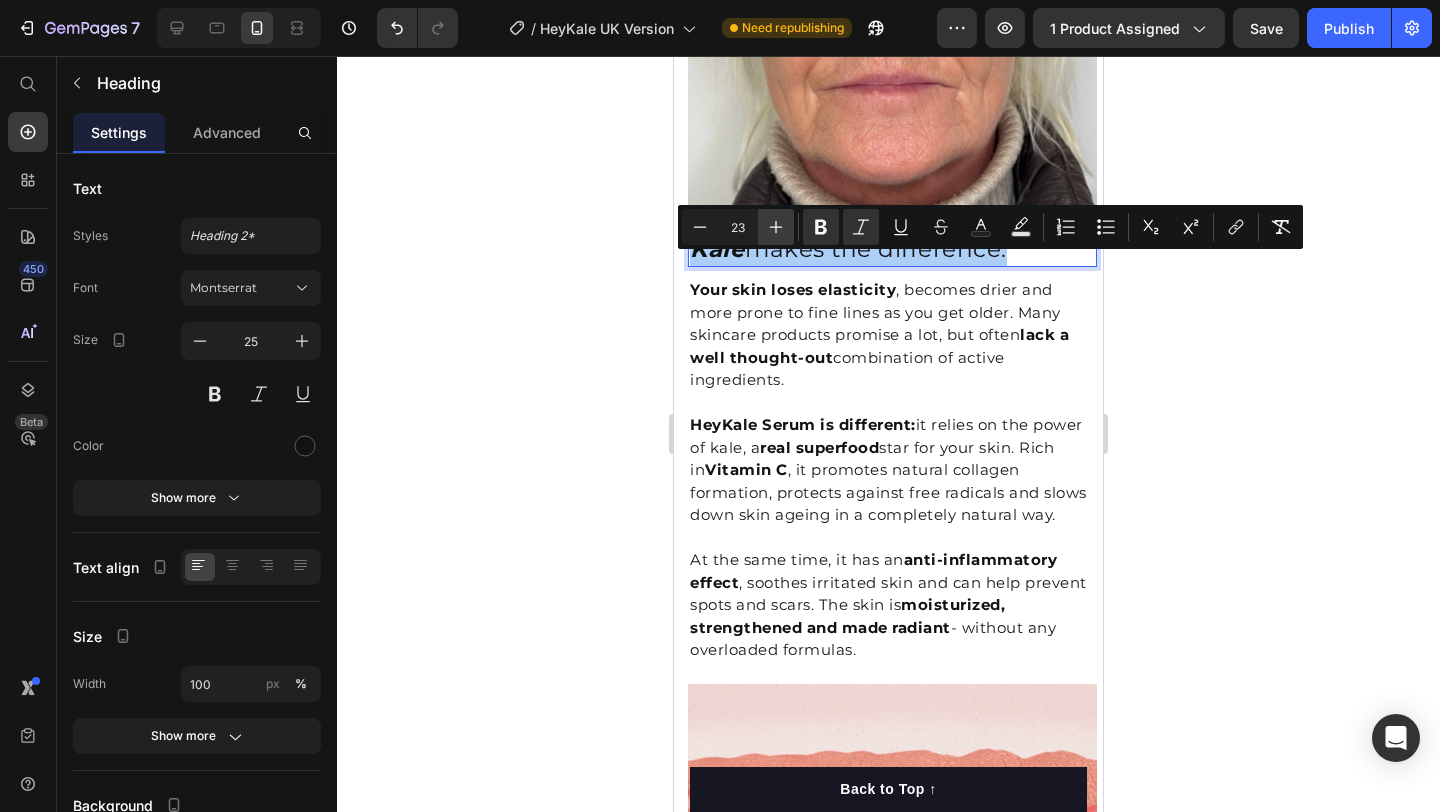 click 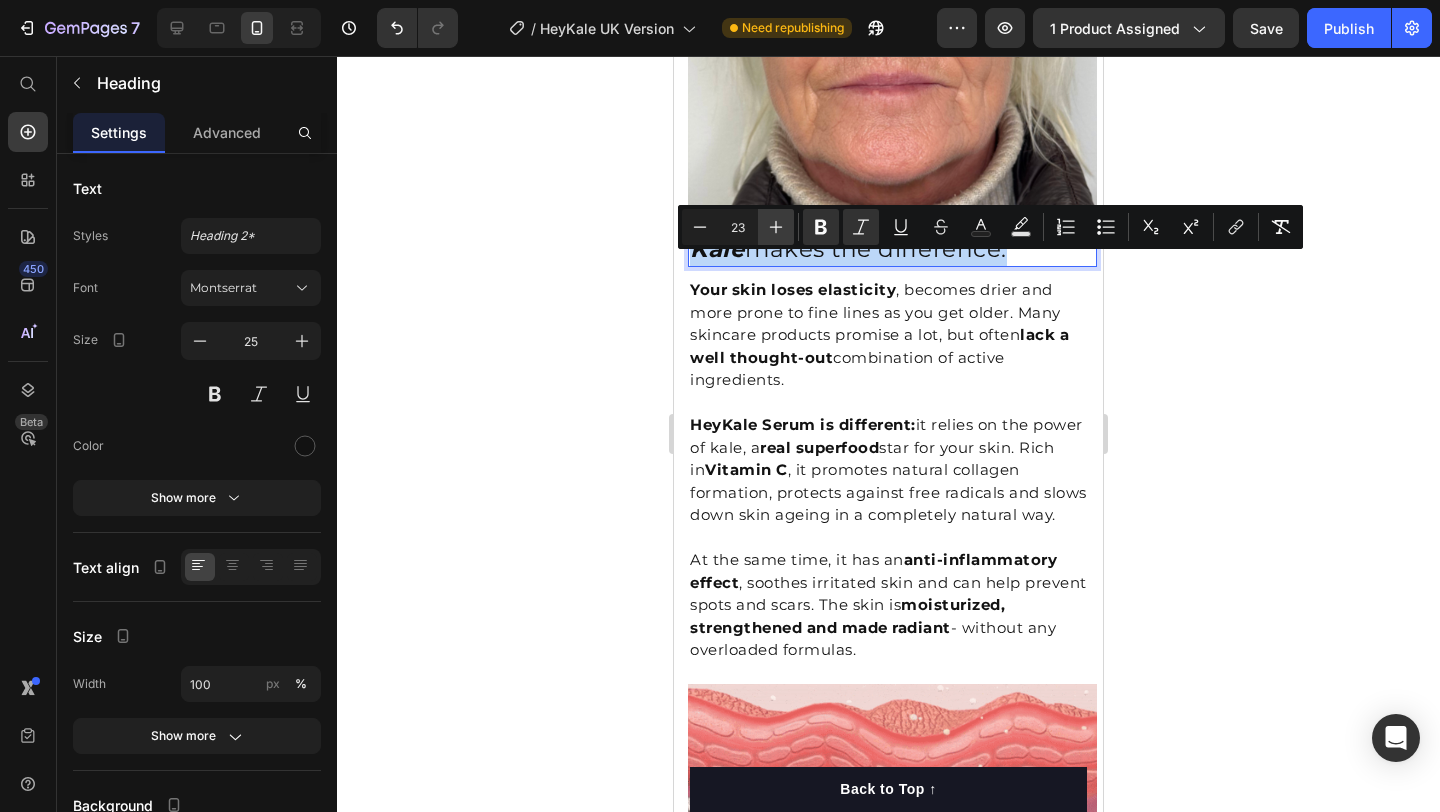 type on "24" 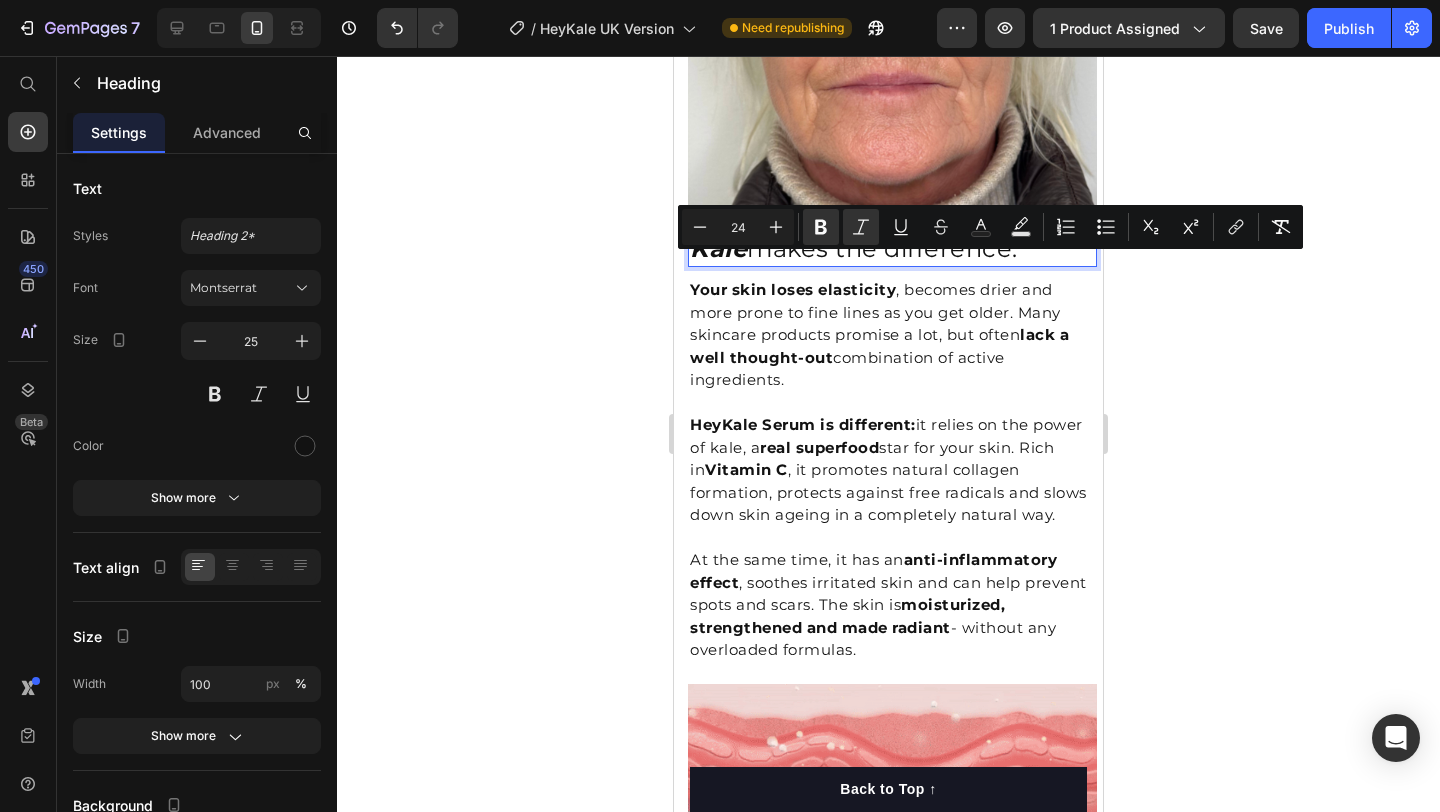 click 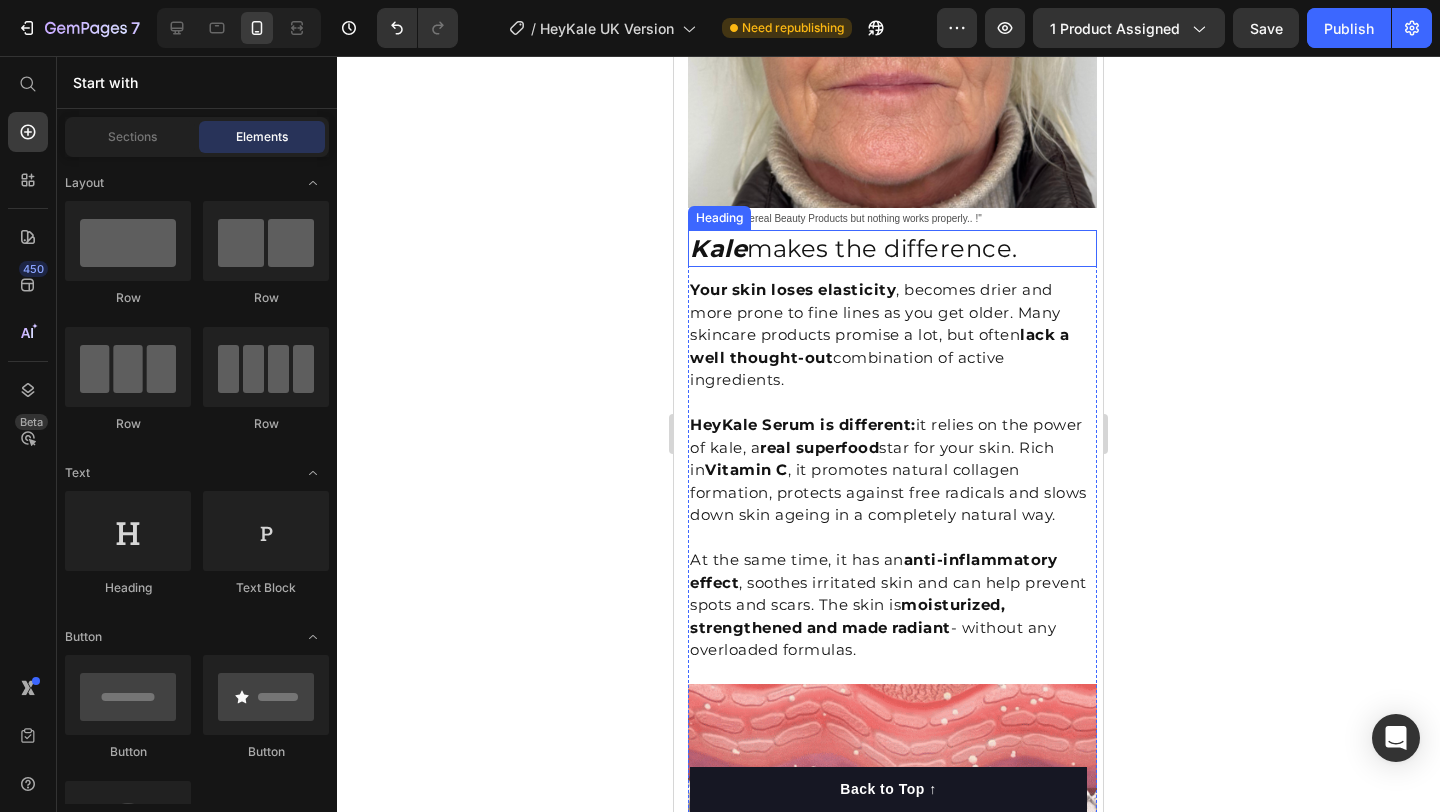 click on "Kale  makes the difference." at bounding box center [854, 248] 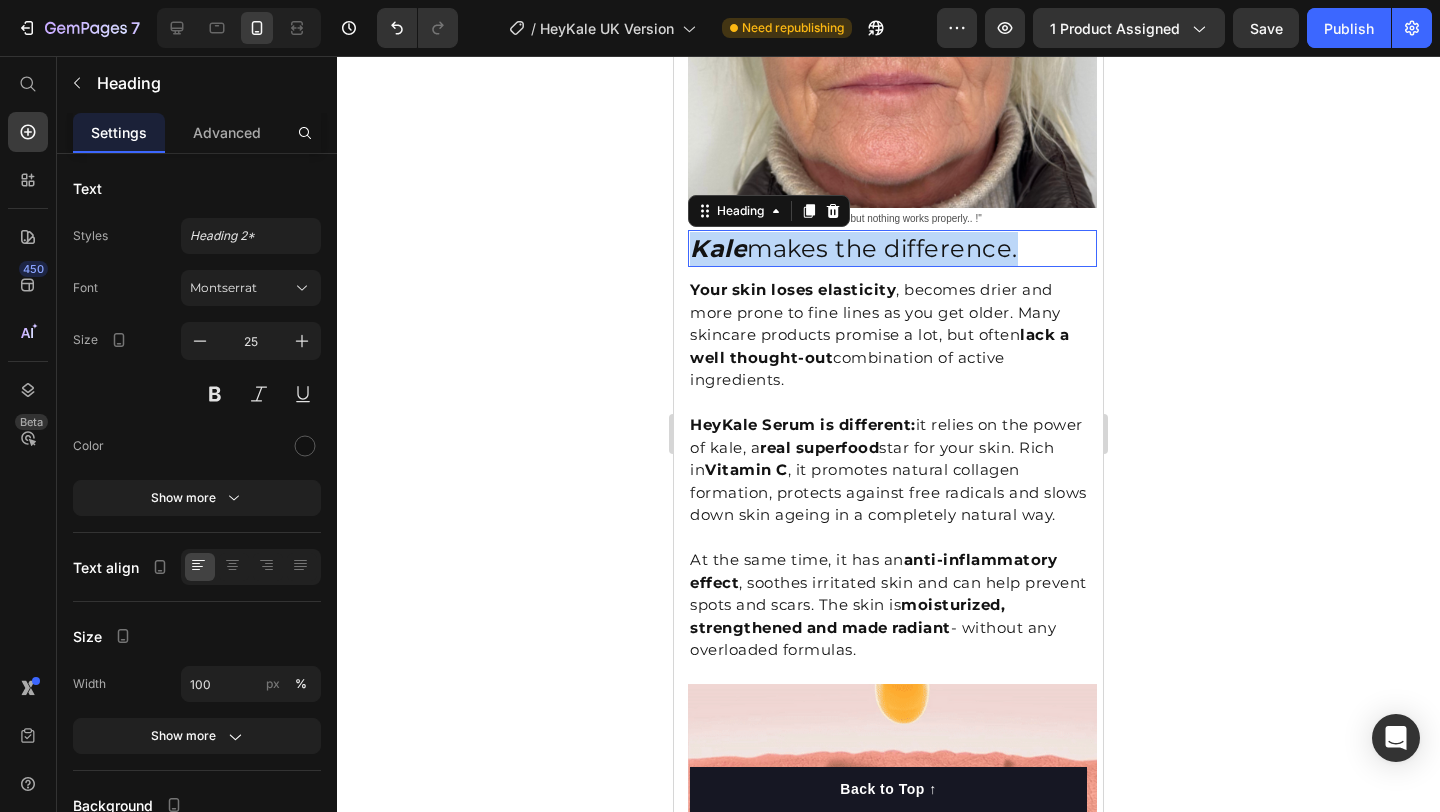 click on "Kale  makes the difference." at bounding box center (854, 248) 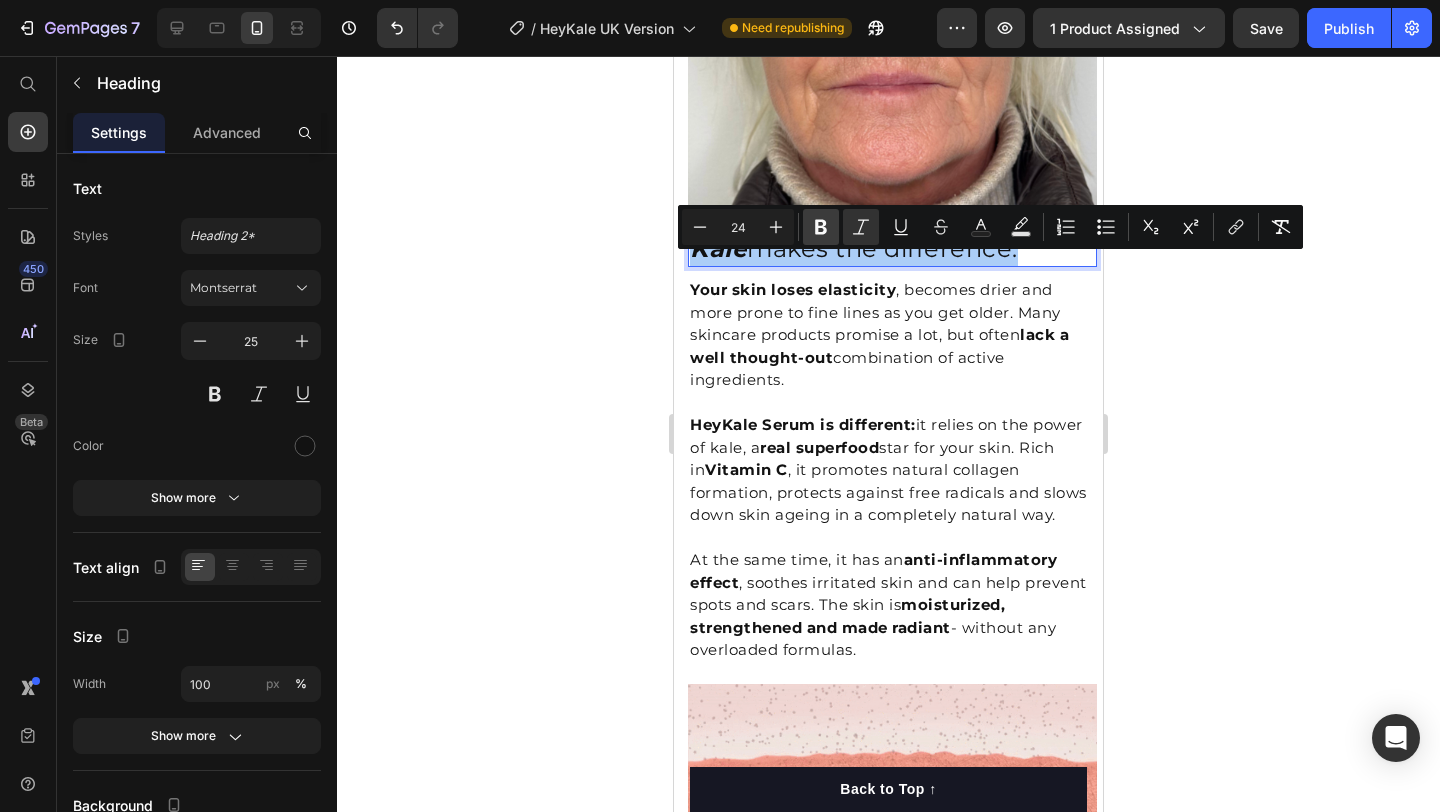 click 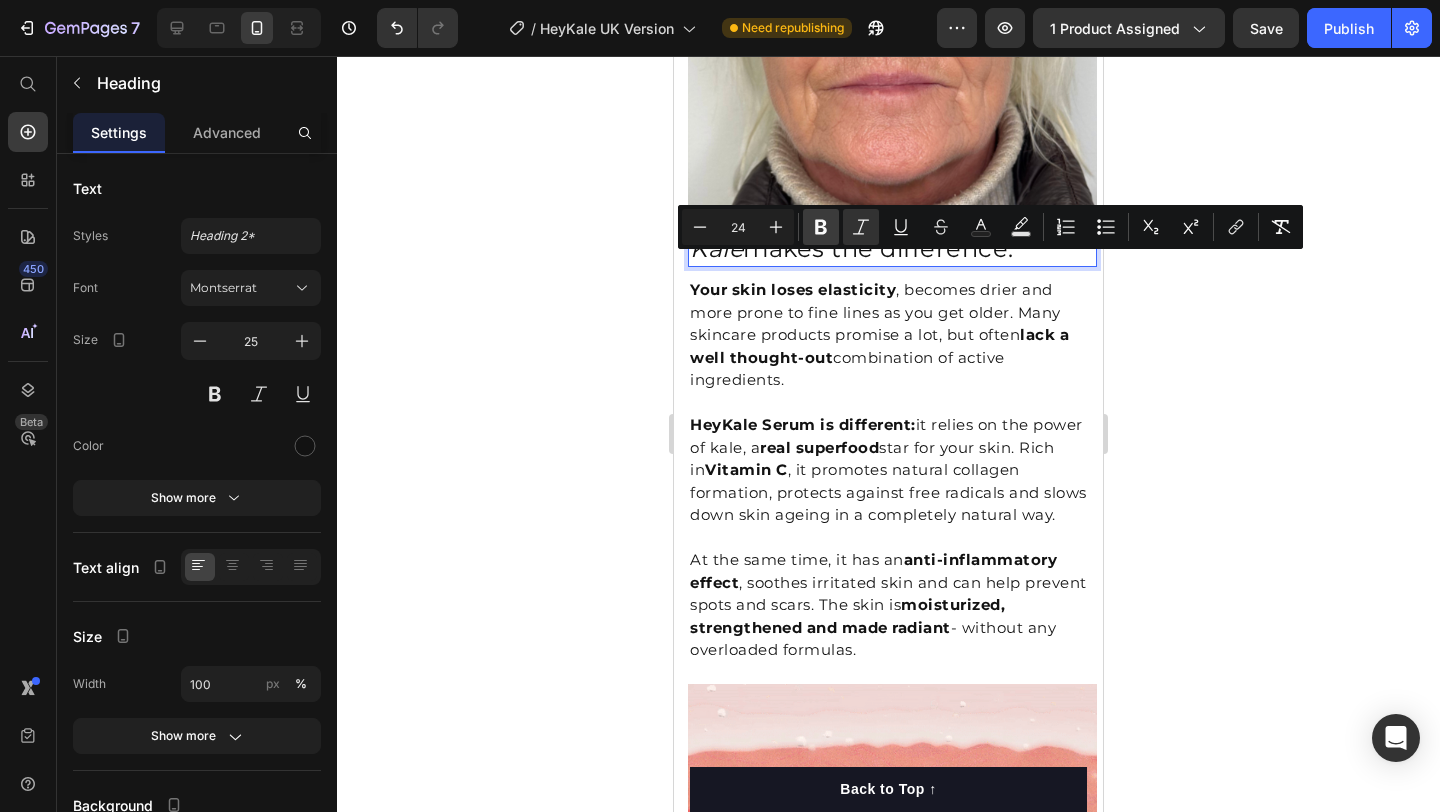 click 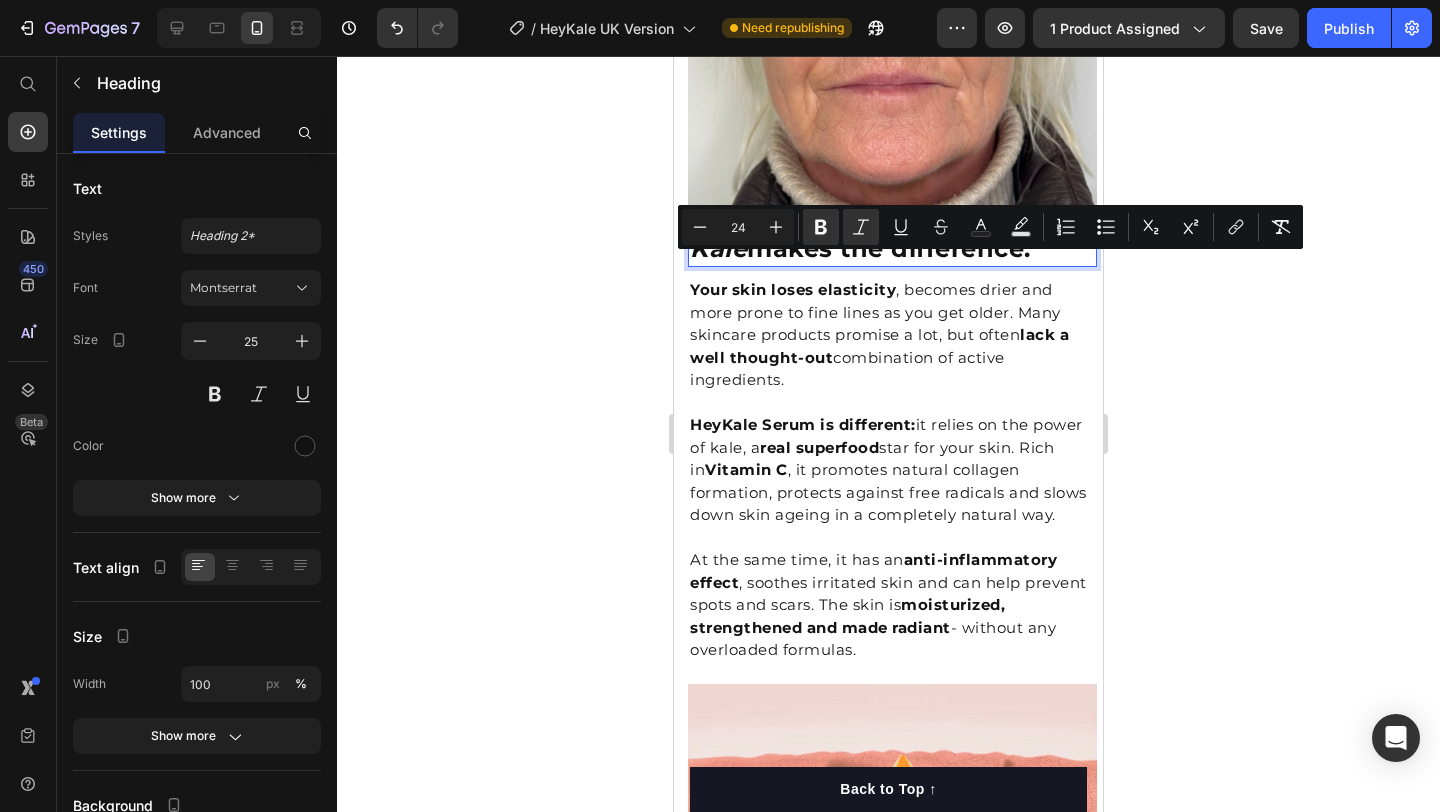 click 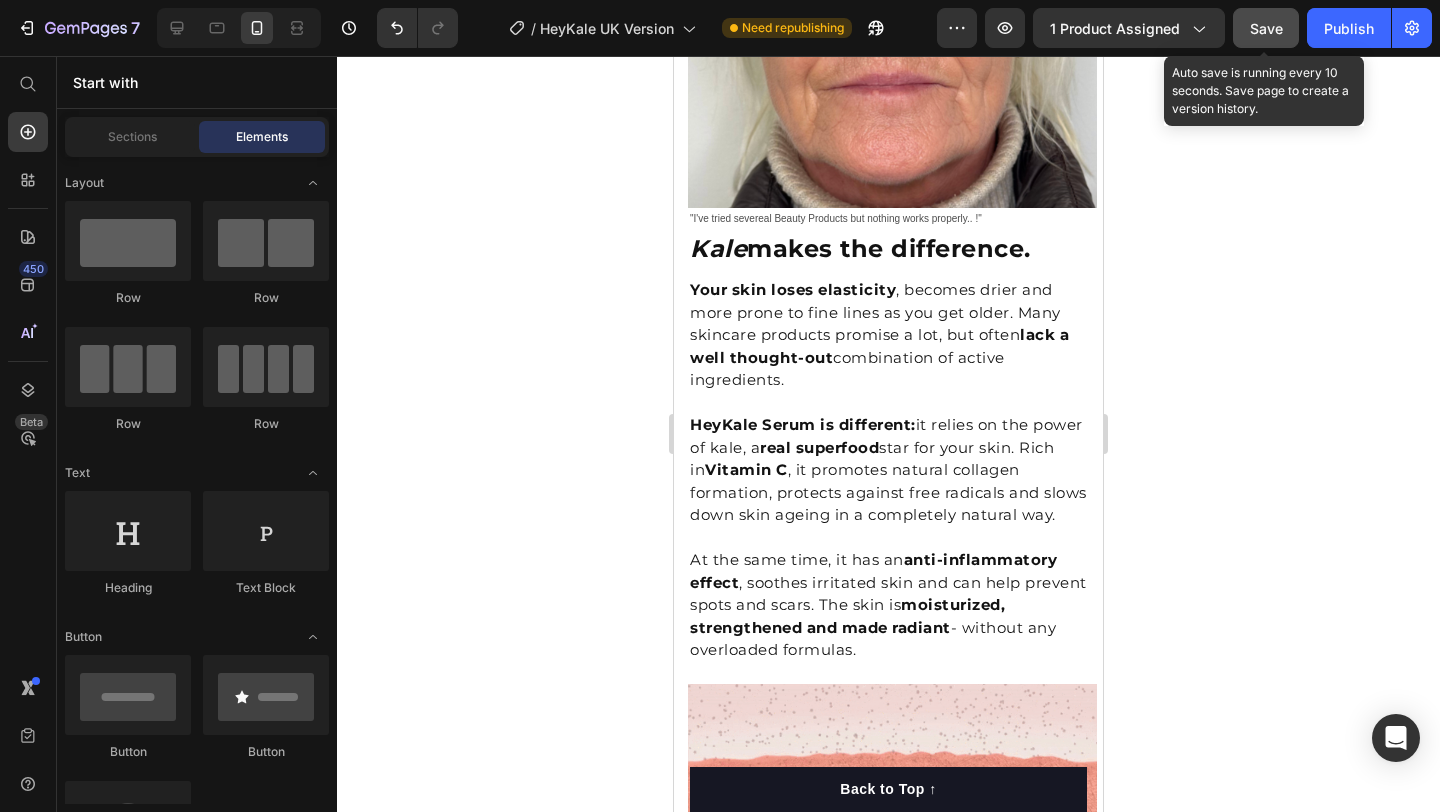 click on "Save" at bounding box center (1266, 28) 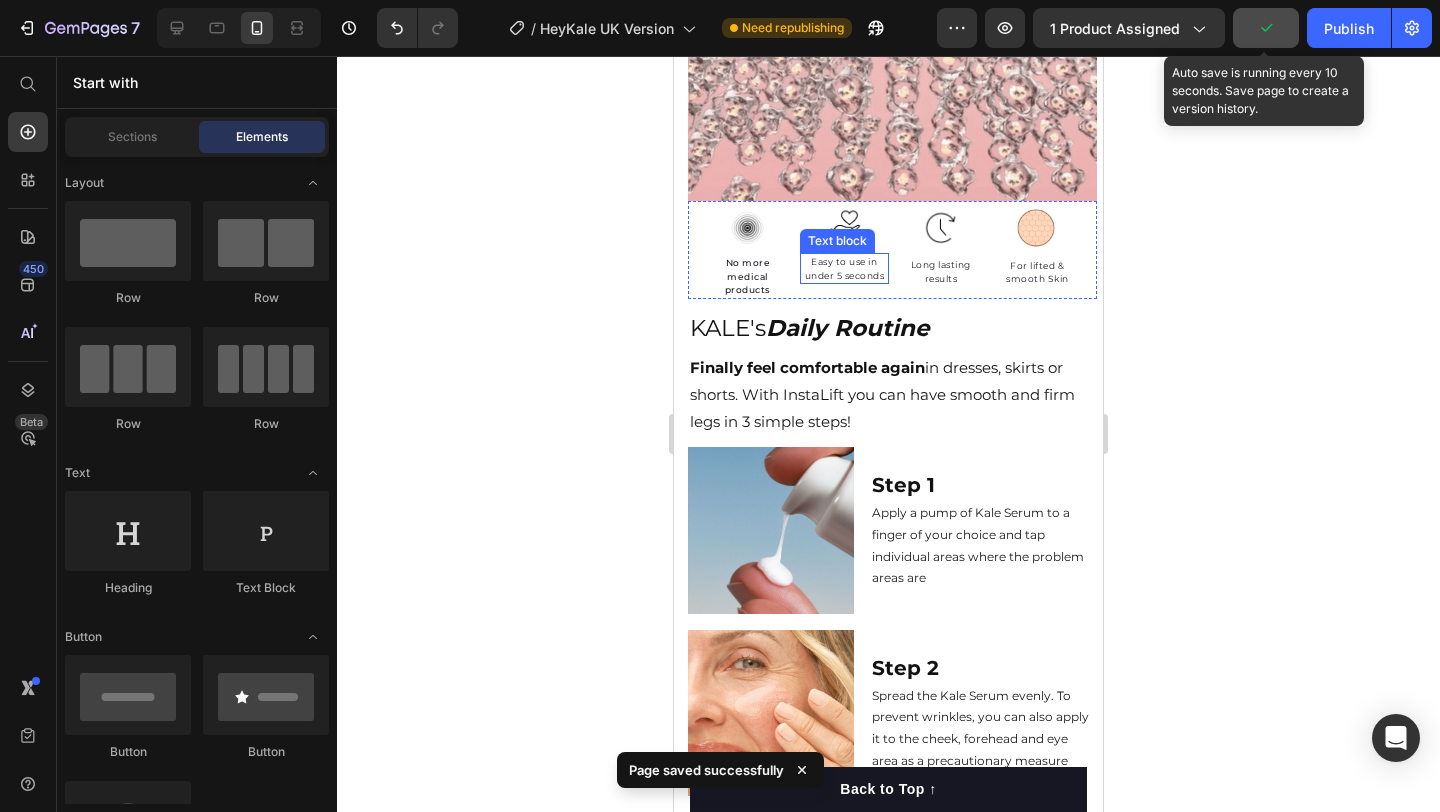 scroll, scrollTop: 2536, scrollLeft: 0, axis: vertical 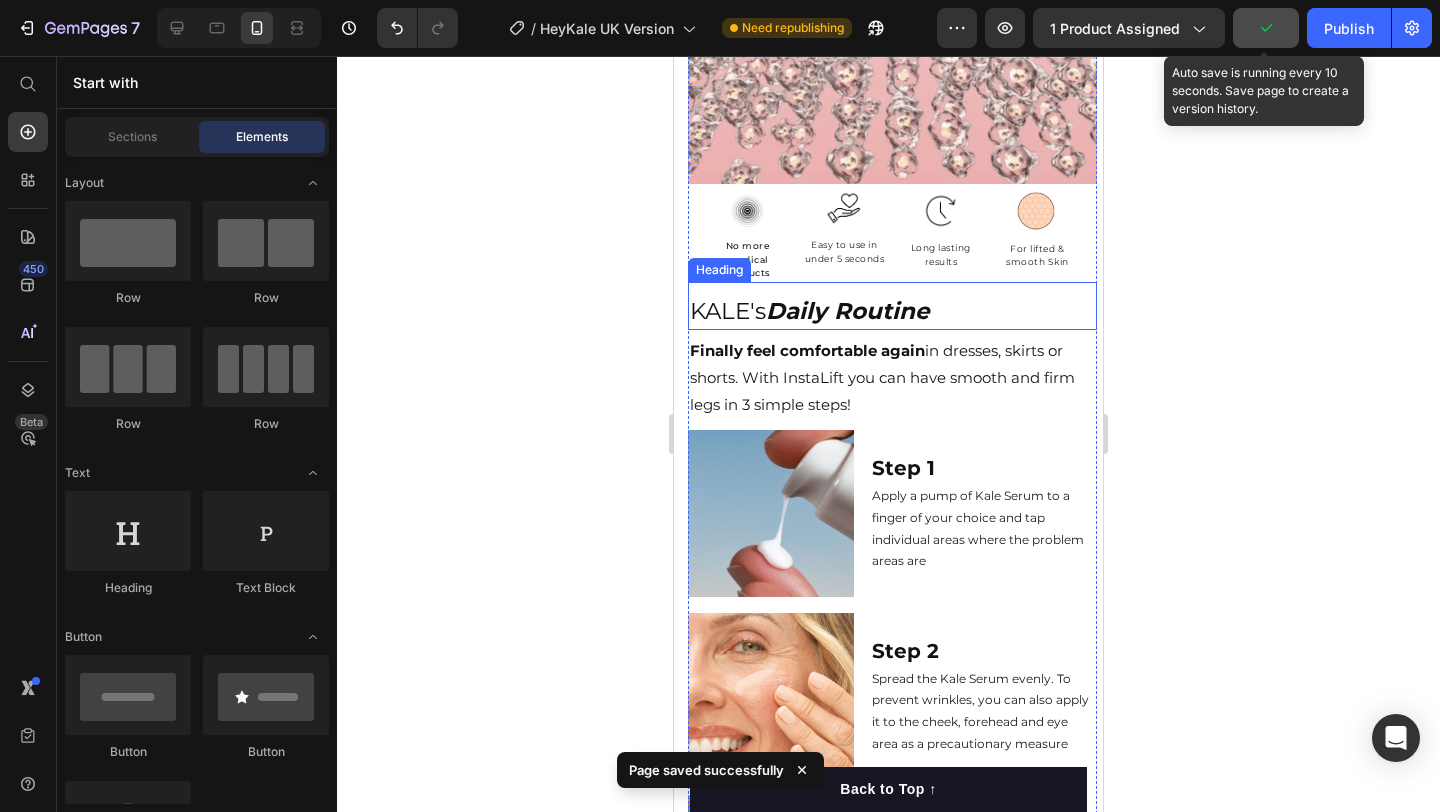 click on "Daily Routine" at bounding box center (848, 311) 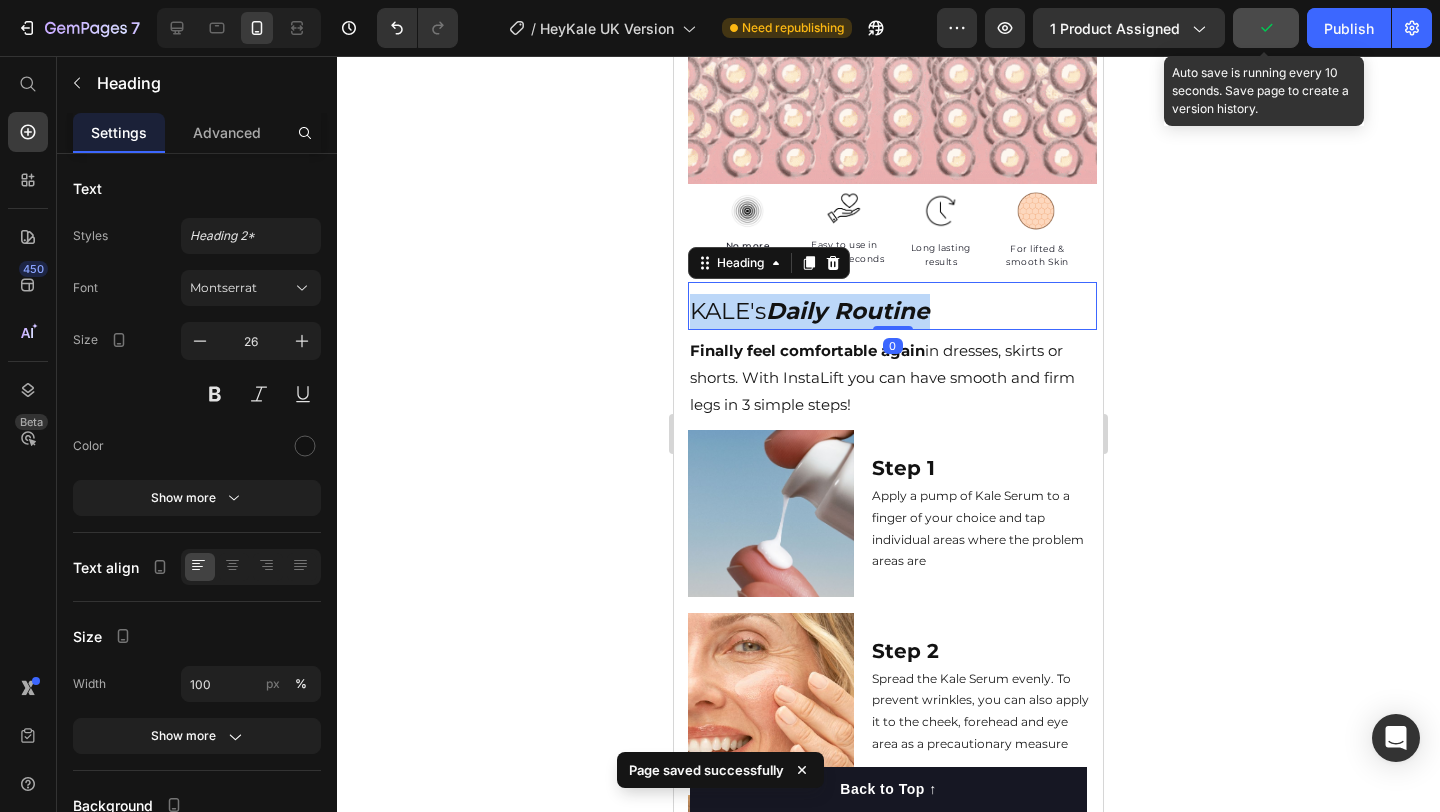 click on "Daily Routine" at bounding box center [848, 311] 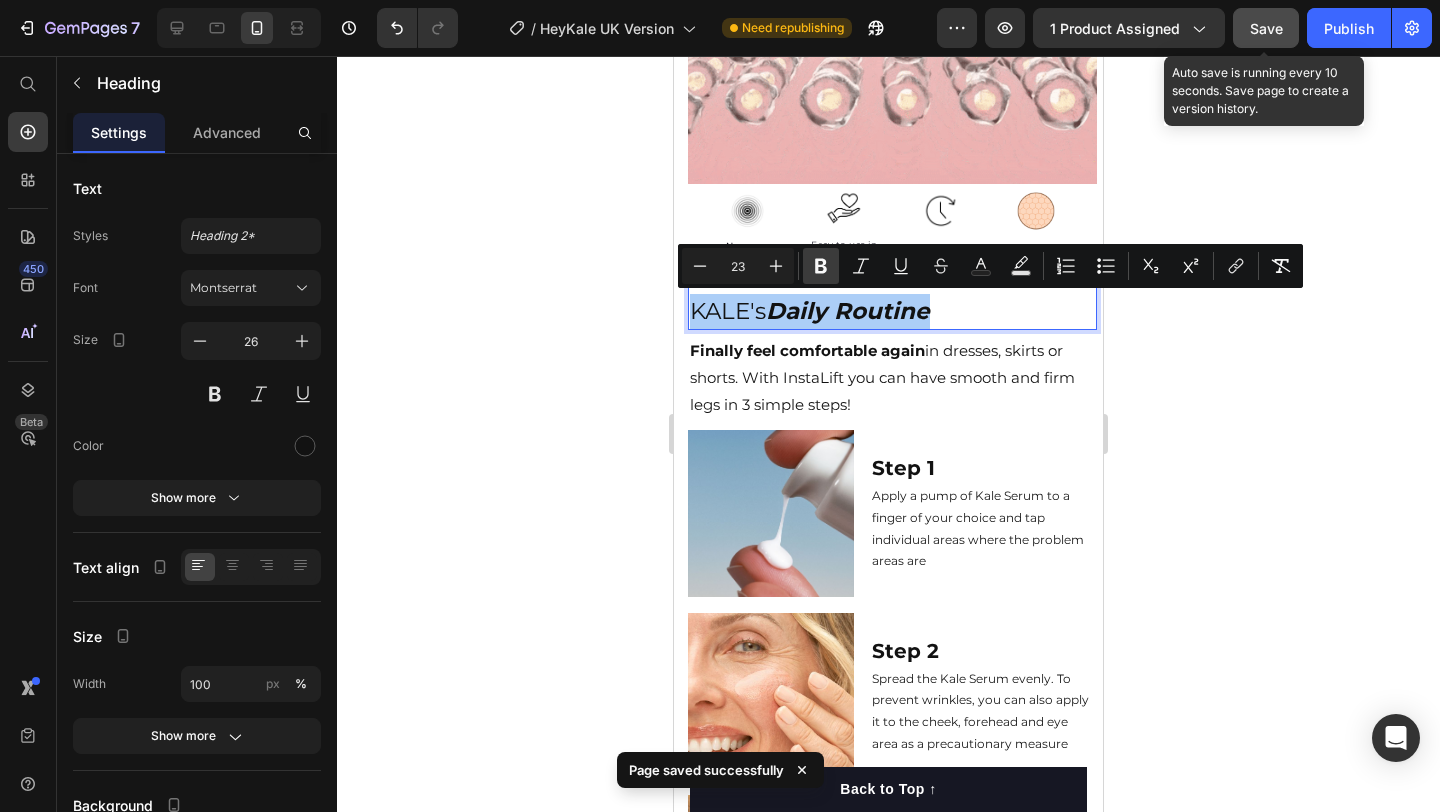 click 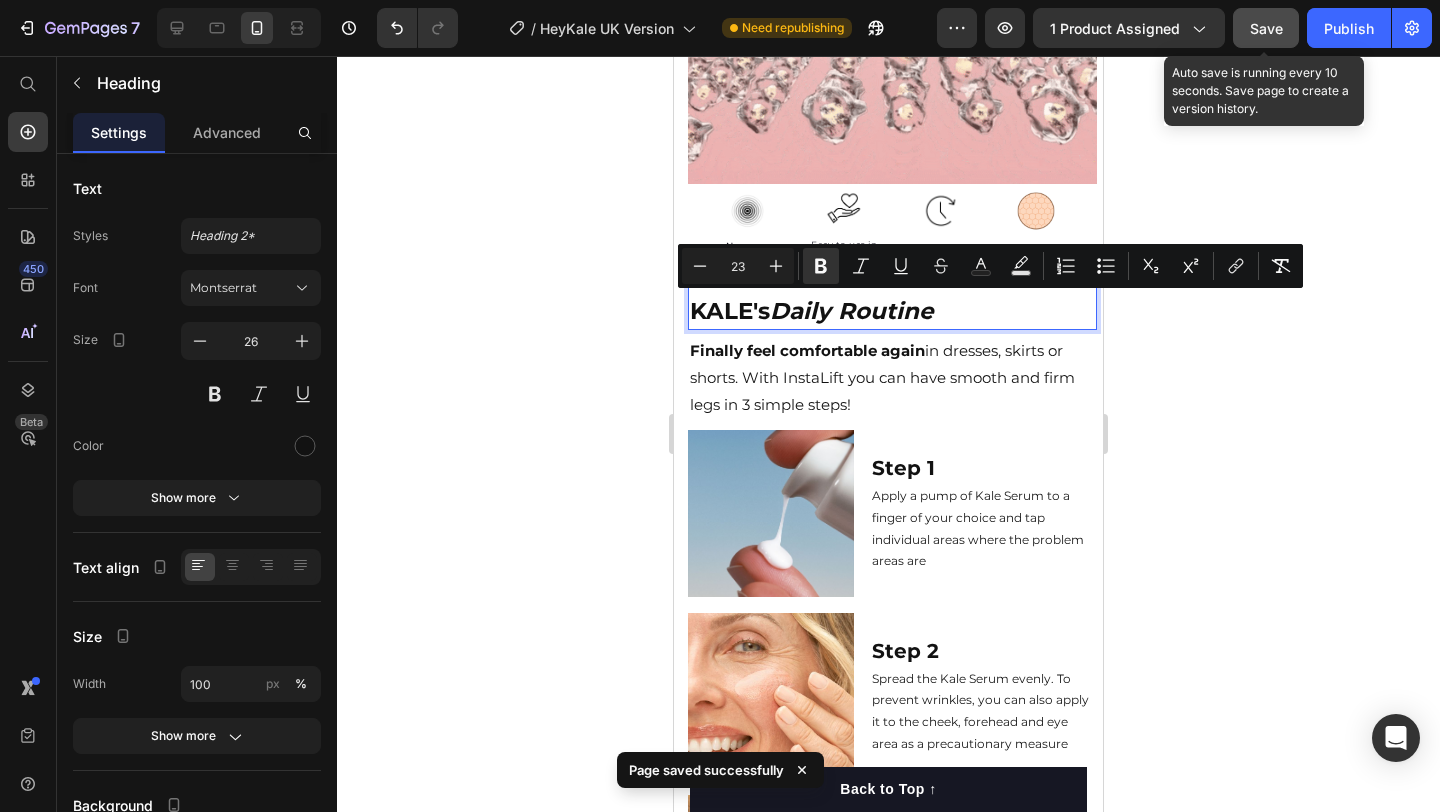 click 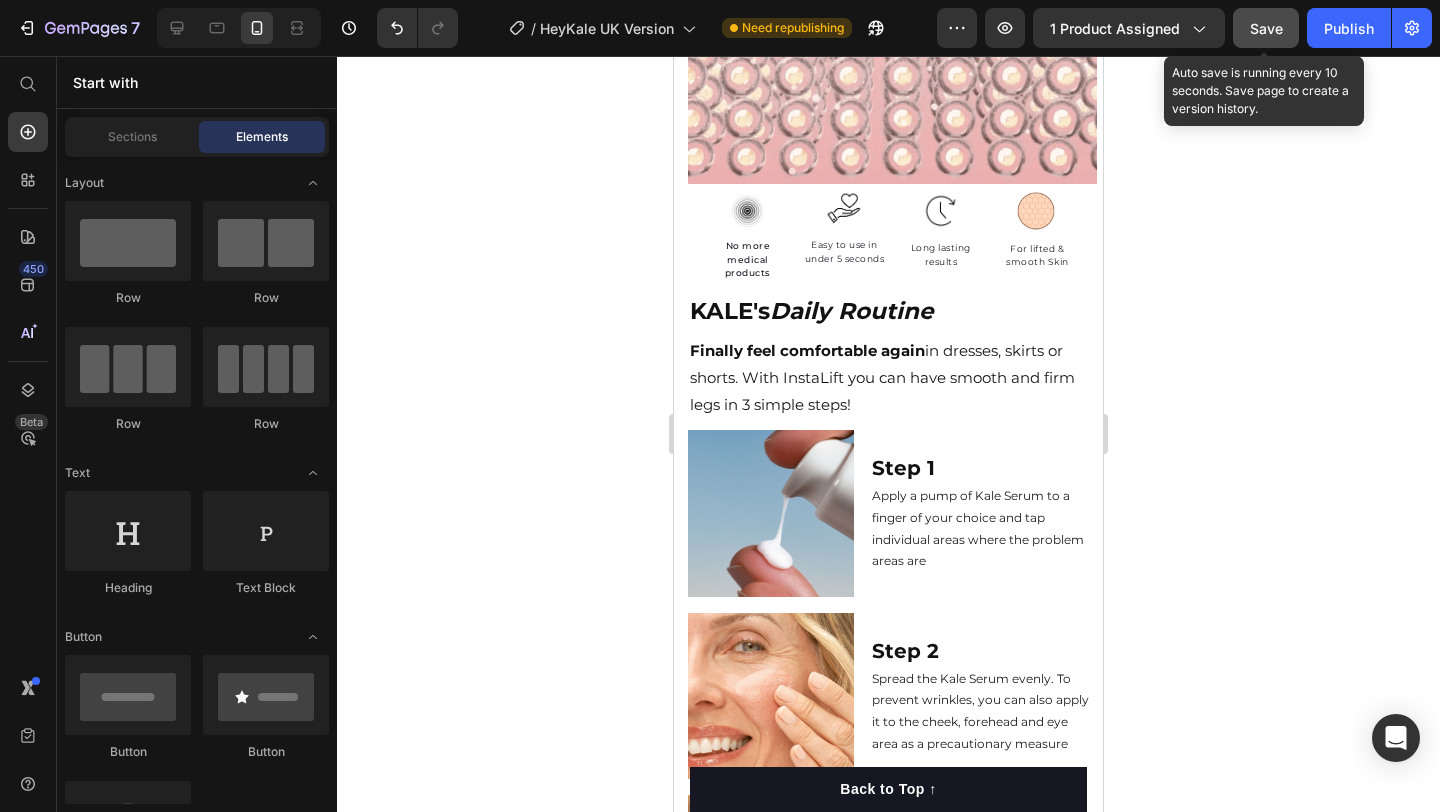 click on "Save" at bounding box center (1266, 28) 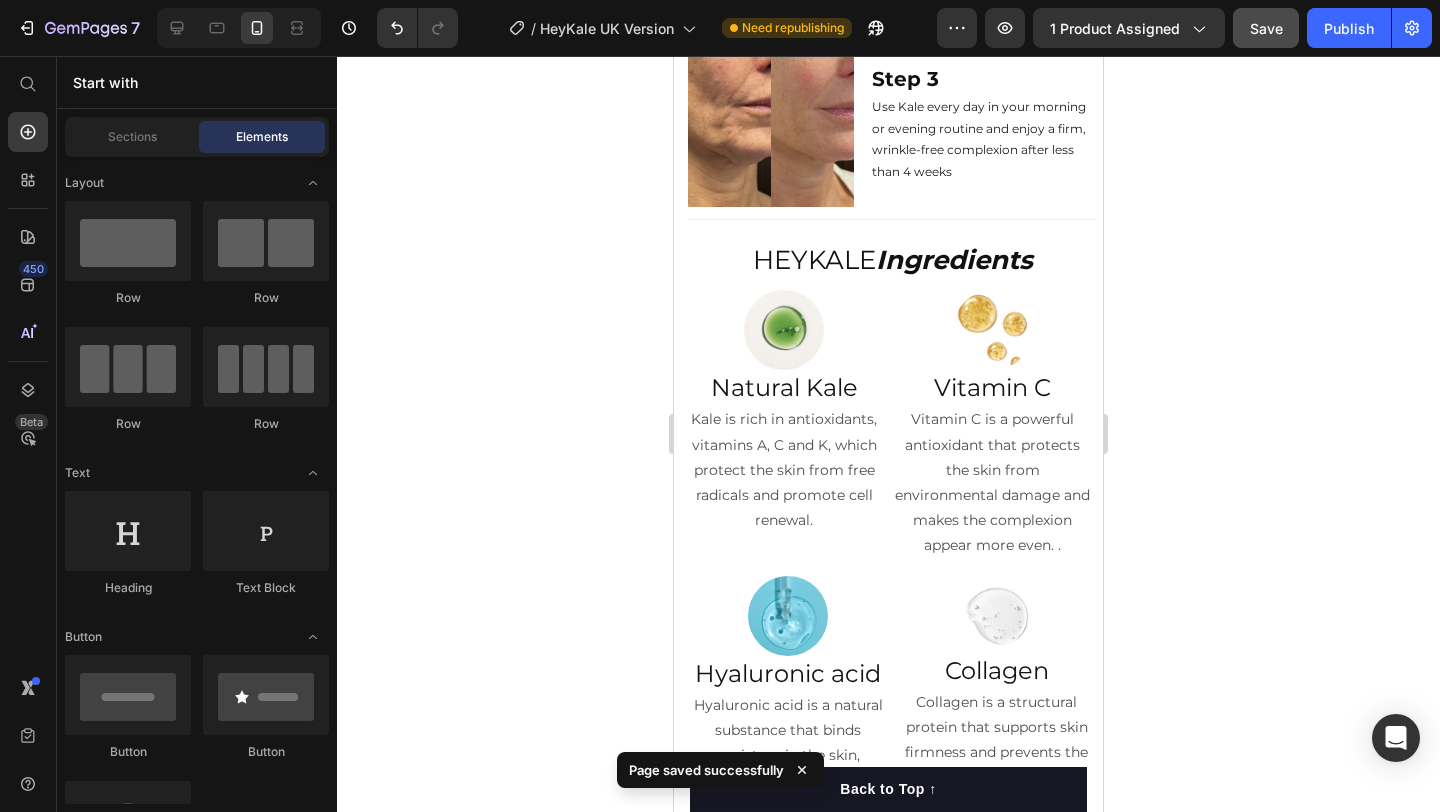 scroll, scrollTop: 3291, scrollLeft: 0, axis: vertical 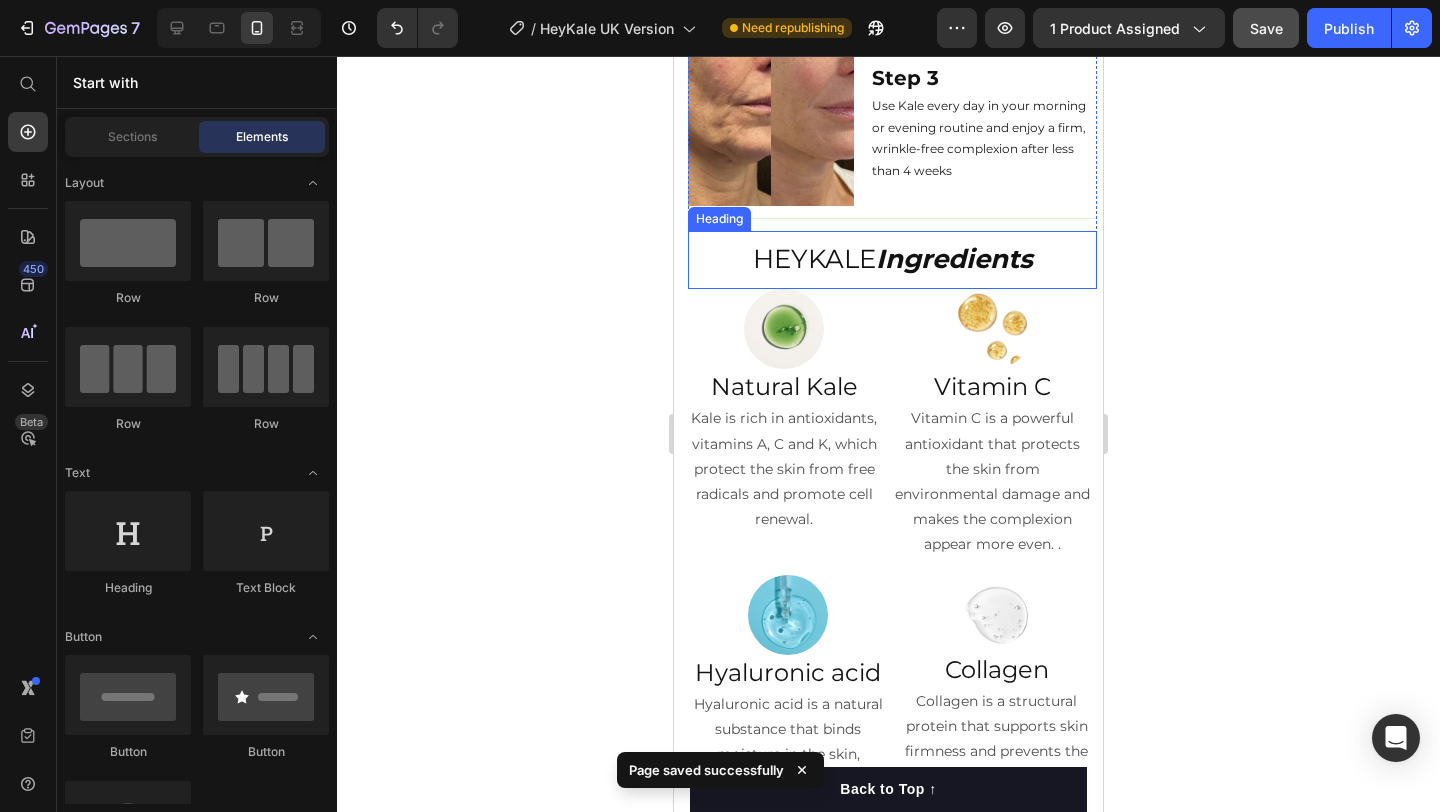 click on "HEYKALE  Ingredients" at bounding box center (892, 260) 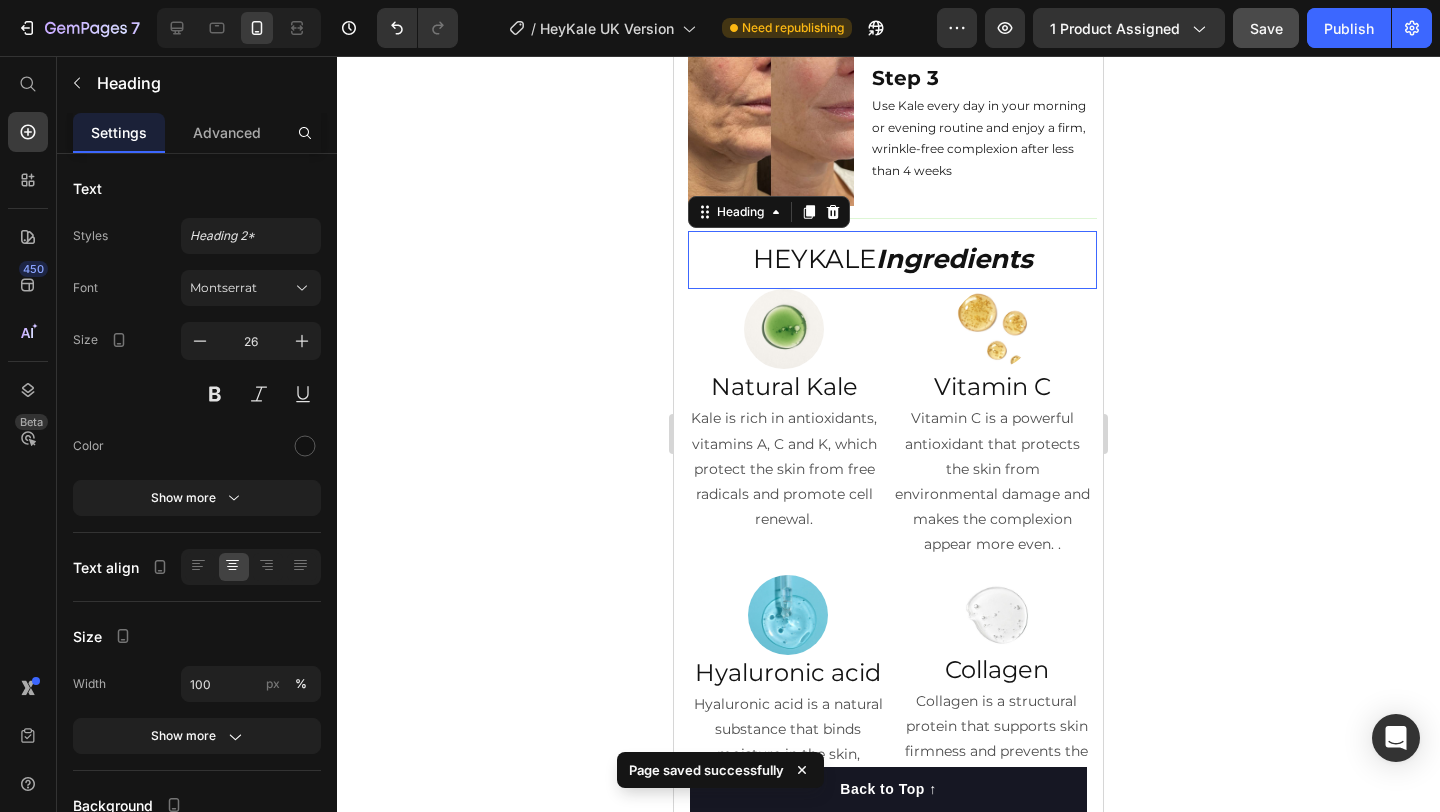 click on "HEYKALE  Ingredients" at bounding box center [892, 260] 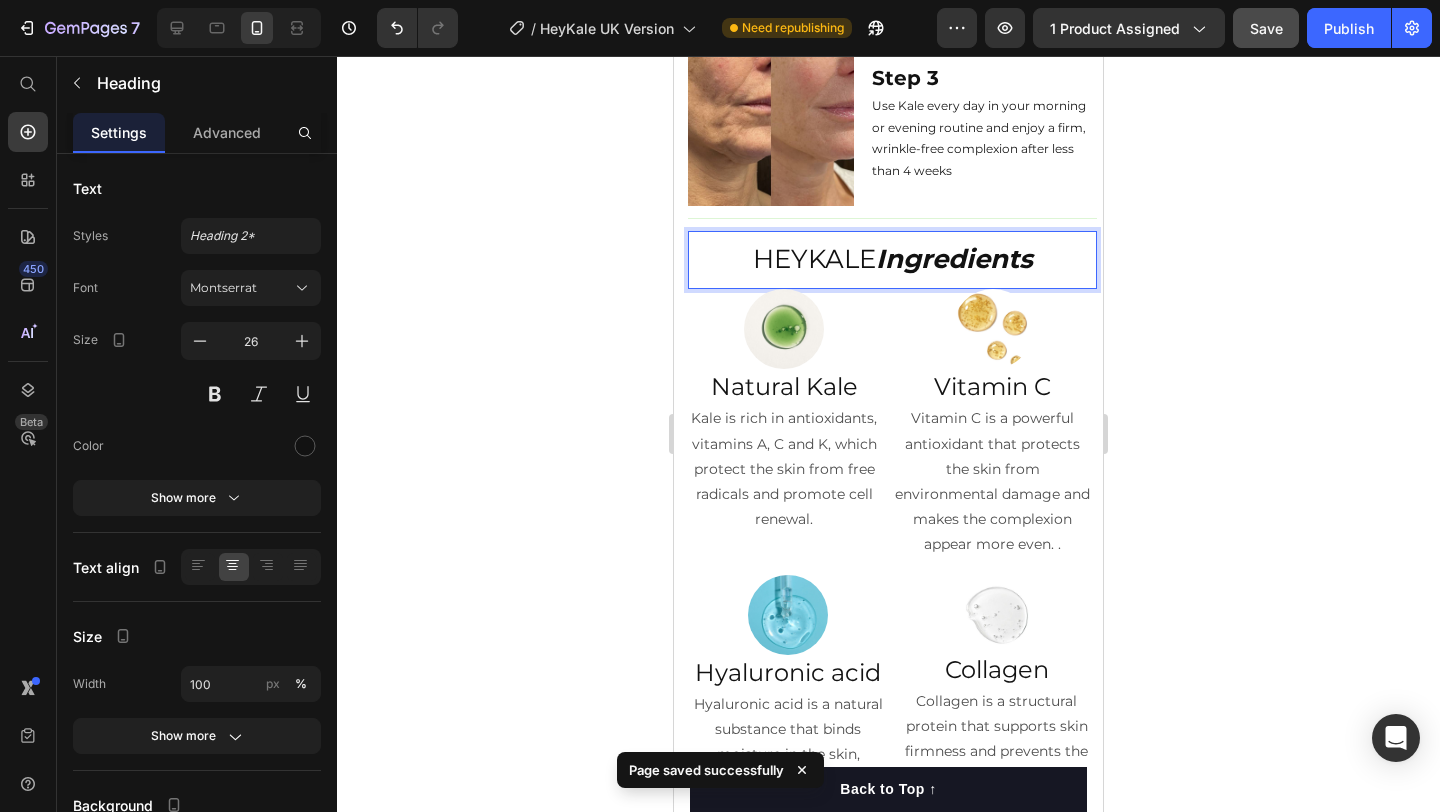 click on "HEYKALE  Ingredients" at bounding box center (892, 260) 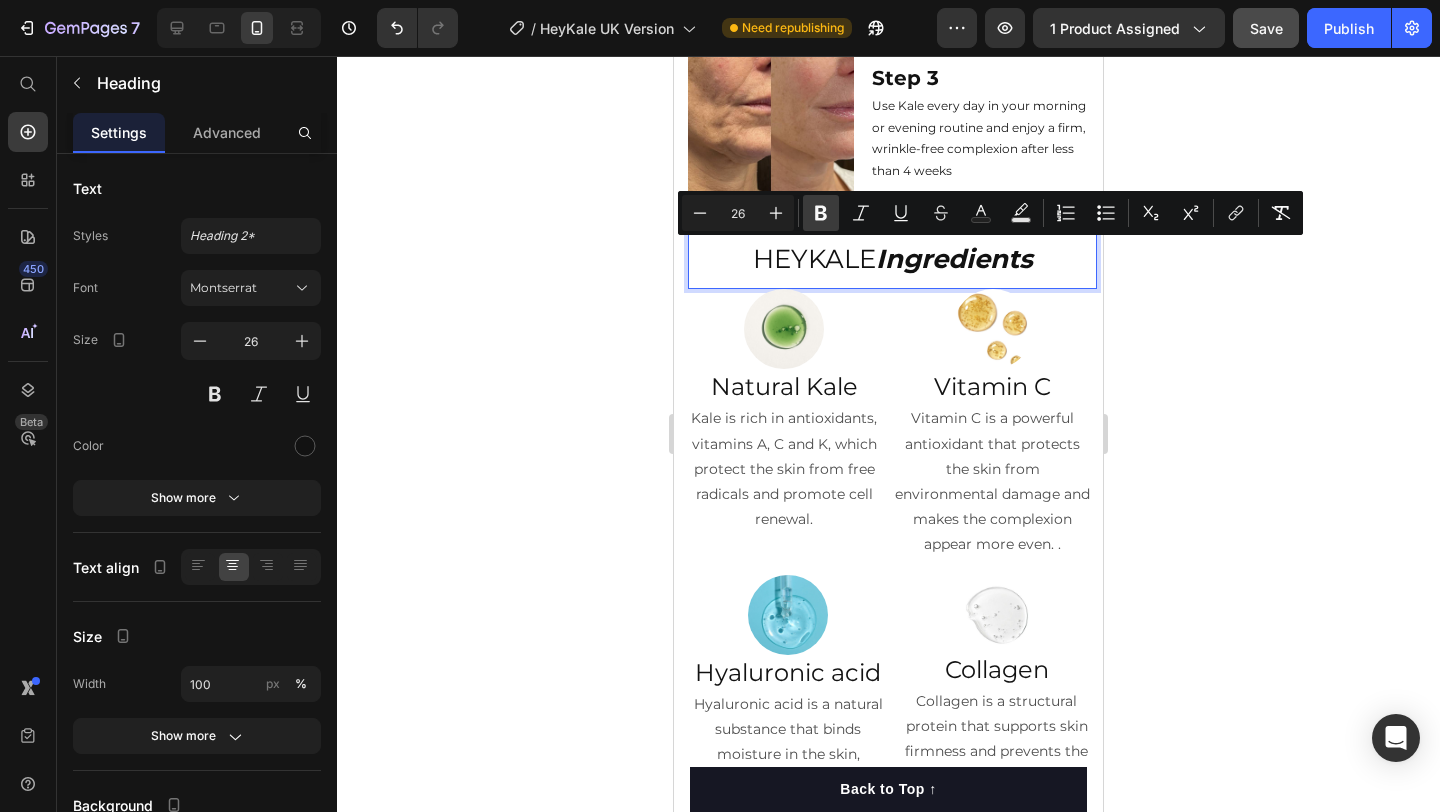 click 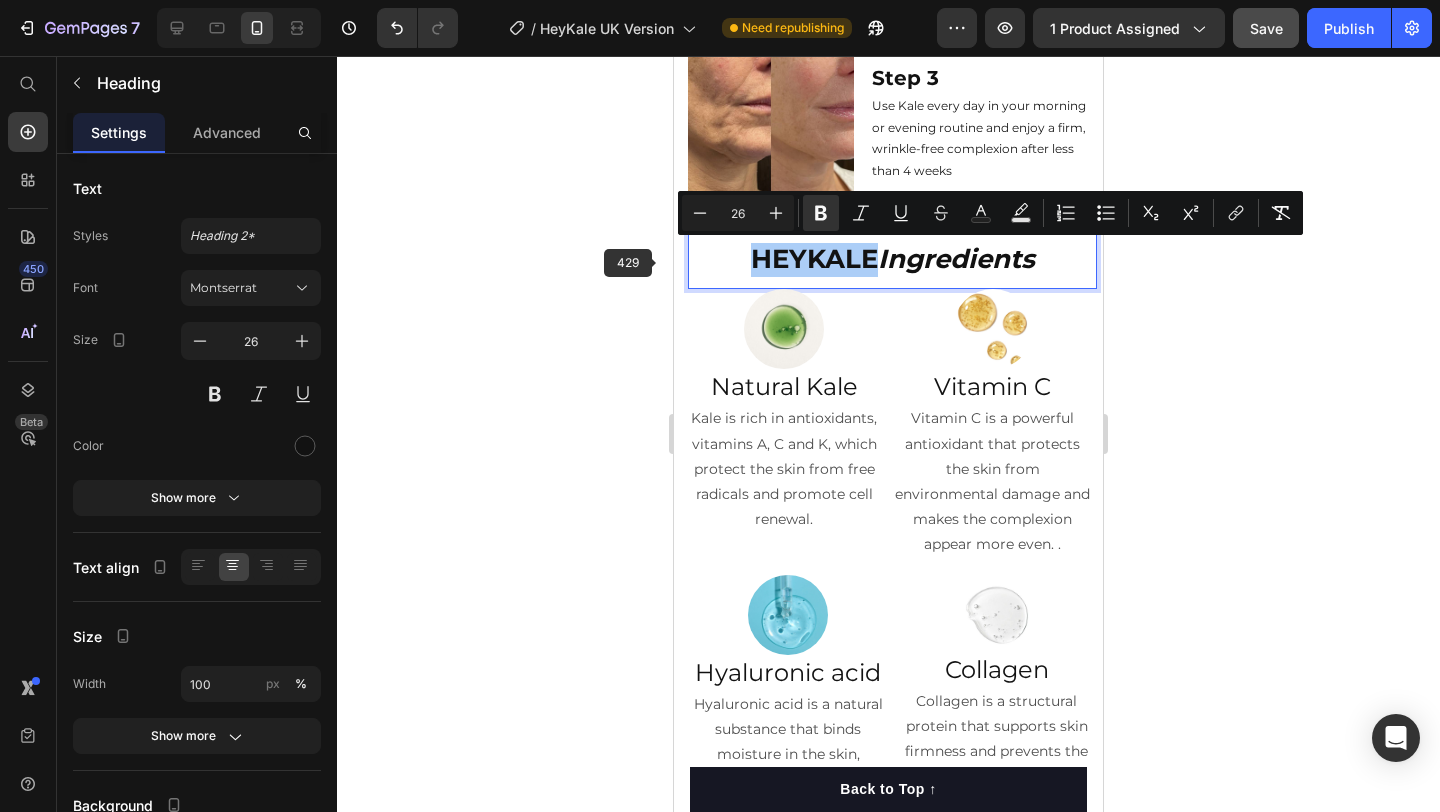 drag, startPoint x: 591, startPoint y: 279, endPoint x: 24, endPoint y: 196, distance: 573.0428 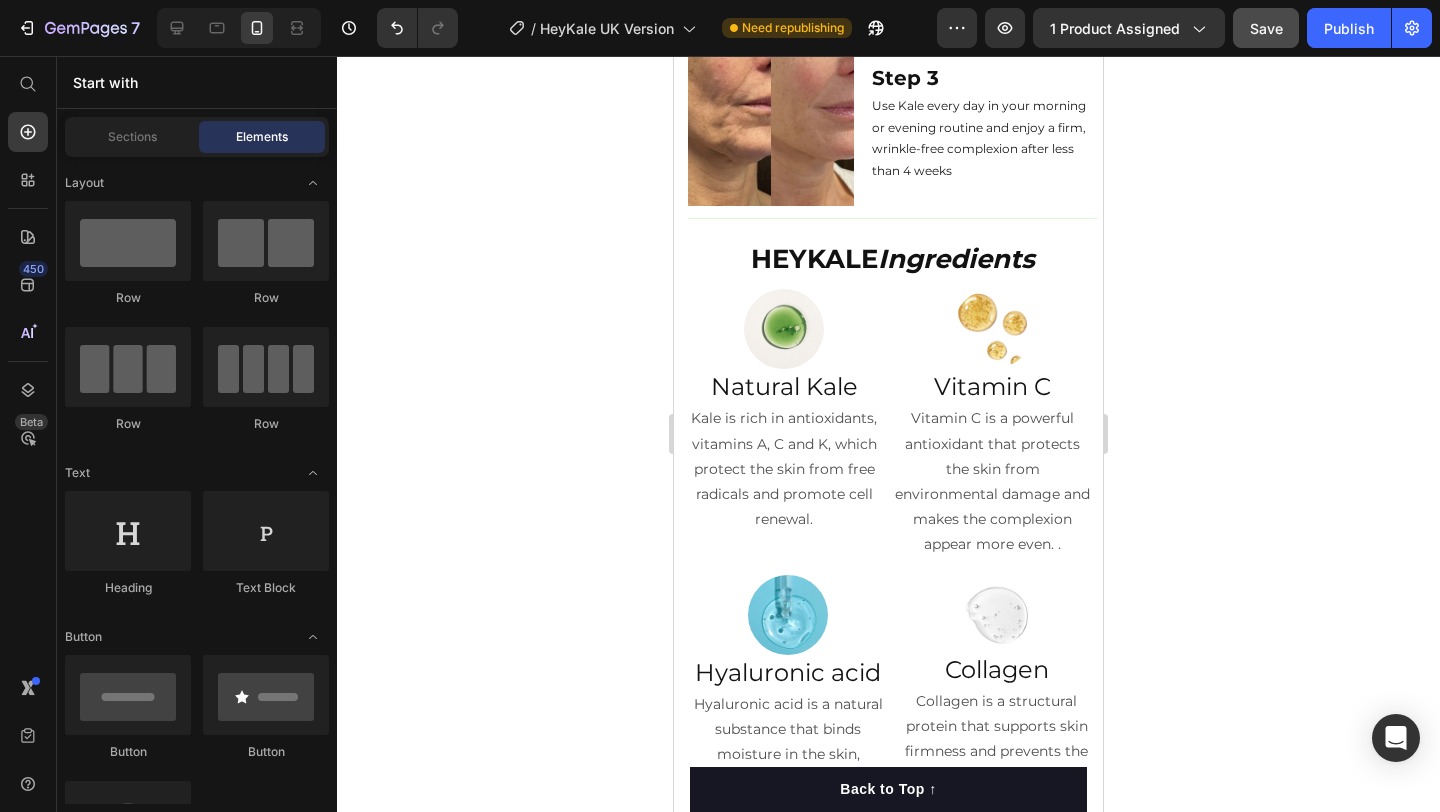 click on "Save" 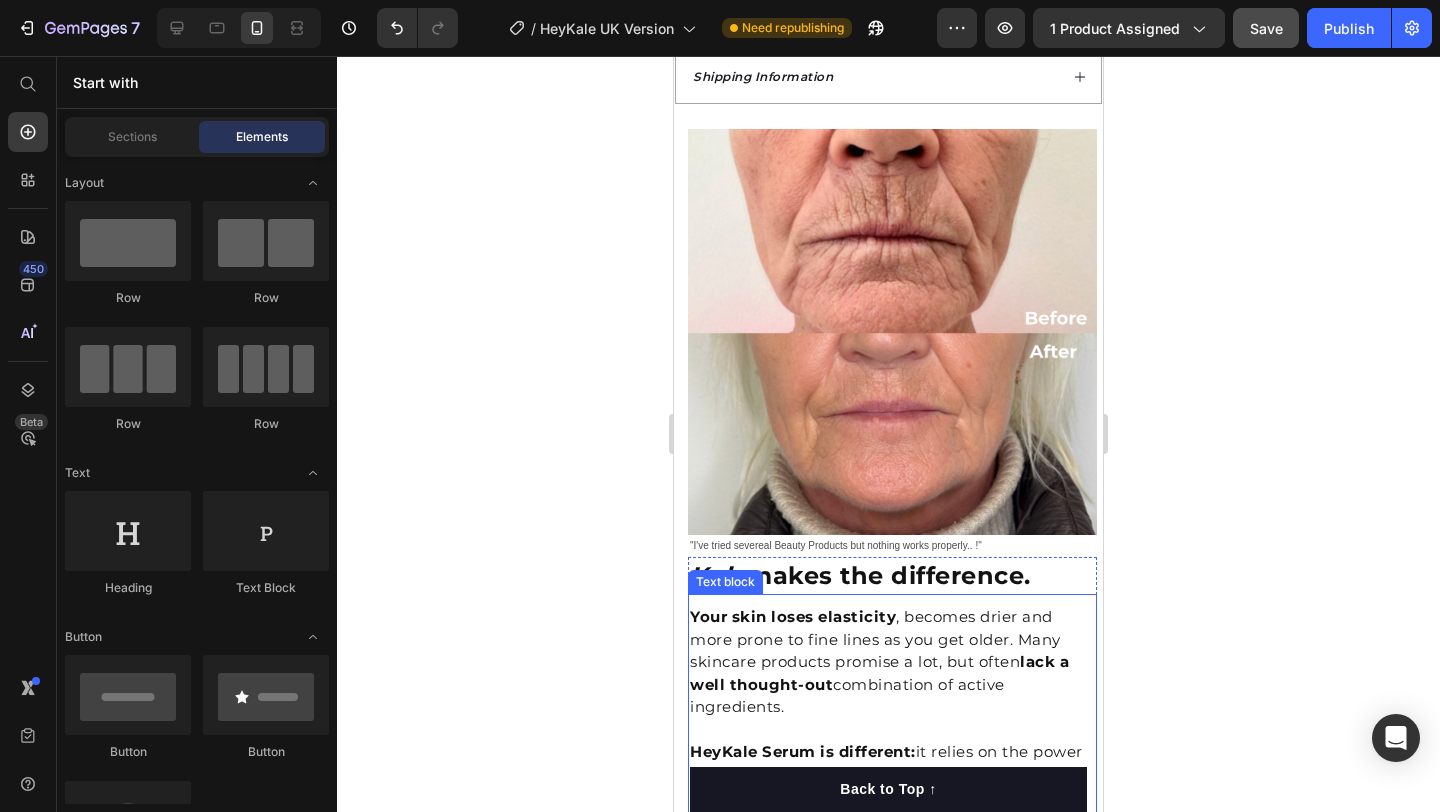 scroll, scrollTop: 0, scrollLeft: 0, axis: both 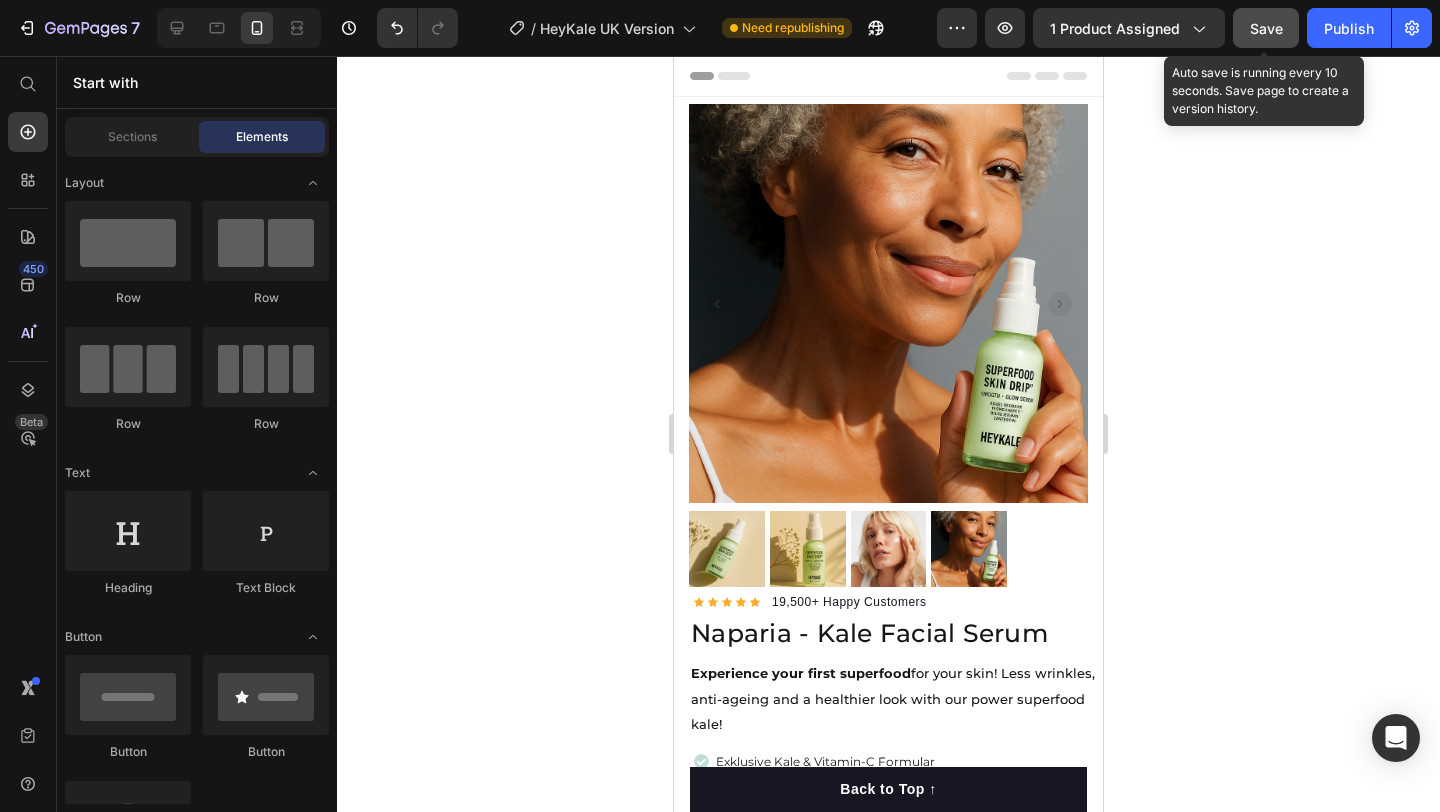 click on "Save" 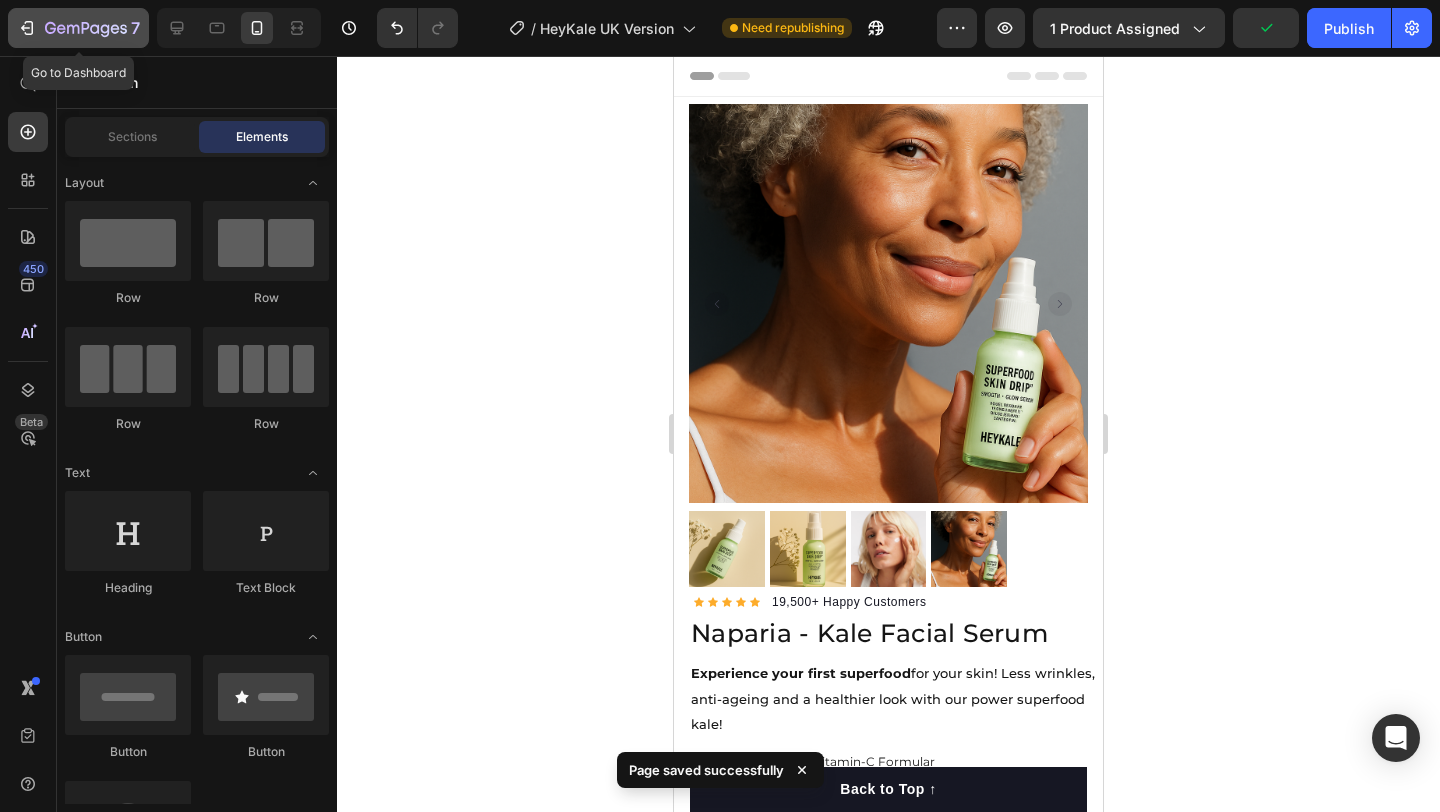 click 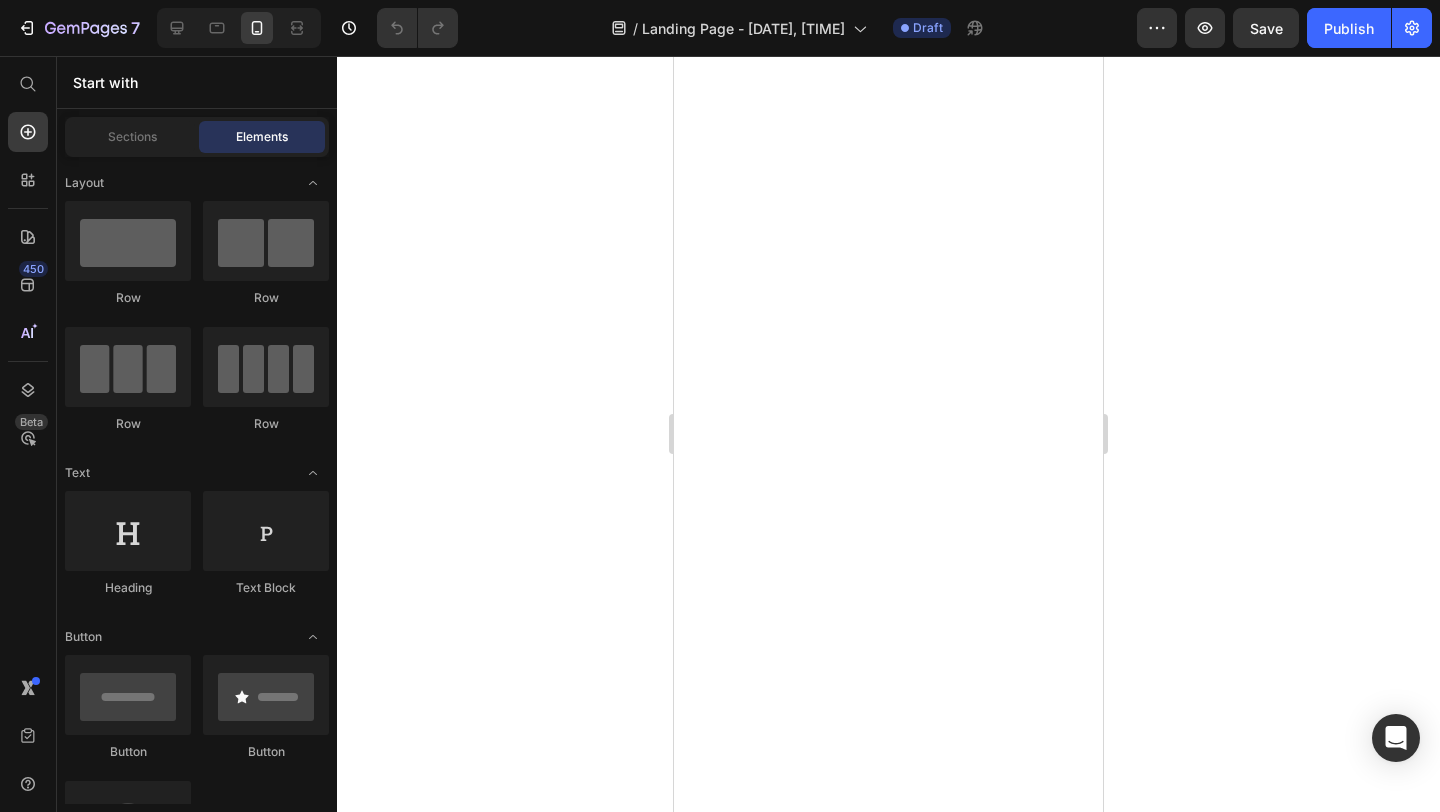 scroll, scrollTop: 0, scrollLeft: 0, axis: both 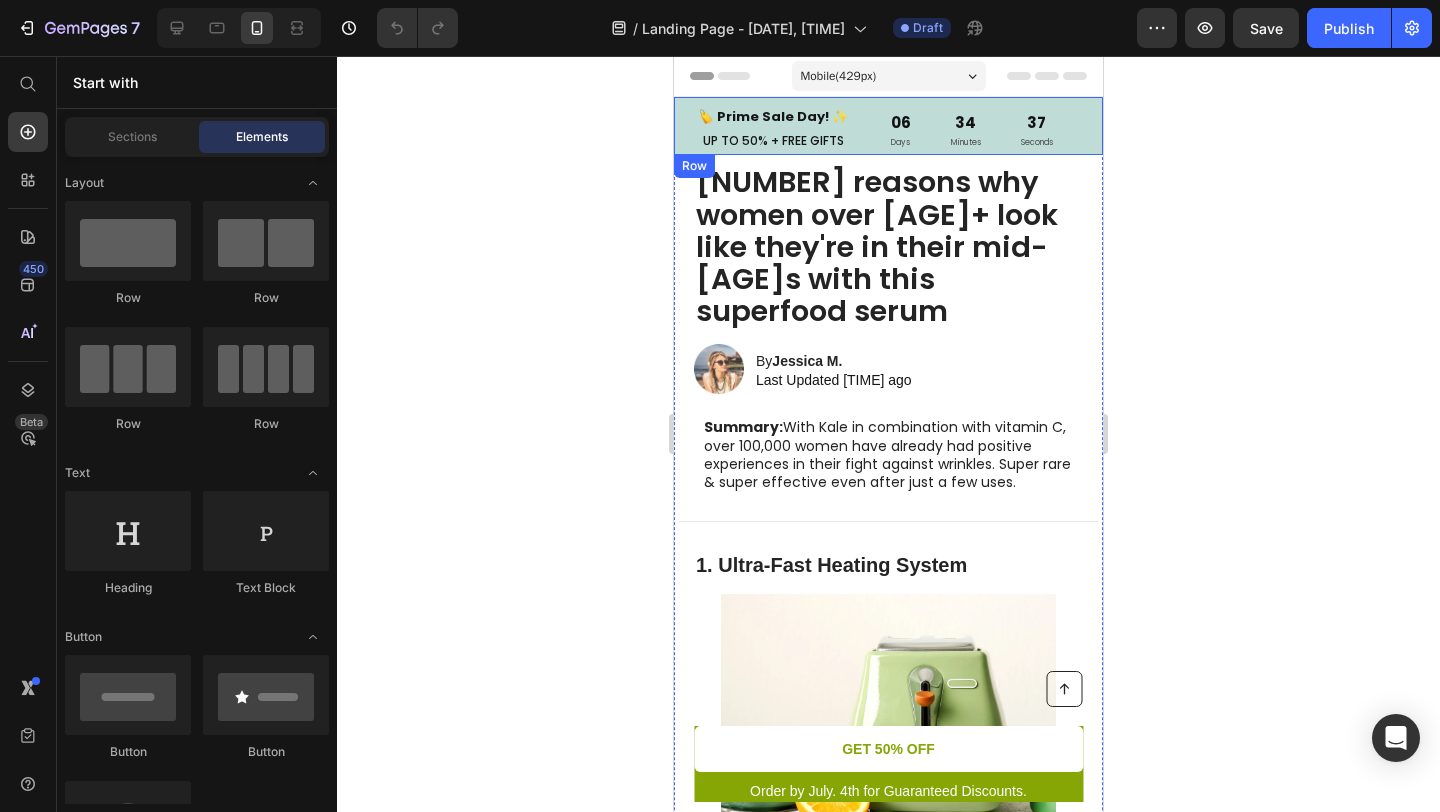 click on "🏷️ Prime Sale Day! ✨ Text Block UP TO 50% + FREE GIFTS Text Block 06 Days 34 Minutes 37 Seconds Countdown Timer Row Row" at bounding box center (888, 126) 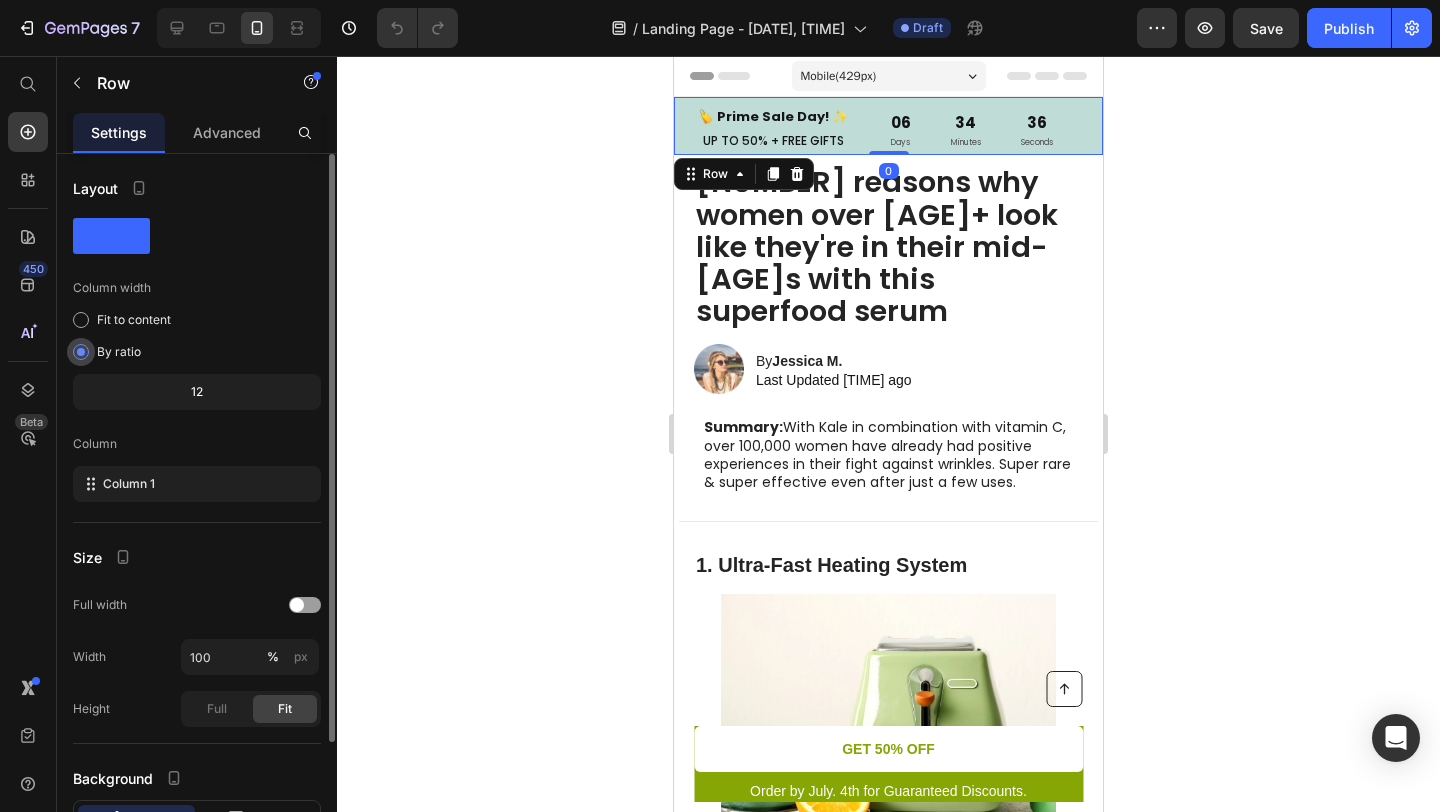 scroll, scrollTop: 153, scrollLeft: 0, axis: vertical 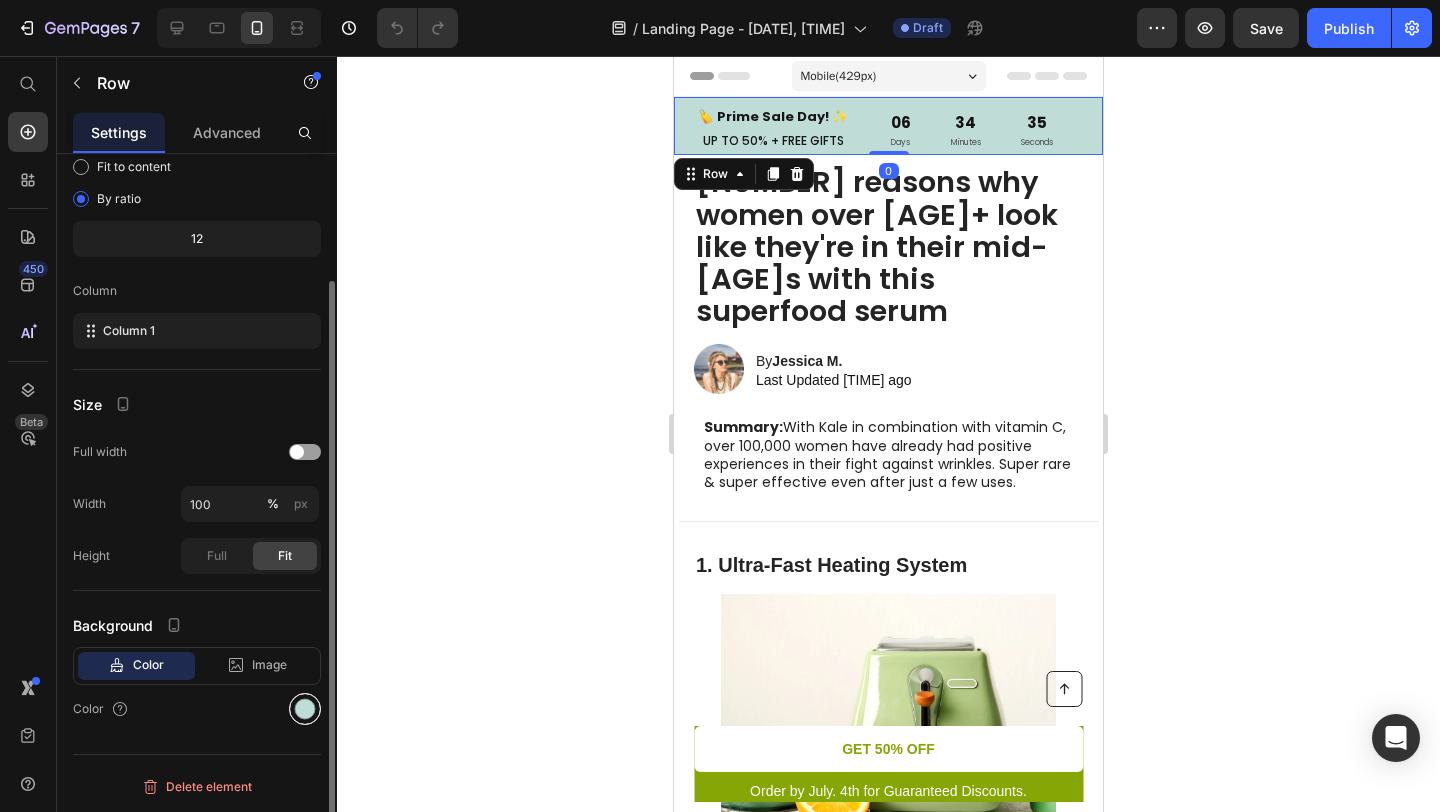 click at bounding box center (305, 709) 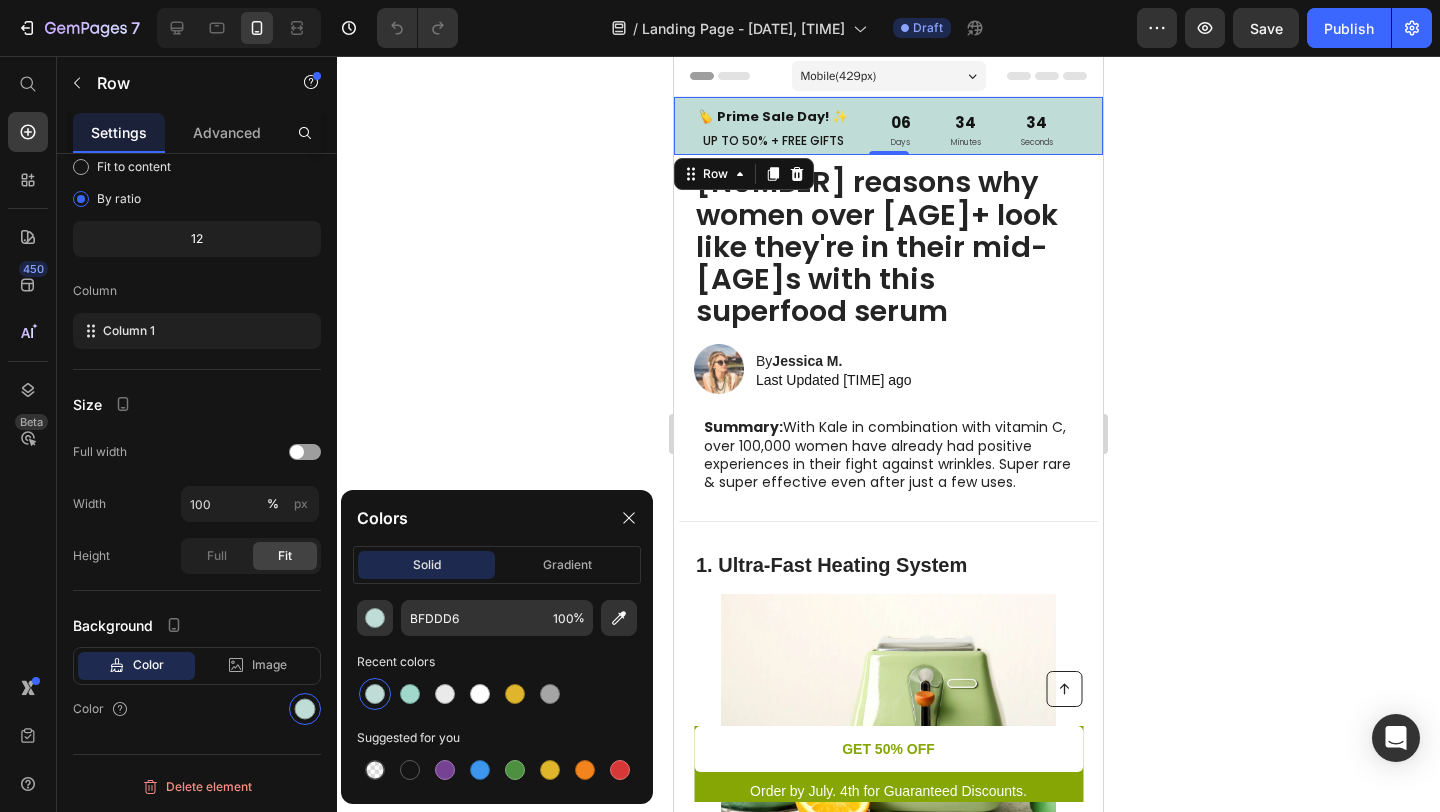 click on "Colors solid gradient BFDDD6 100 % Recent colors Suggested for you" 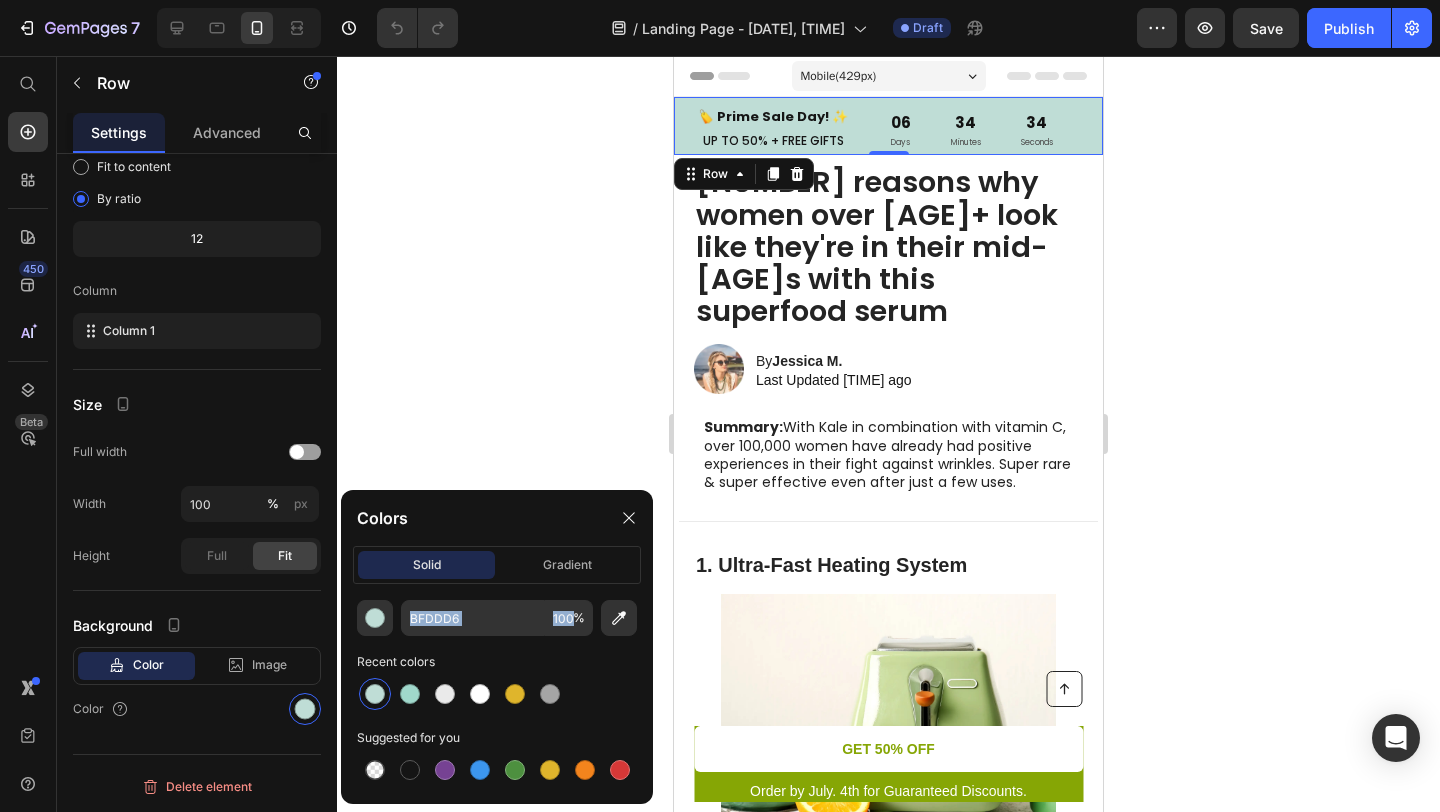 click on "Colors solid gradient BFDDD6 100 % Recent colors Suggested for you" 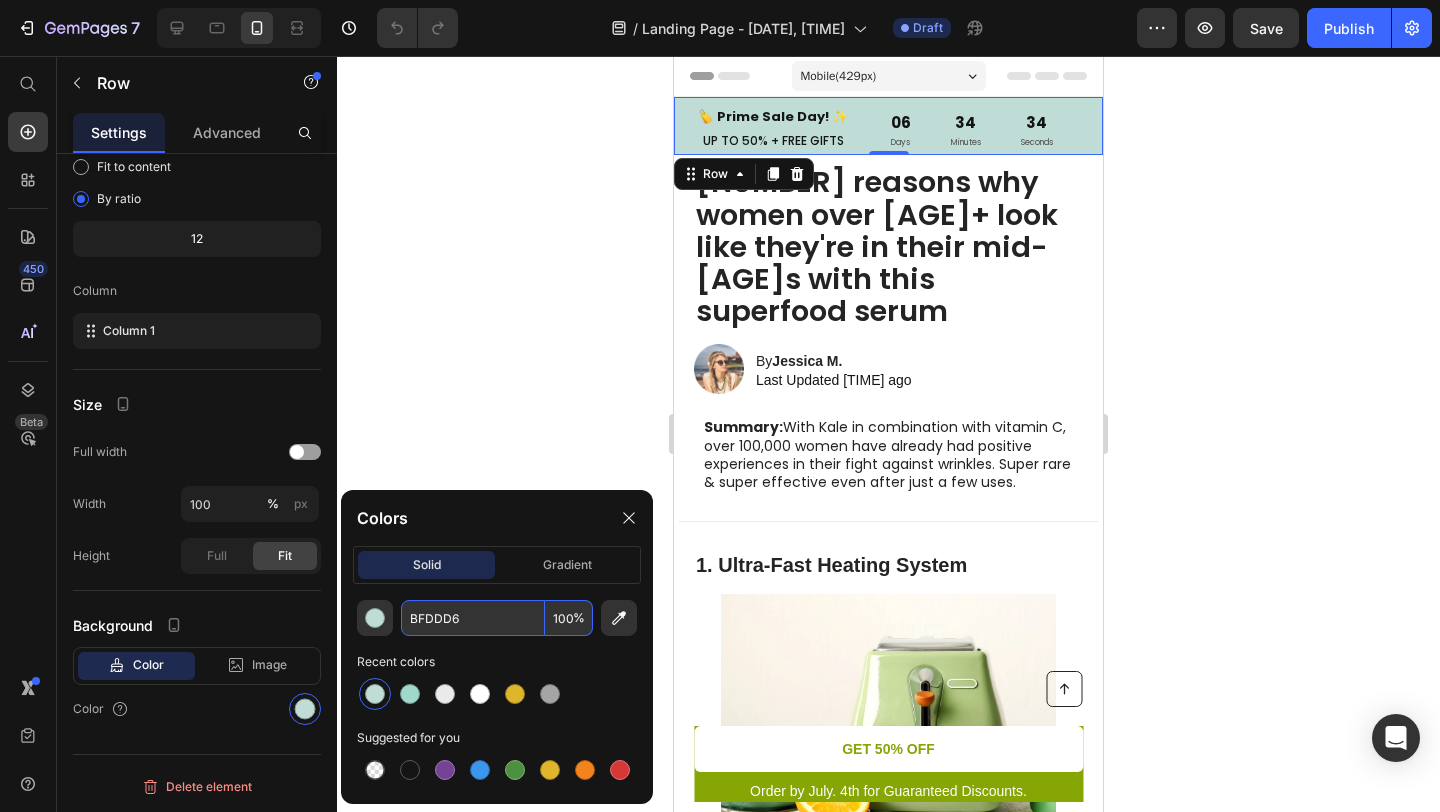 click on "BFDDD6" at bounding box center (473, 618) 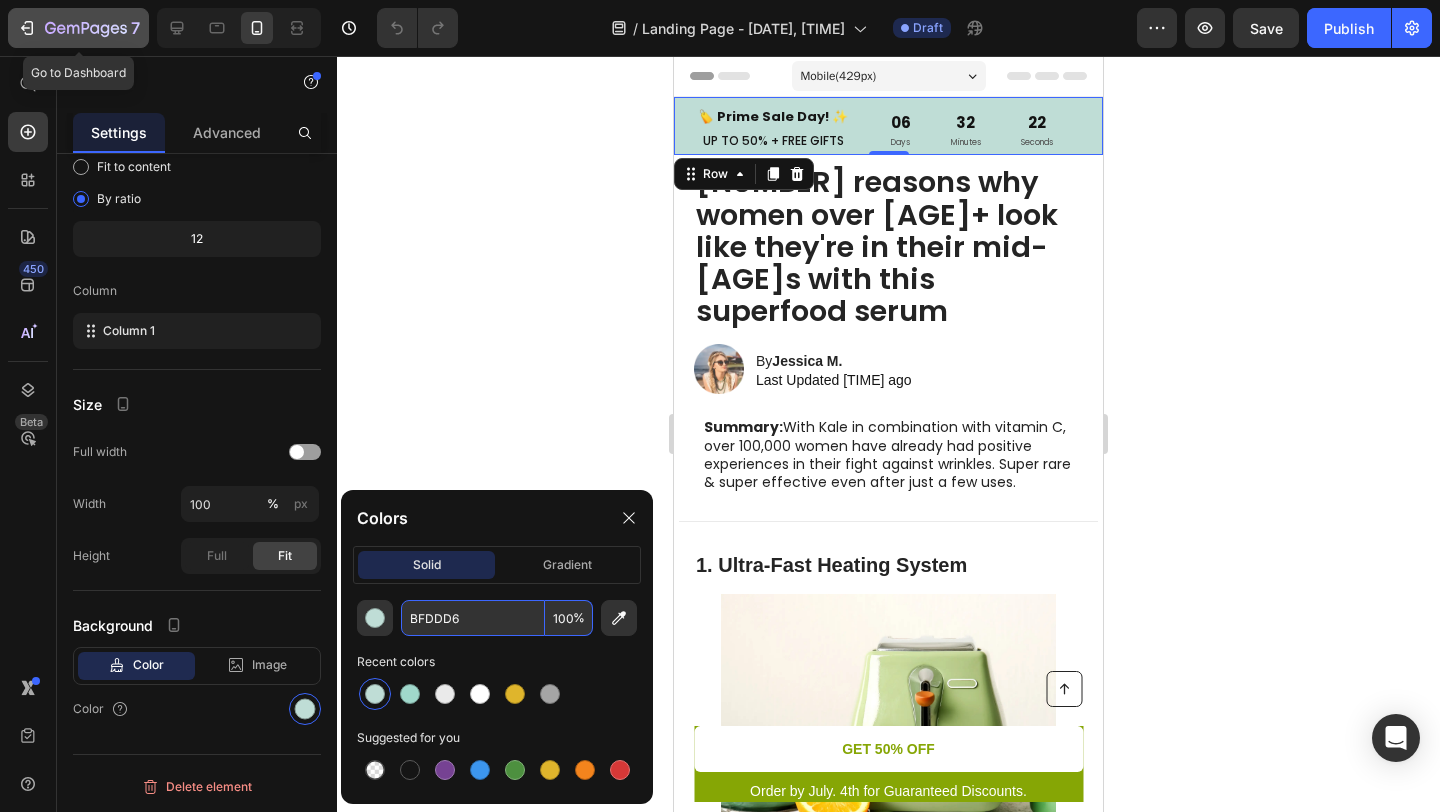 click 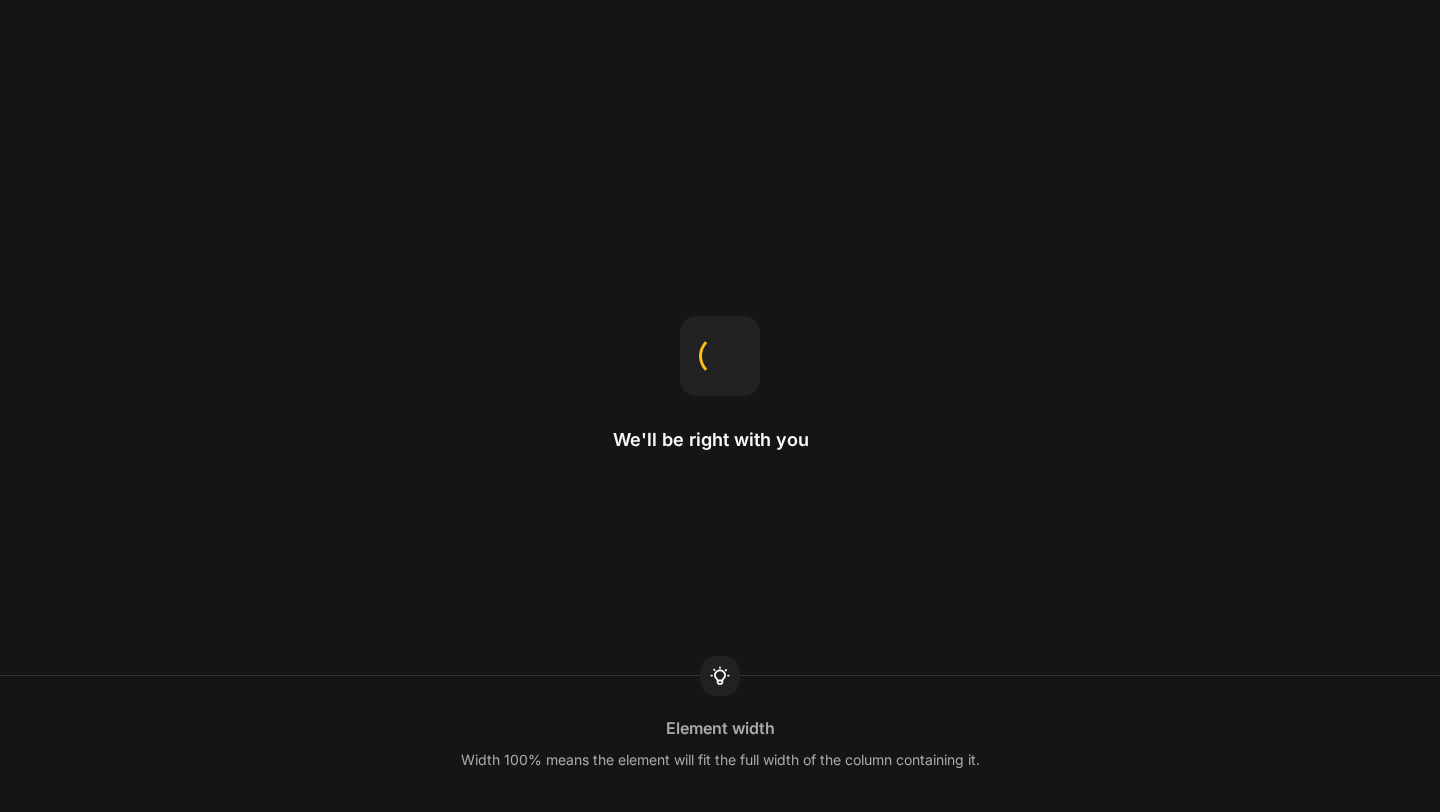 scroll, scrollTop: 0, scrollLeft: 0, axis: both 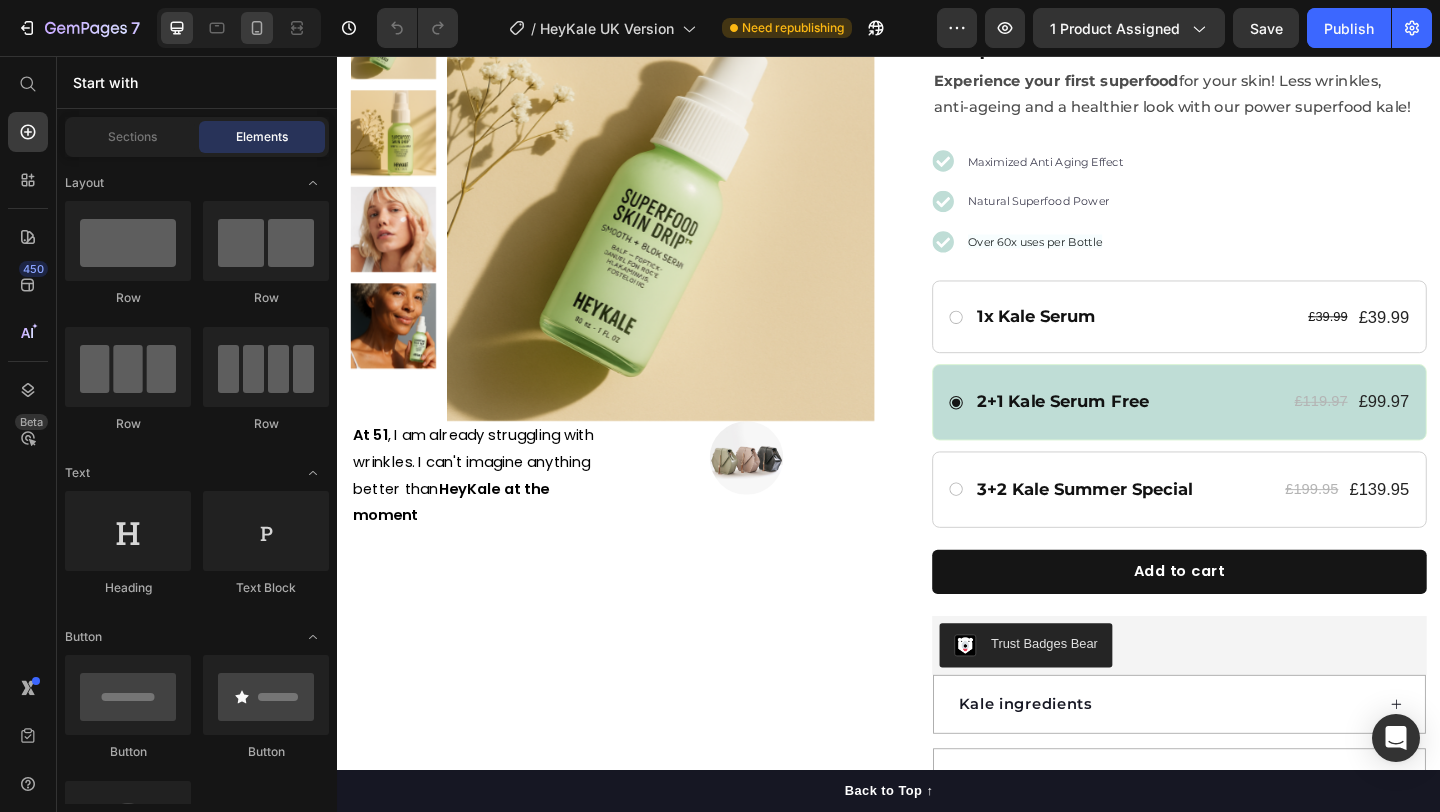 click 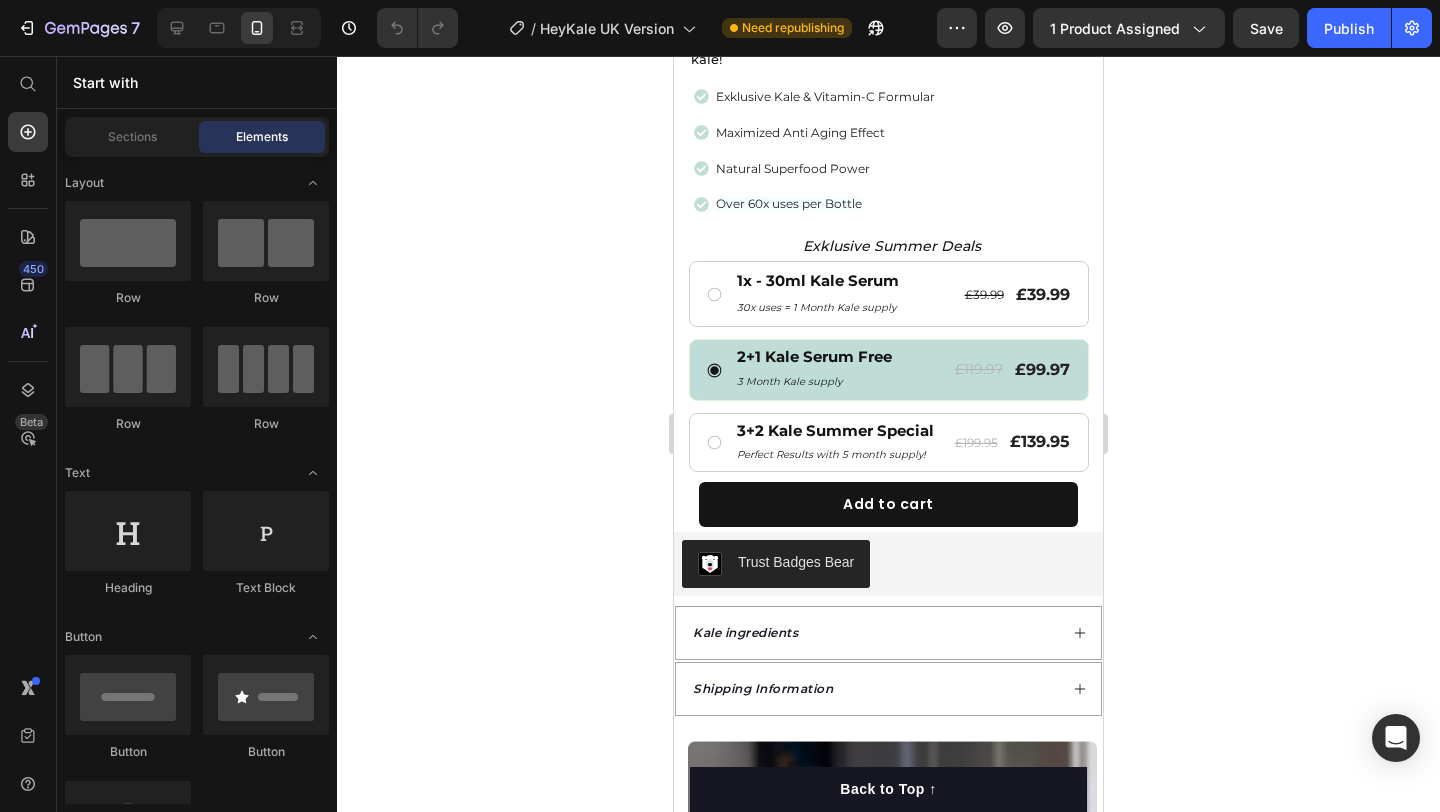 scroll, scrollTop: 684, scrollLeft: 0, axis: vertical 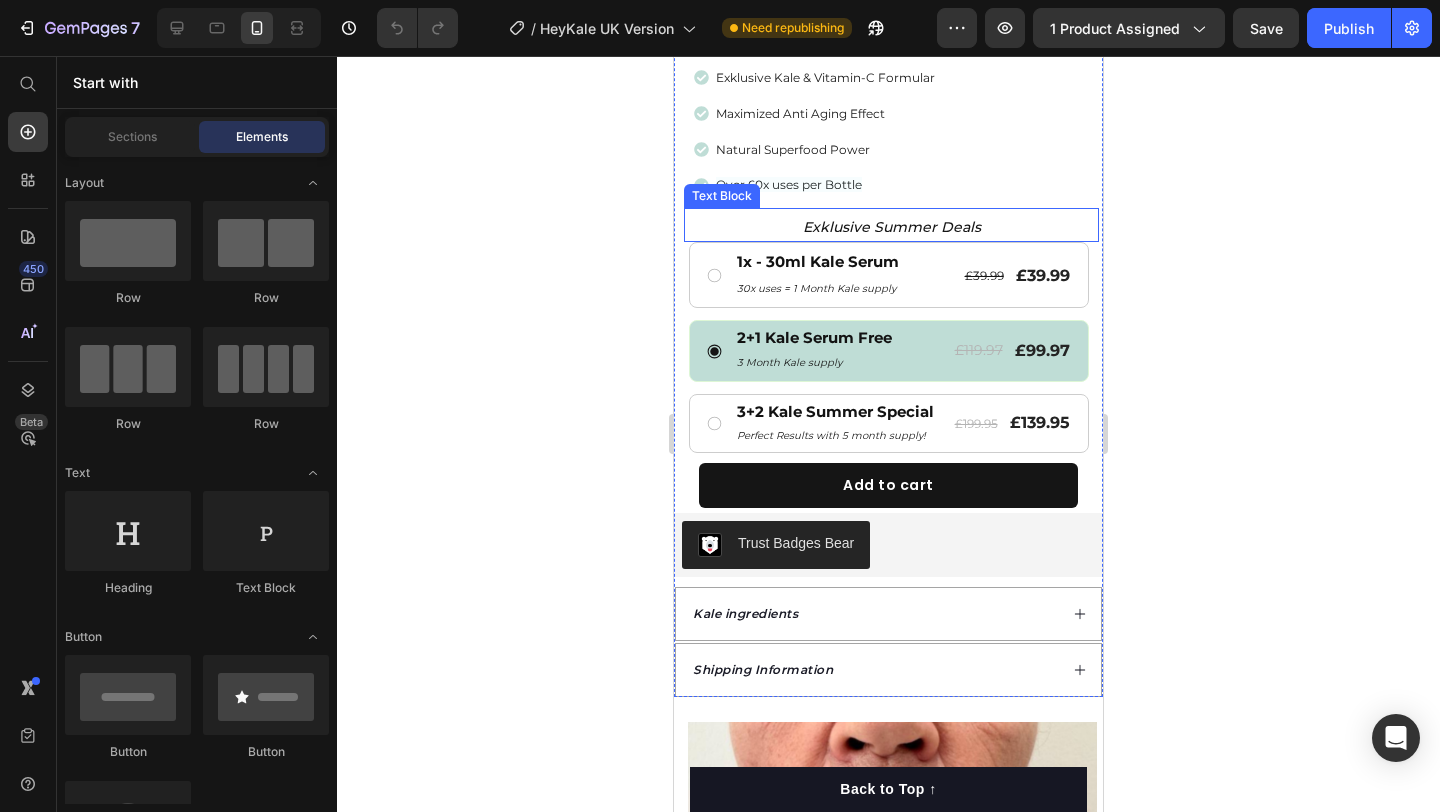 click on "Exklusive Summer Deals" at bounding box center [891, 227] 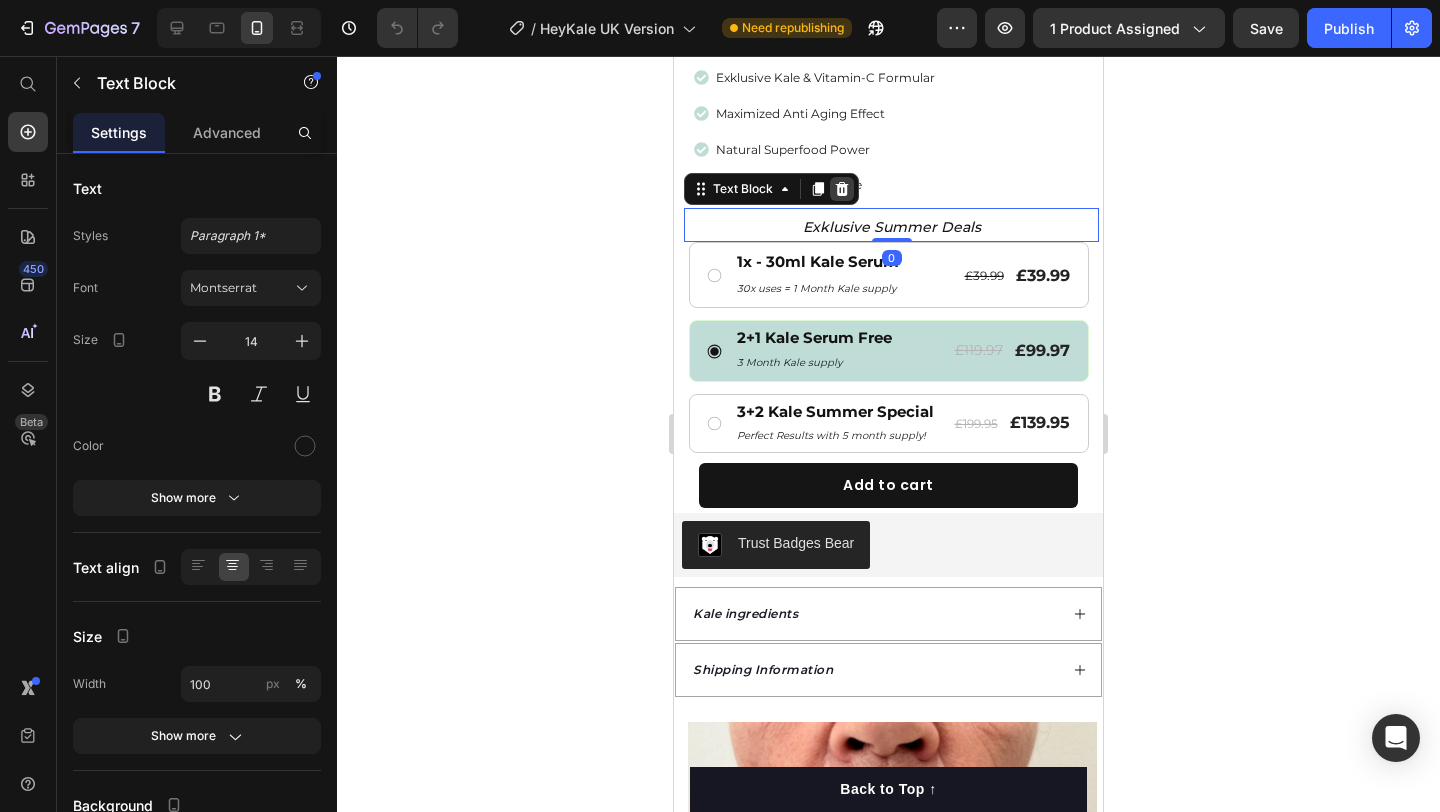 click 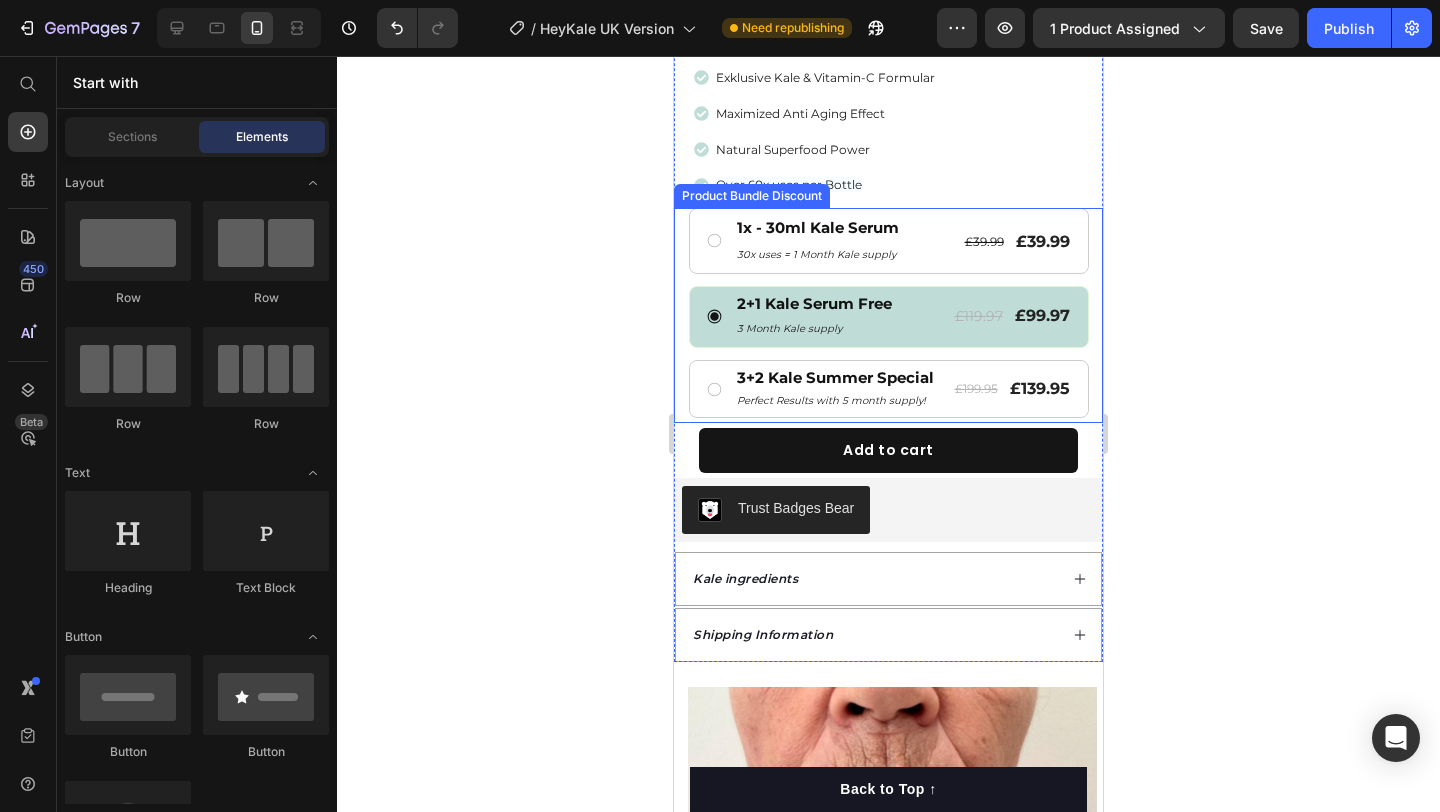 click on "1x - 30ml Kale Serum Text Block 30x uses = 1 Month Kale supply Text Block £39.99 Product Price £39.99 Product Price Row Row 2+1 Kale Serum Free  Text Block 3 Month Kale supply Text Block £119.97 Product Price £99.97 Product Price Row Row 3+2 Kale Summer Special   Text Block Perfect Results with 5 month supply! Text Block £199.95 Product Price £139.95 Product Price Row Row" at bounding box center [888, 313] 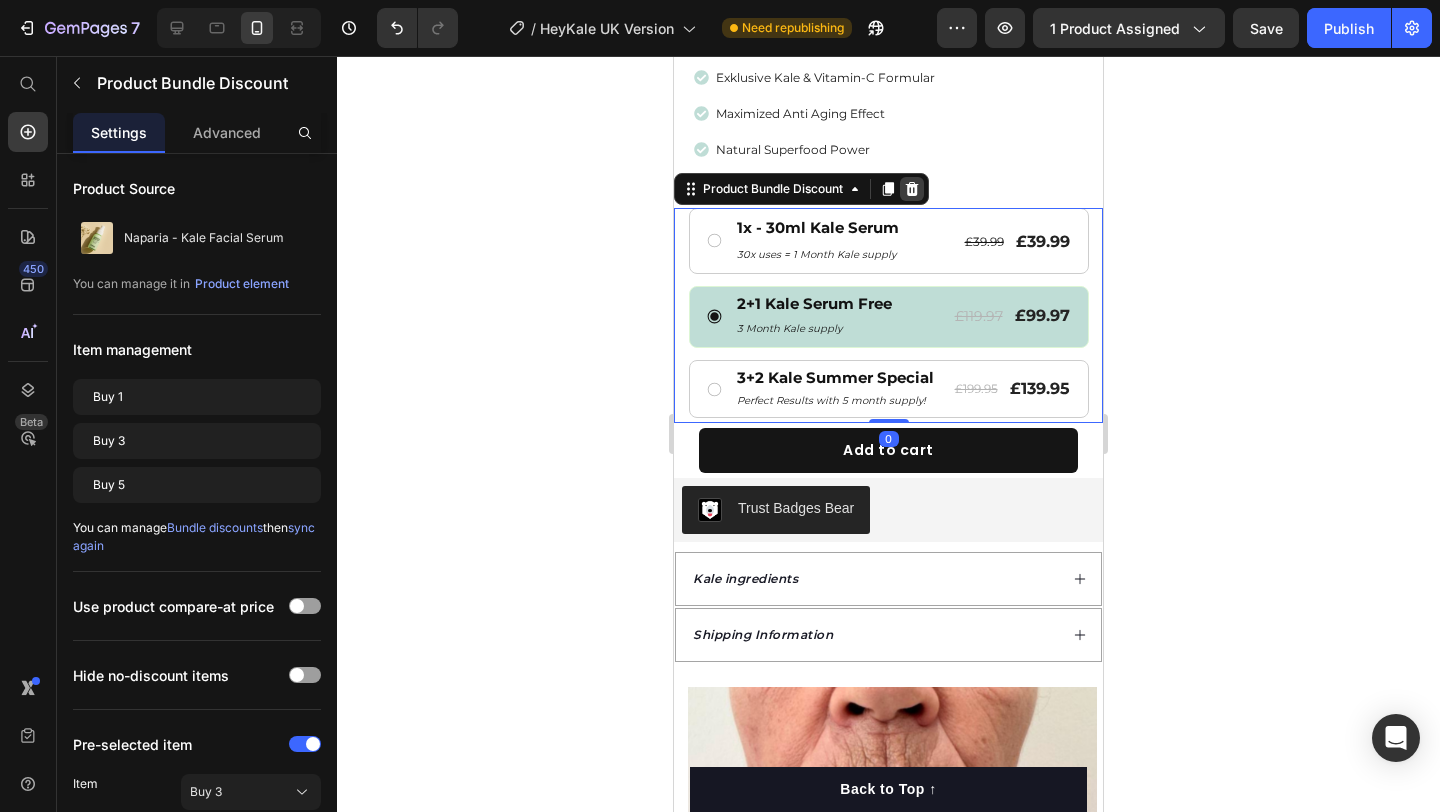 click 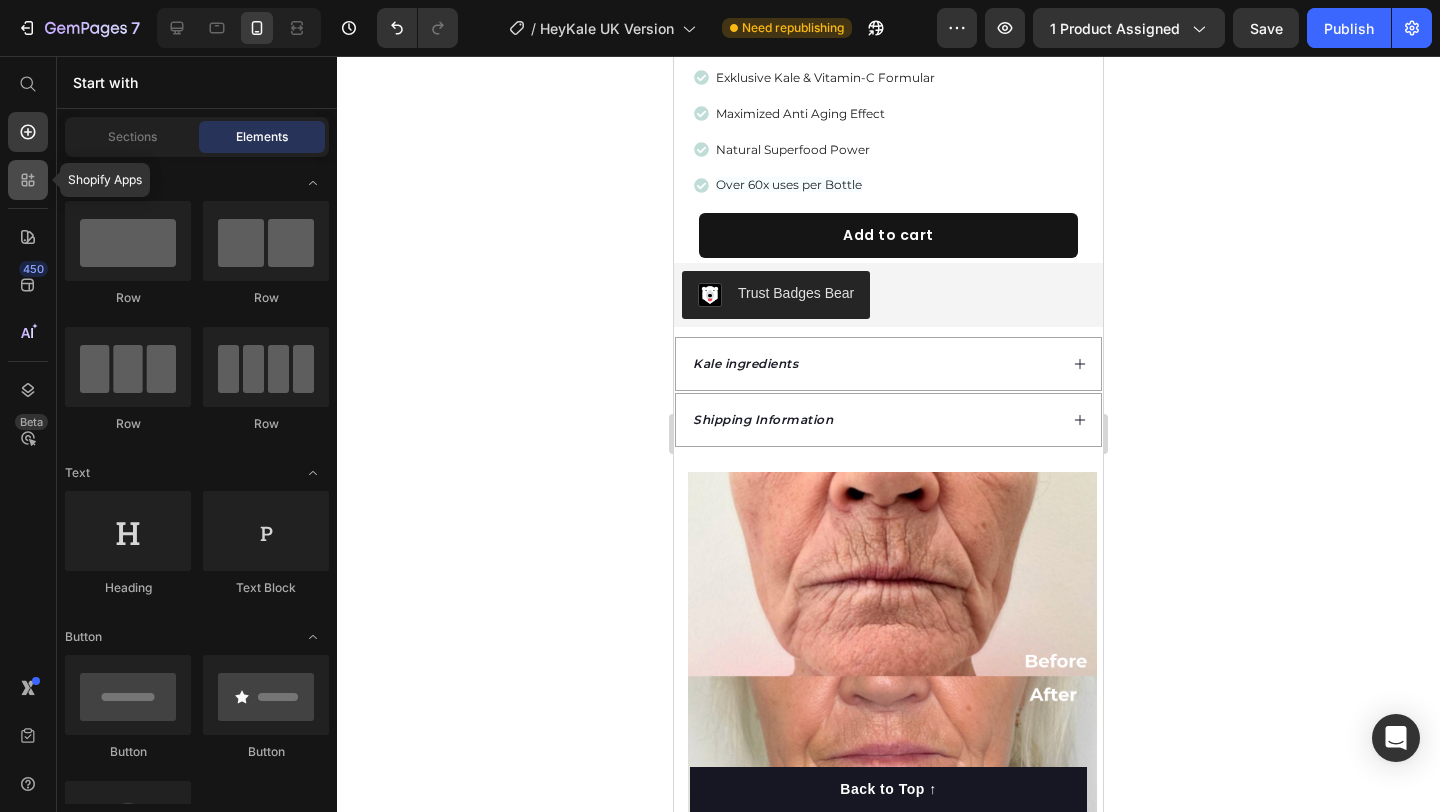 click 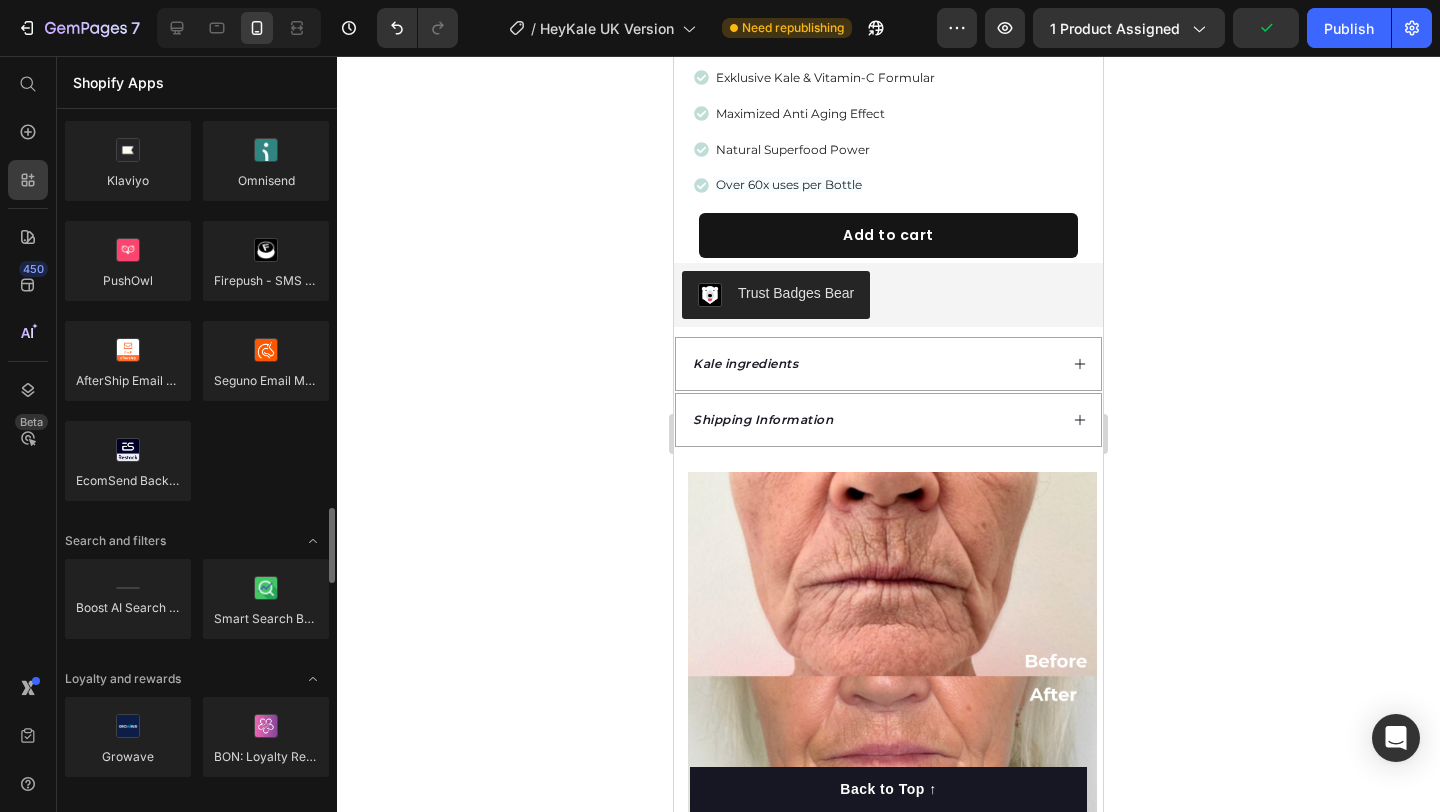 scroll, scrollTop: 3705, scrollLeft: 0, axis: vertical 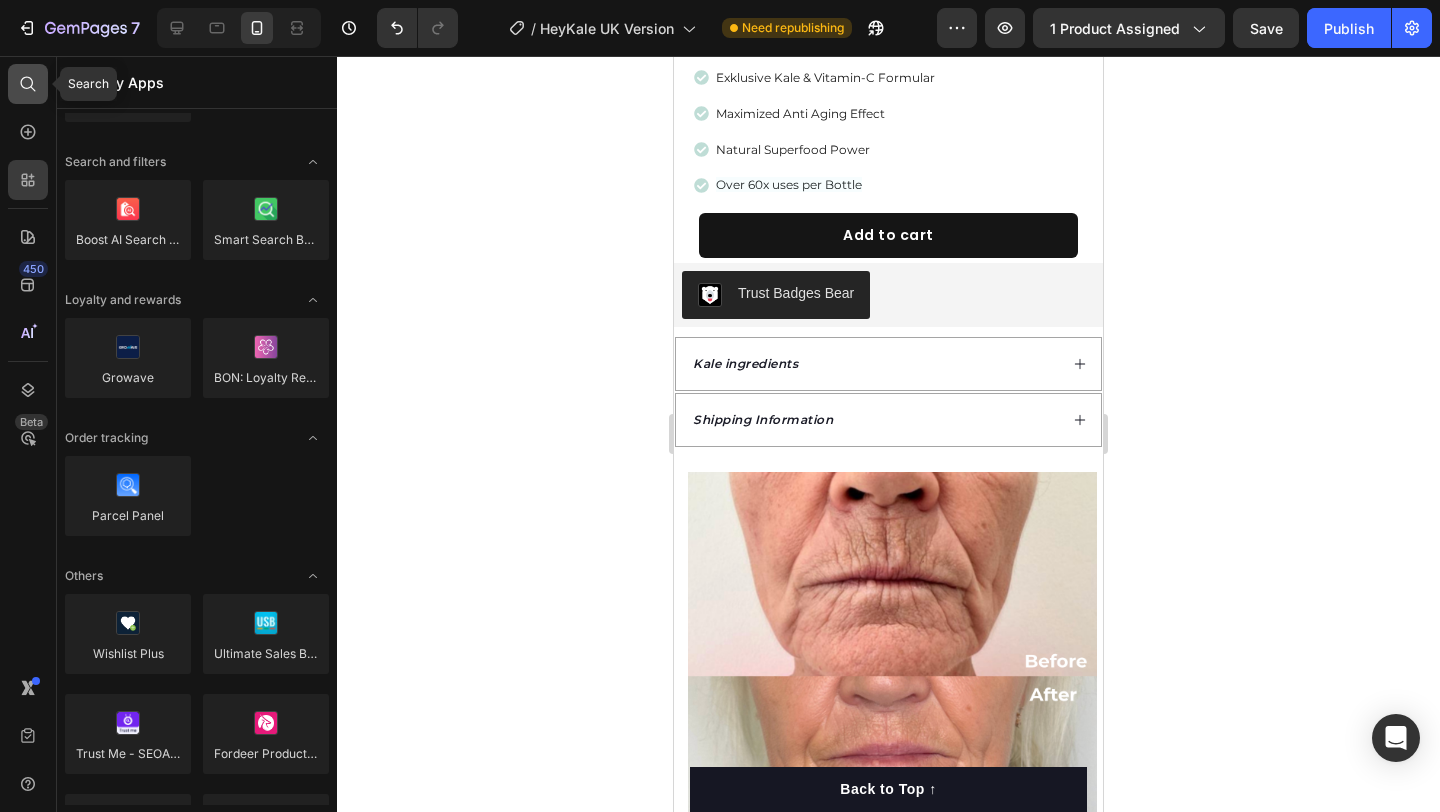 click 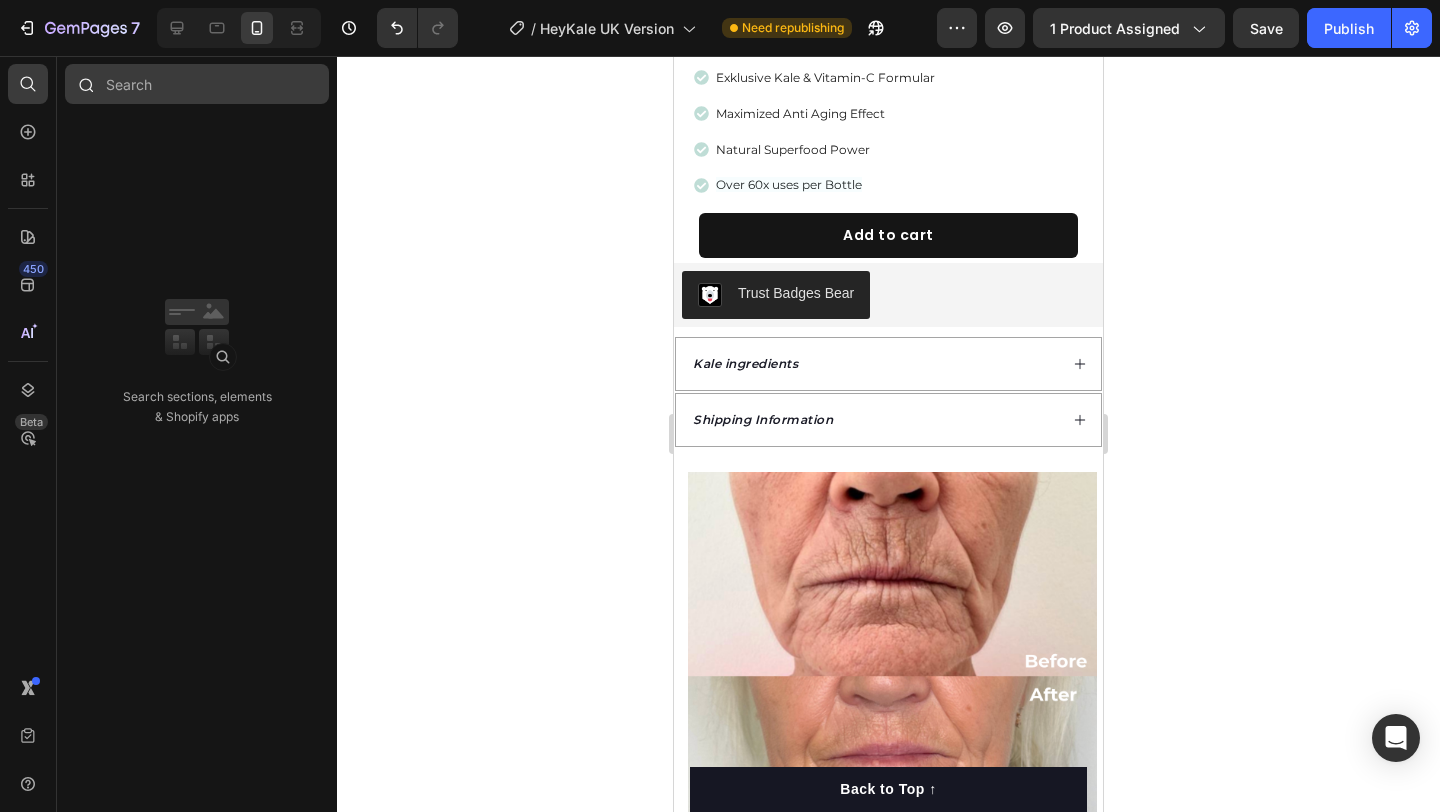 click at bounding box center [197, 84] 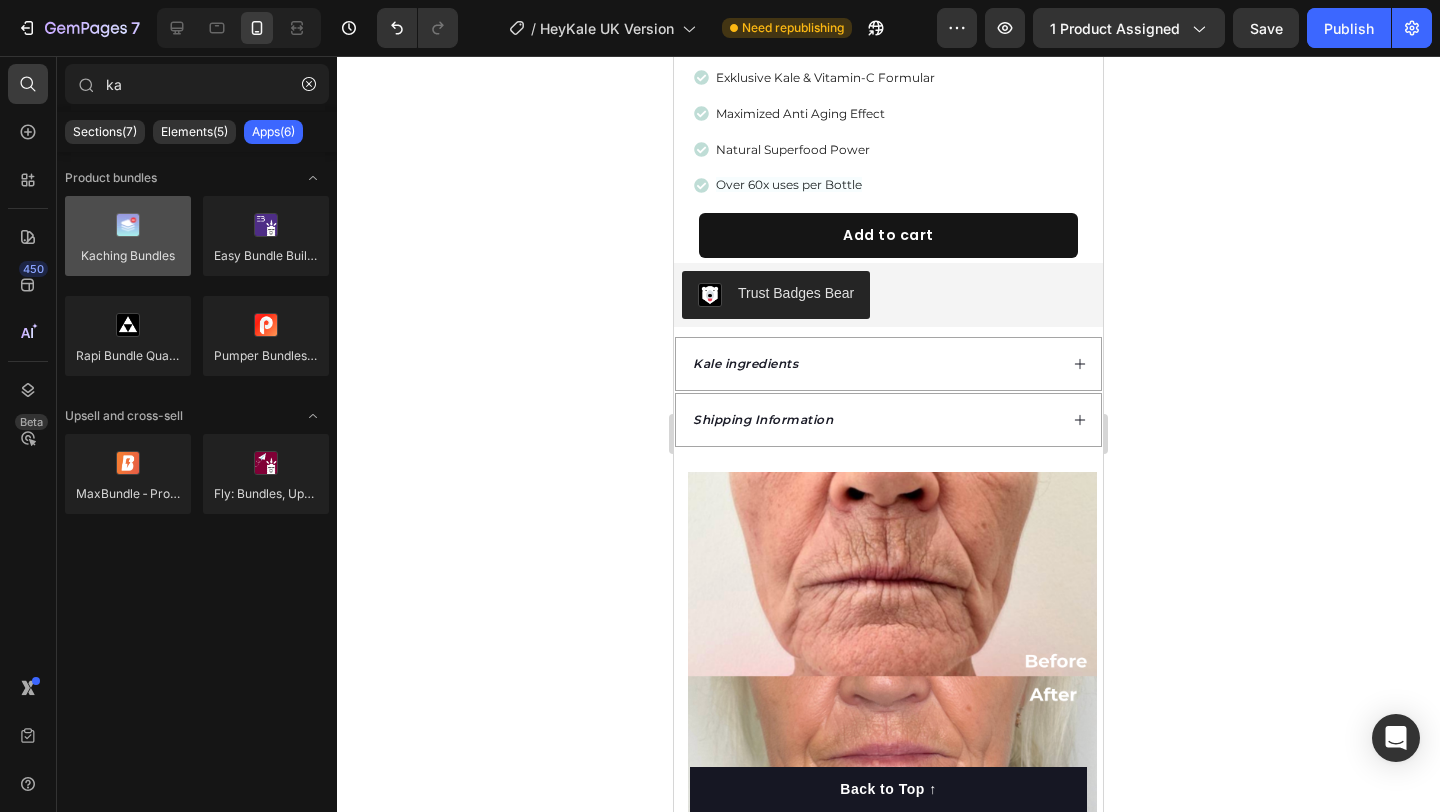 type on "ka" 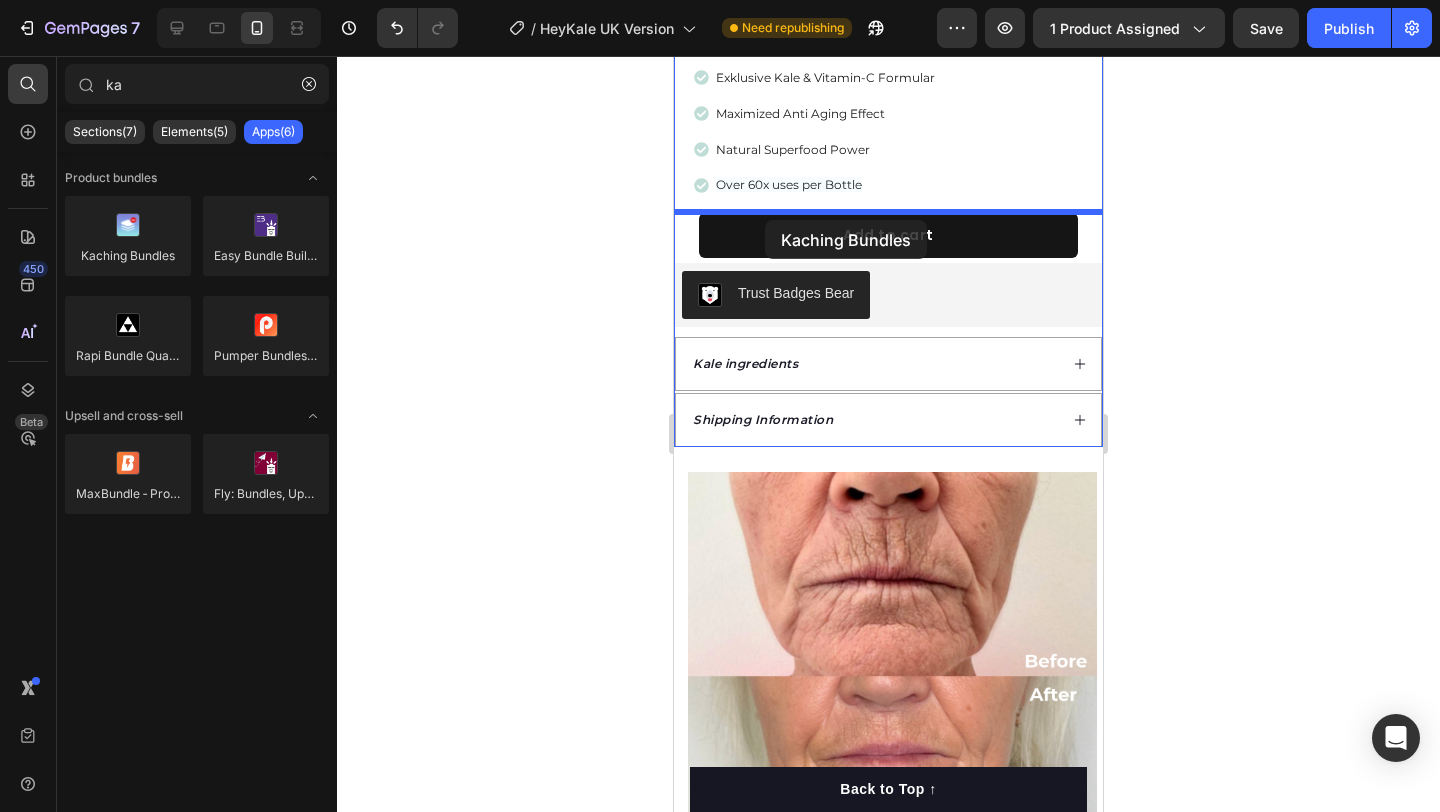 drag, startPoint x: 794, startPoint y: 306, endPoint x: 765, endPoint y: 220, distance: 90.75792 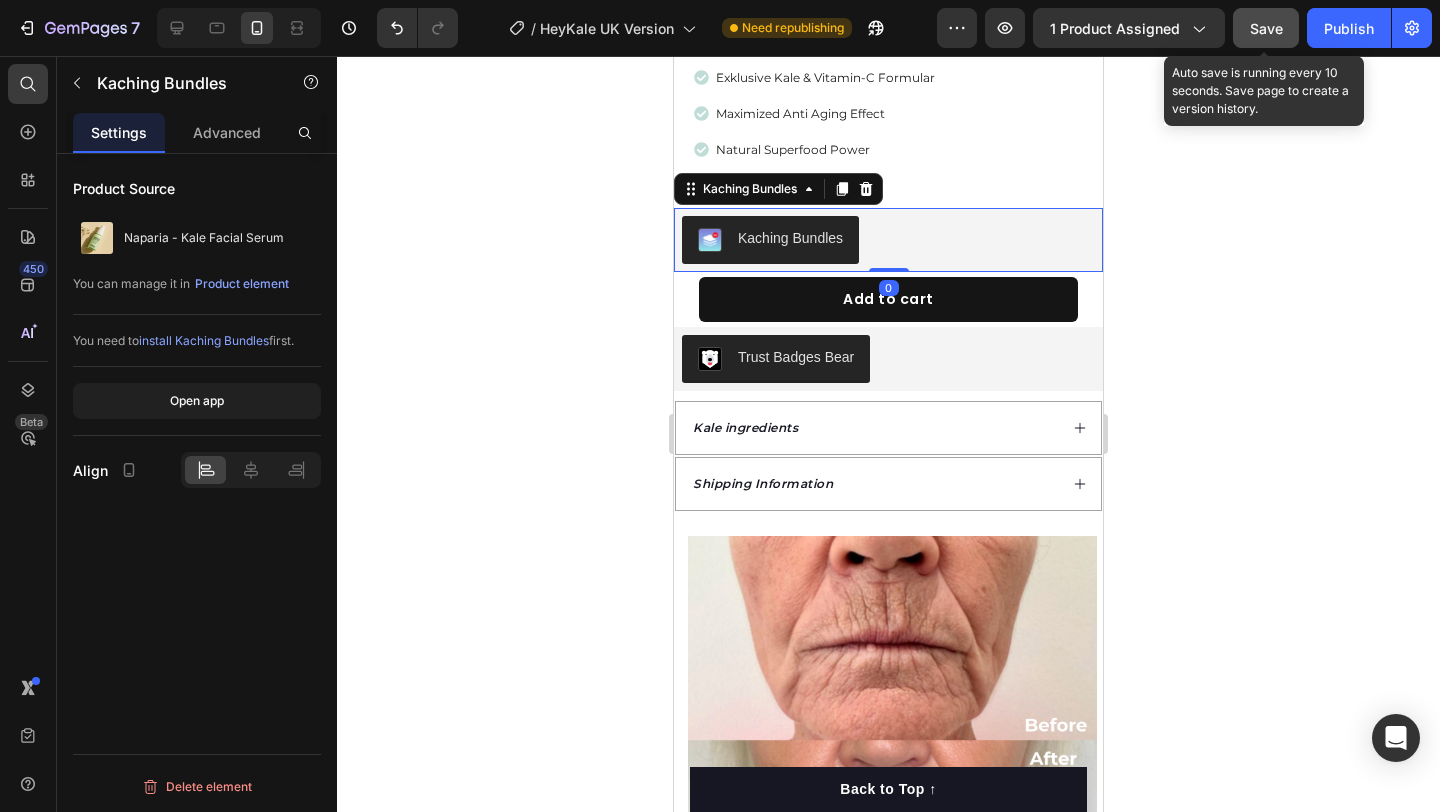 click on "Save" at bounding box center [1266, 28] 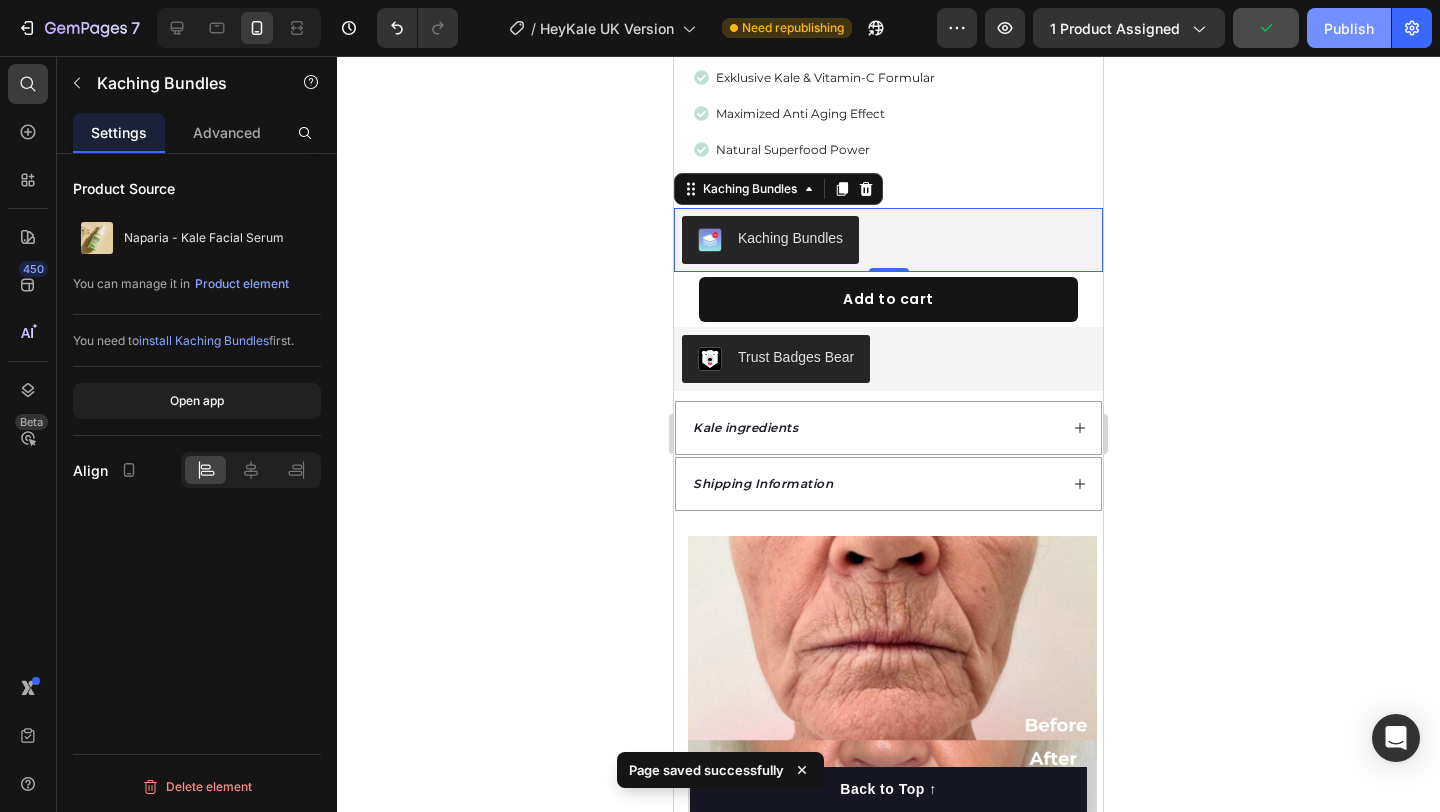 click on "Publish" at bounding box center (1349, 28) 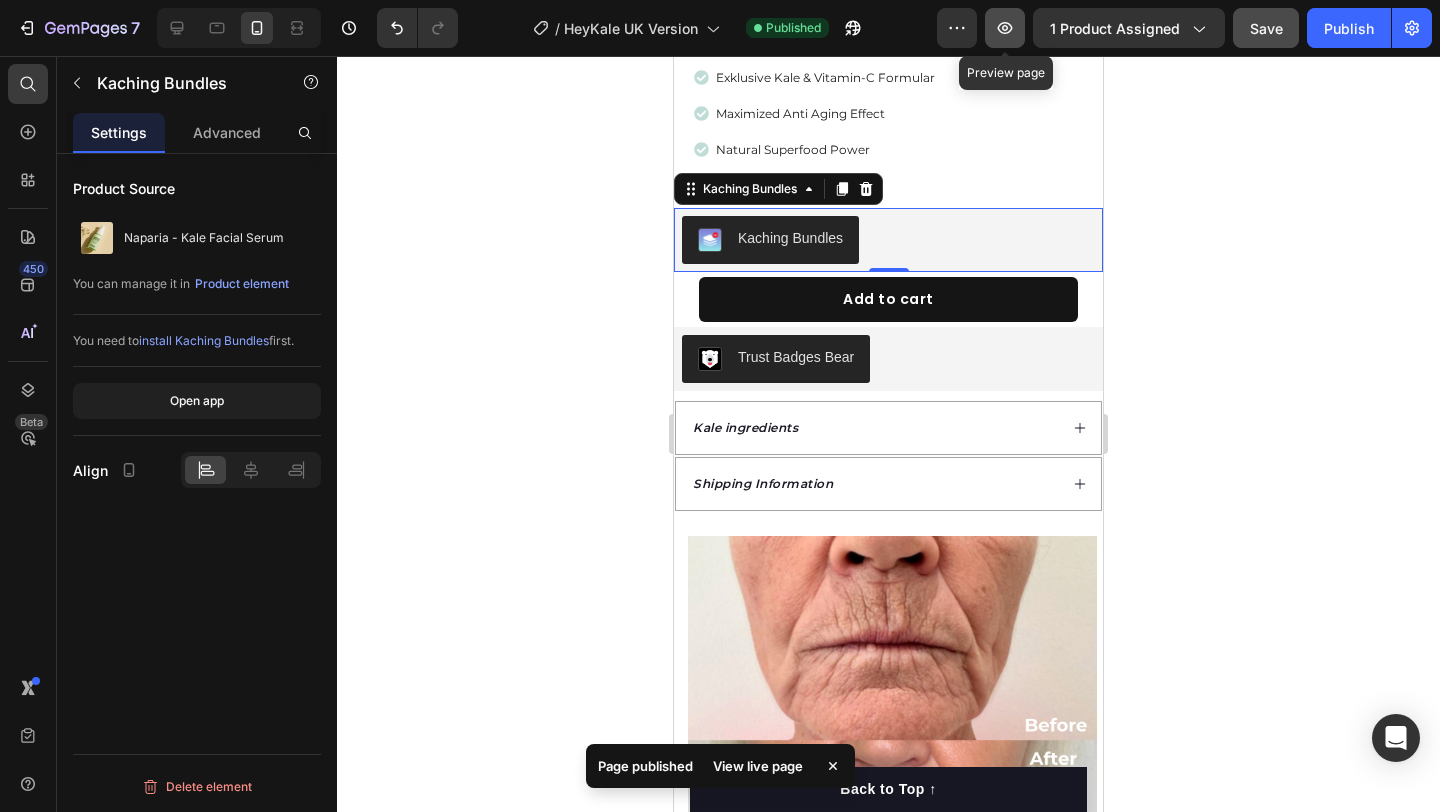 click 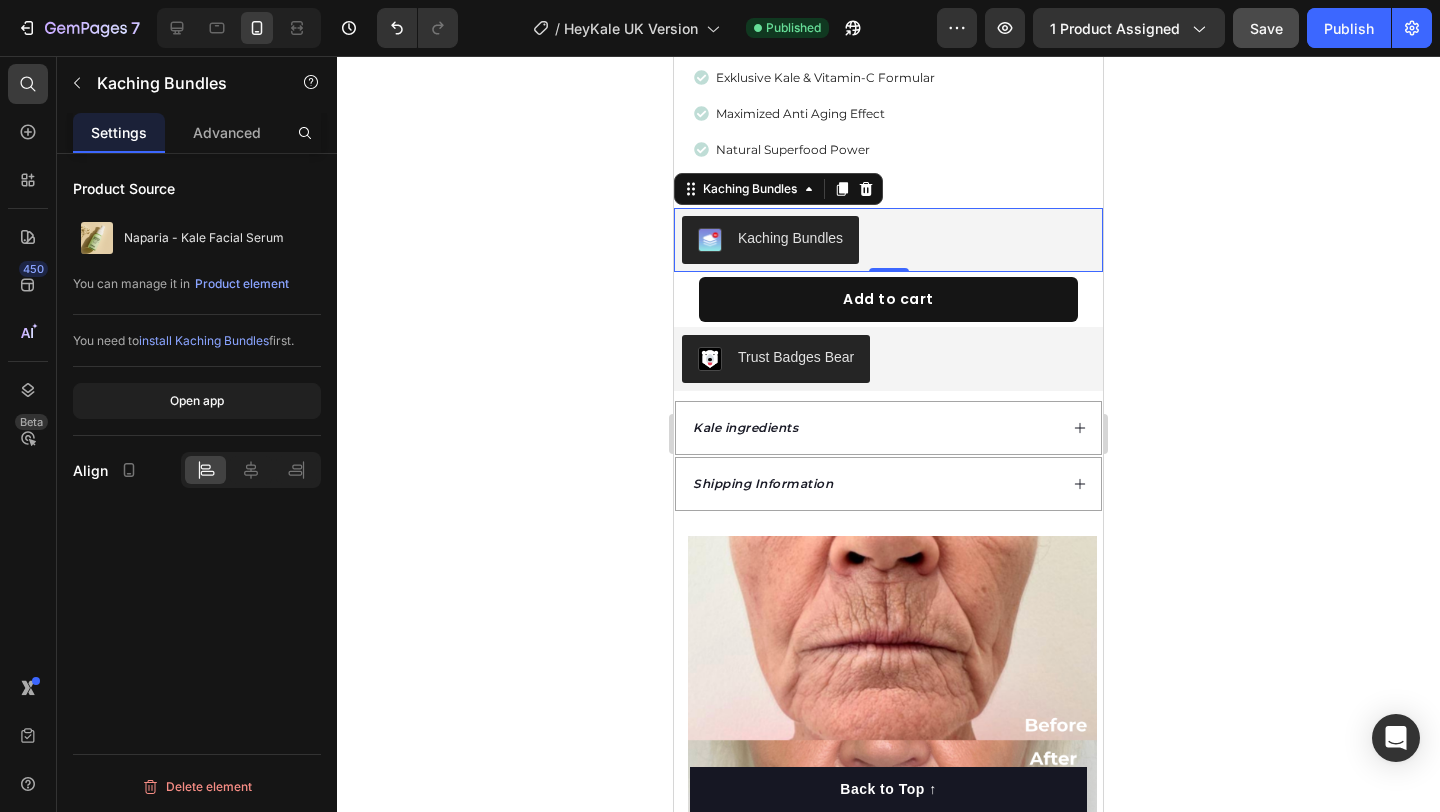 click on "Kaching Bundles" at bounding box center [790, 238] 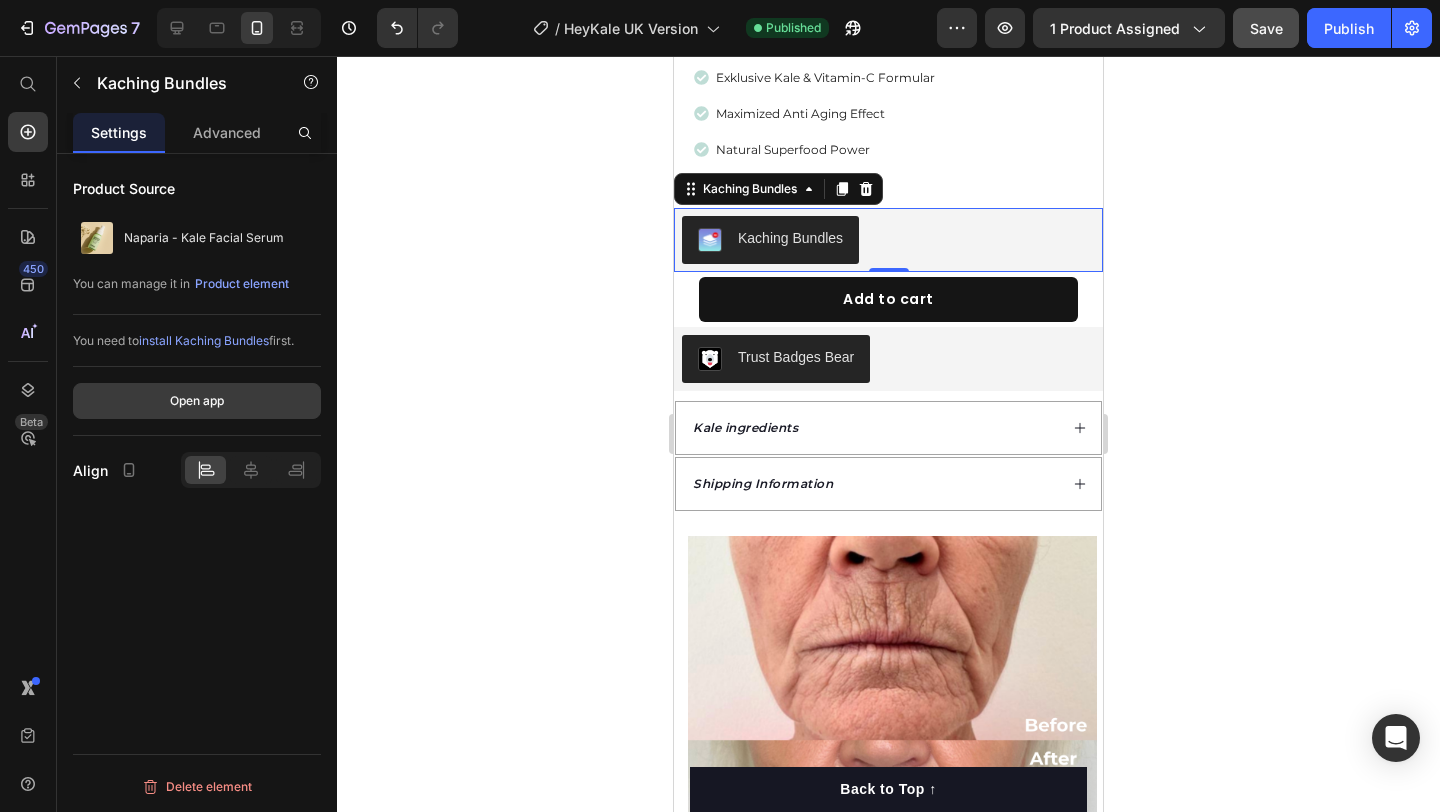 click on "Open app" at bounding box center (197, 401) 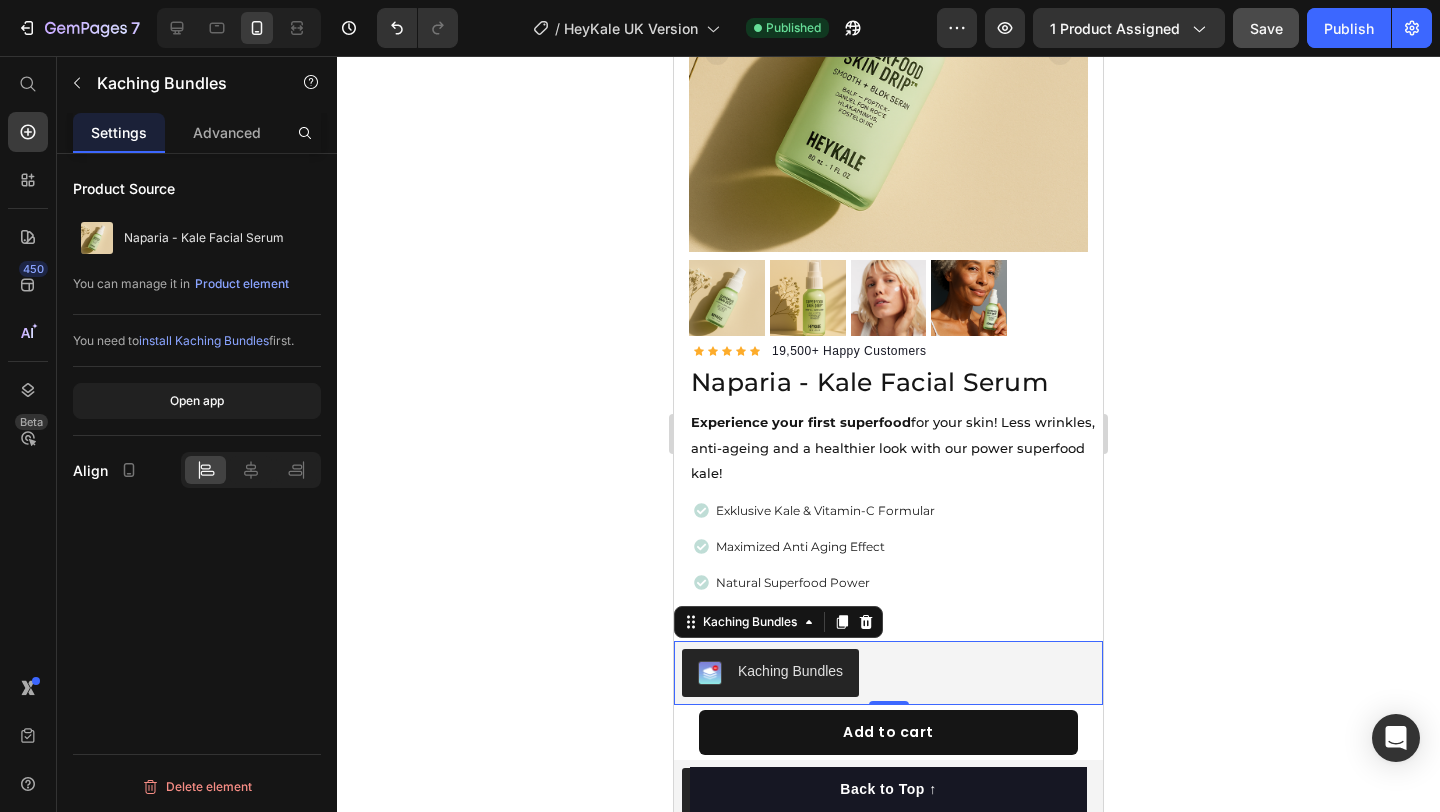 scroll, scrollTop: 130, scrollLeft: 0, axis: vertical 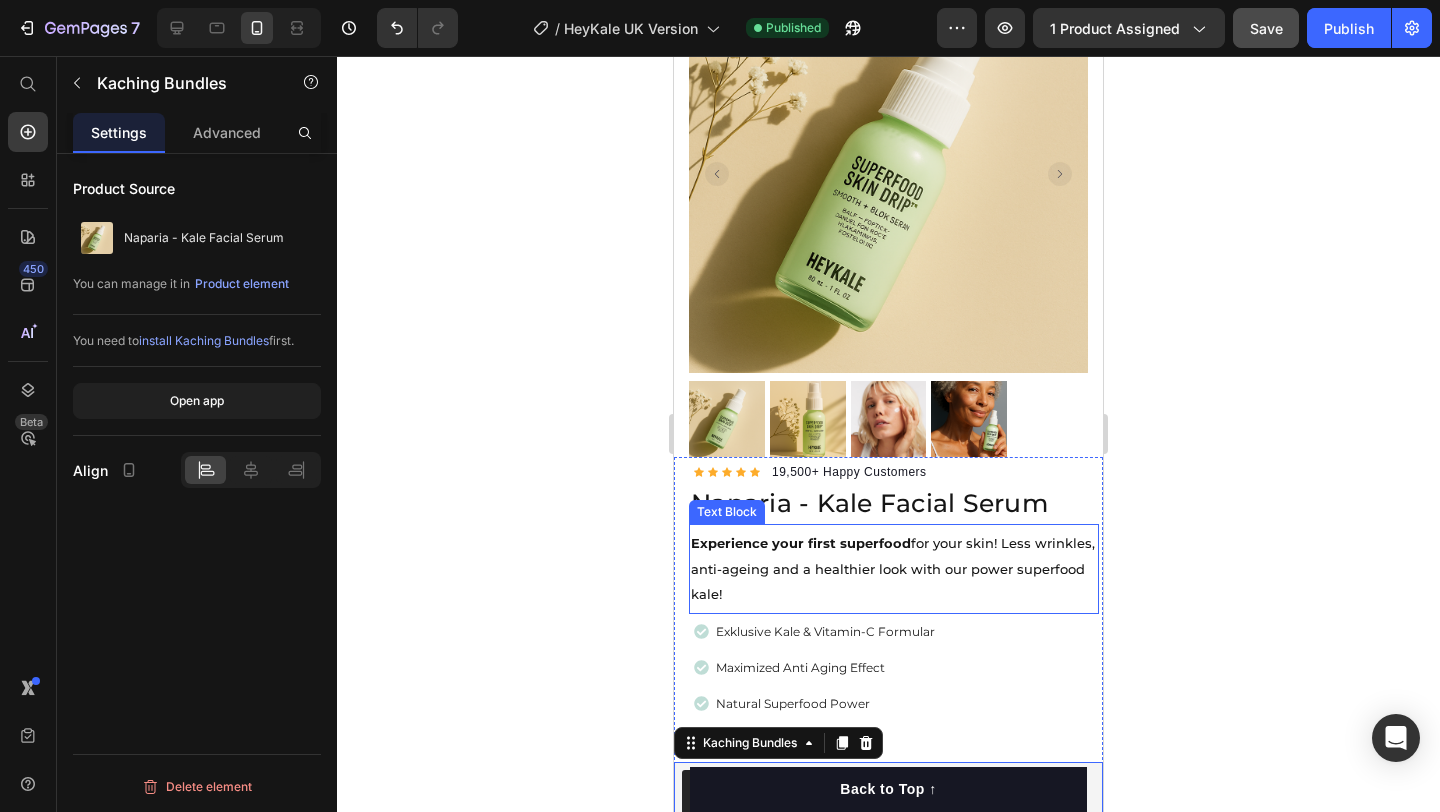 click on "Experience your first superfood  for your skin! Less wrinkles,  anti-ageing and a healthier look with our power superfood kale!" at bounding box center [894, 569] 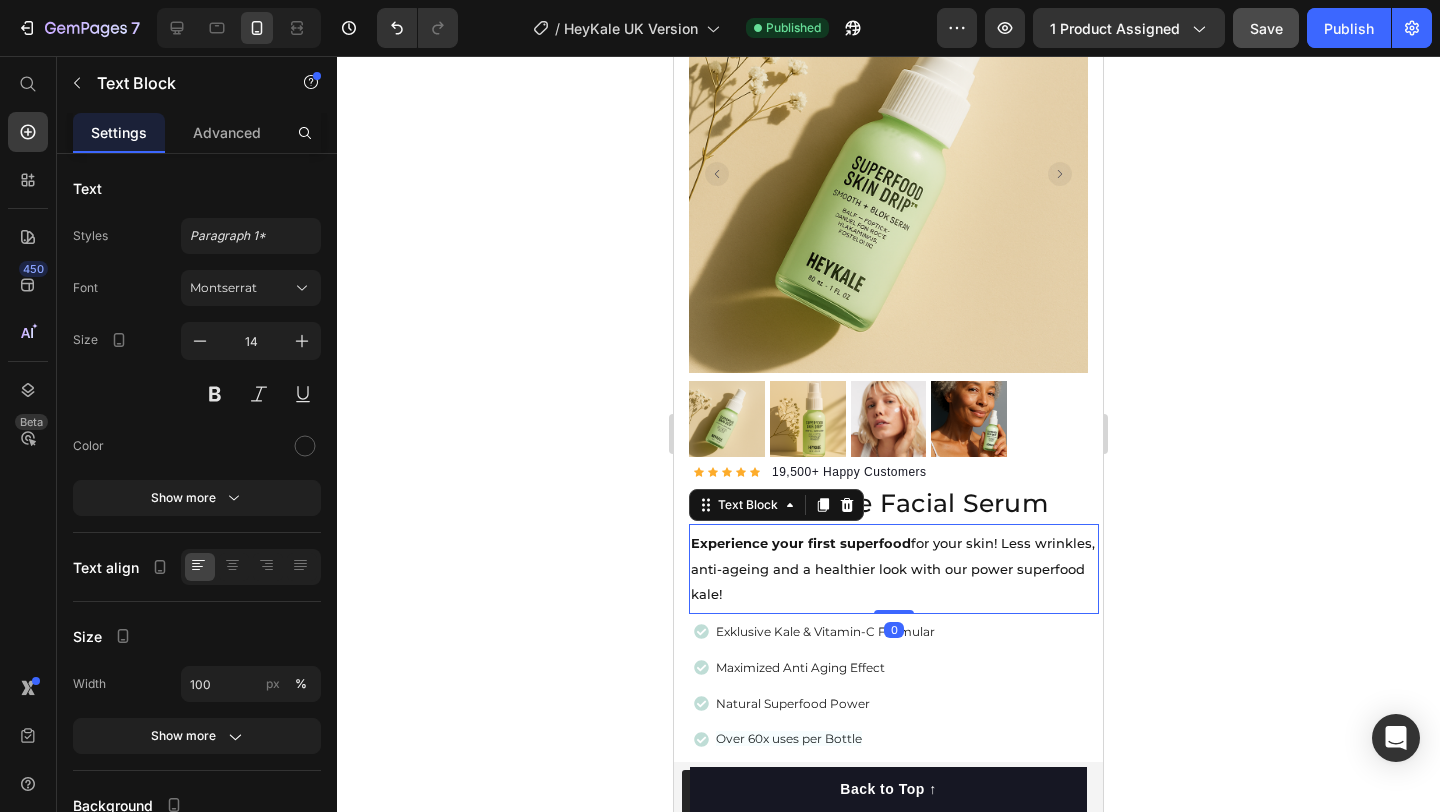 click on "Experience your first superfood  for your skin! Less wrinkles,  anti-ageing and a healthier look with our power superfood kale!" at bounding box center (894, 569) 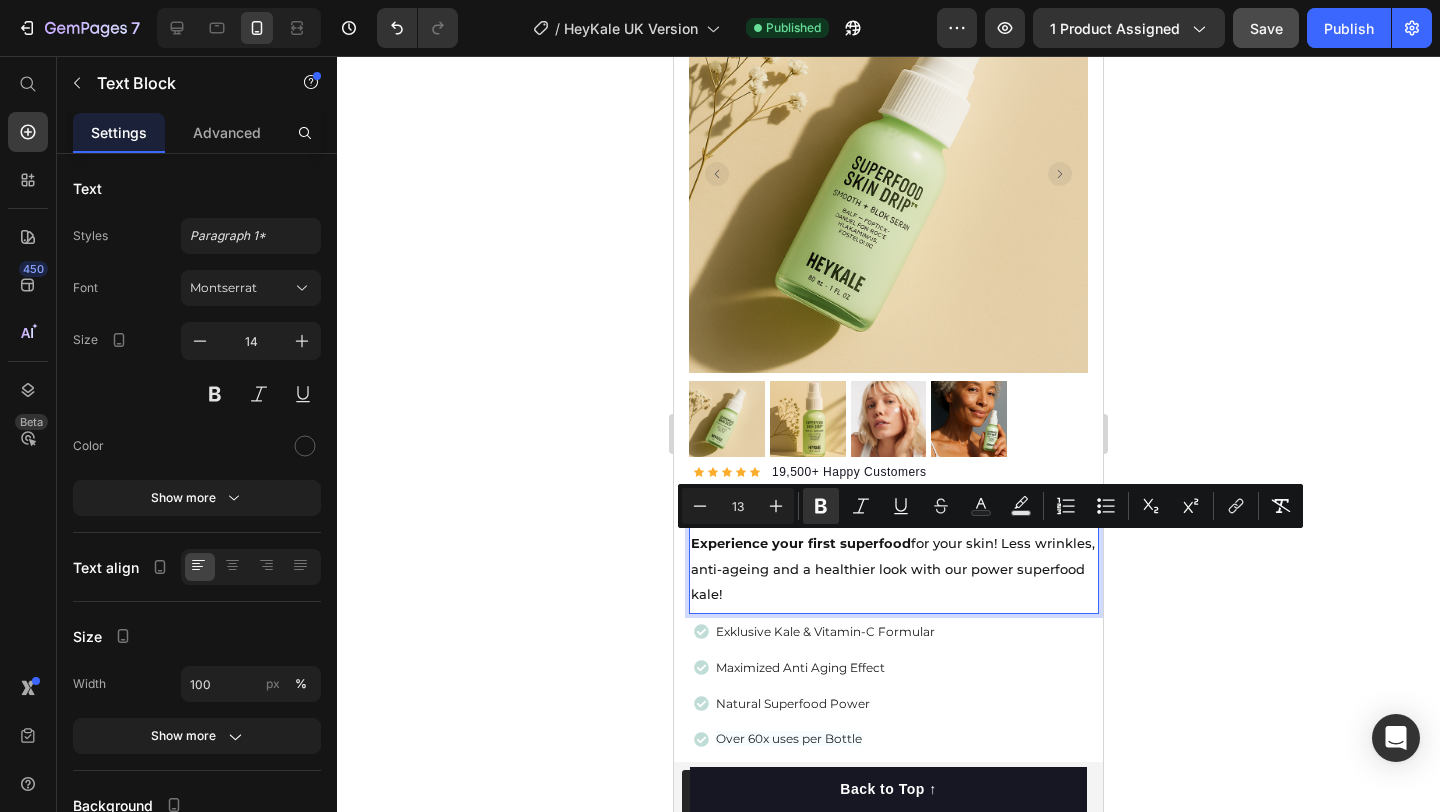 click on "Experience your first superfood  for your skin! Less wrinkles,  anti-ageing and a healthier look with our power superfood kale!" at bounding box center [894, 569] 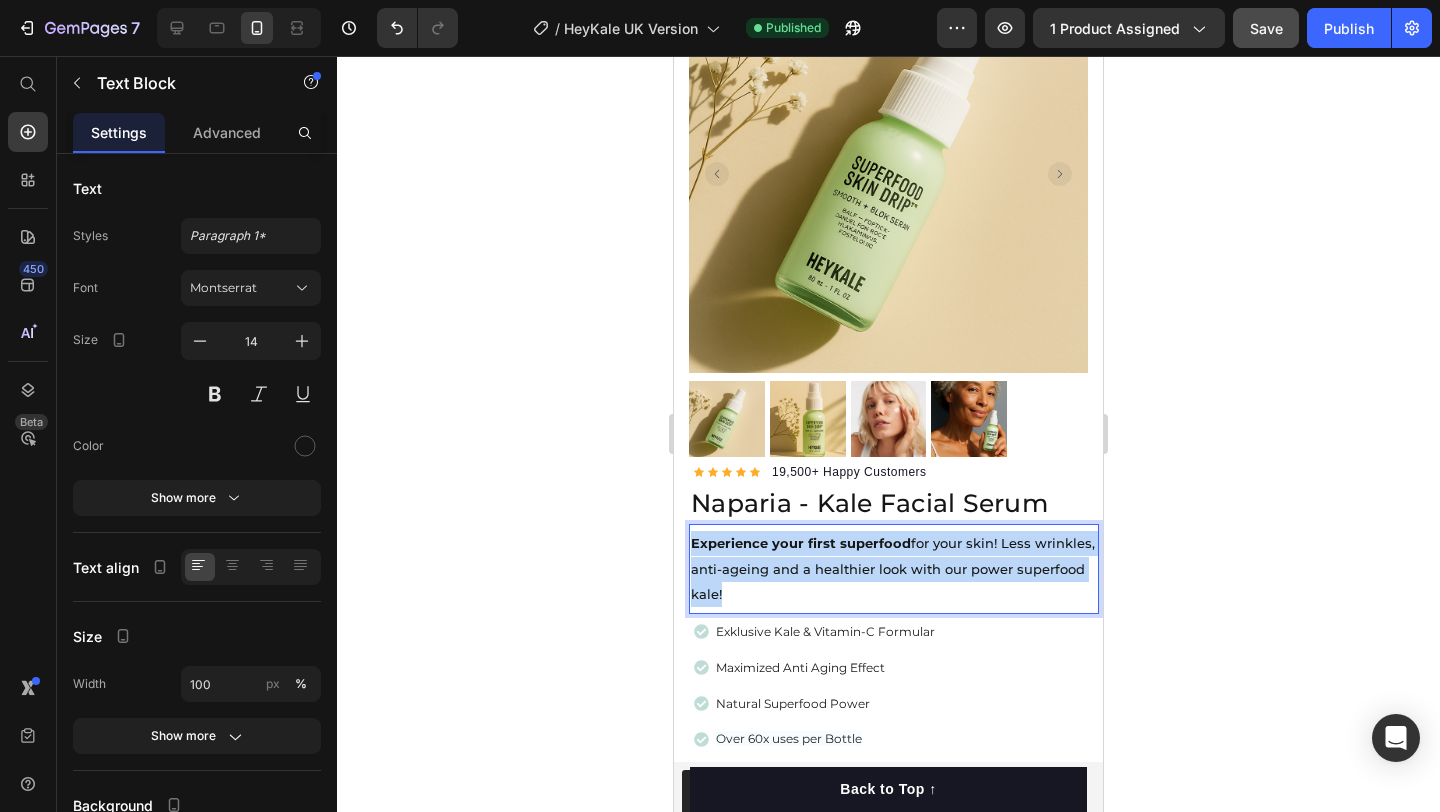 drag, startPoint x: 740, startPoint y: 590, endPoint x: 687, endPoint y: 538, distance: 74.24958 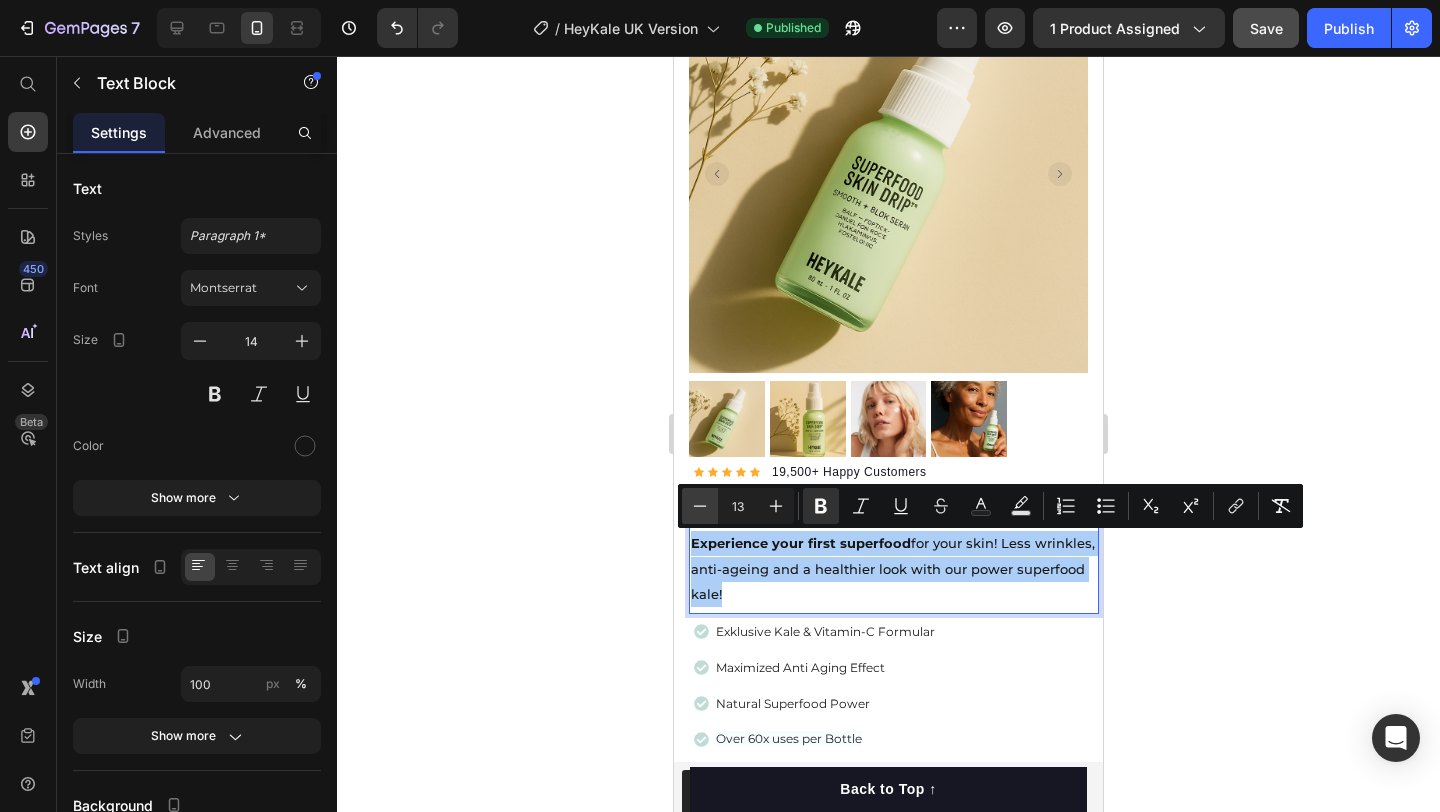 click 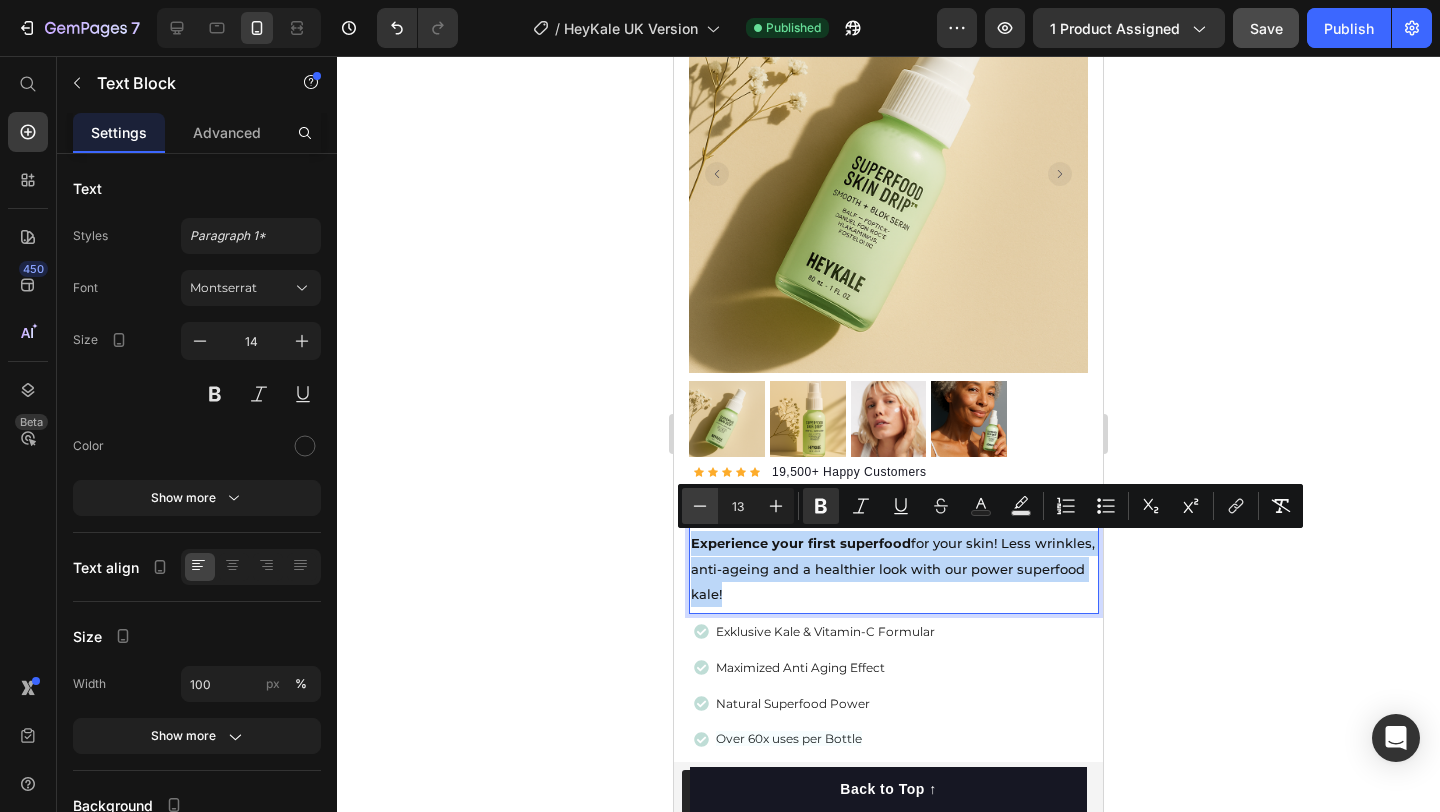 type on "12" 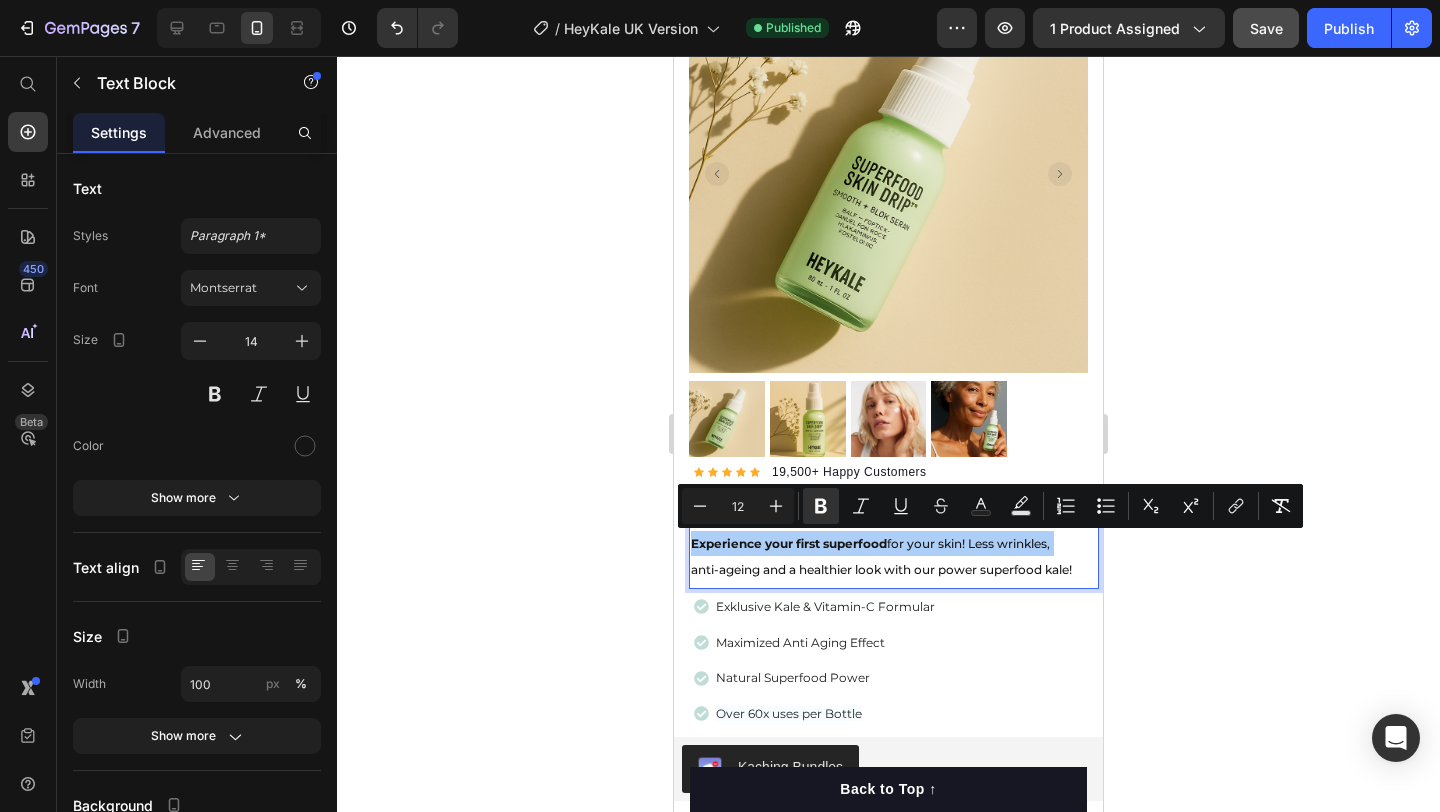 click 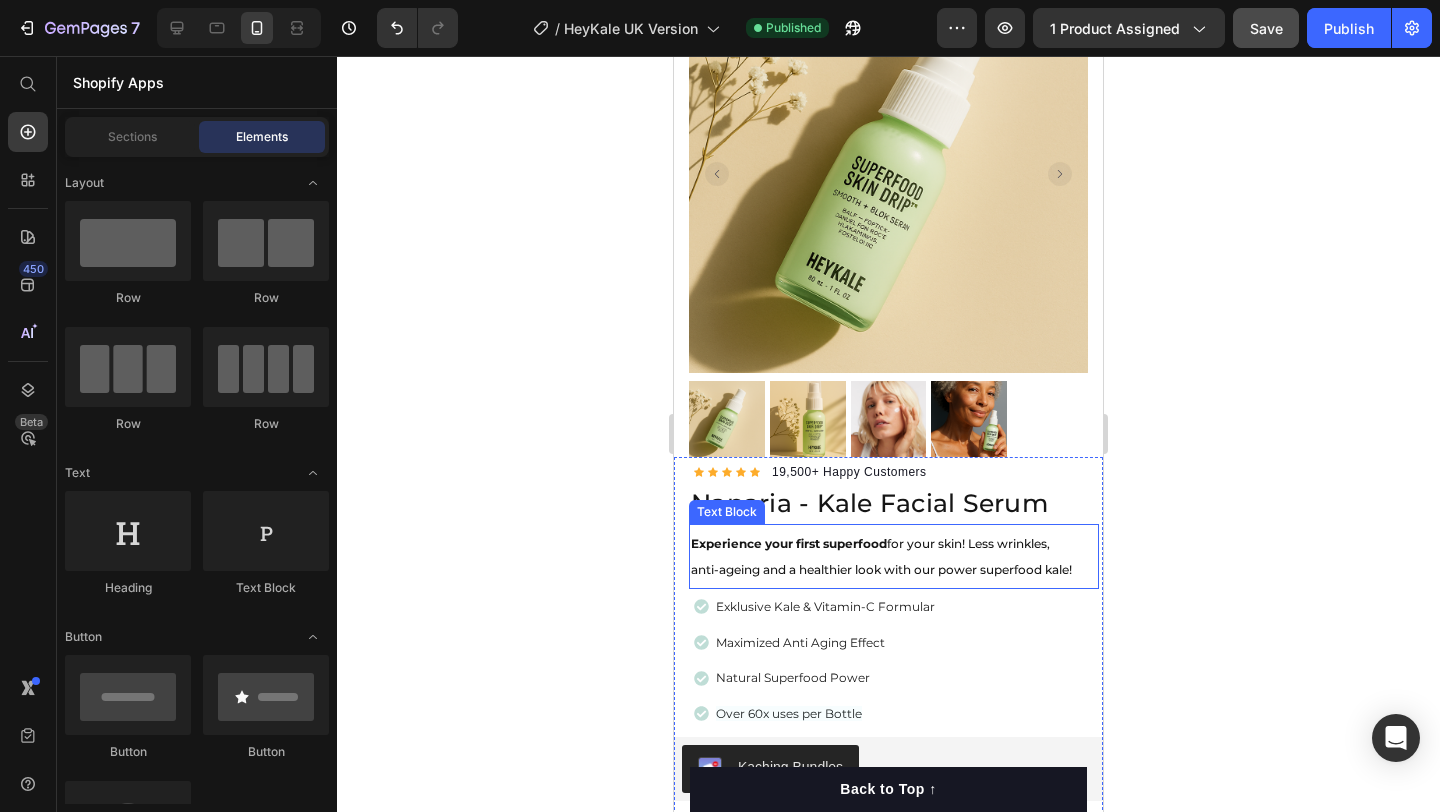 click on "Experience your first superfood  for your skin! Less wrinkles,  anti-ageing and a healthier look with our power superfood kale!" at bounding box center (894, 556) 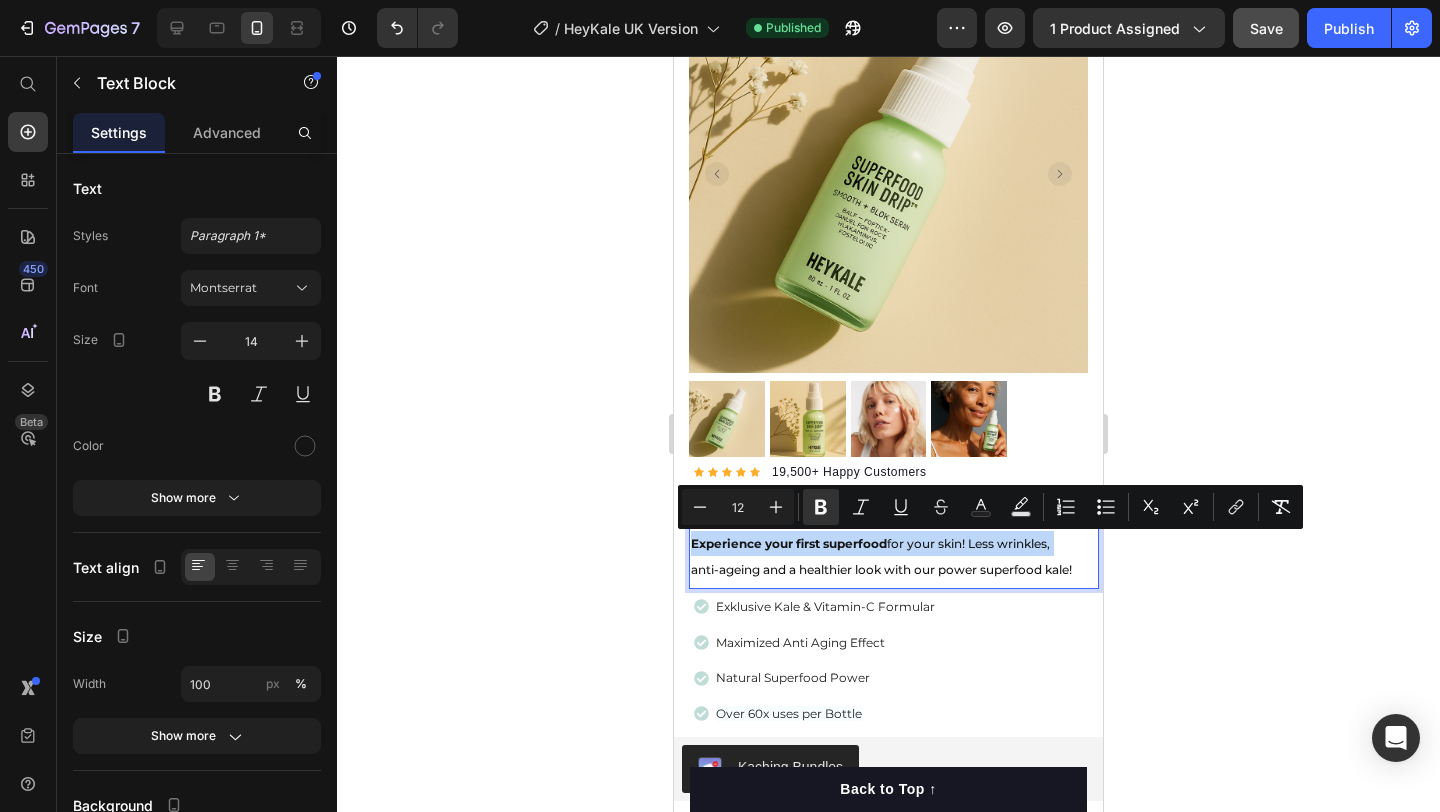 click on "Experience your first superfood  for your skin! Less wrinkles,  anti-ageing and a healthier look with our power superfood kale!" at bounding box center (894, 556) 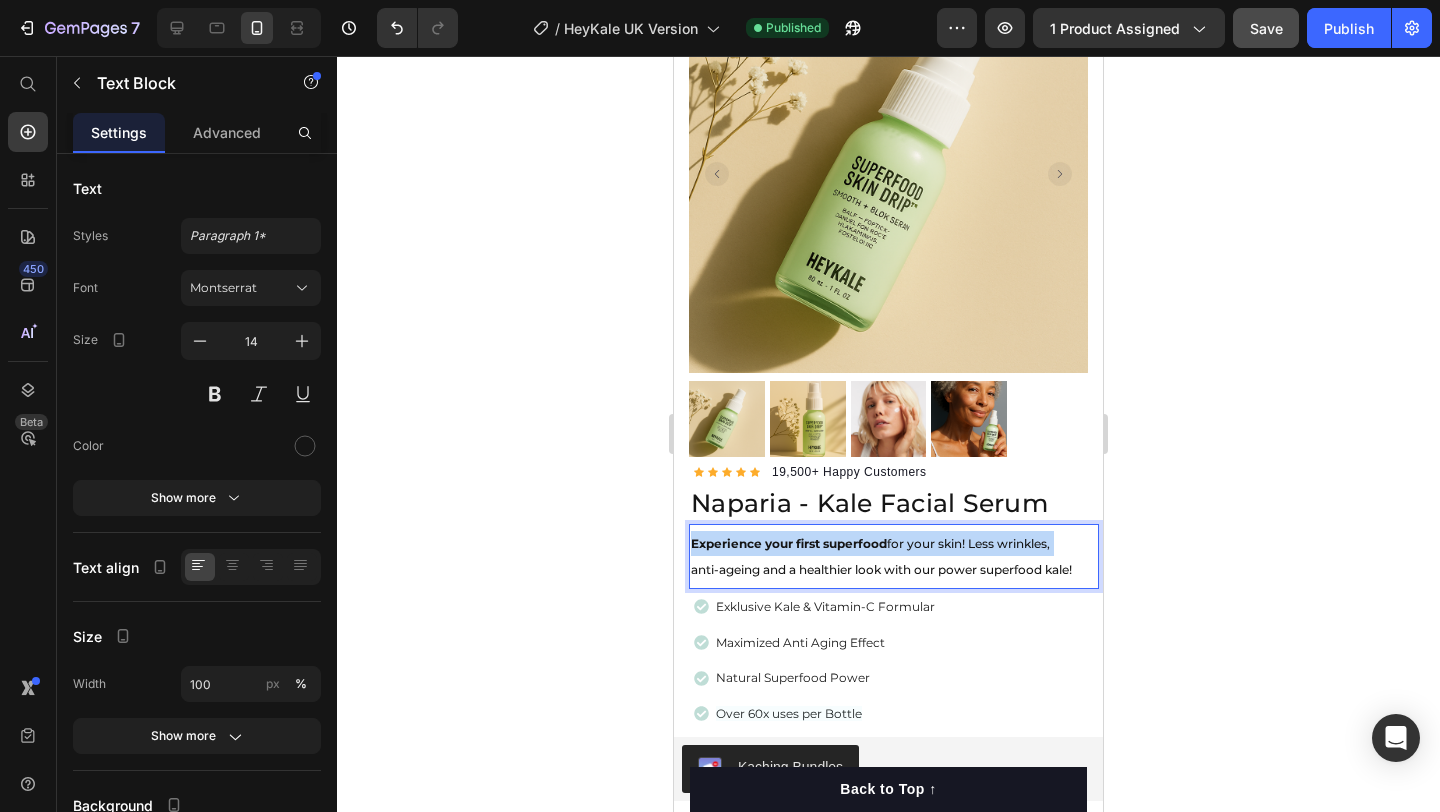 click on "Experience your first superfood  for your skin! Less wrinkles,  anti-ageing and a healthier look with our power superfood kale!" at bounding box center (894, 556) 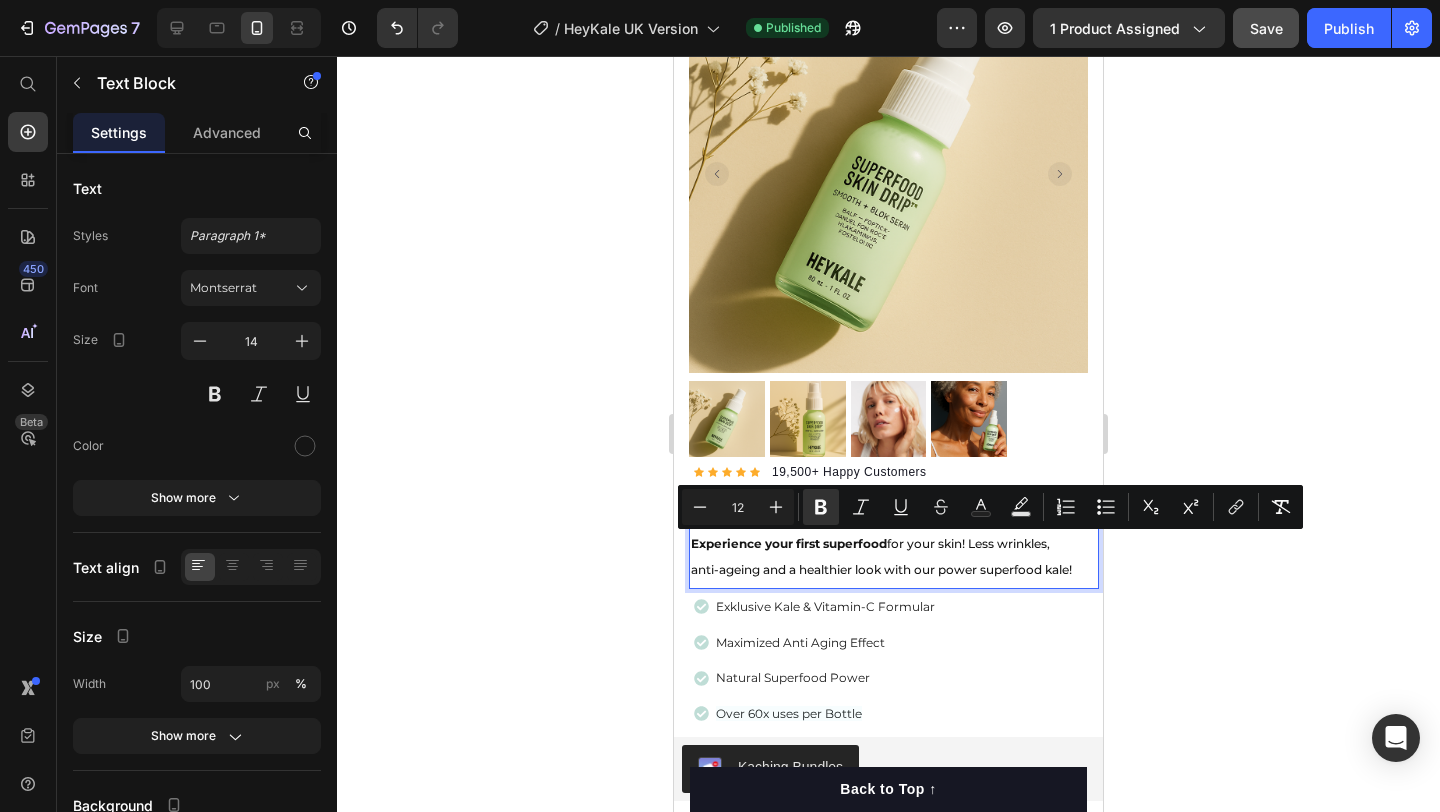 click on "anti-ageing and a healthier look with our power superfood kale!" at bounding box center (881, 569) 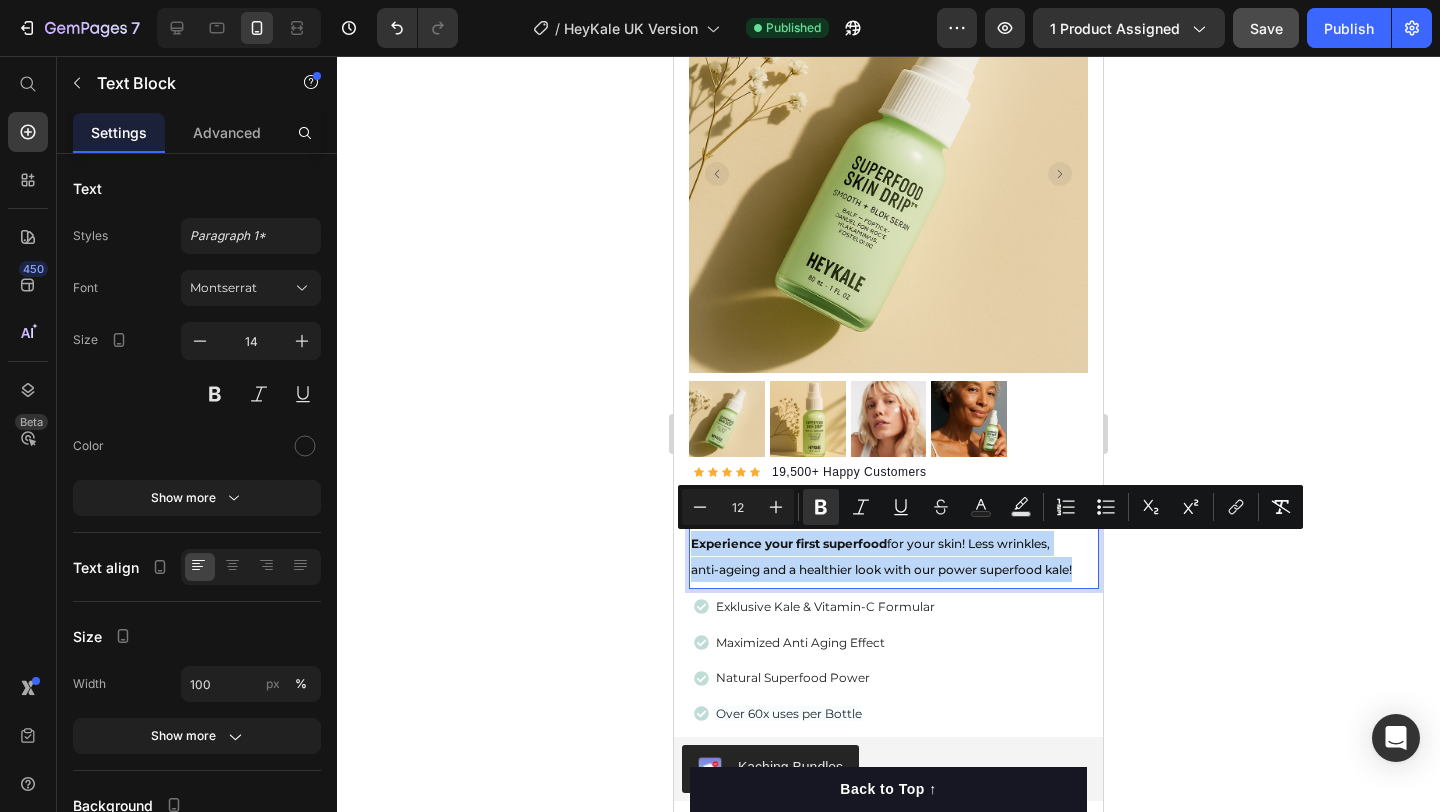 drag, startPoint x: 1083, startPoint y: 568, endPoint x: 691, endPoint y: 543, distance: 392.7964 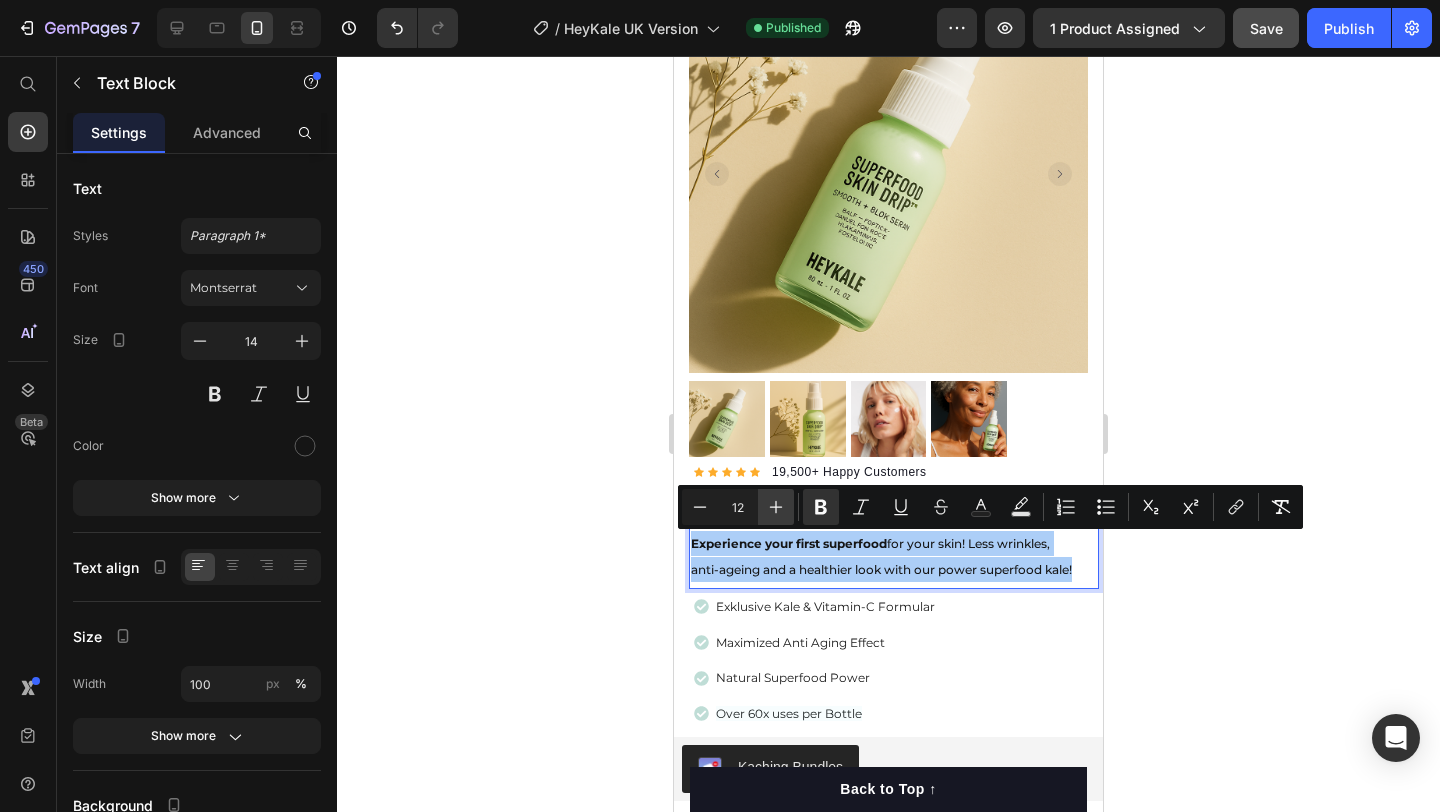 click 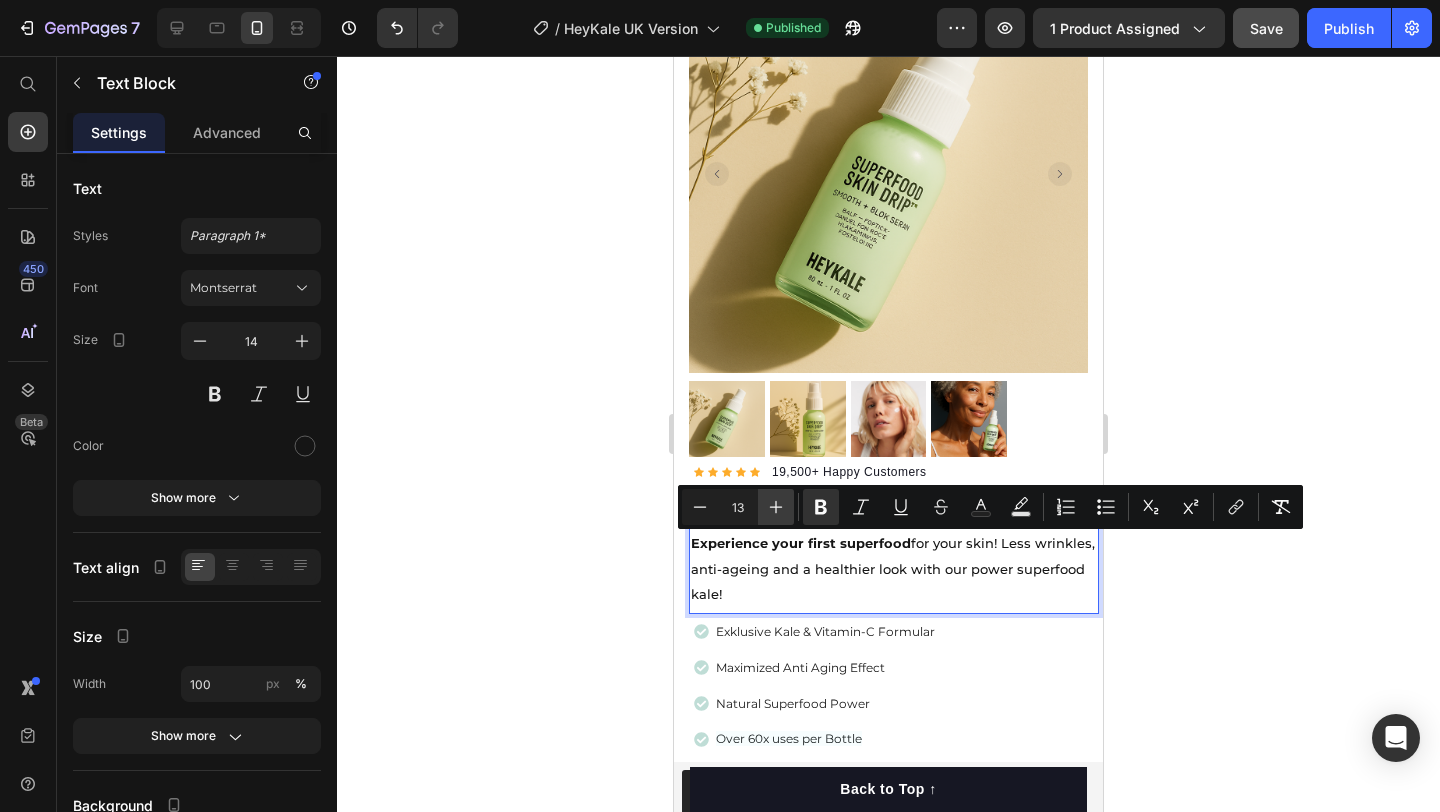 click 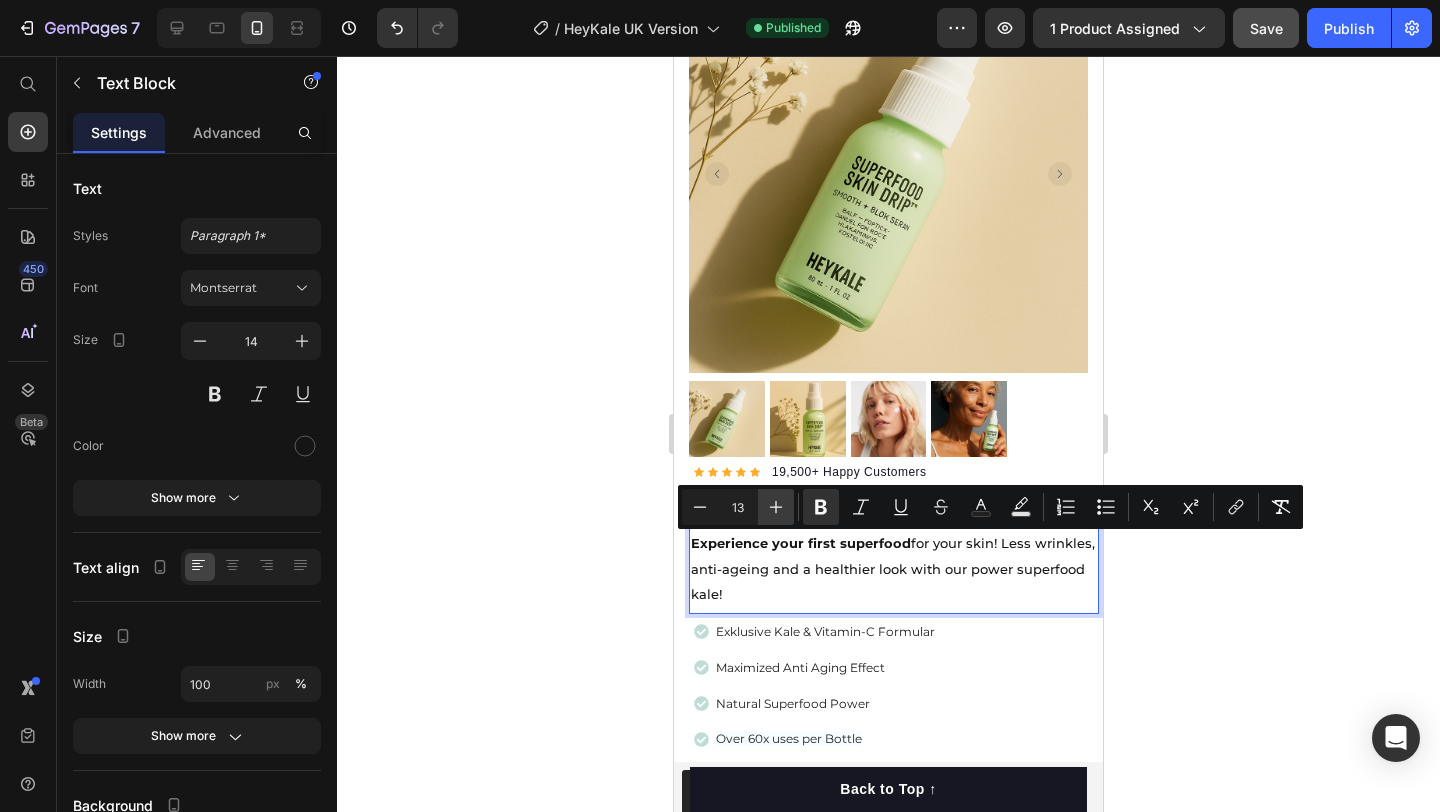 type on "14" 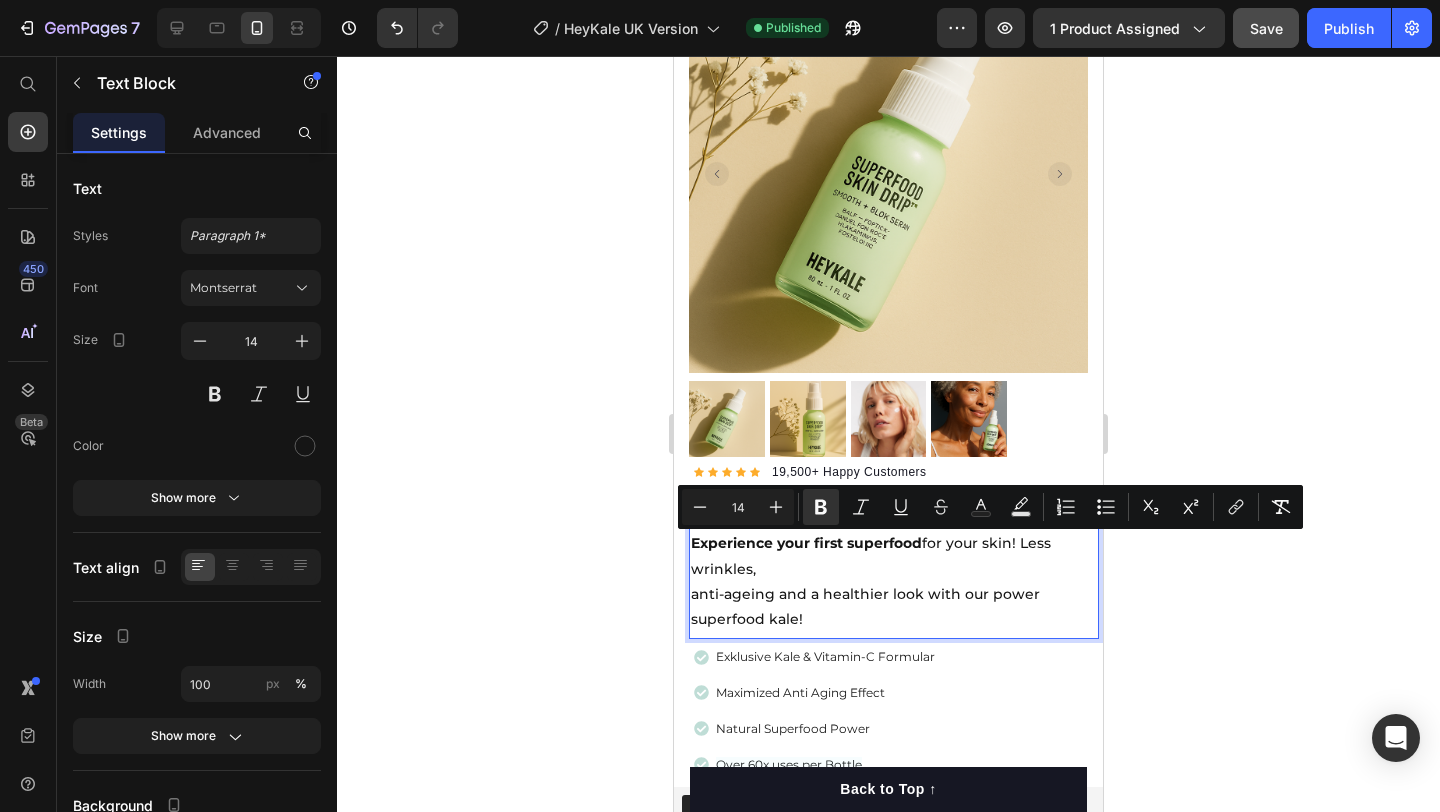 click on "anti-ageing and a healthier look with our power superfood kale!" at bounding box center (865, 606) 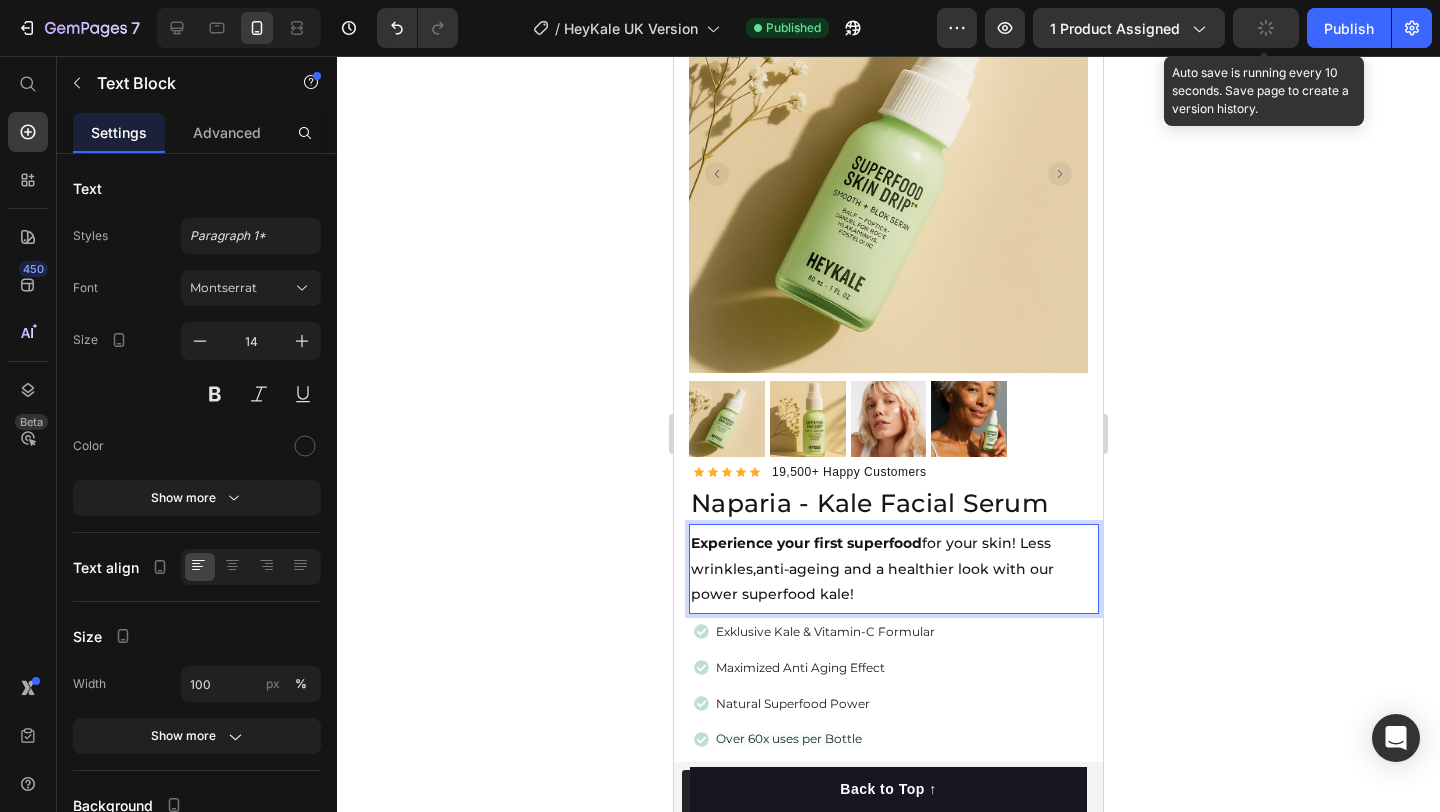 click 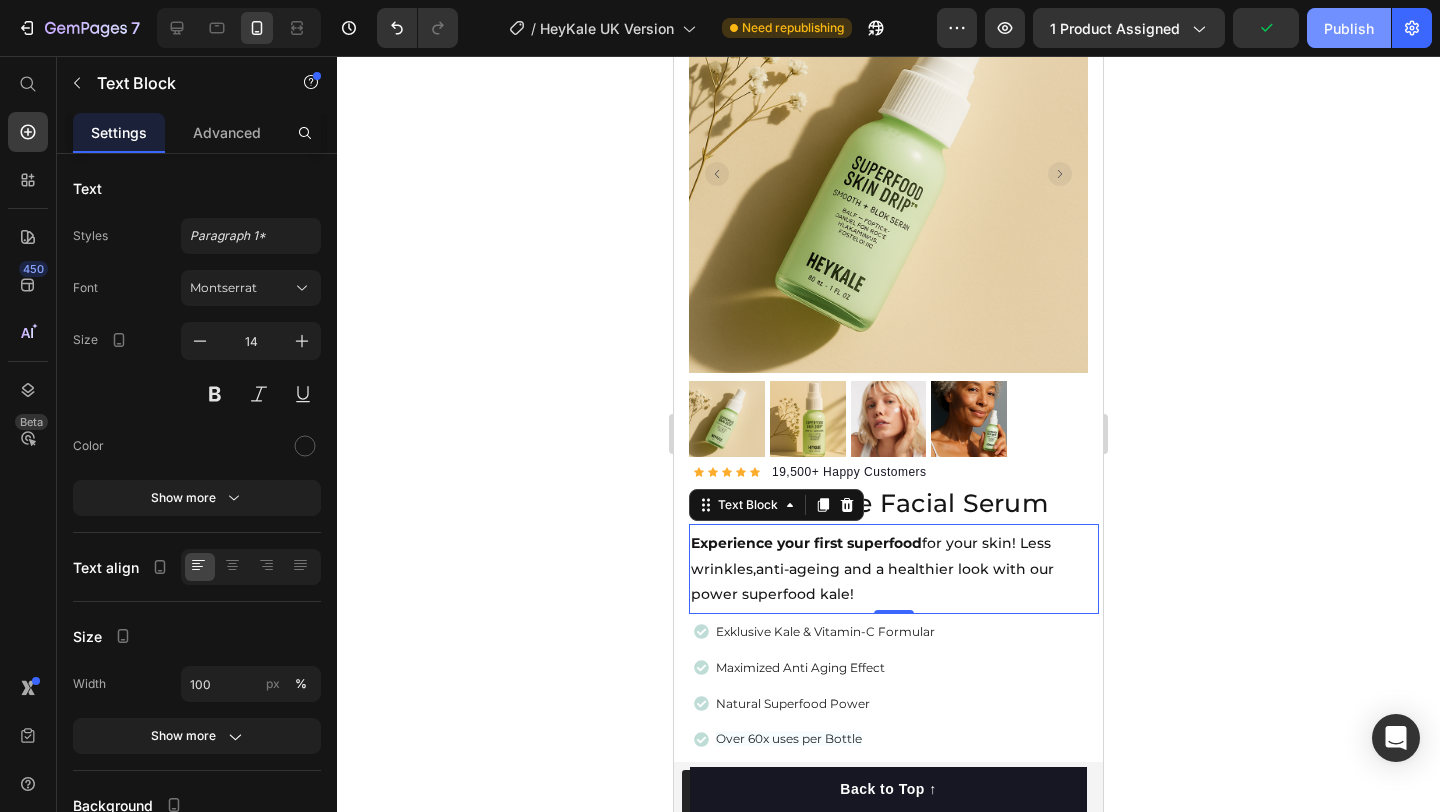 click on "Publish" at bounding box center [1349, 28] 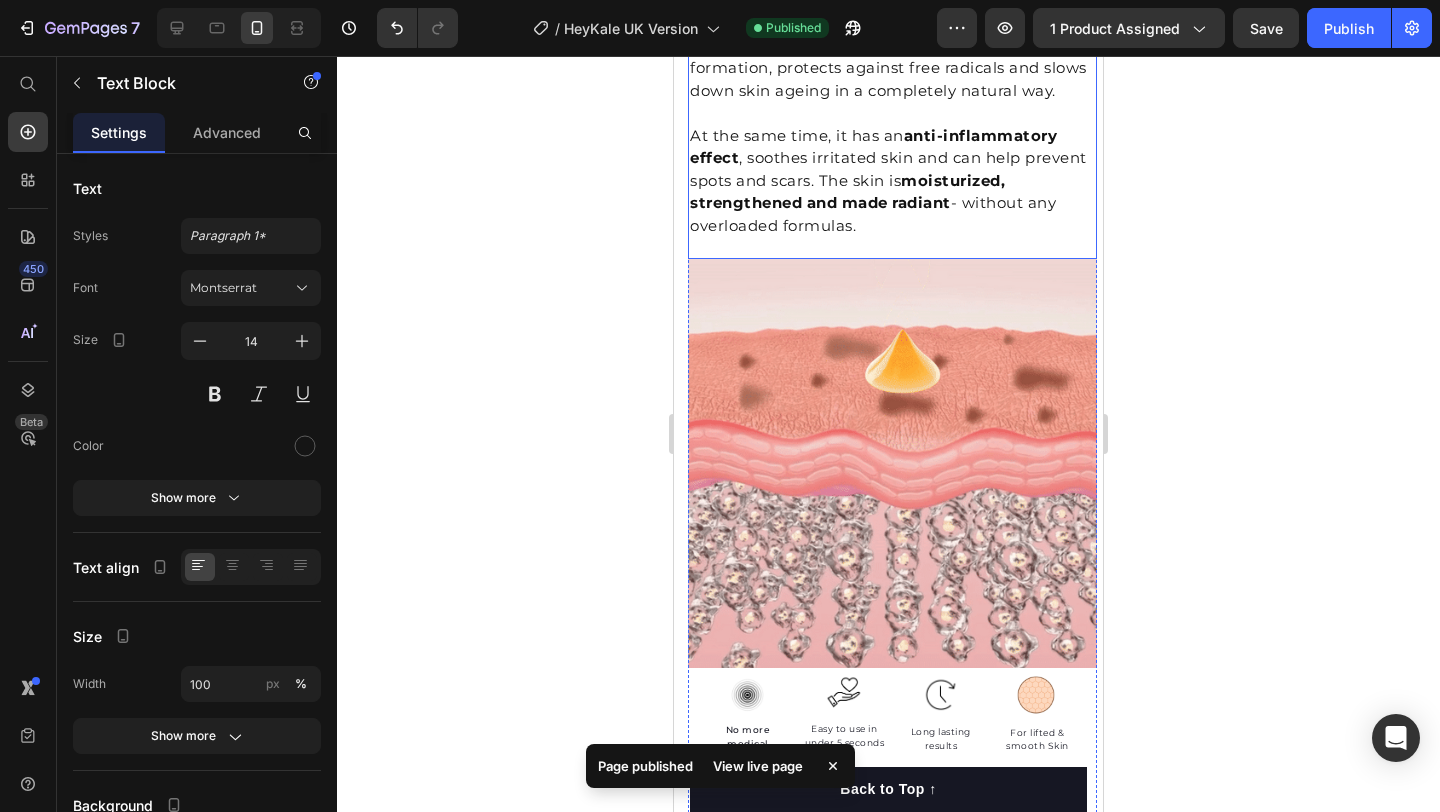scroll, scrollTop: 2261, scrollLeft: 0, axis: vertical 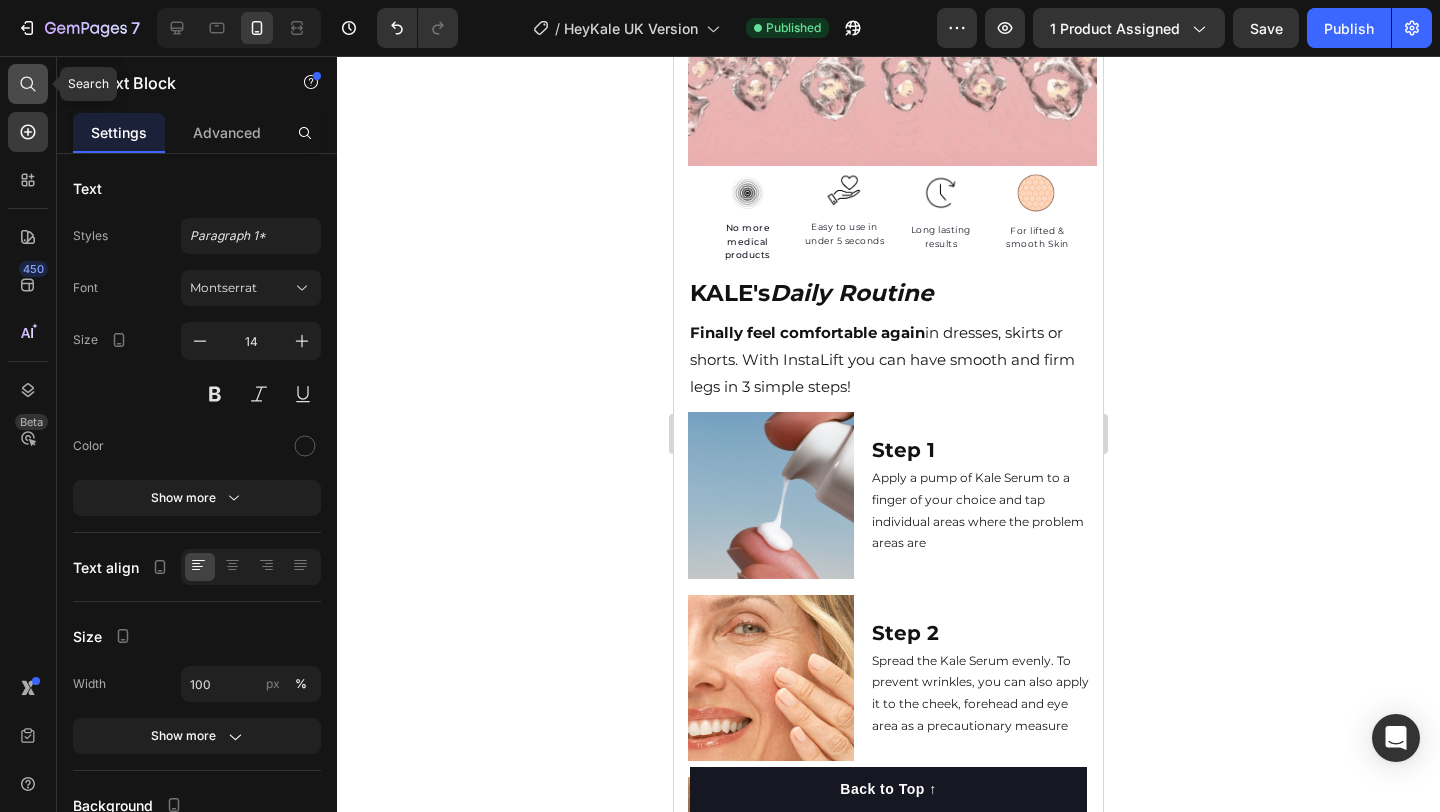 click 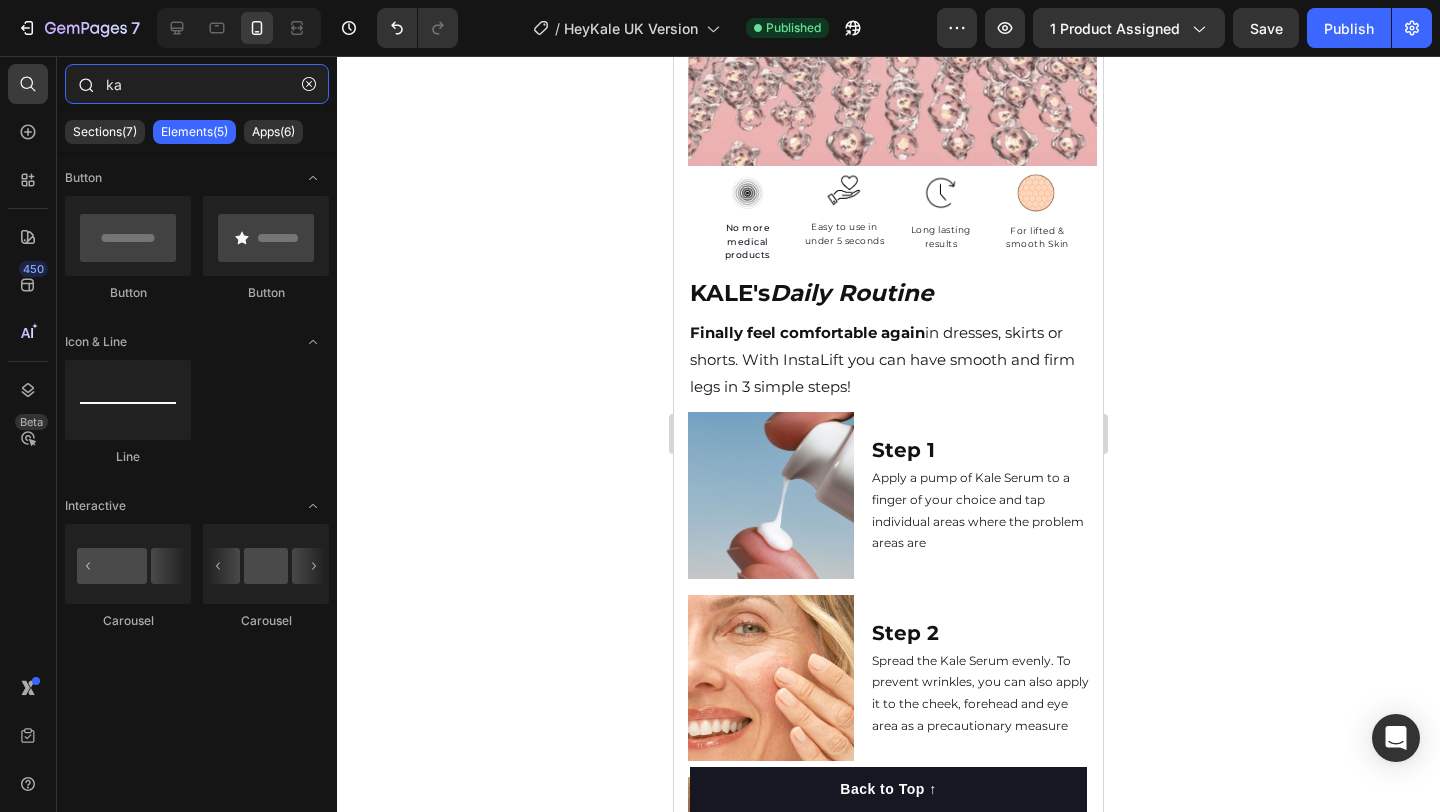 click on "ka" at bounding box center (197, 84) 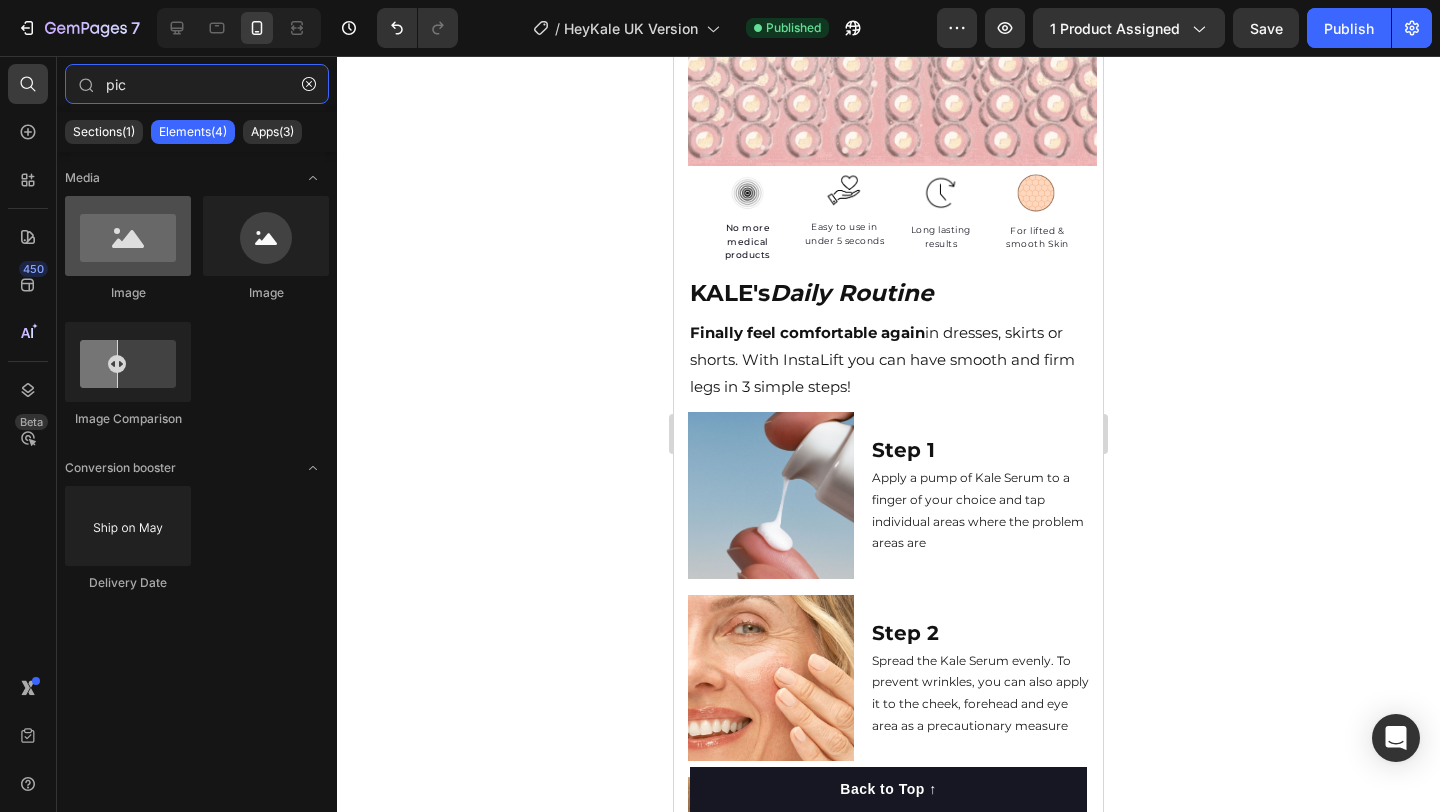 type on "pic" 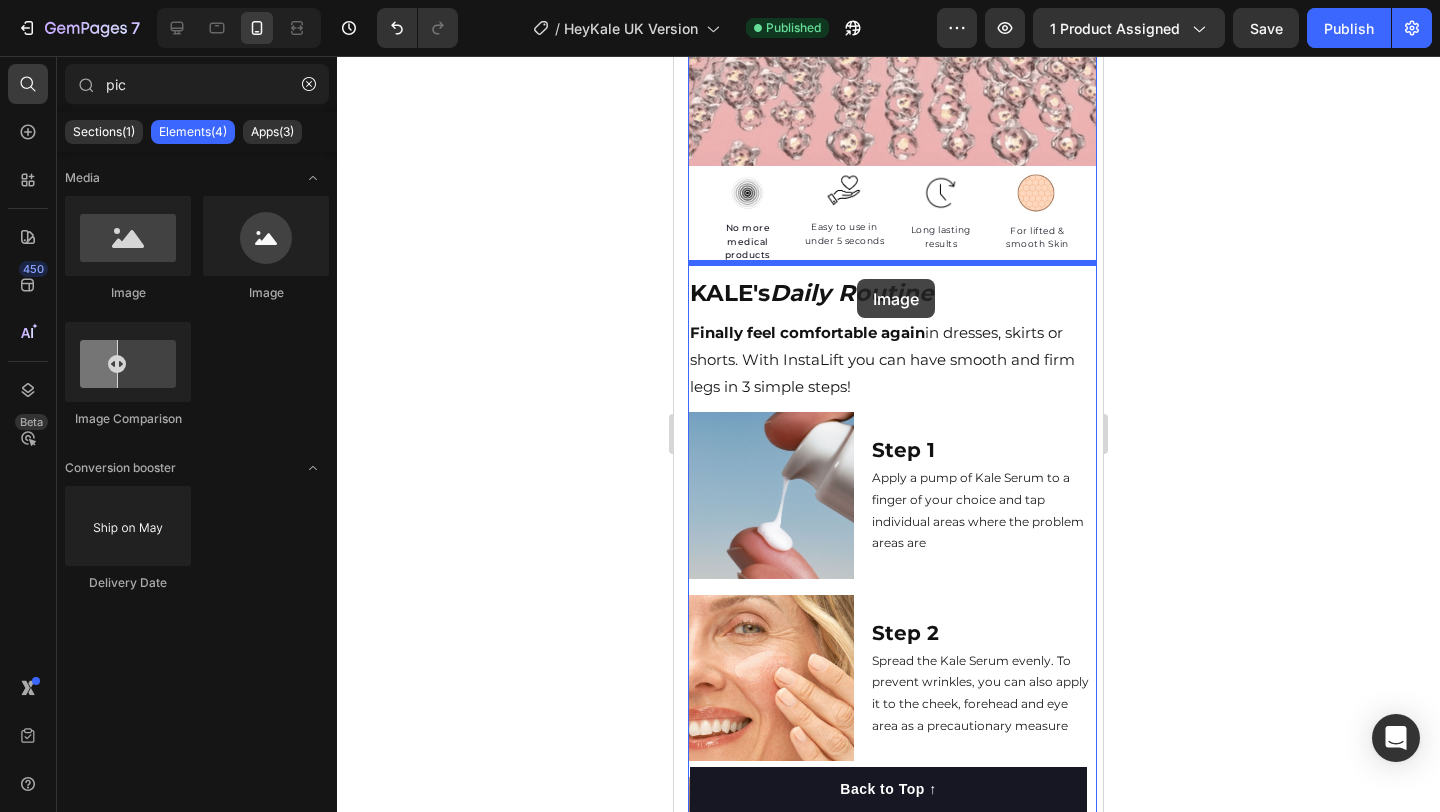 drag, startPoint x: 811, startPoint y: 306, endPoint x: 857, endPoint y: 279, distance: 53.338543 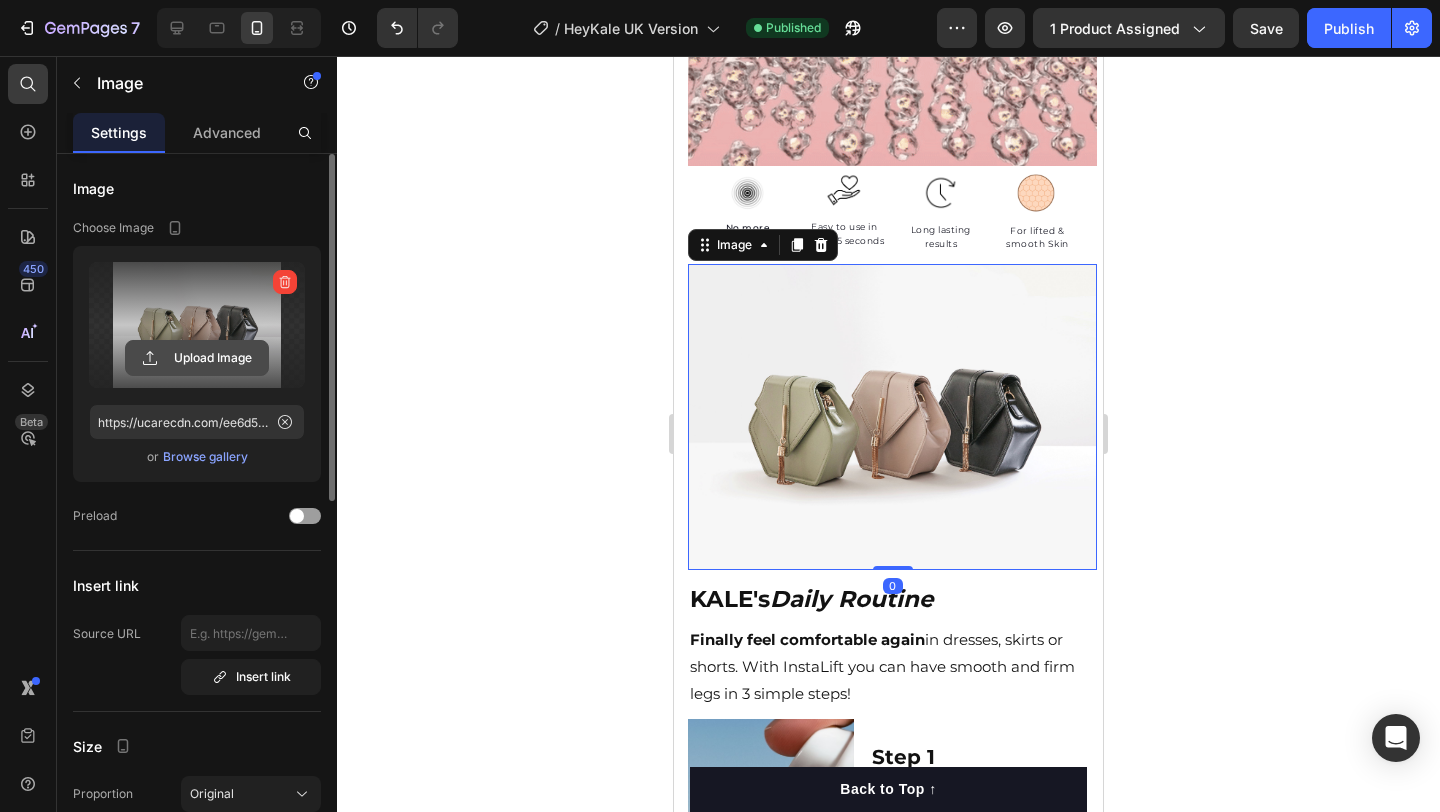 click 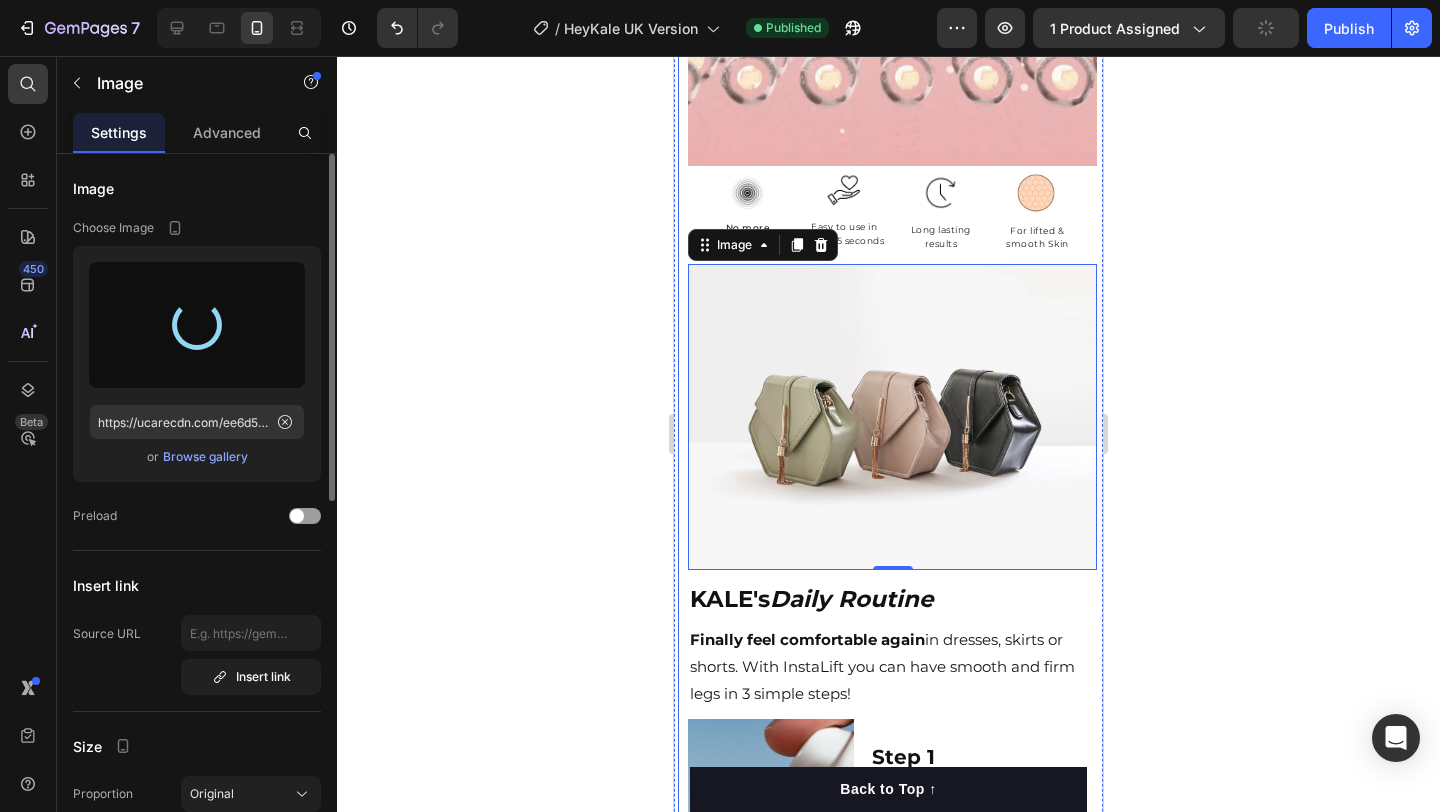 type on "https://cdn.shopify.com/s/files/1/0928/4344/2511/files/gempages_561917598657151905-74572341-1d1a-4672-82cb-8b7e4e0de210.png" 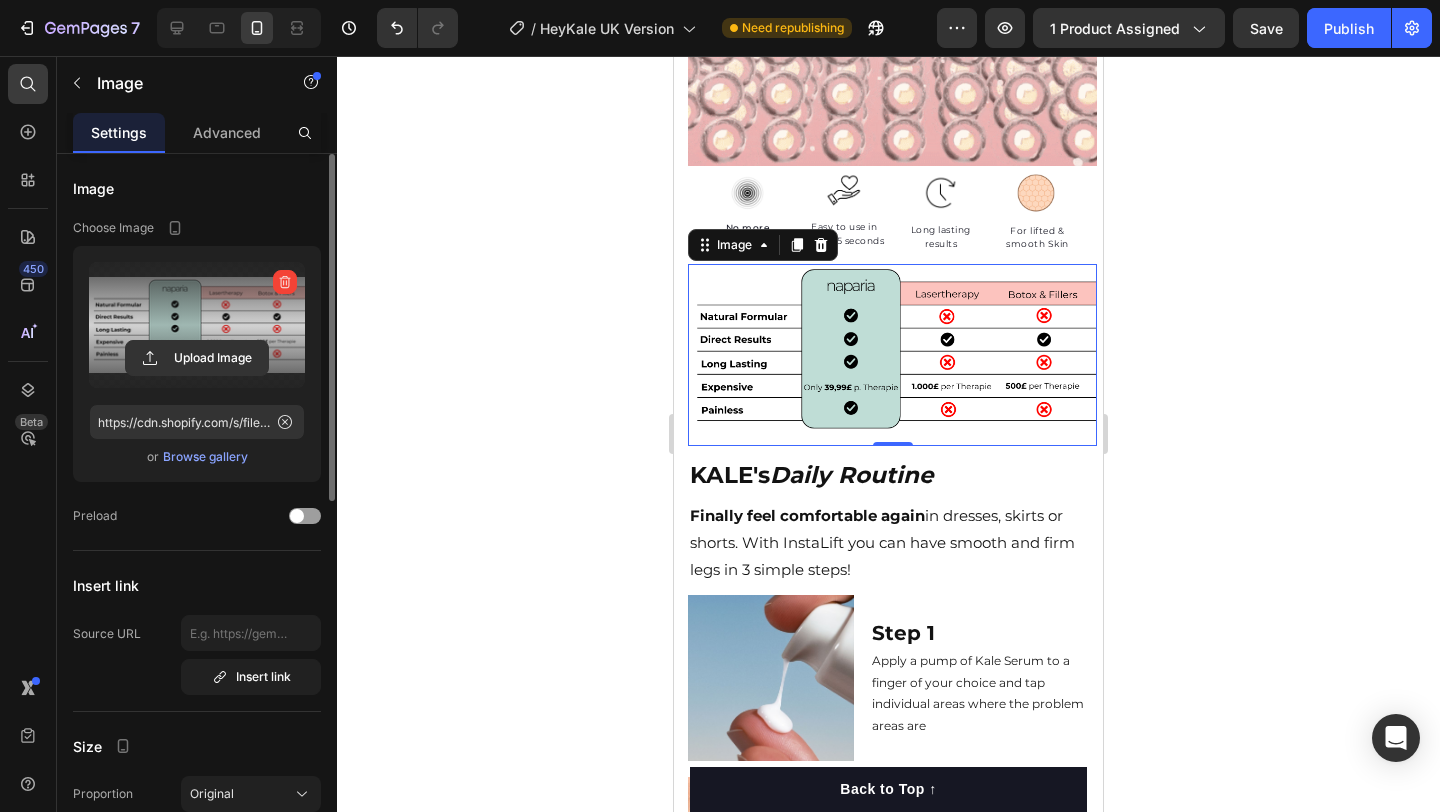 click 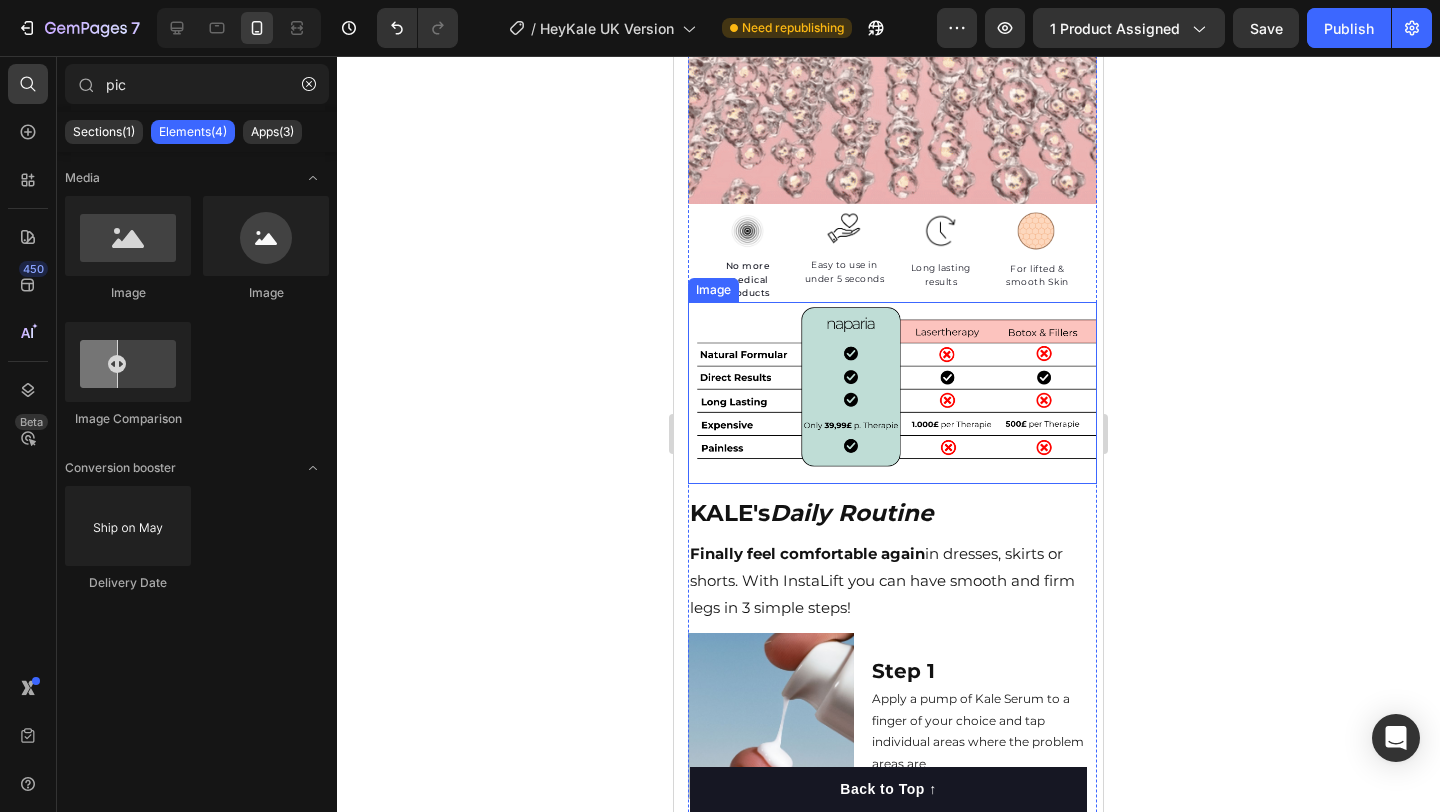 scroll, scrollTop: 2284, scrollLeft: 0, axis: vertical 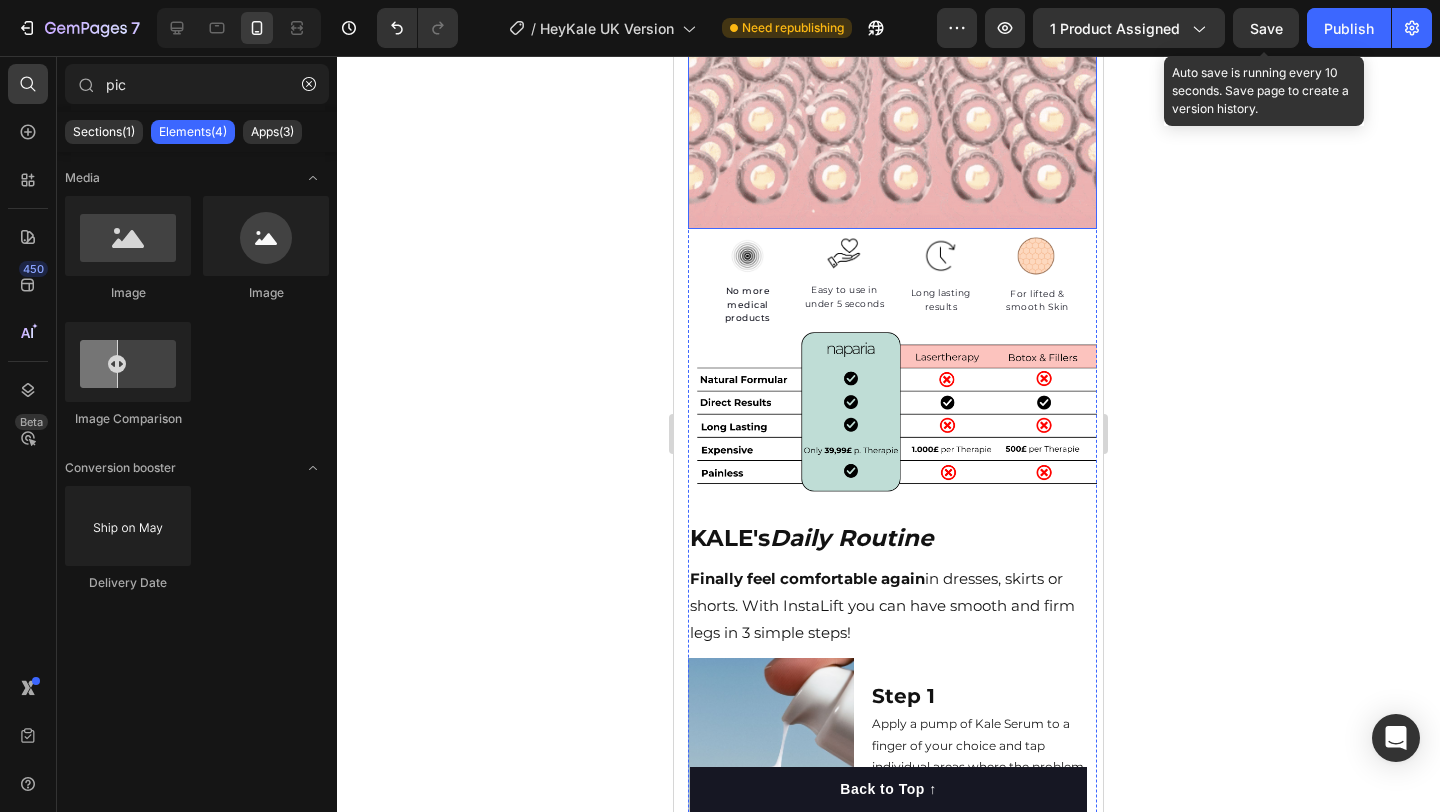 click on "Save" at bounding box center [1266, 28] 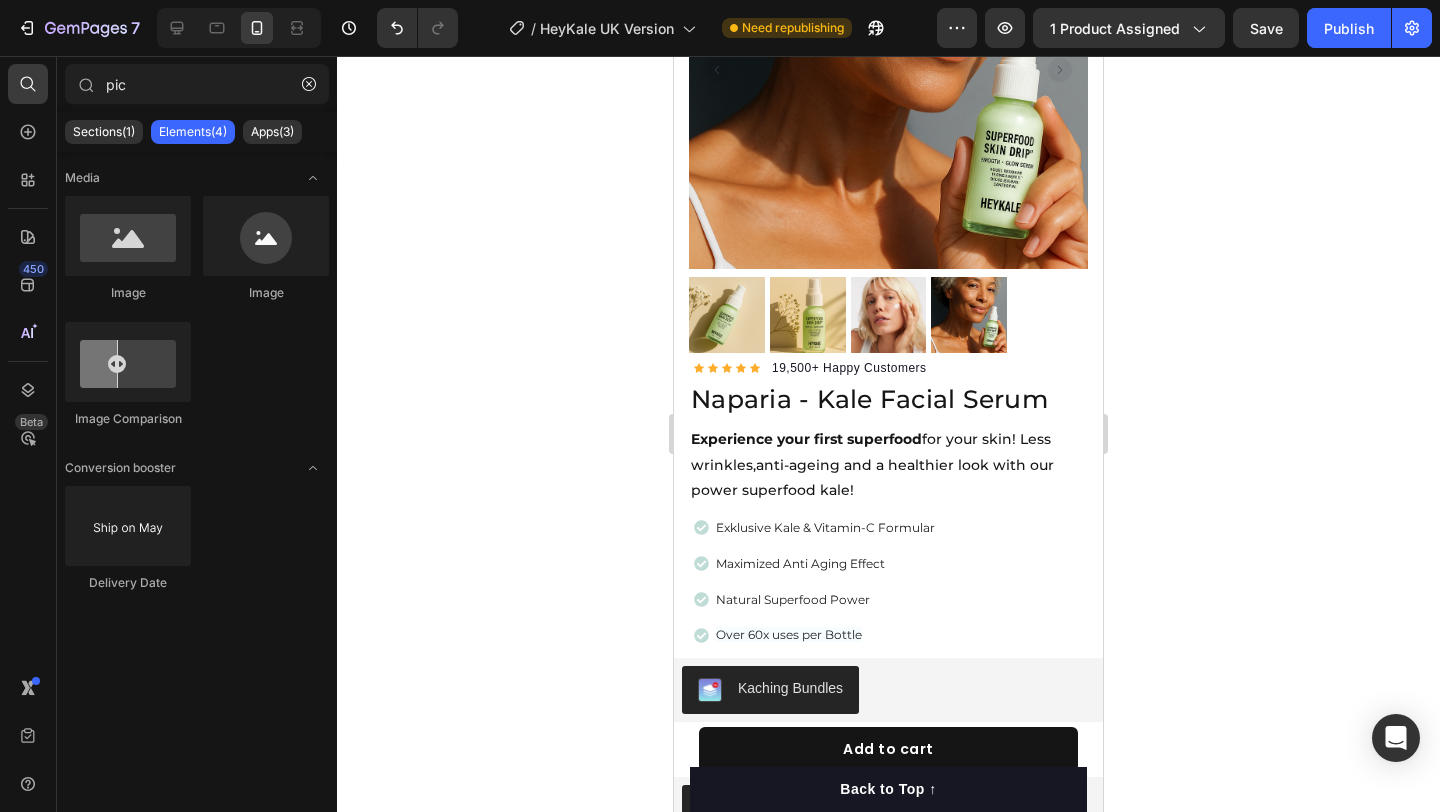 scroll, scrollTop: 0, scrollLeft: 0, axis: both 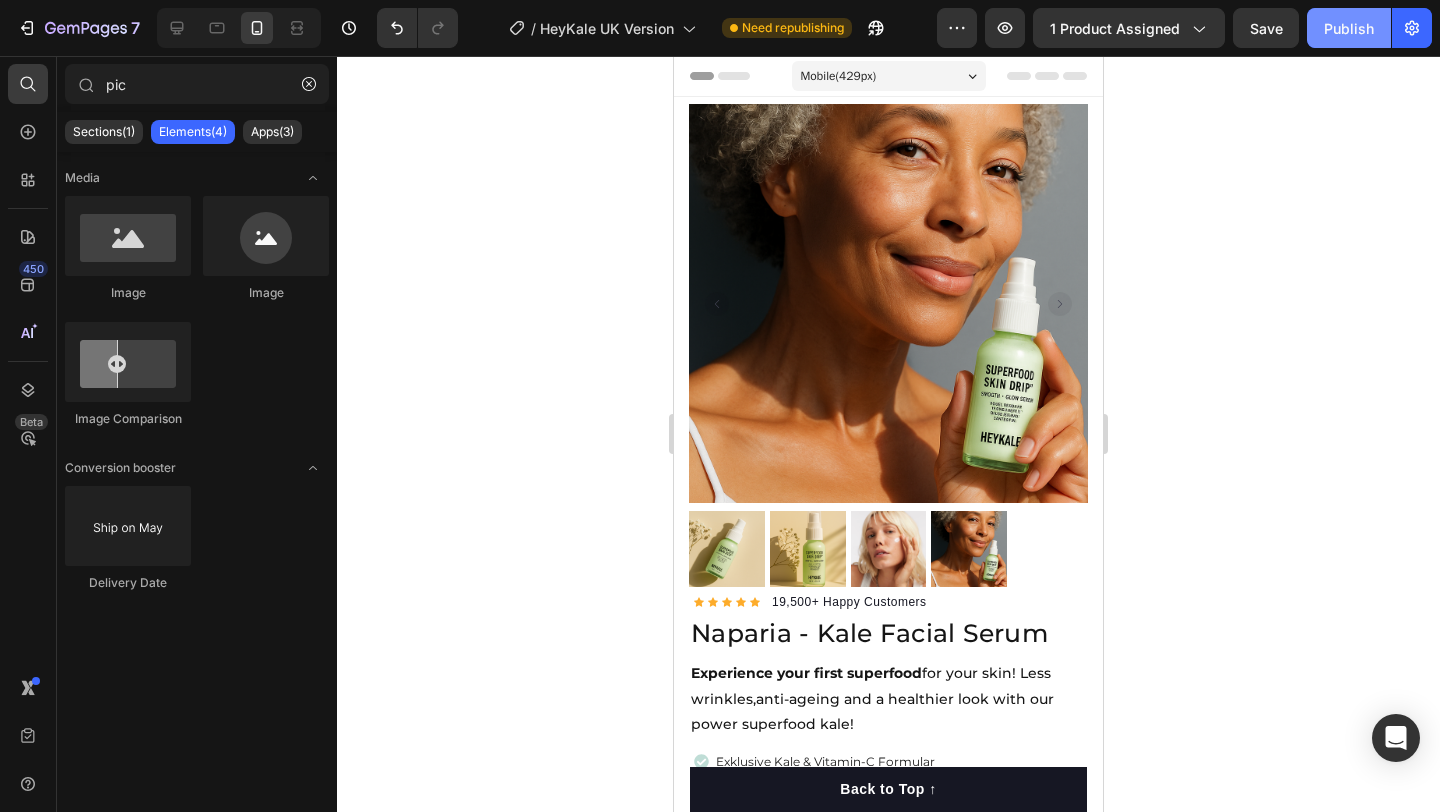 click on "Publish" at bounding box center [1349, 28] 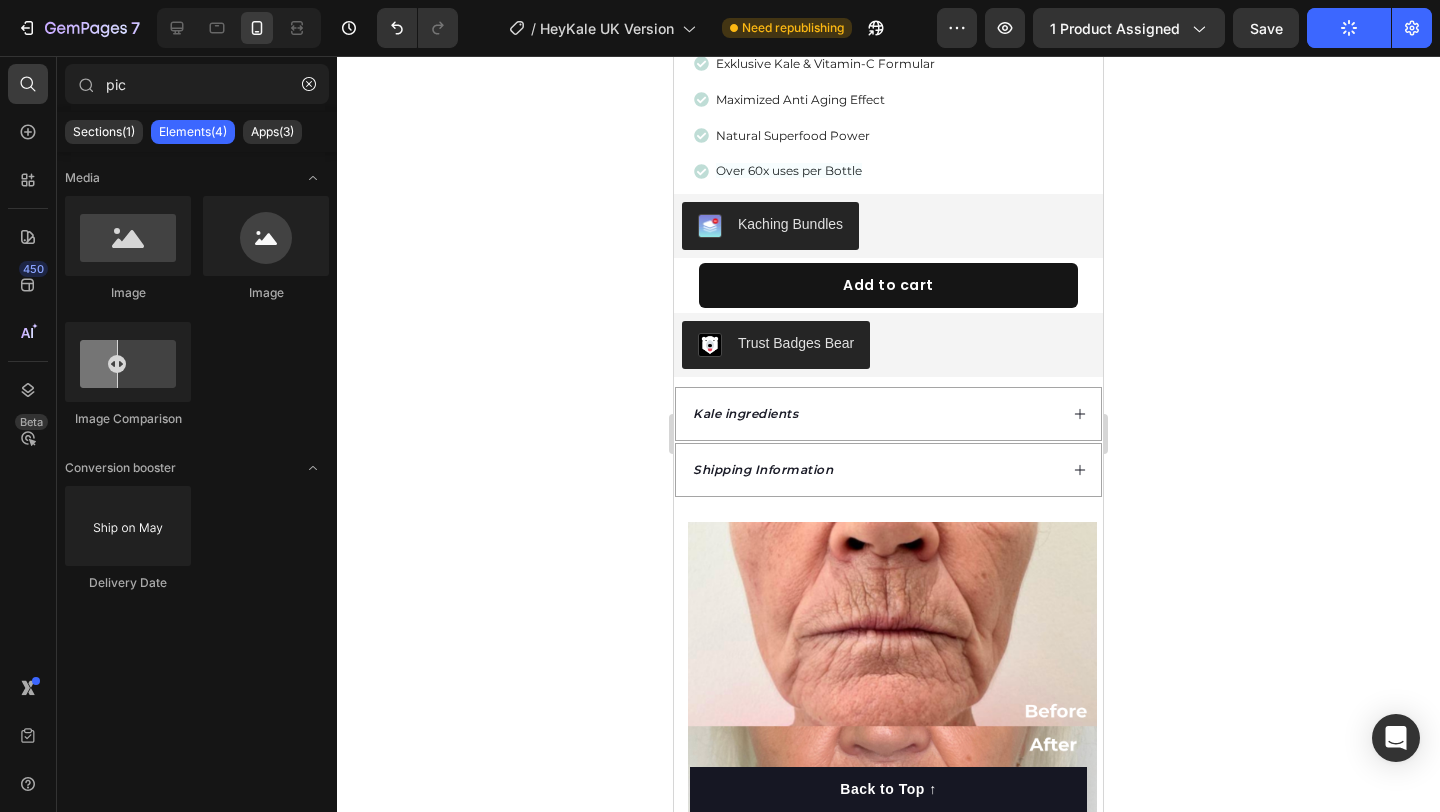 scroll, scrollTop: 805, scrollLeft: 0, axis: vertical 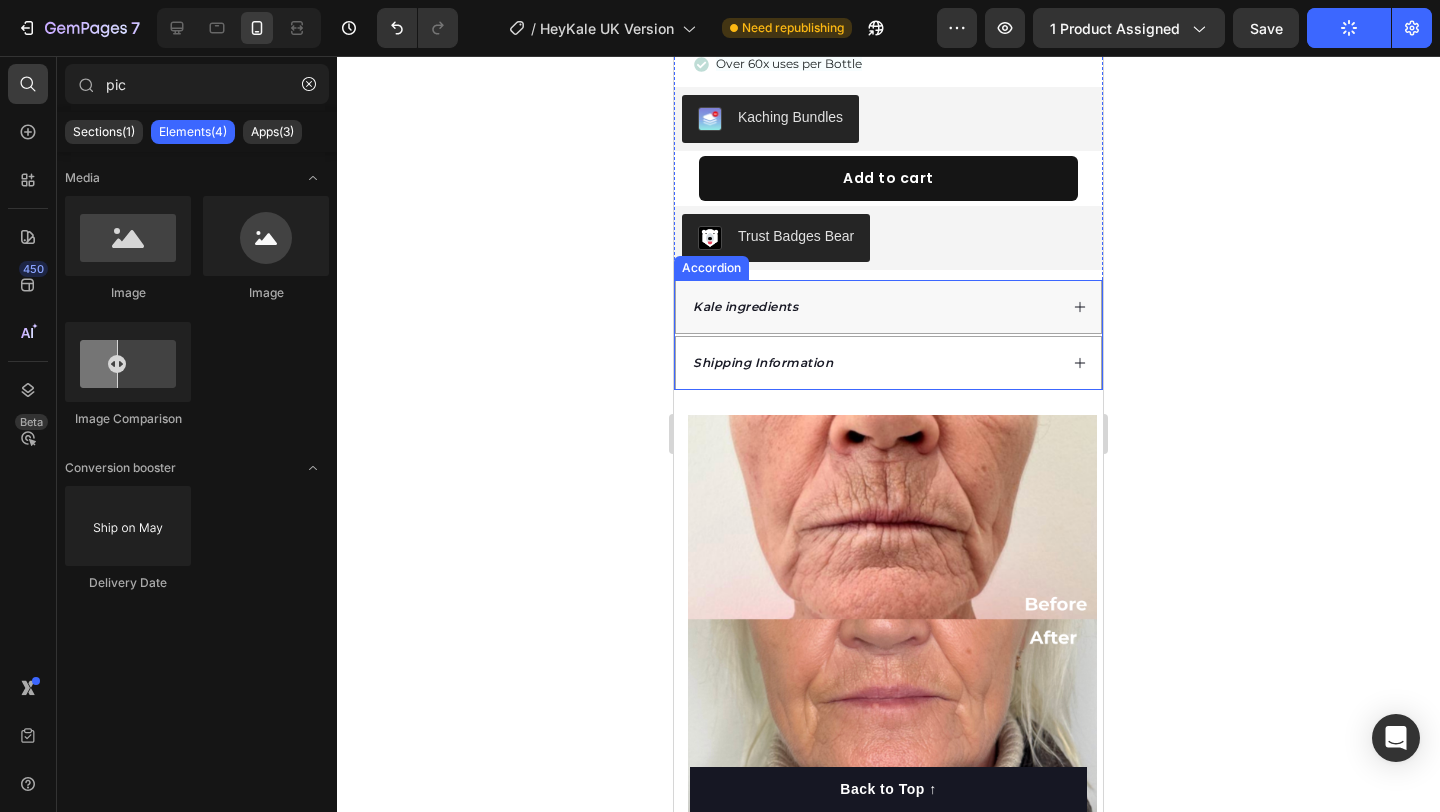 click on "Kale ingredients" at bounding box center [873, 307] 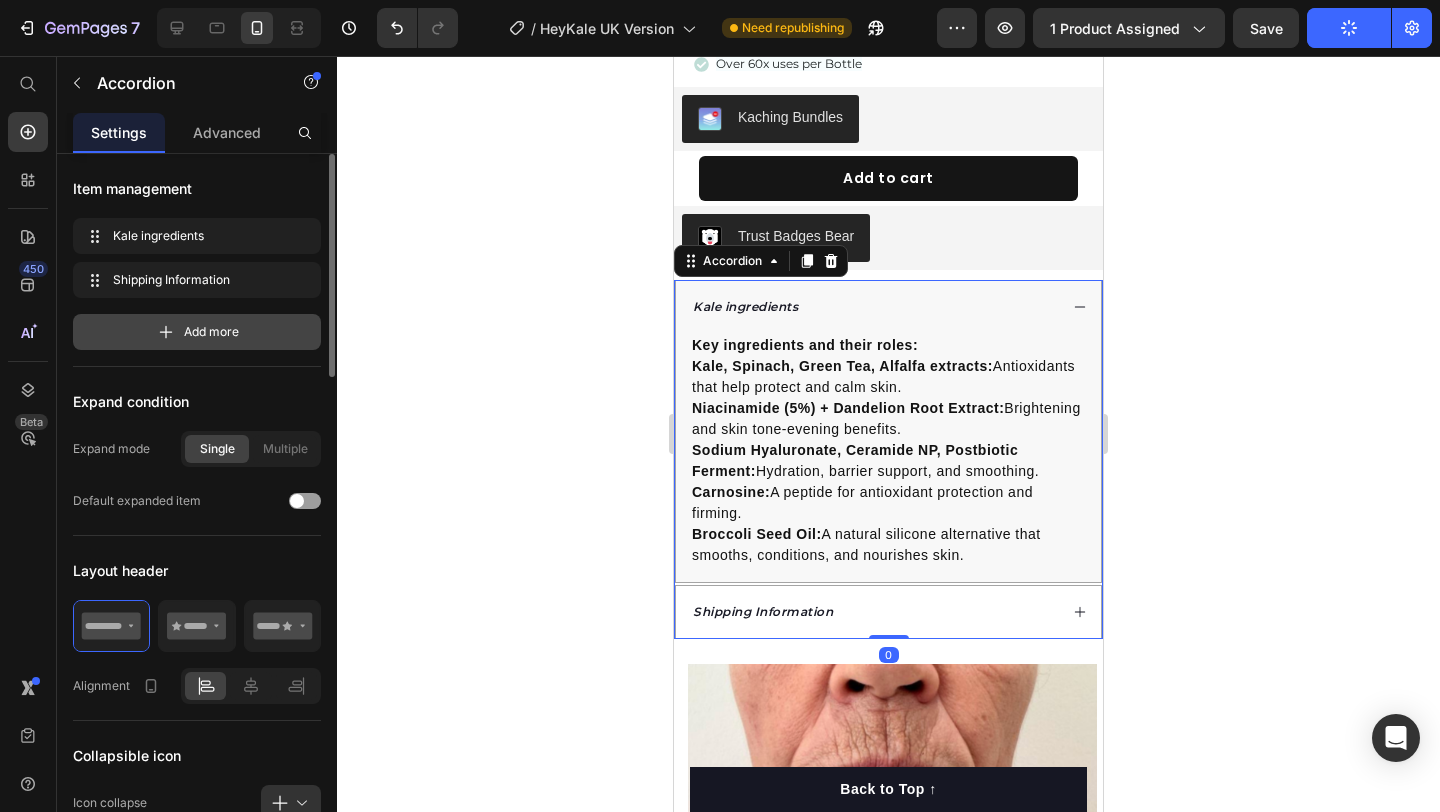 click on "Add more" at bounding box center [211, 332] 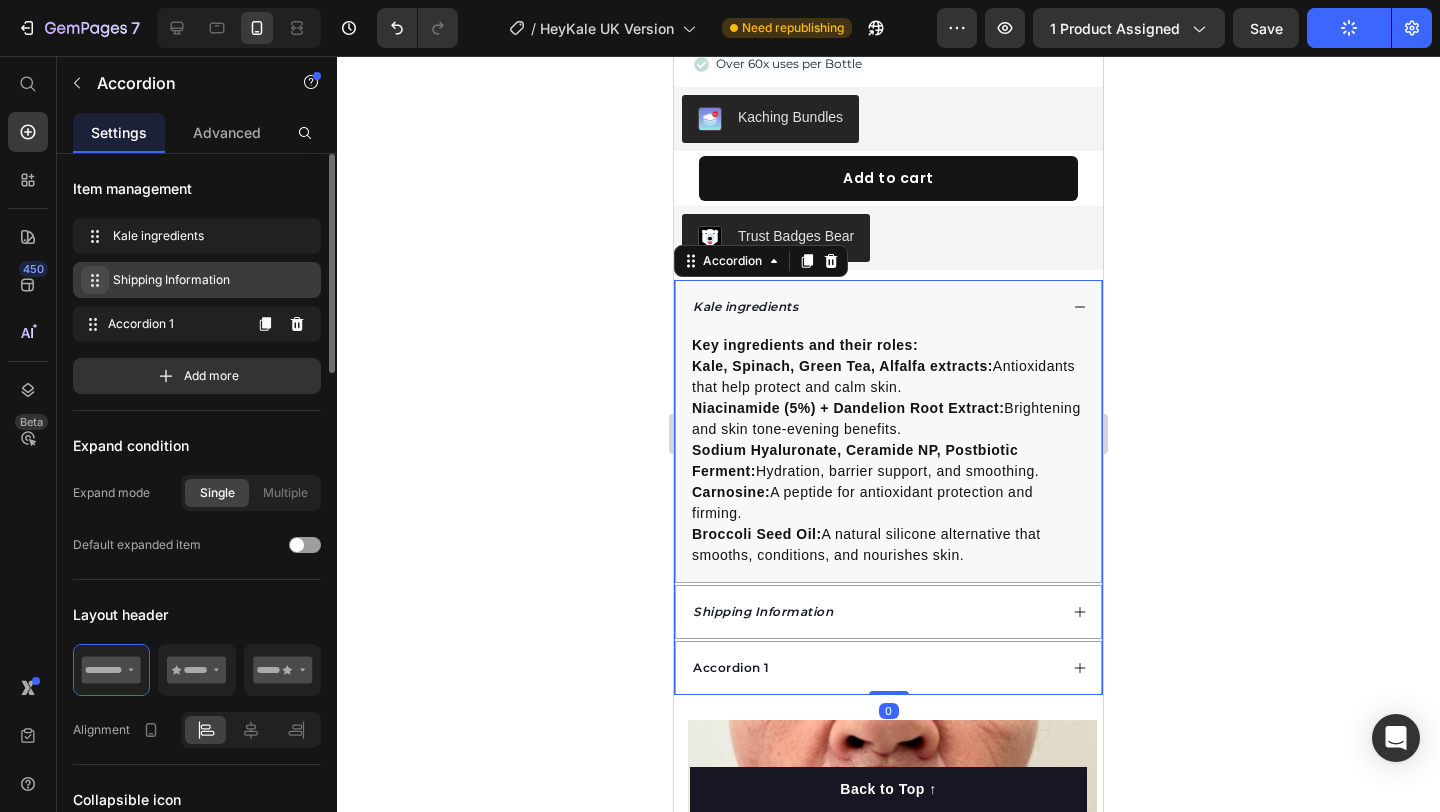 type 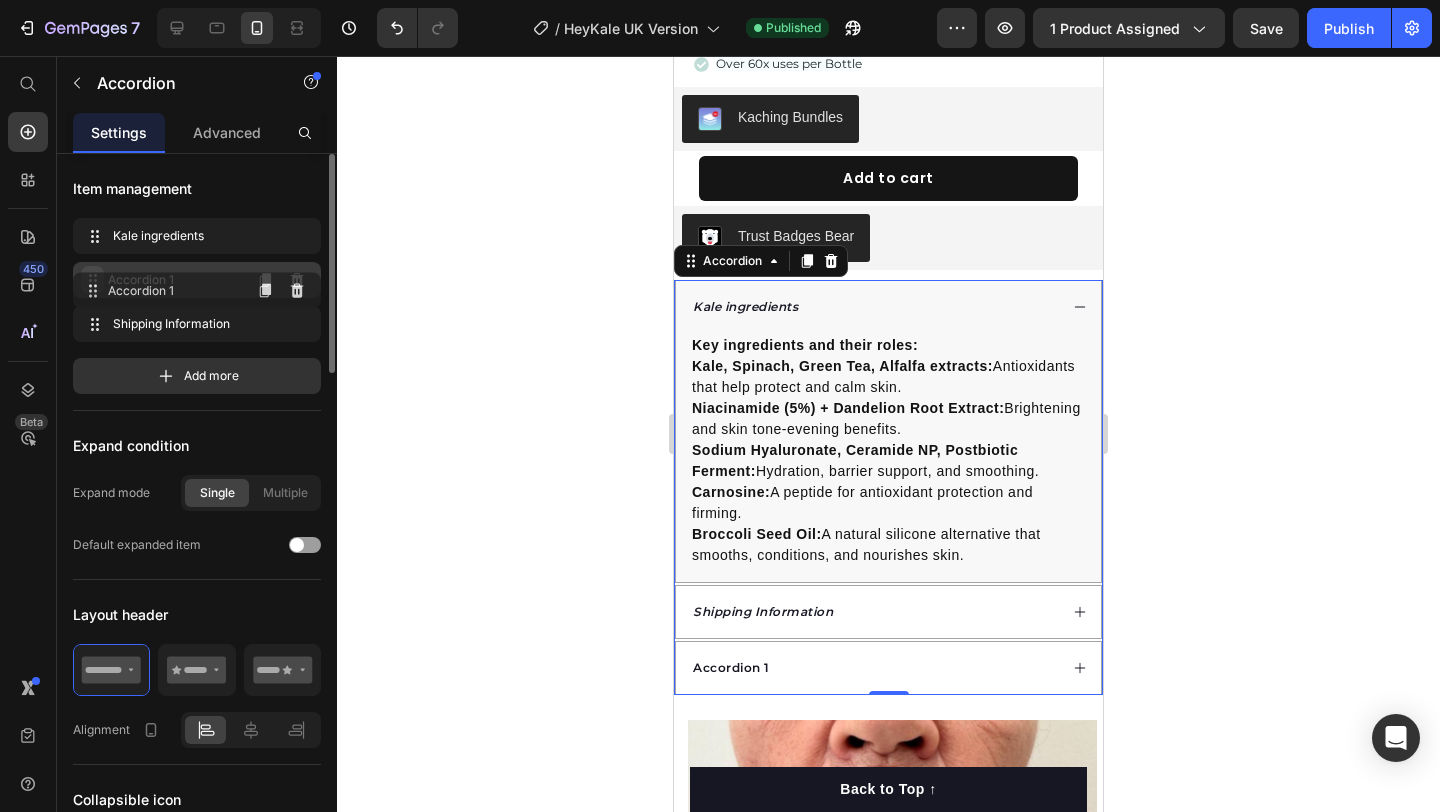 drag, startPoint x: 85, startPoint y: 323, endPoint x: 85, endPoint y: 289, distance: 34 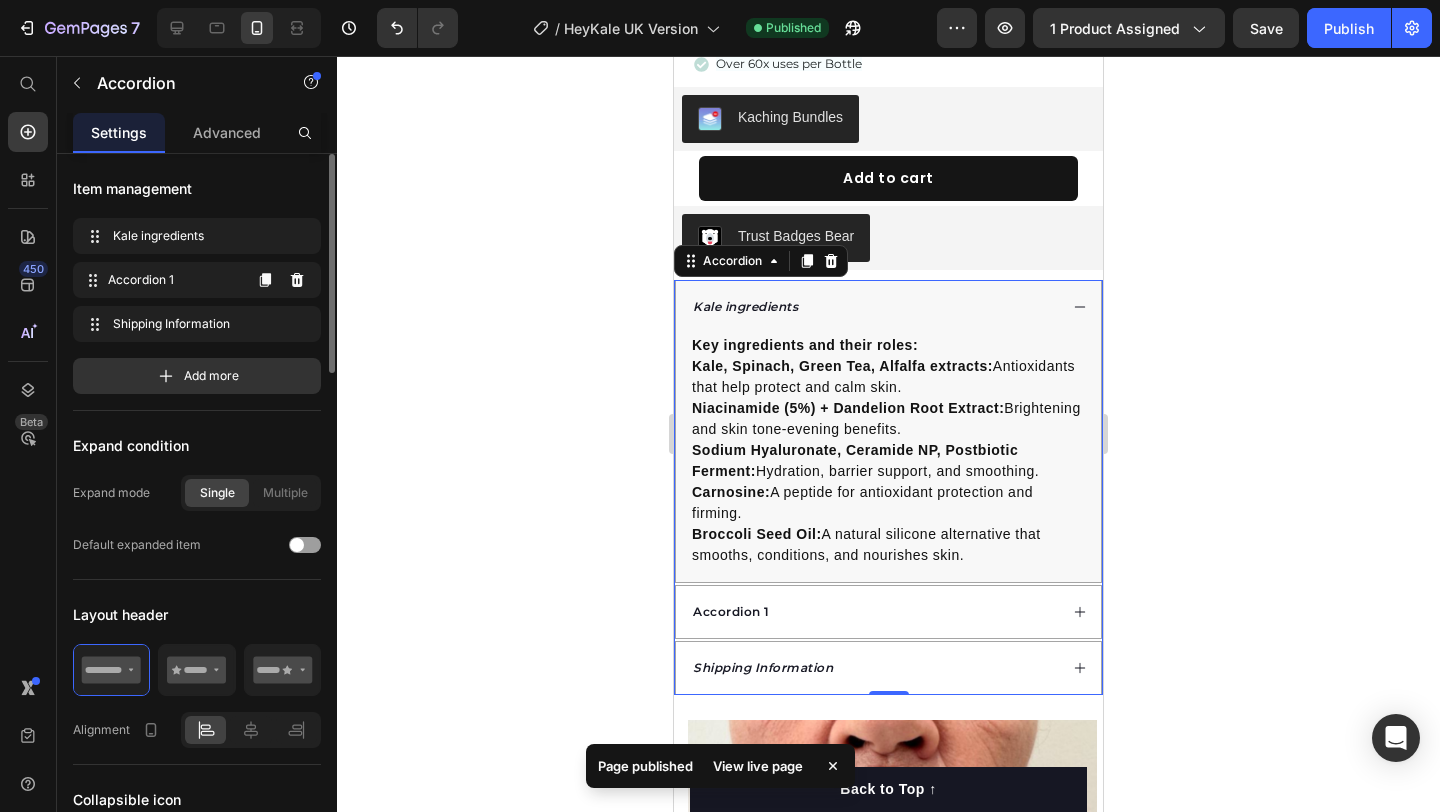 click on "Accordion 1" at bounding box center (174, 280) 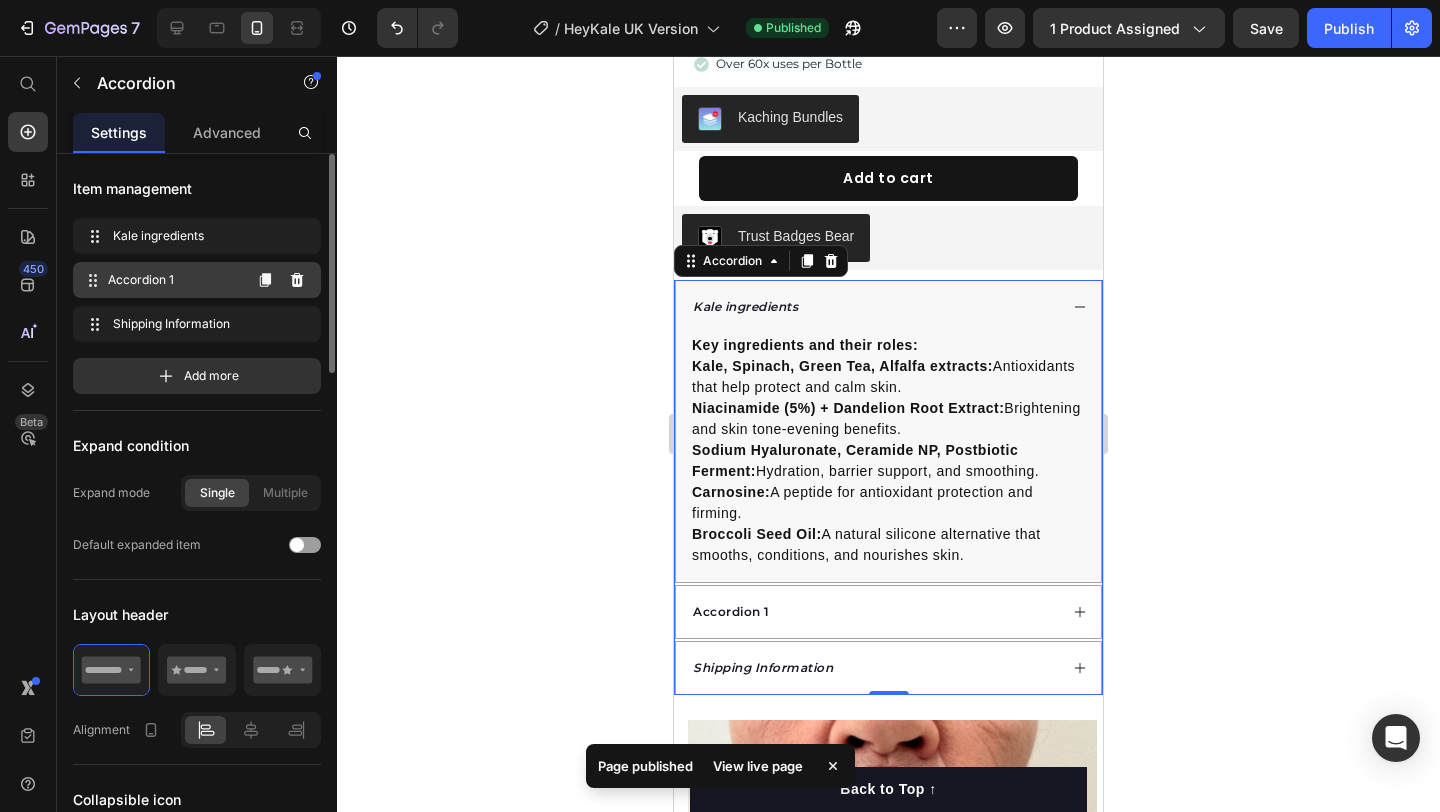 click on "Accordion 1 Accordion 1" at bounding box center (161, 280) 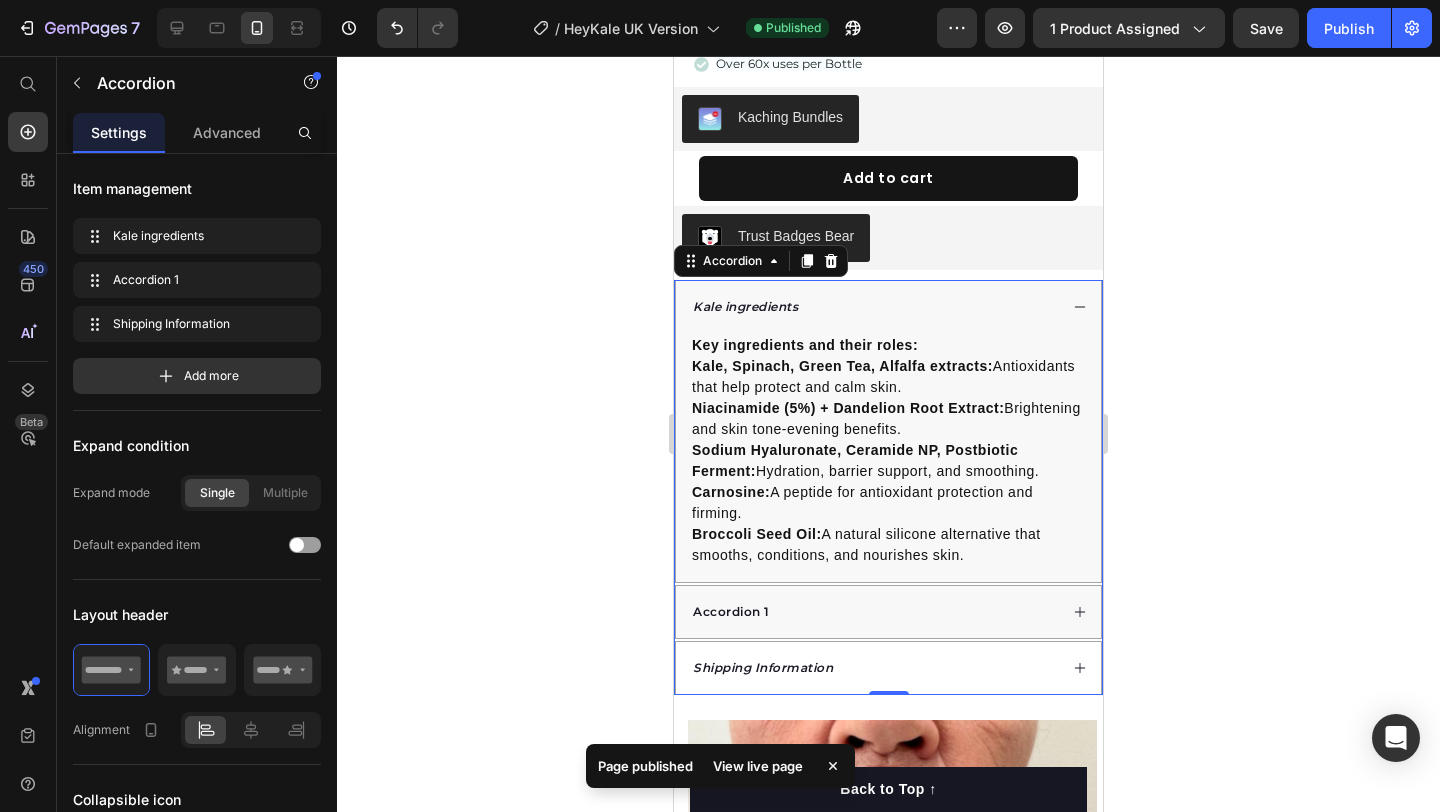 click on "Accordion 1" at bounding box center (731, 612) 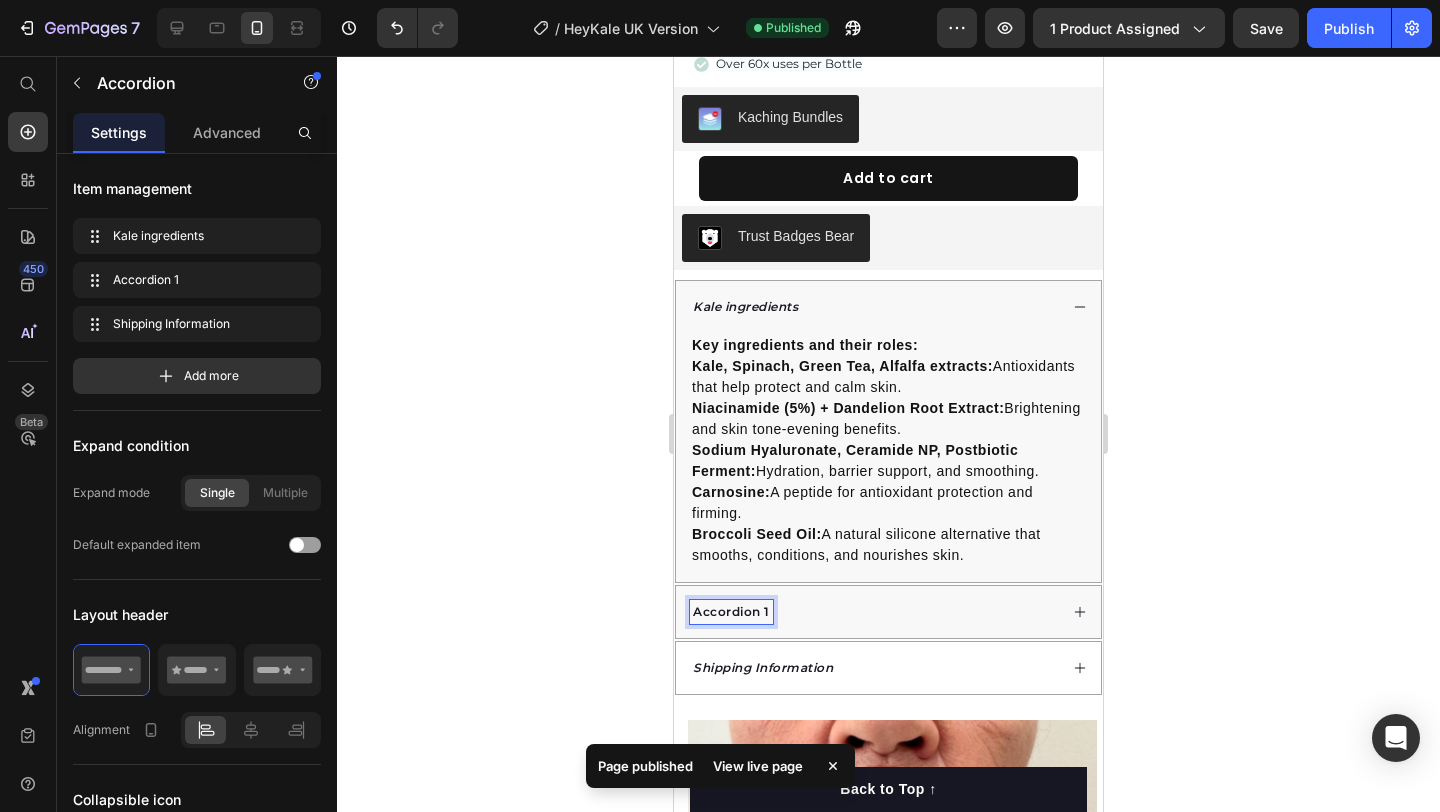 click on "Accordion 1" at bounding box center (731, 612) 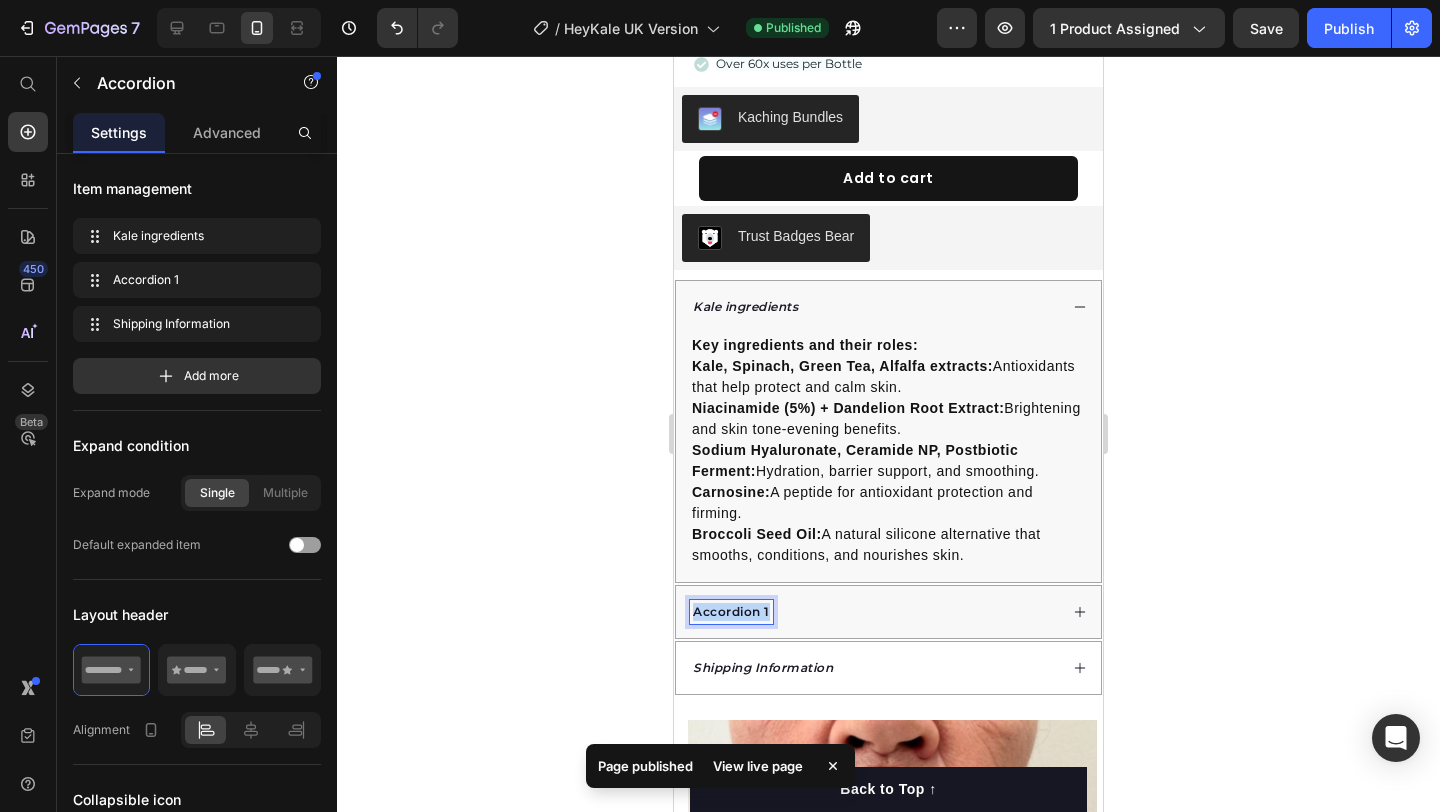 click on "Accordion 1" at bounding box center [731, 612] 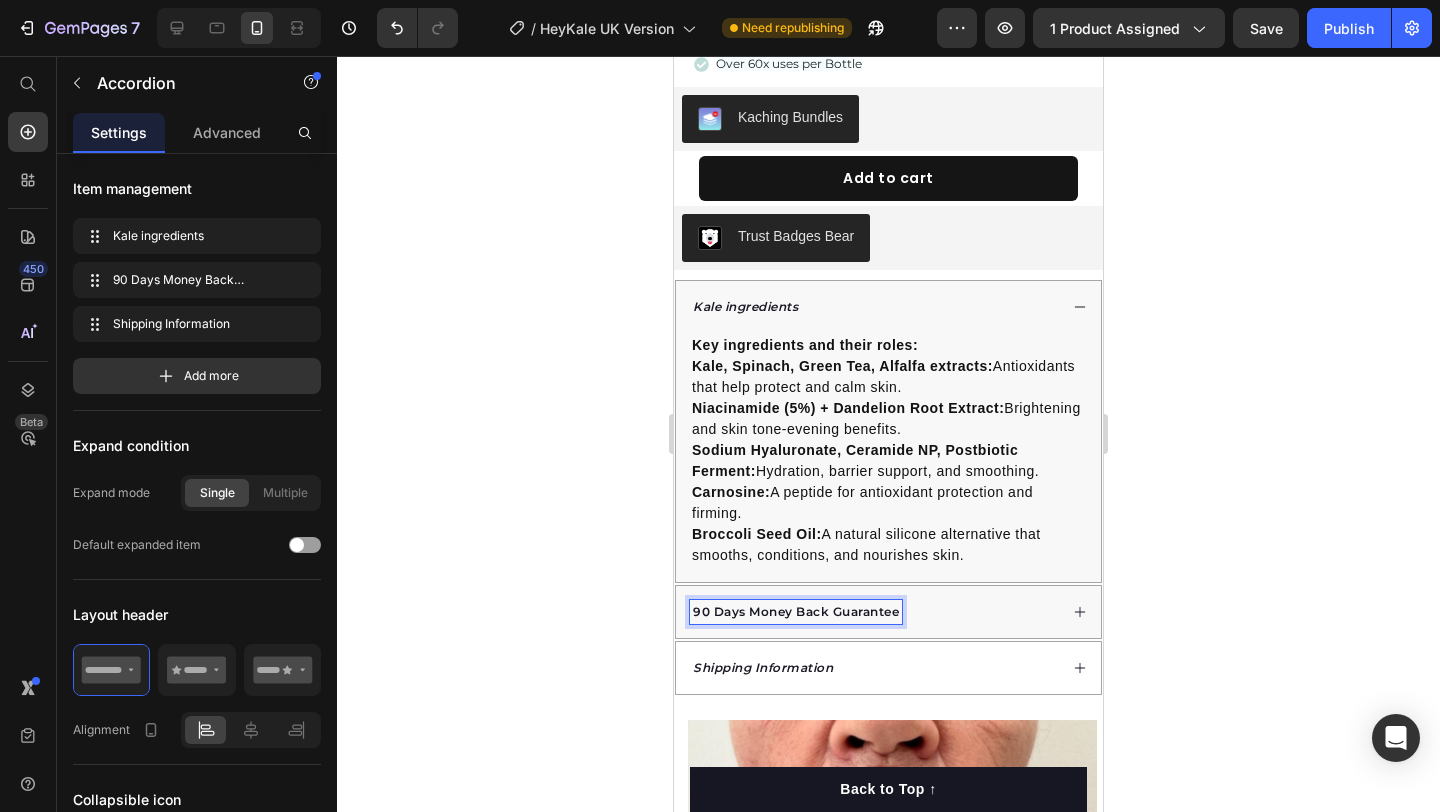 click on "90 Days Money Back Guarantee" at bounding box center (796, 612) 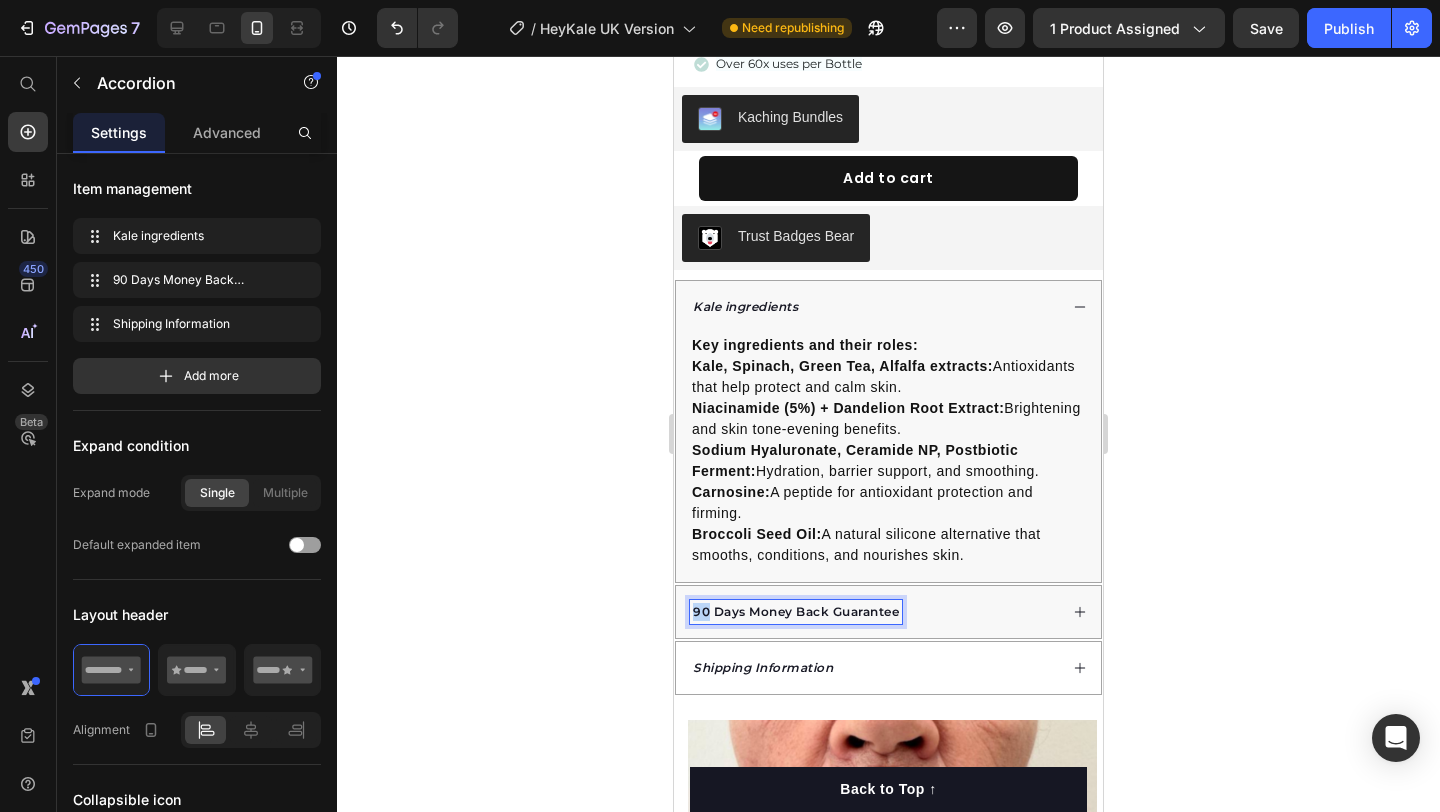 click on "90 Days Money Back Guarantee" at bounding box center (796, 612) 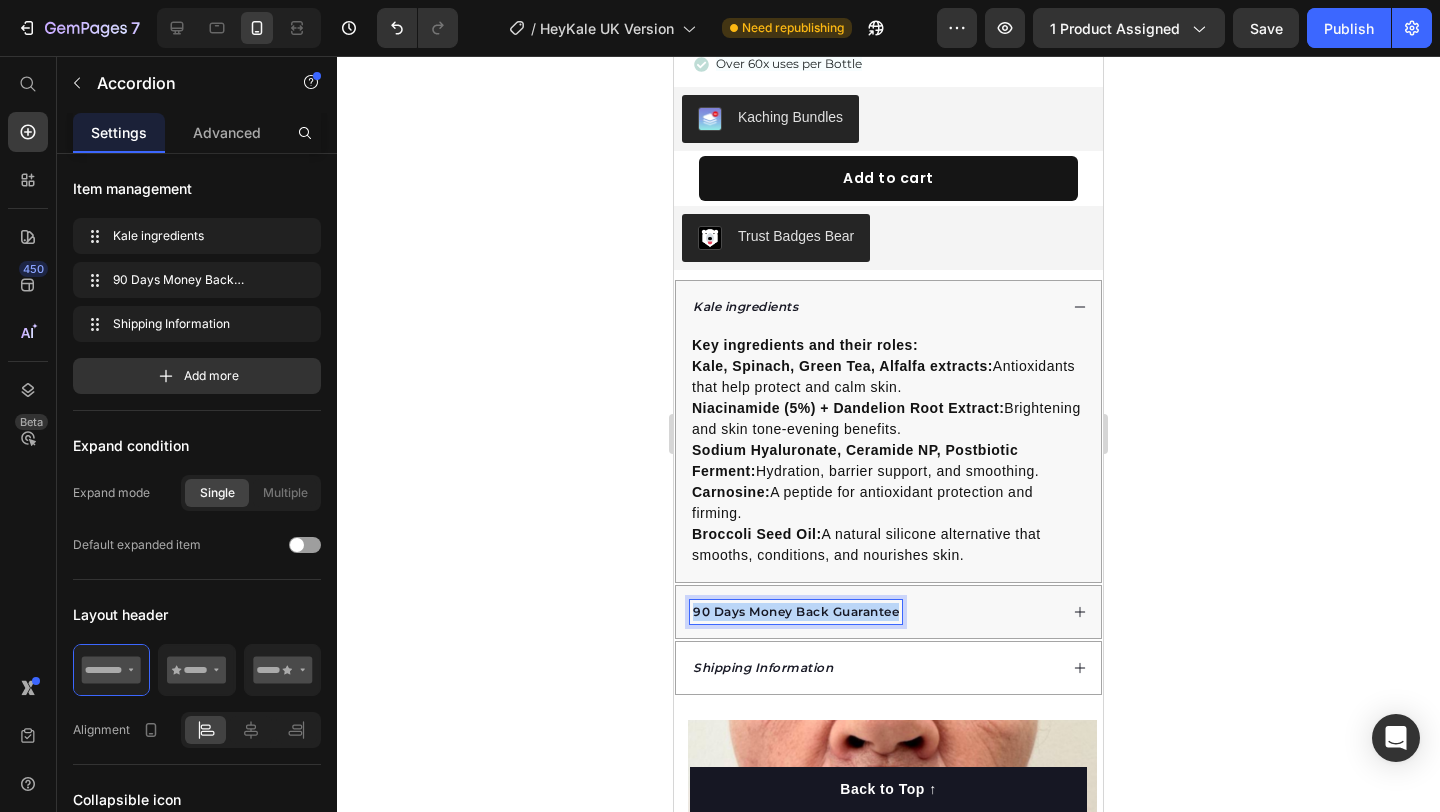 click on "90 Days Money Back Guarantee" at bounding box center [796, 612] 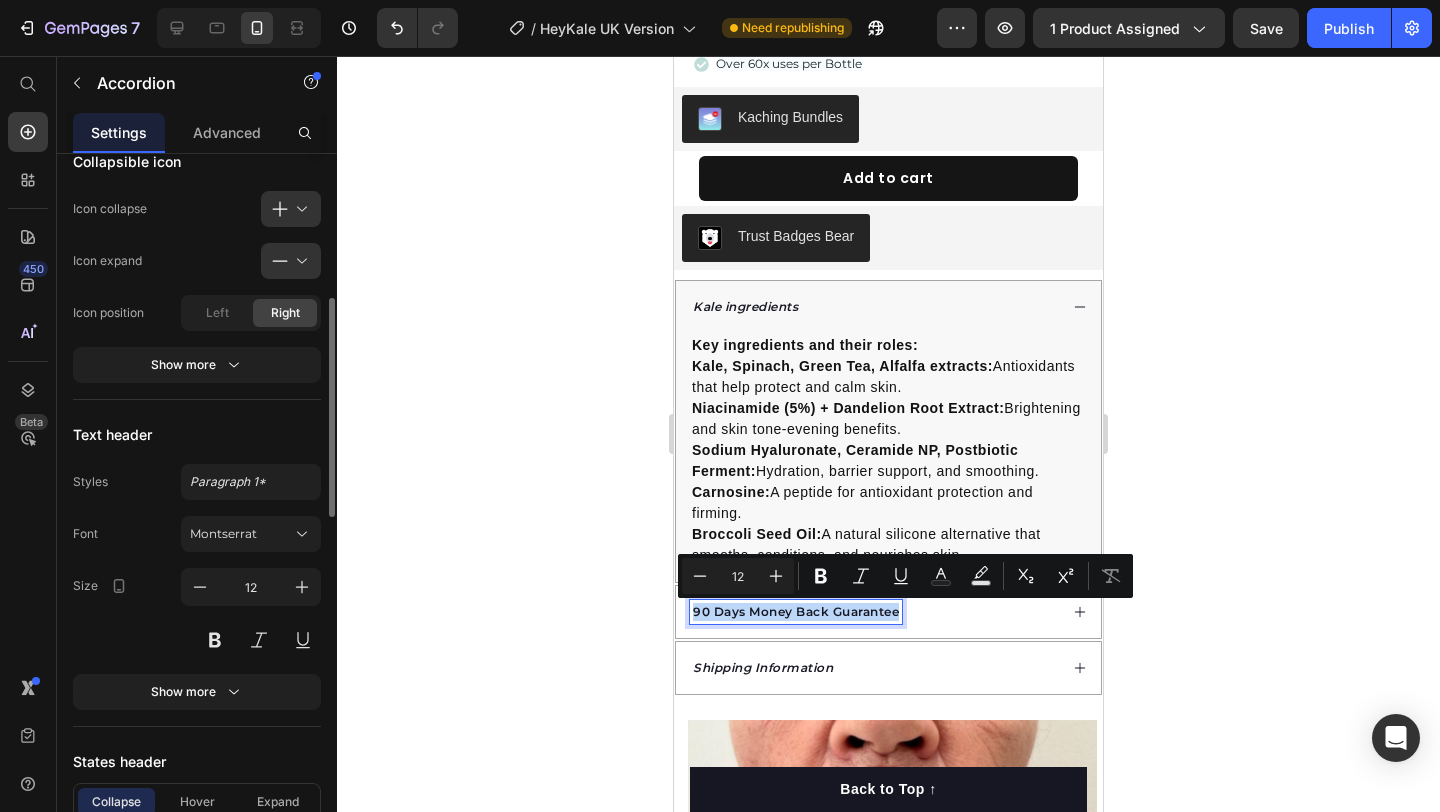 scroll, scrollTop: 733, scrollLeft: 0, axis: vertical 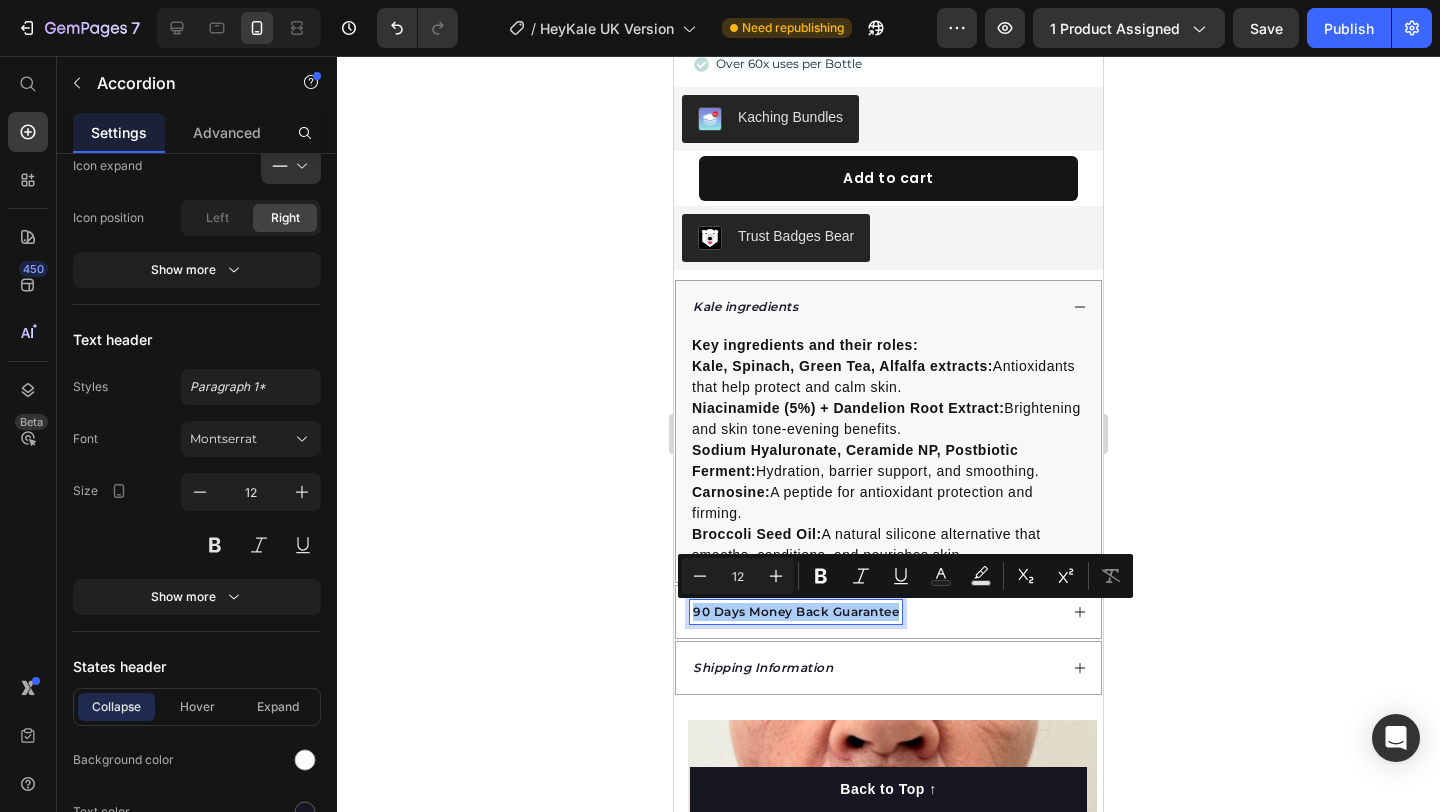 click 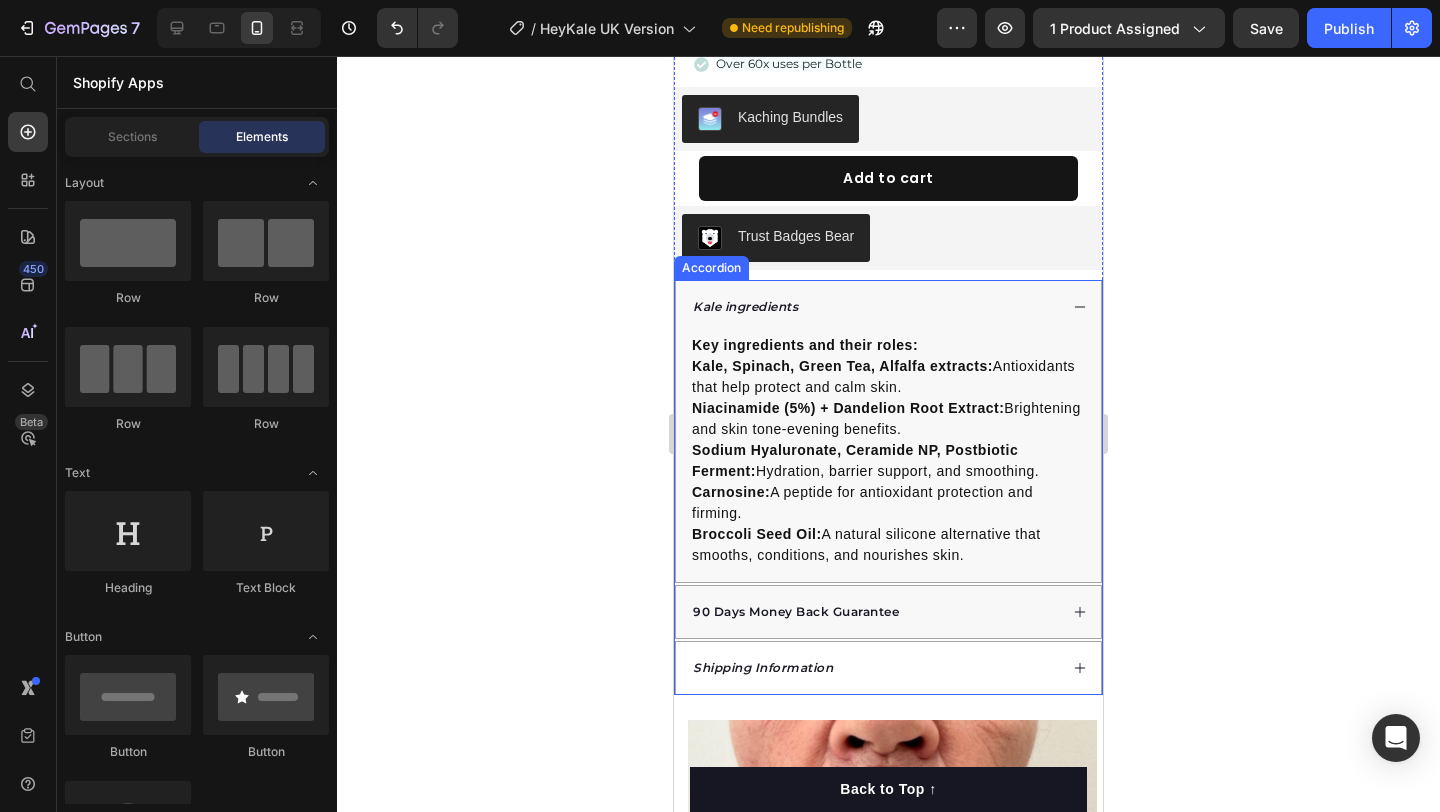 click on "90 Days Money Back Guarantee" at bounding box center [873, 612] 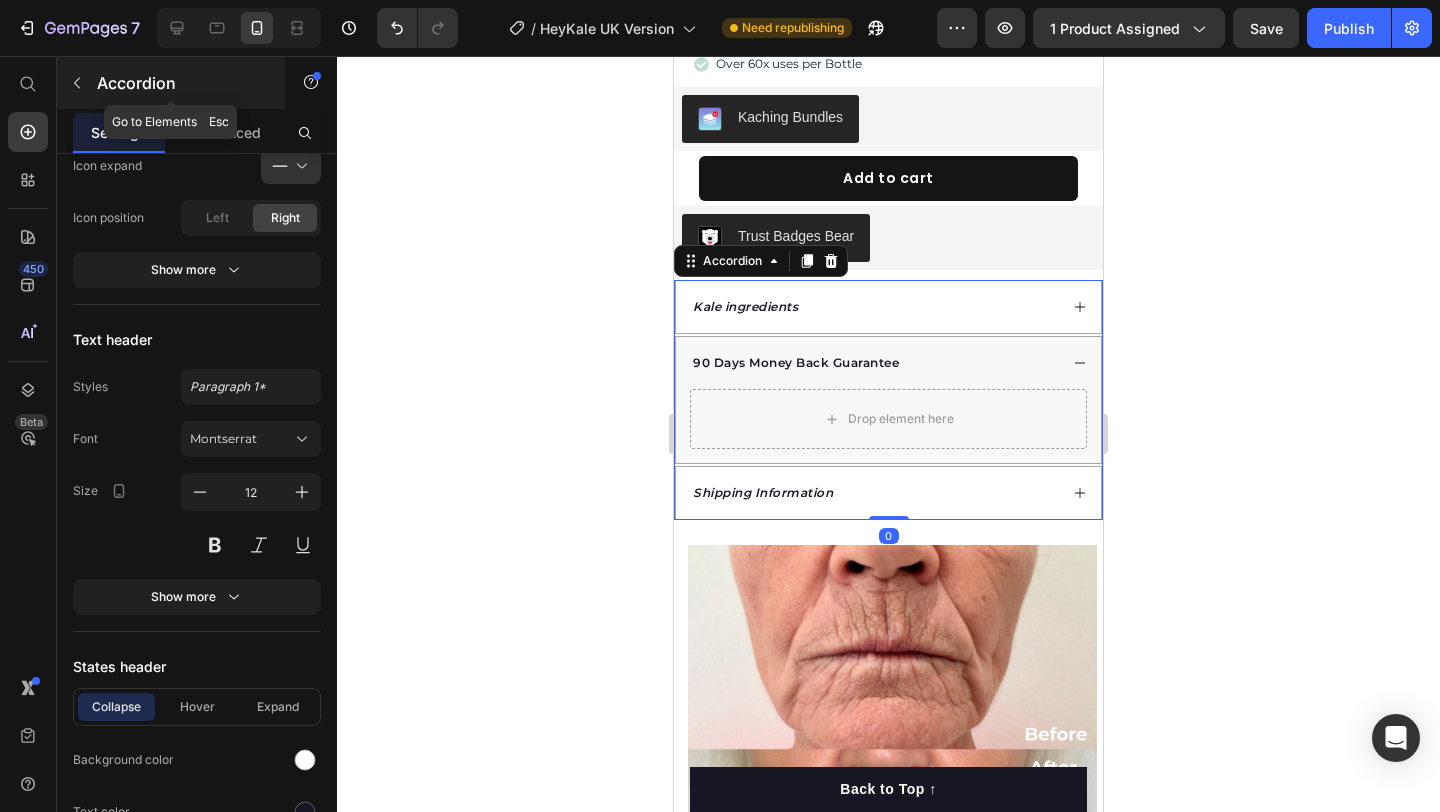 click on "Accordion" at bounding box center [171, 83] 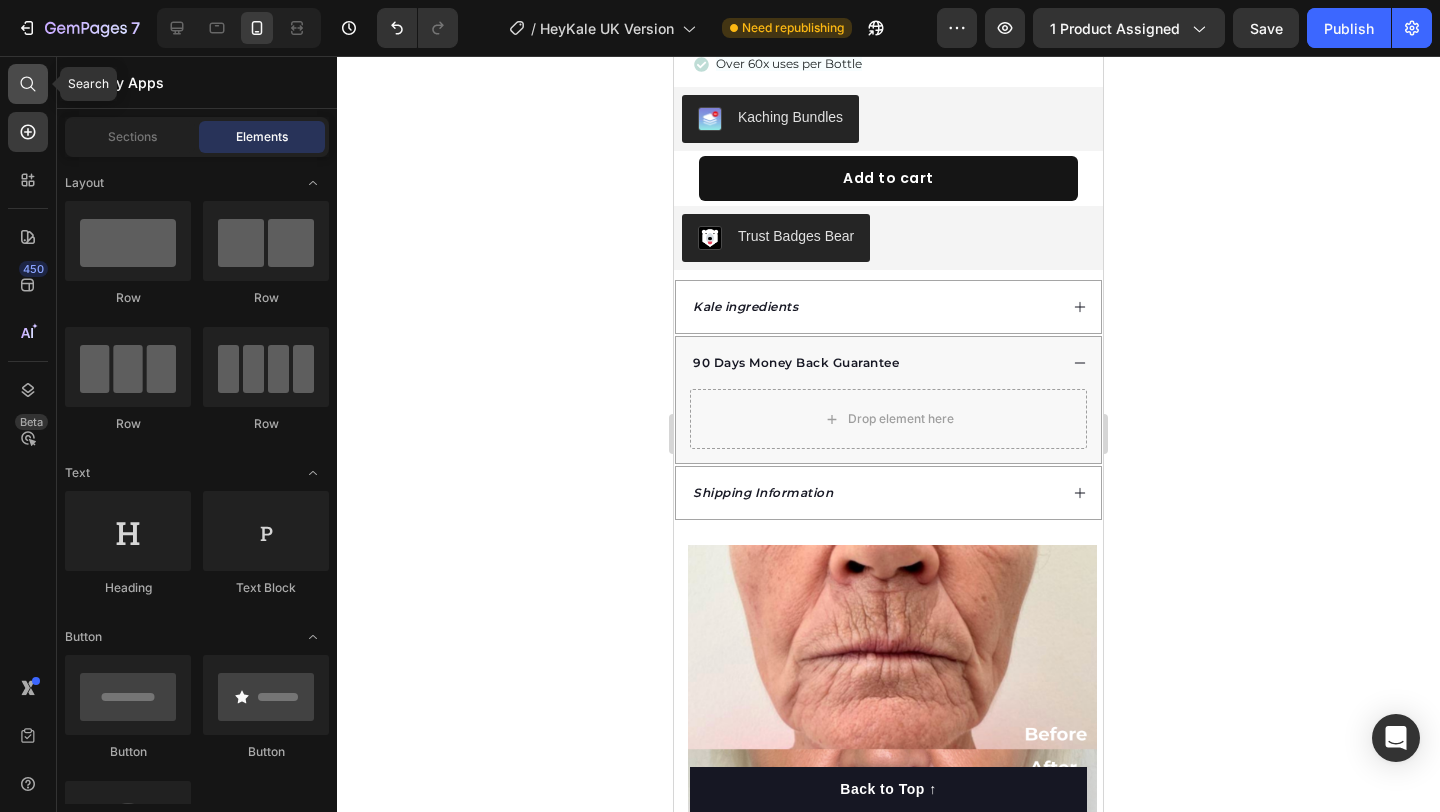 click 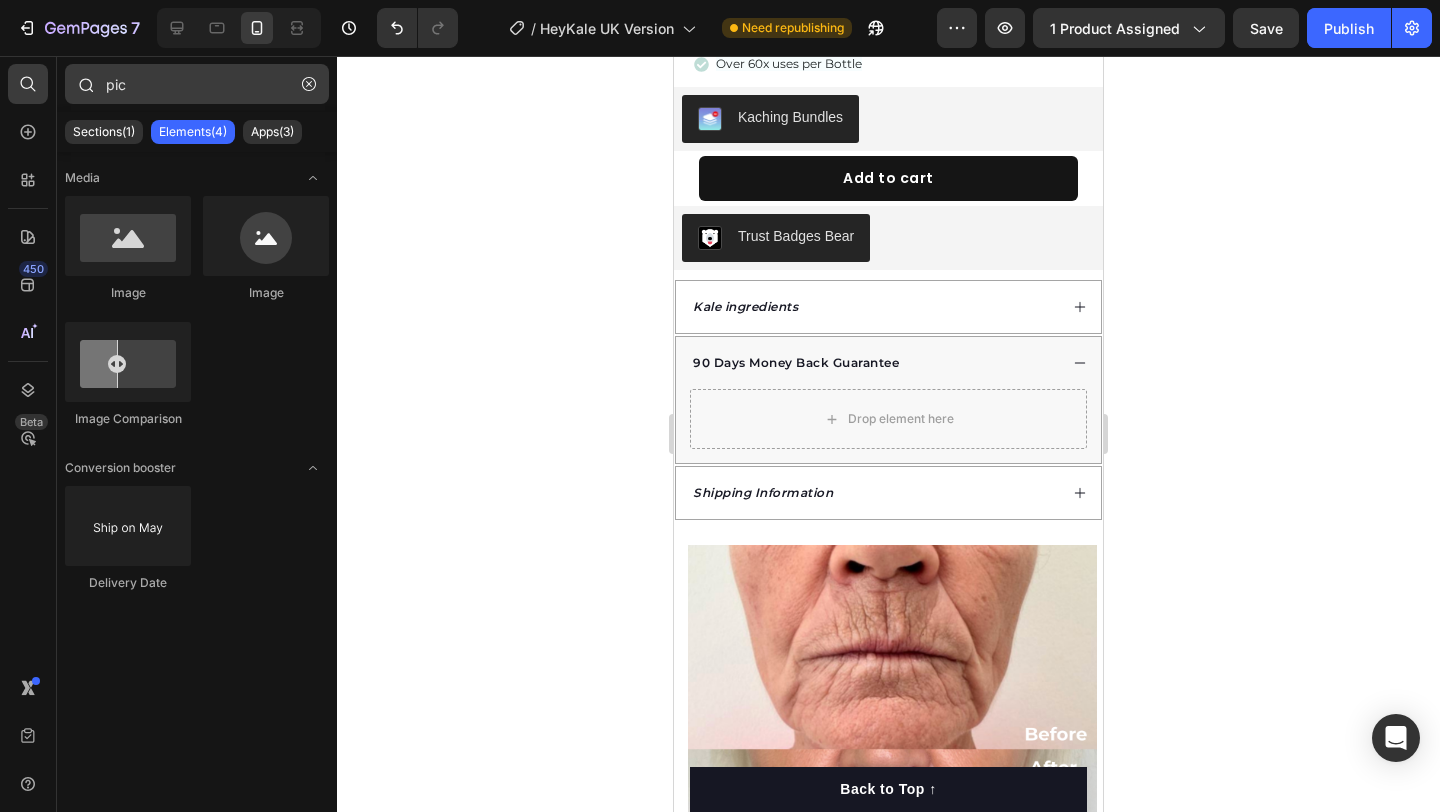click on "pic" at bounding box center [197, 84] 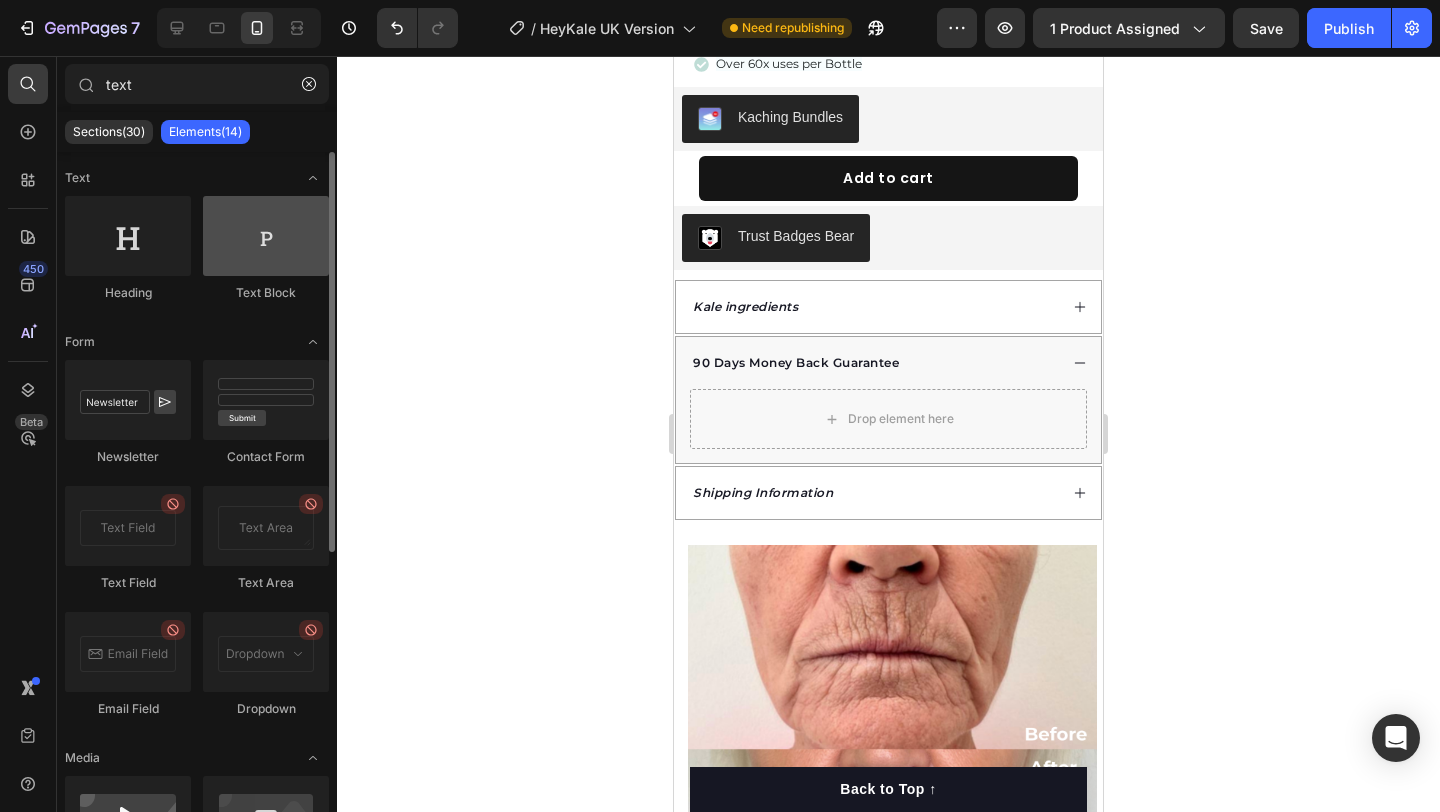 type on "text" 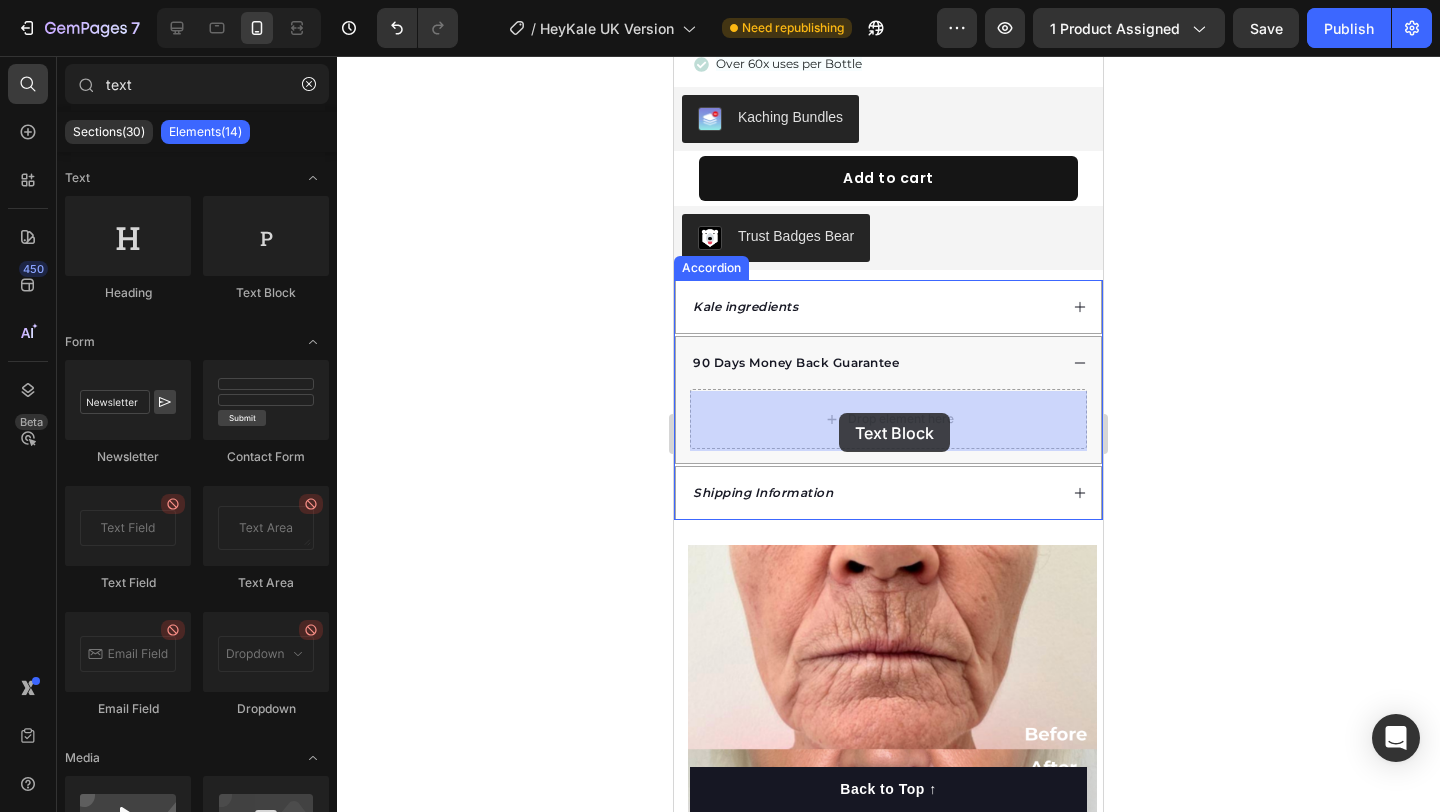 drag, startPoint x: 939, startPoint y: 294, endPoint x: 839, endPoint y: 413, distance: 155.4381 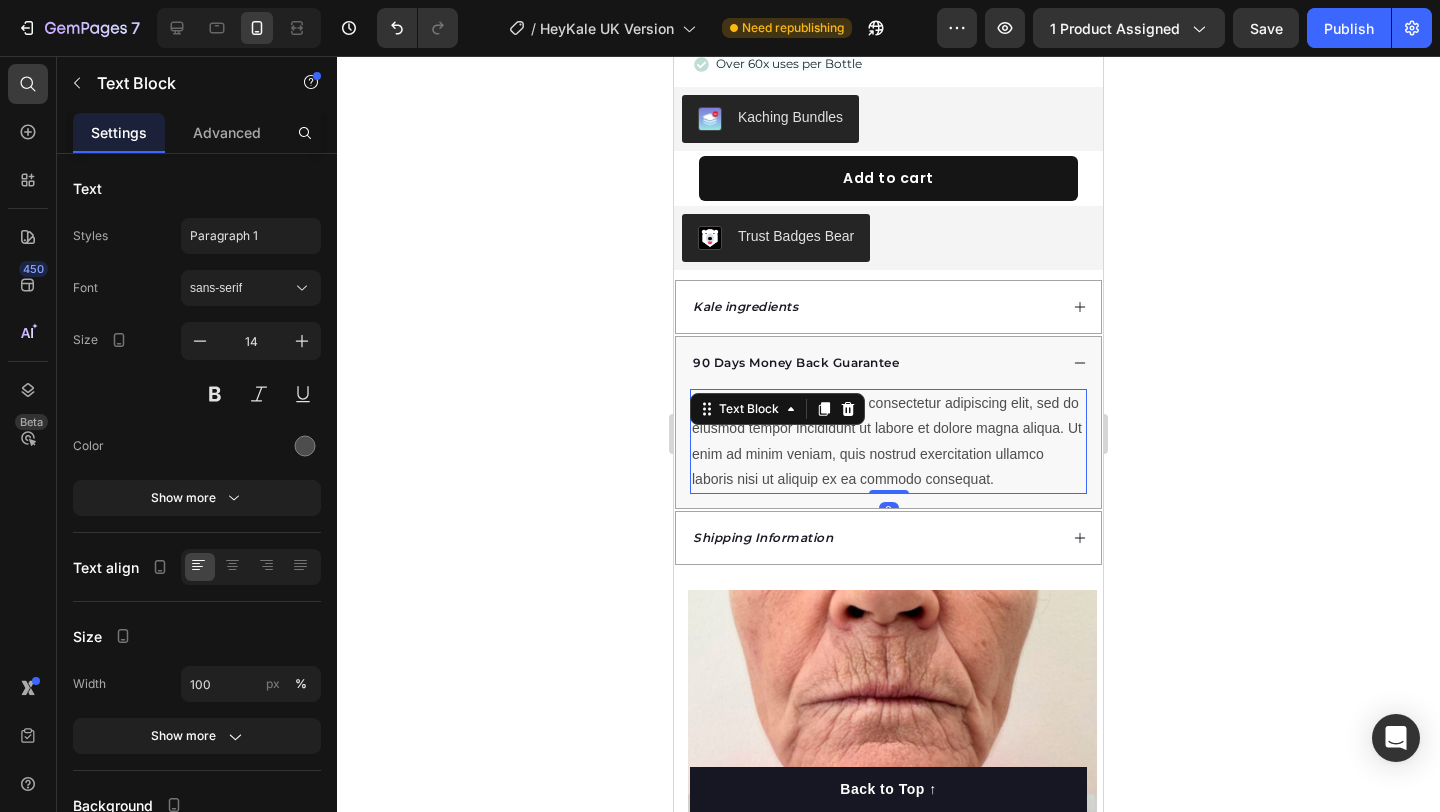 click on "Lorem ipsum dolor sit amet, consectetur adipiscing elit, sed do eiusmod tempor incididunt ut labore et dolore magna aliqua. Ut enim ad minim veniam, quis nostrud exercitation ullamco laboris nisi ut aliquip ex ea commodo consequat." at bounding box center (888, 441) 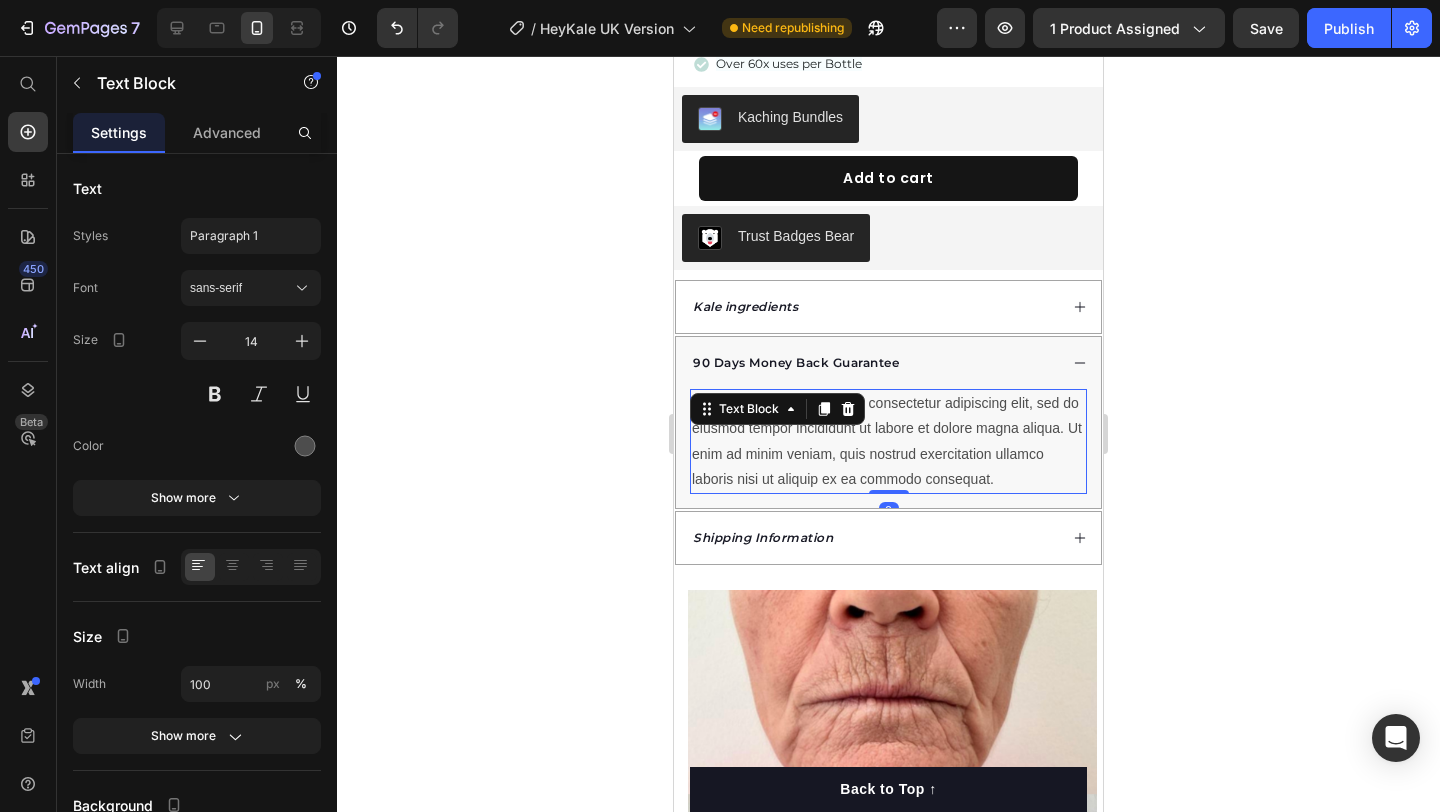 click on "Lorem ipsum dolor sit amet, consectetur adipiscing elit, sed do eiusmod tempor incididunt ut labore et dolore magna aliqua. Ut enim ad minim veniam, quis nostrud exercitation ullamco laboris nisi ut aliquip ex ea commodo consequat." at bounding box center (888, 441) 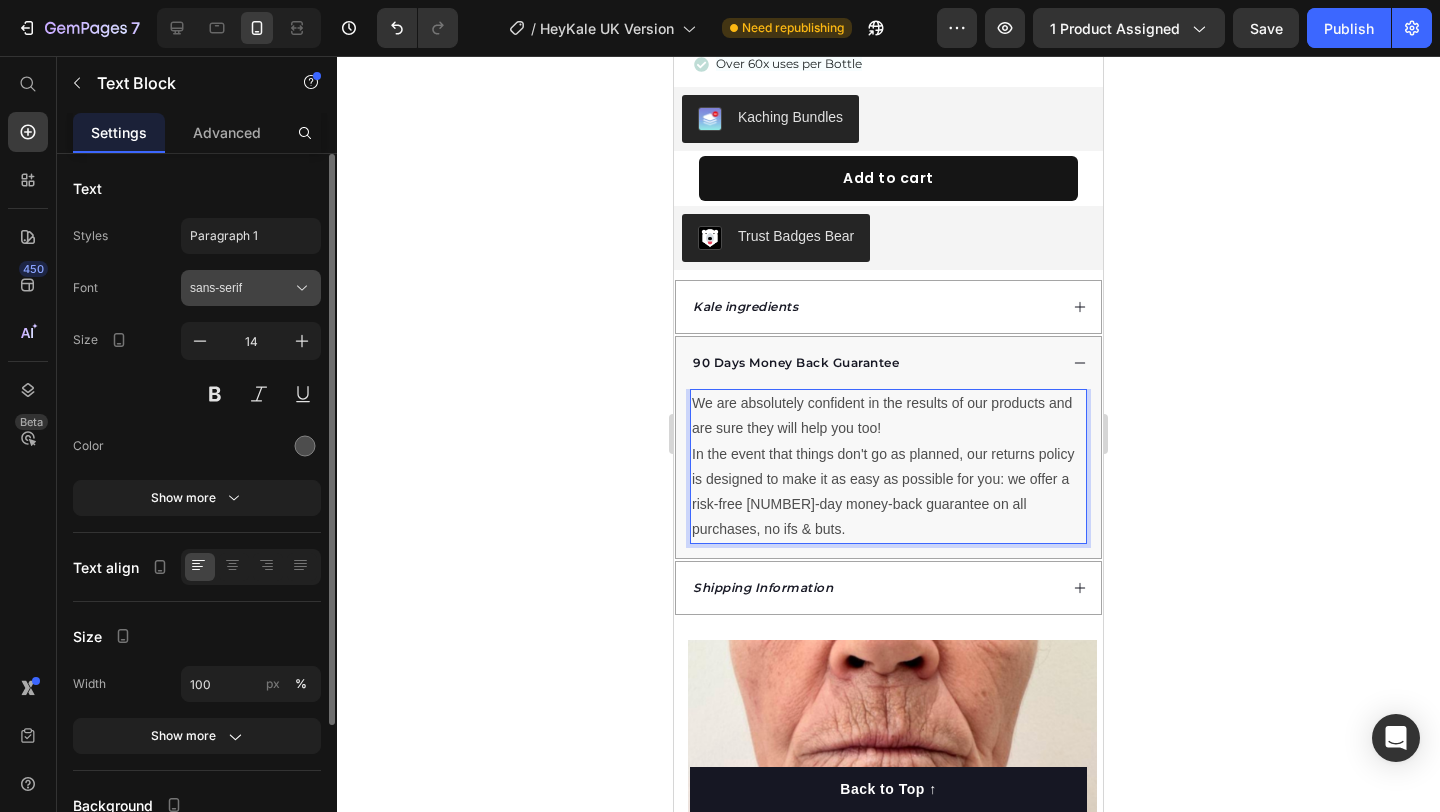 click on "sans-serif" at bounding box center [251, 288] 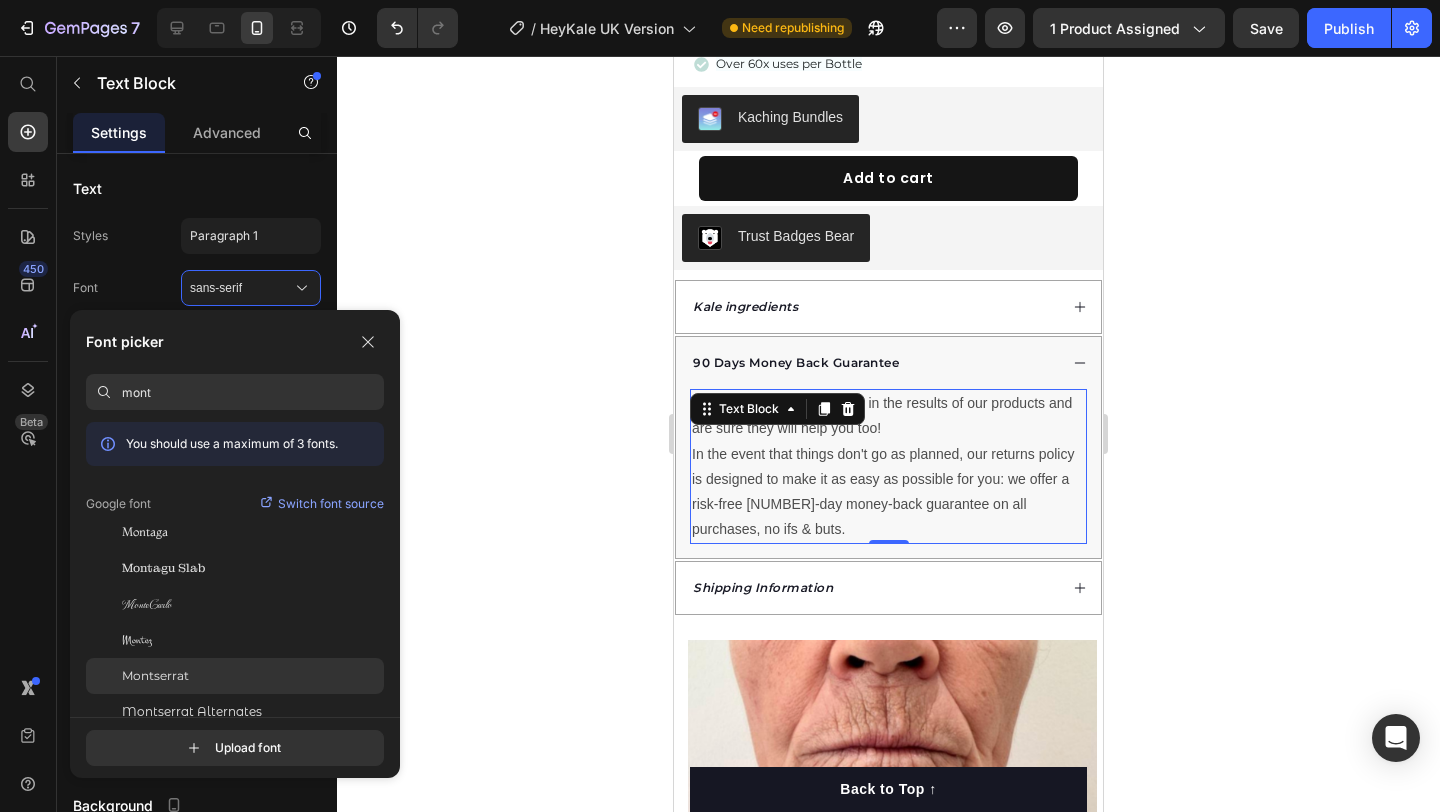 type on "mont" 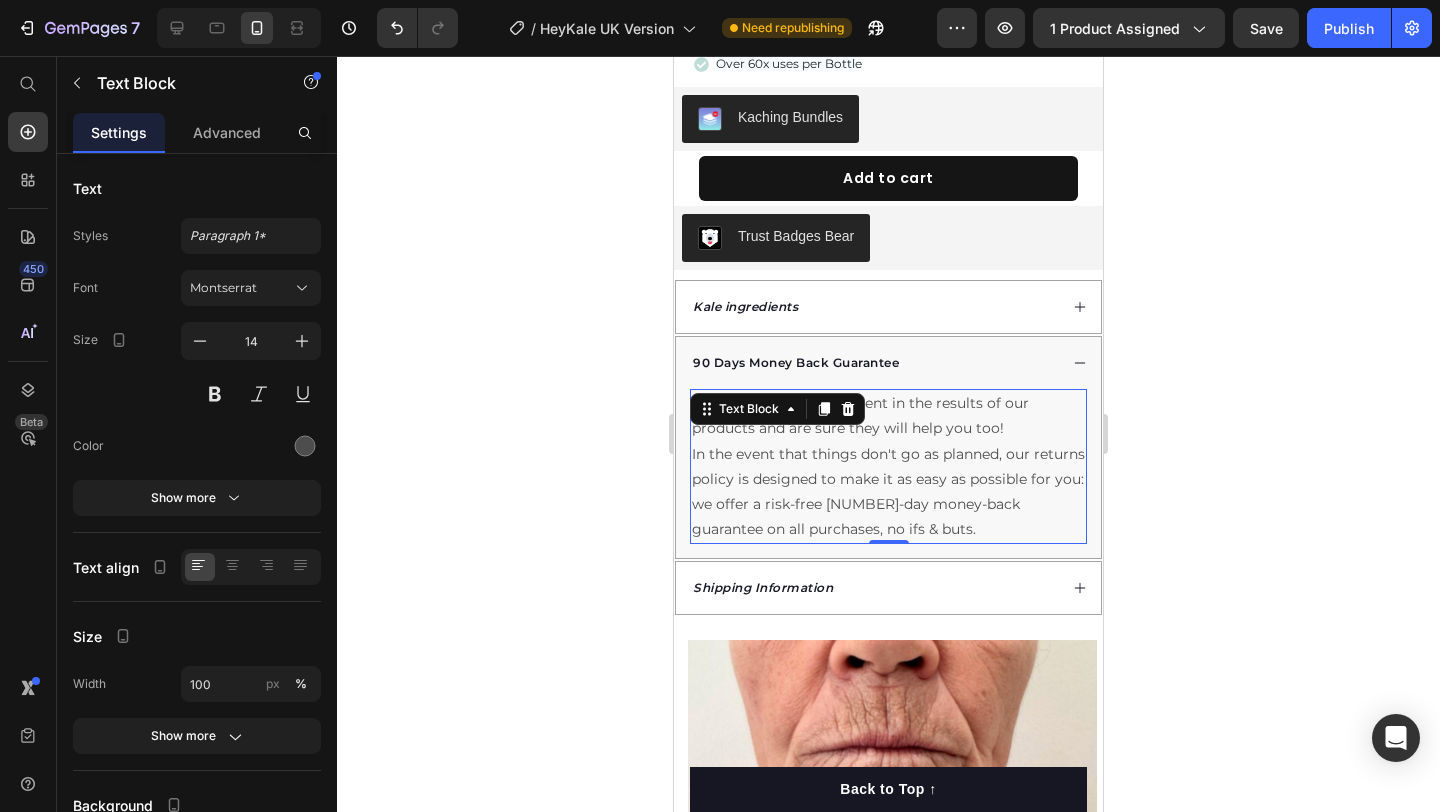 click 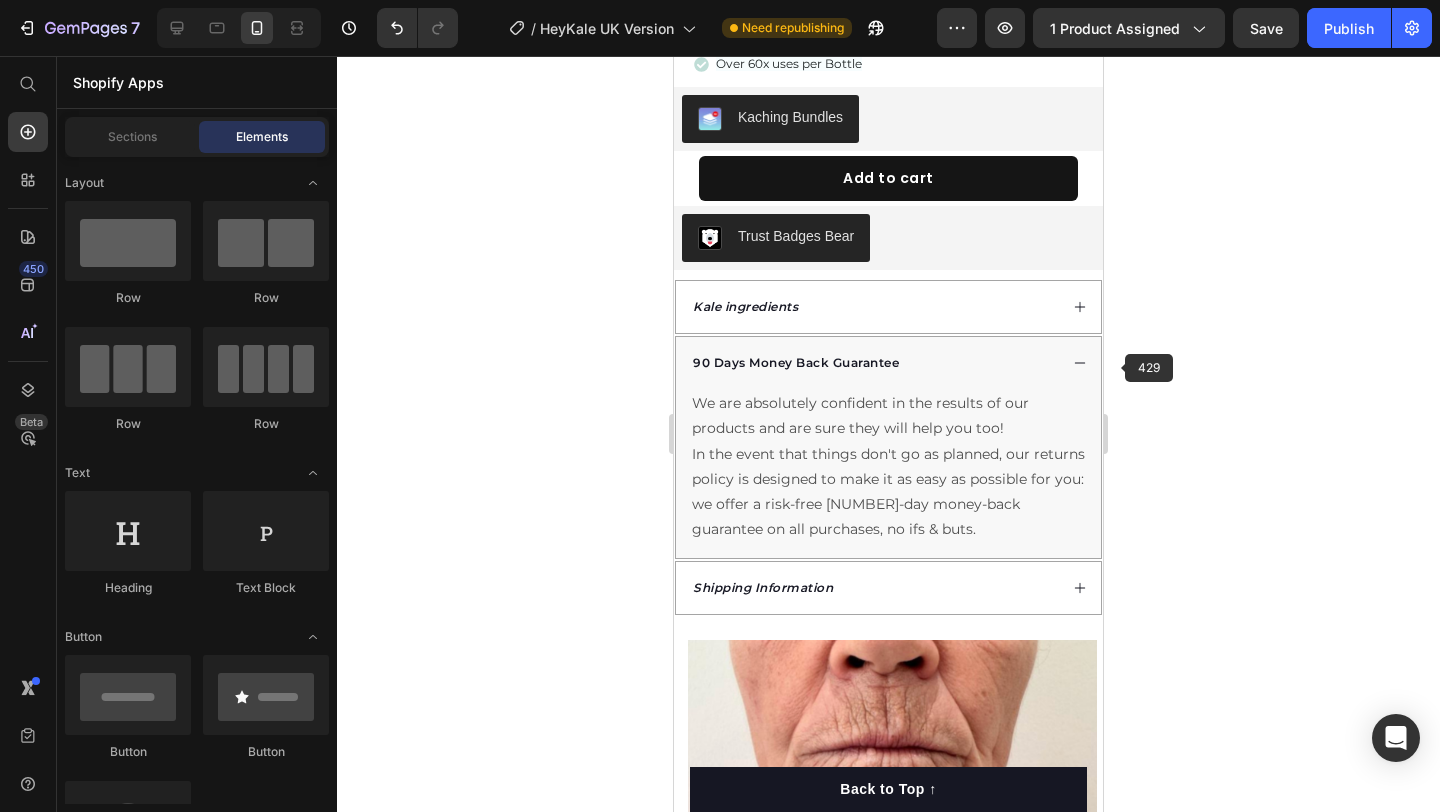 click 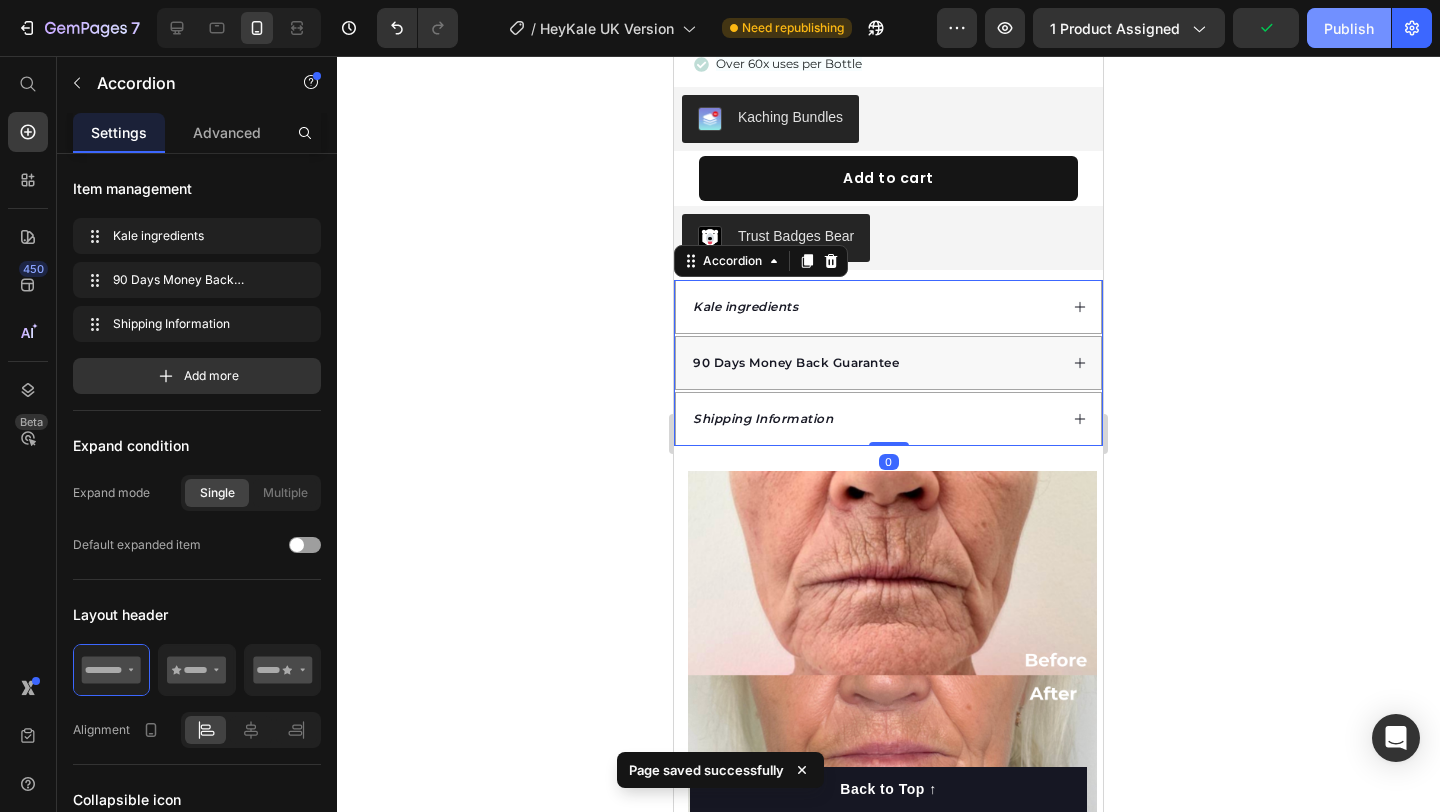 click on "Publish" at bounding box center [1349, 28] 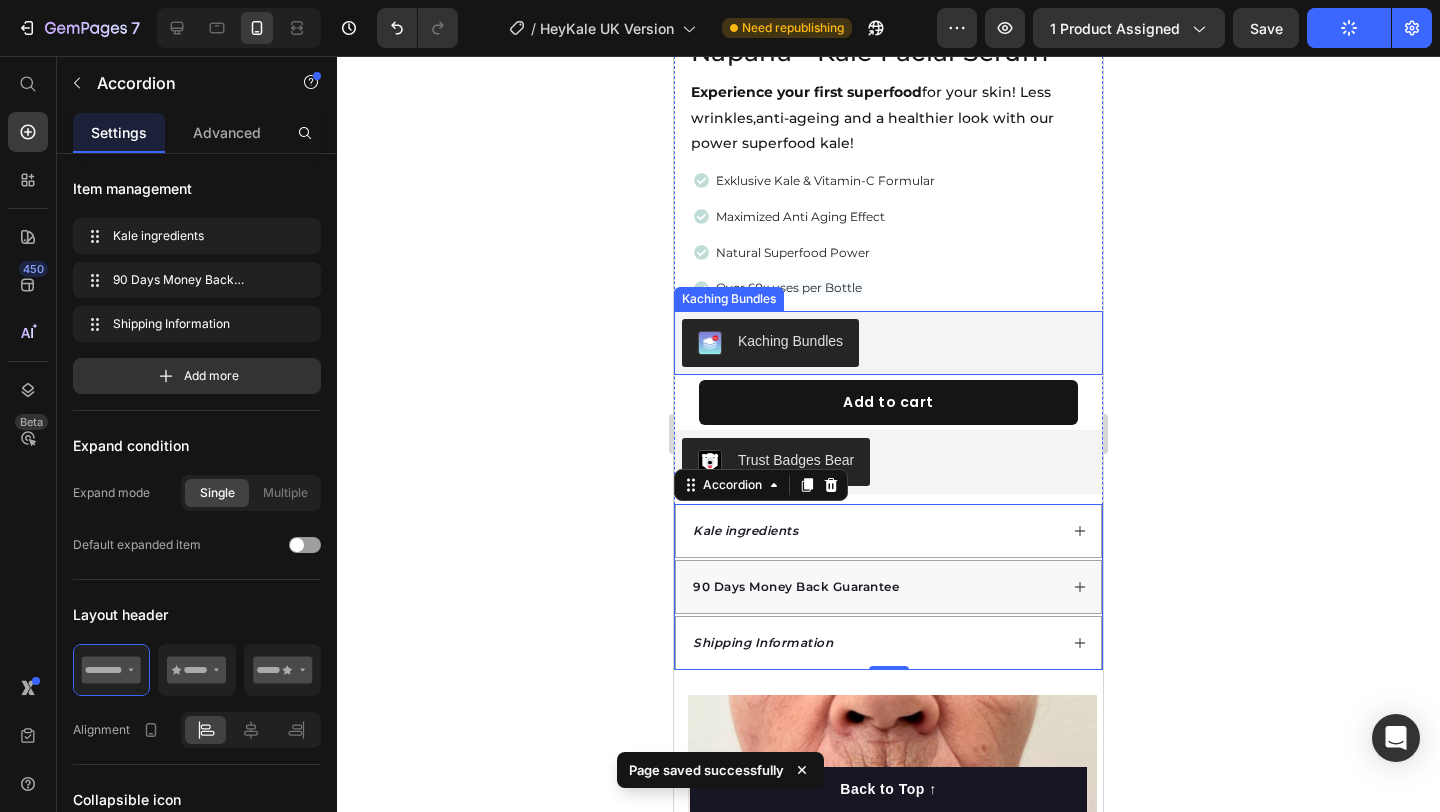 scroll, scrollTop: 631, scrollLeft: 0, axis: vertical 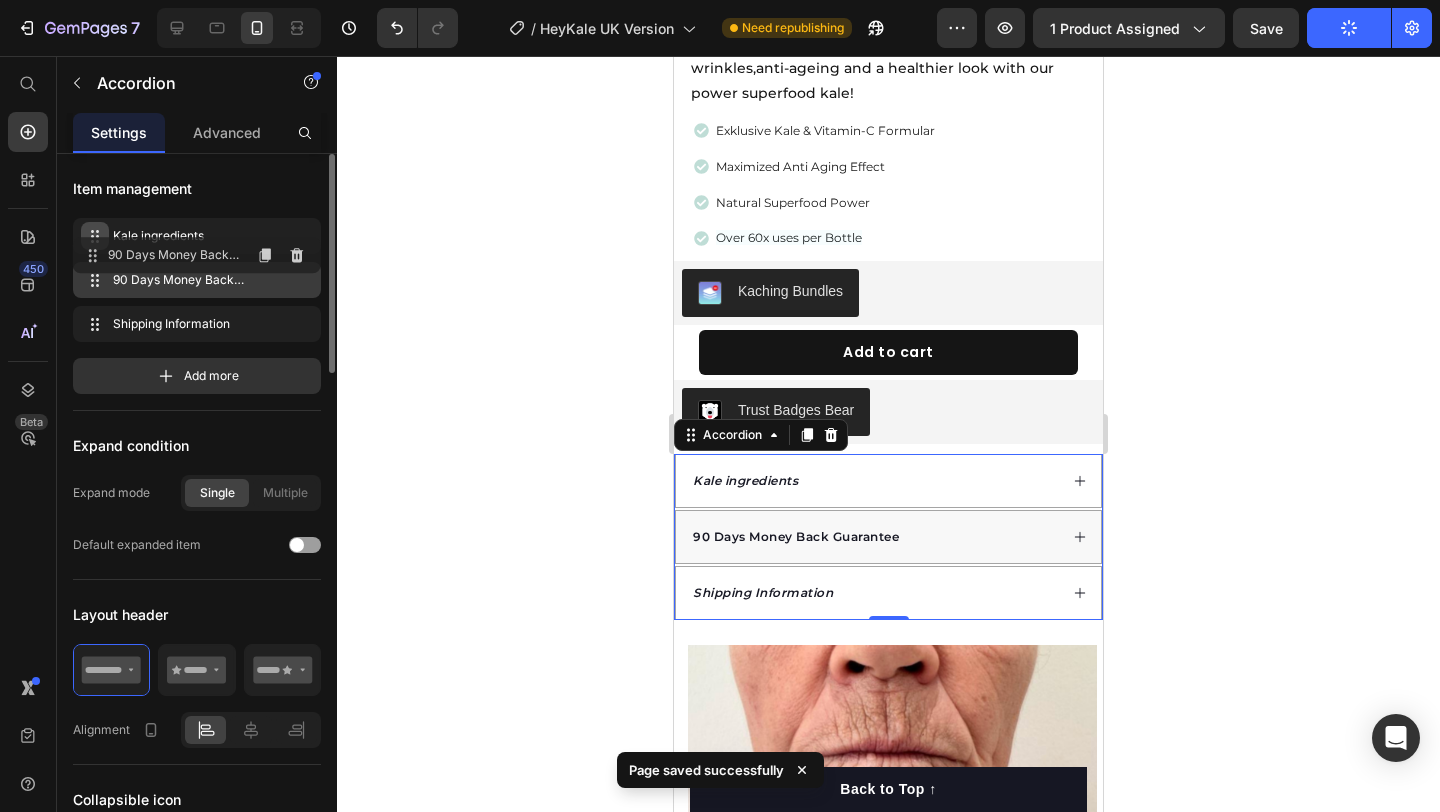 type 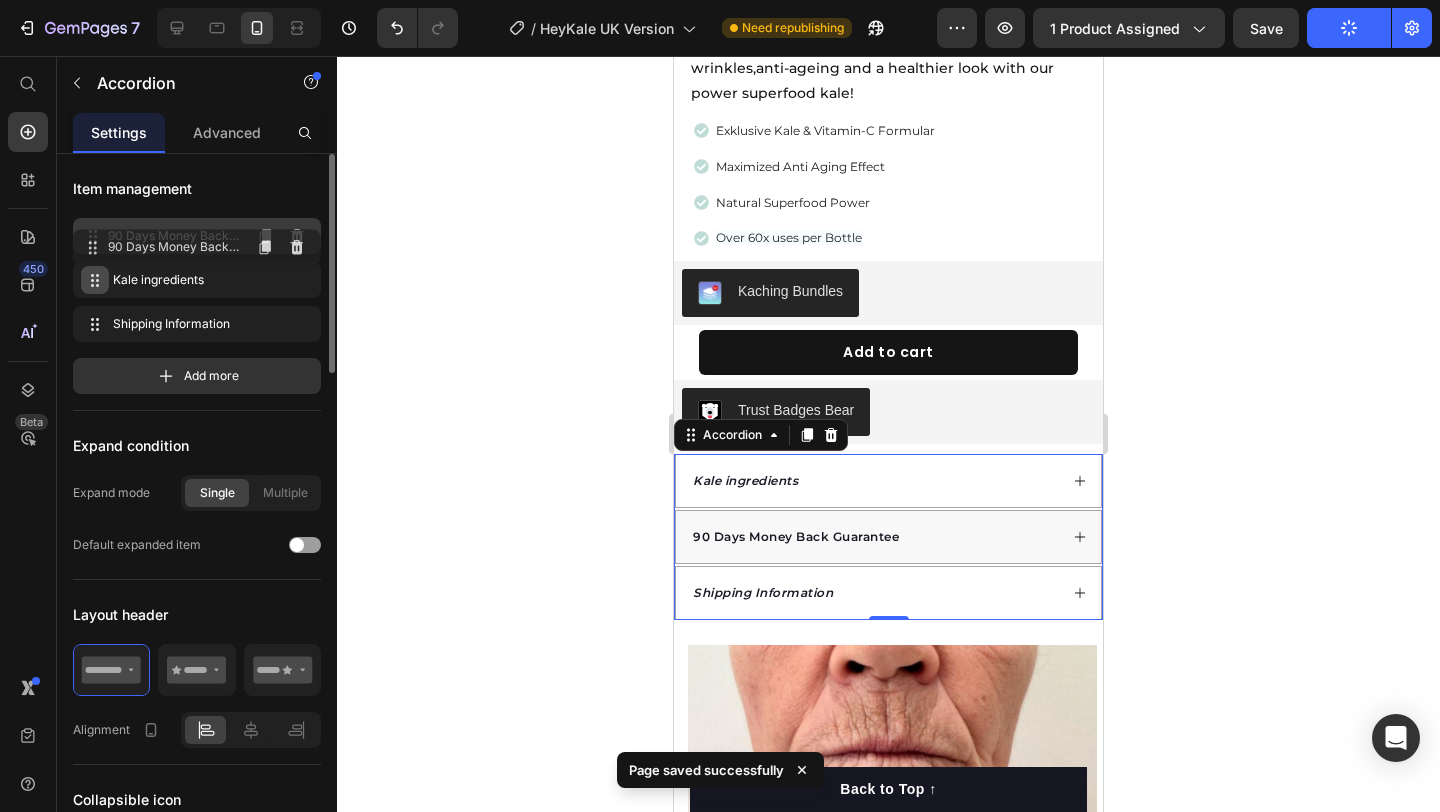 drag, startPoint x: 98, startPoint y: 280, endPoint x: 98, endPoint y: 248, distance: 32 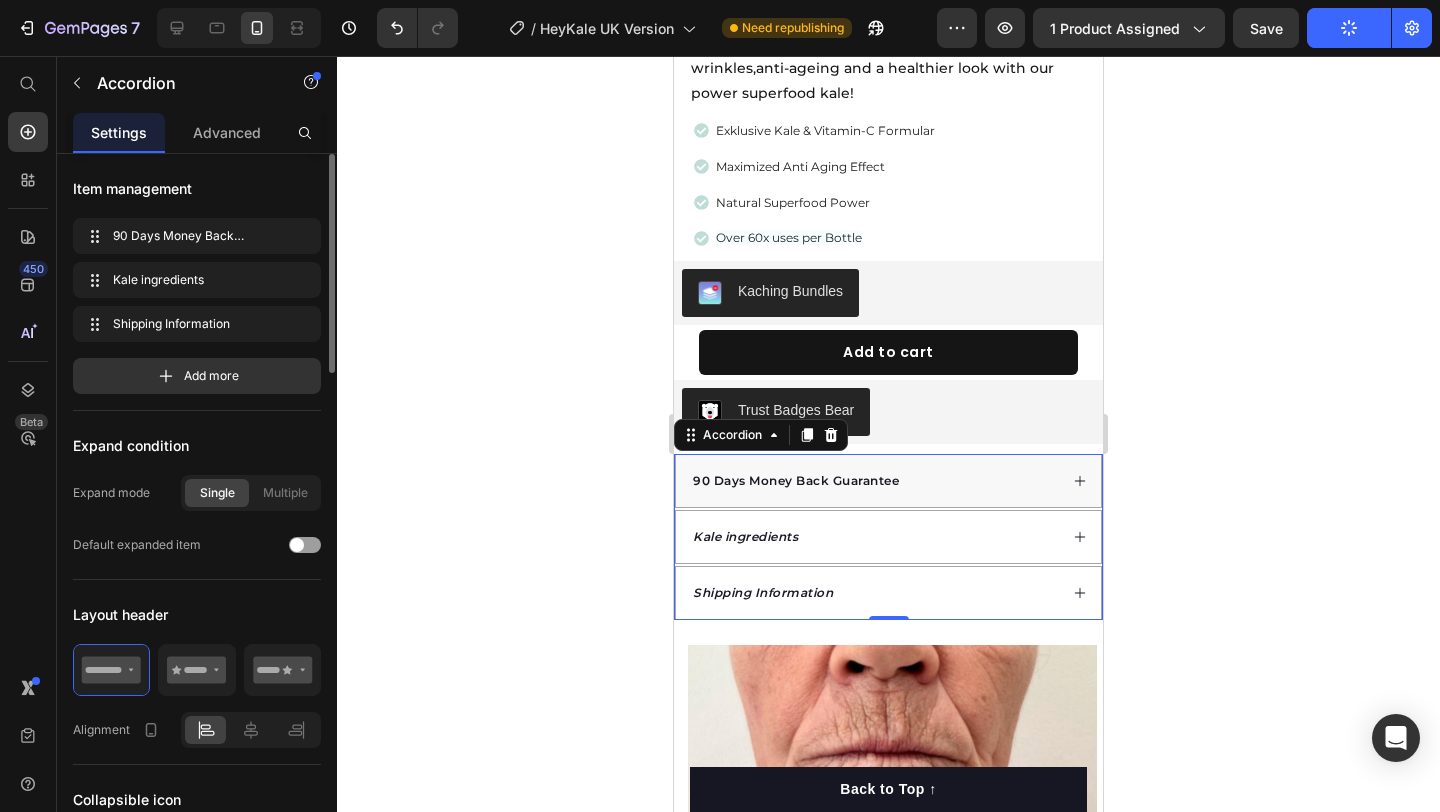 click 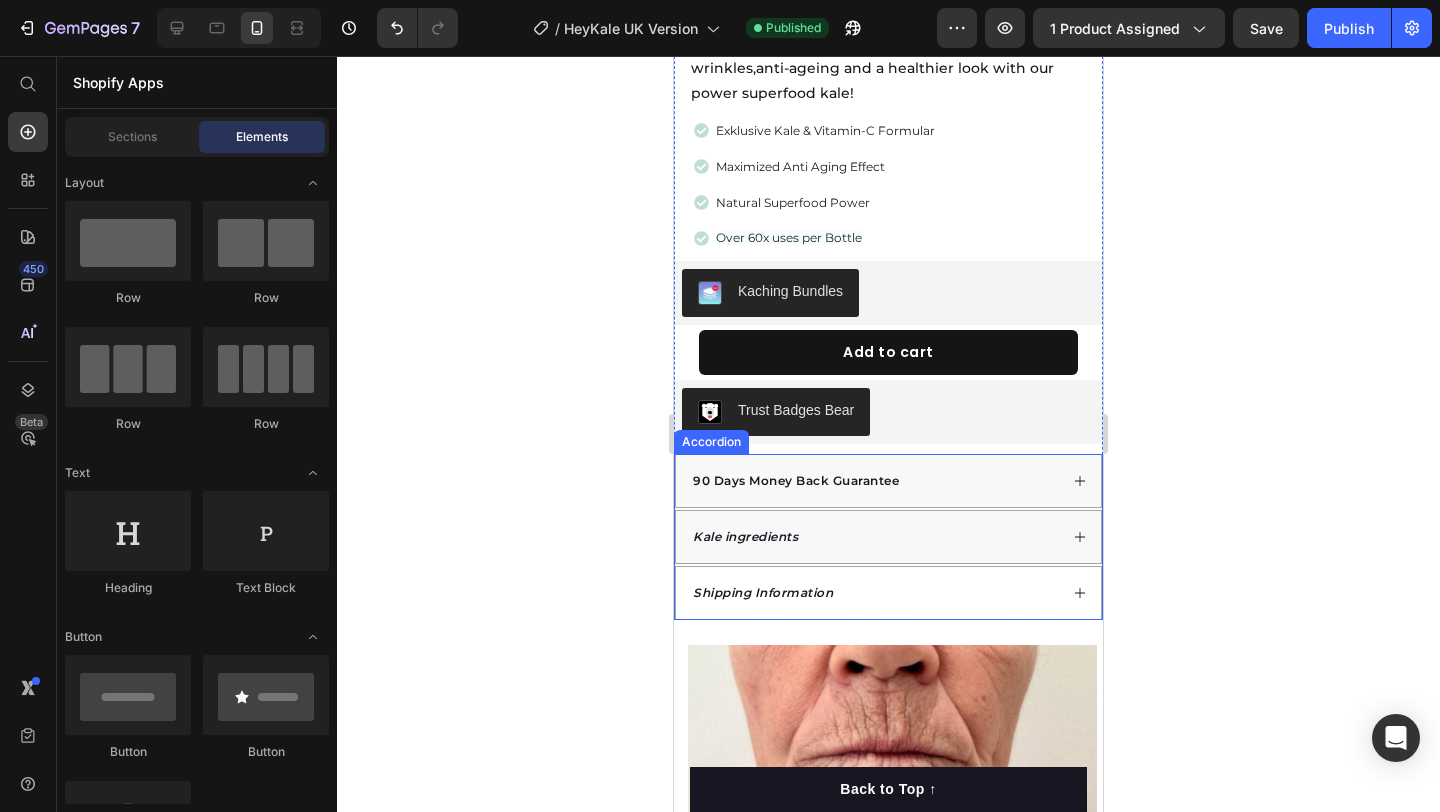 click 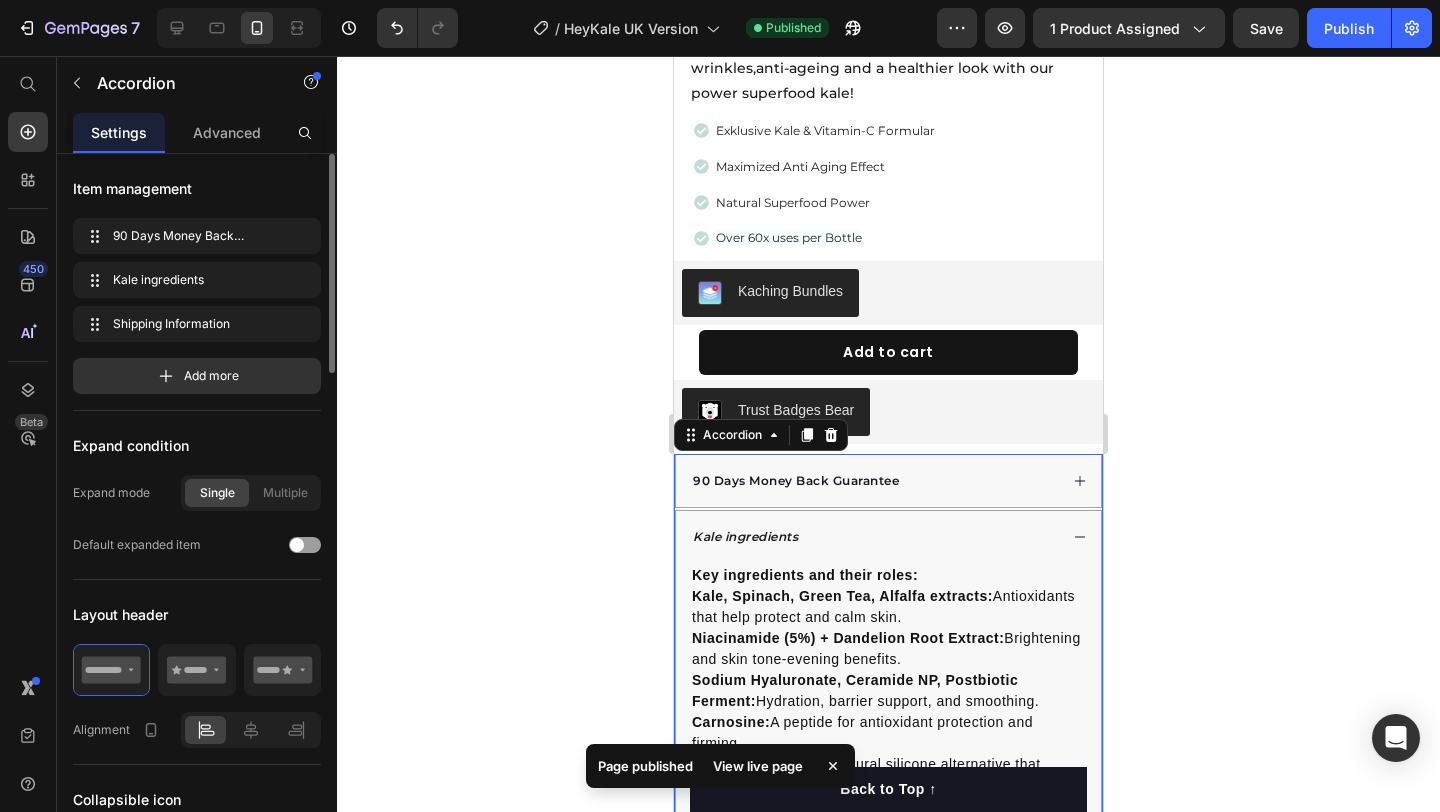 click 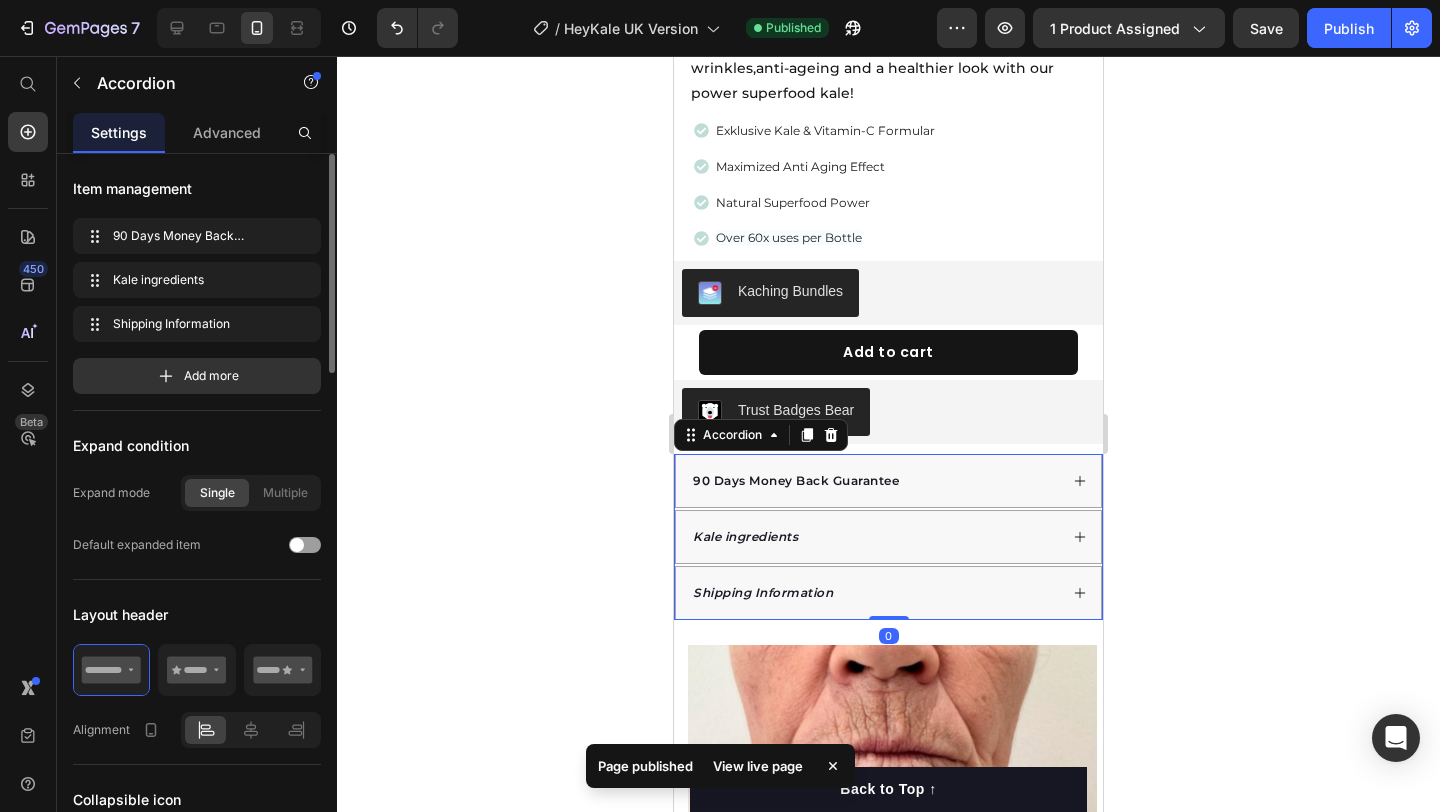 click 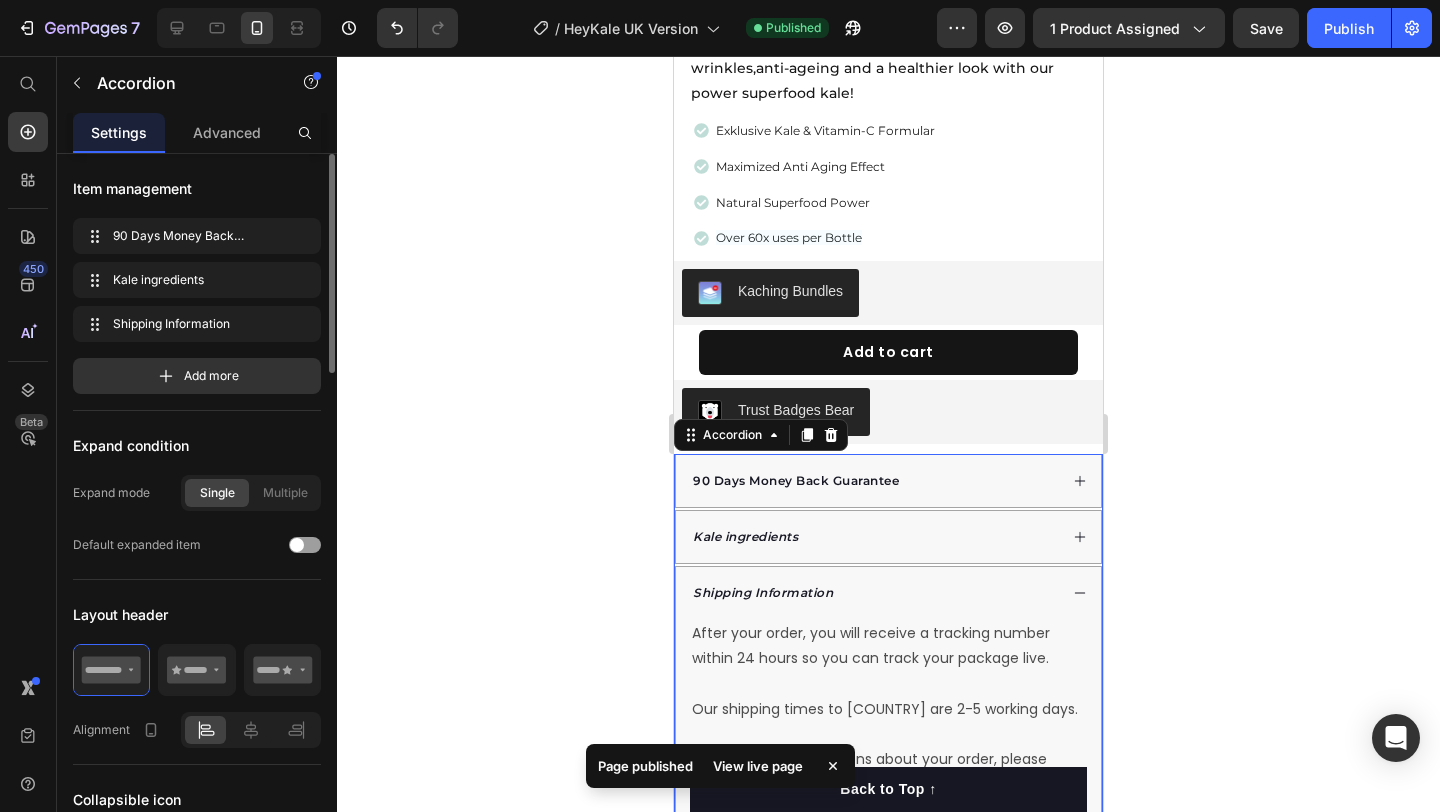 click 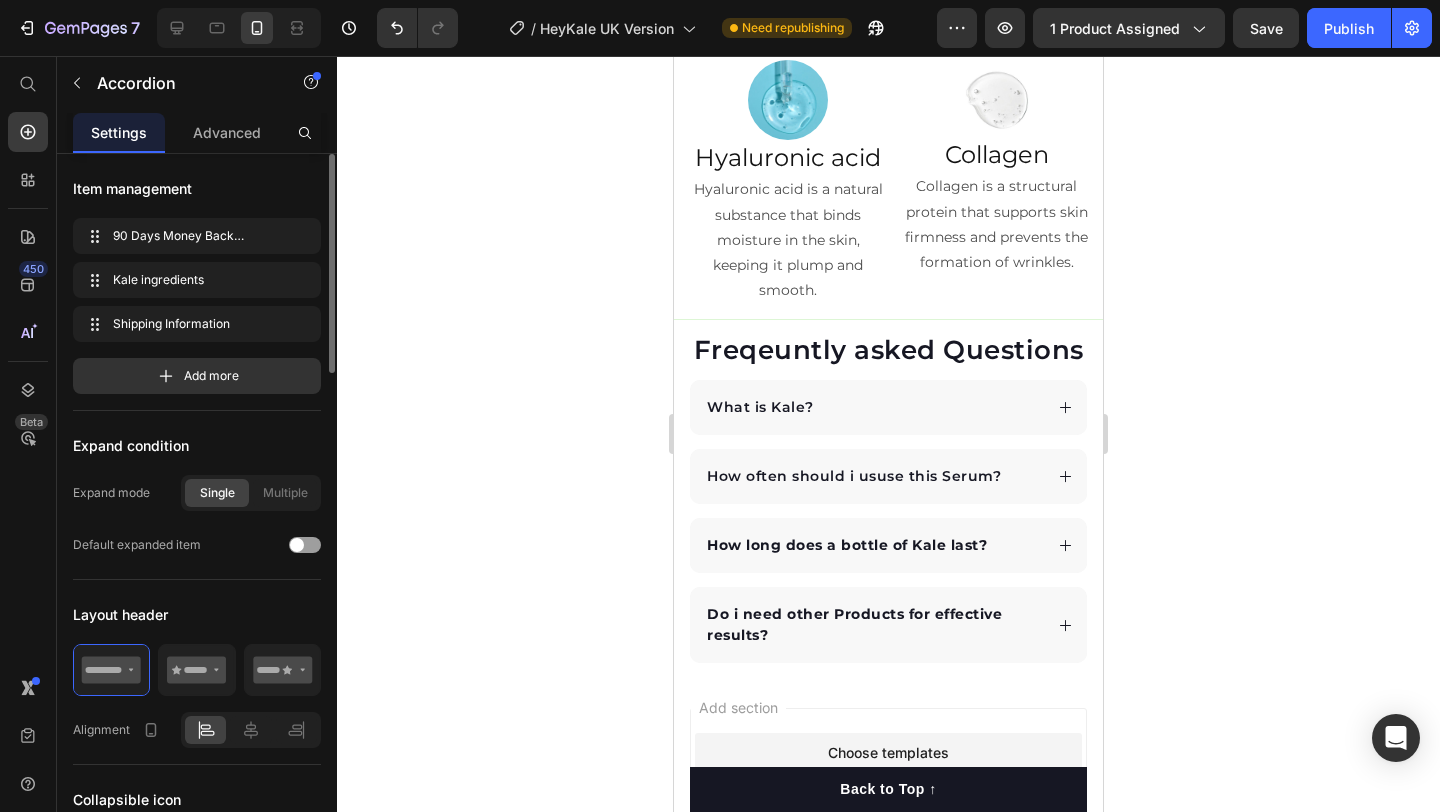 scroll, scrollTop: 3392, scrollLeft: 0, axis: vertical 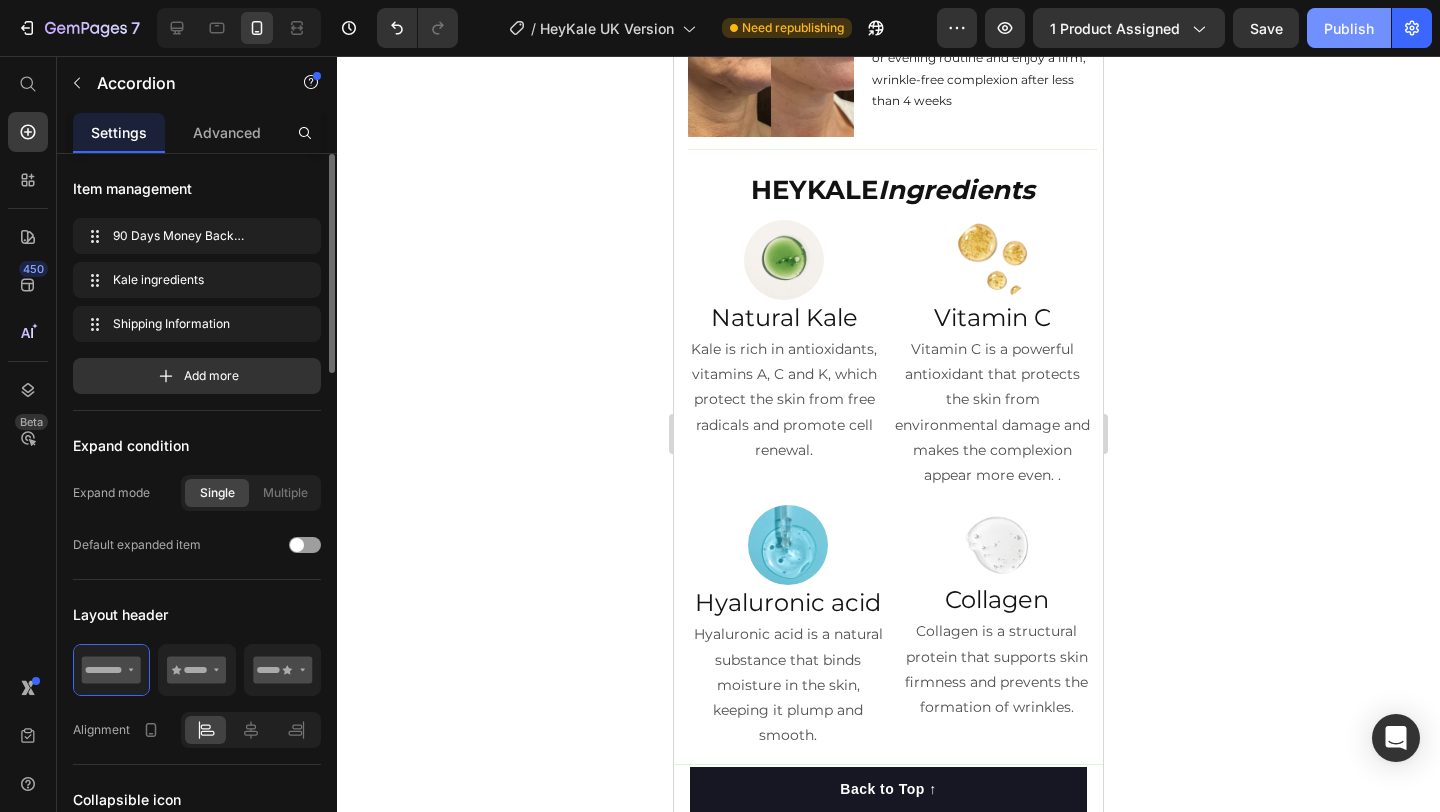 click on "Publish" at bounding box center (1349, 28) 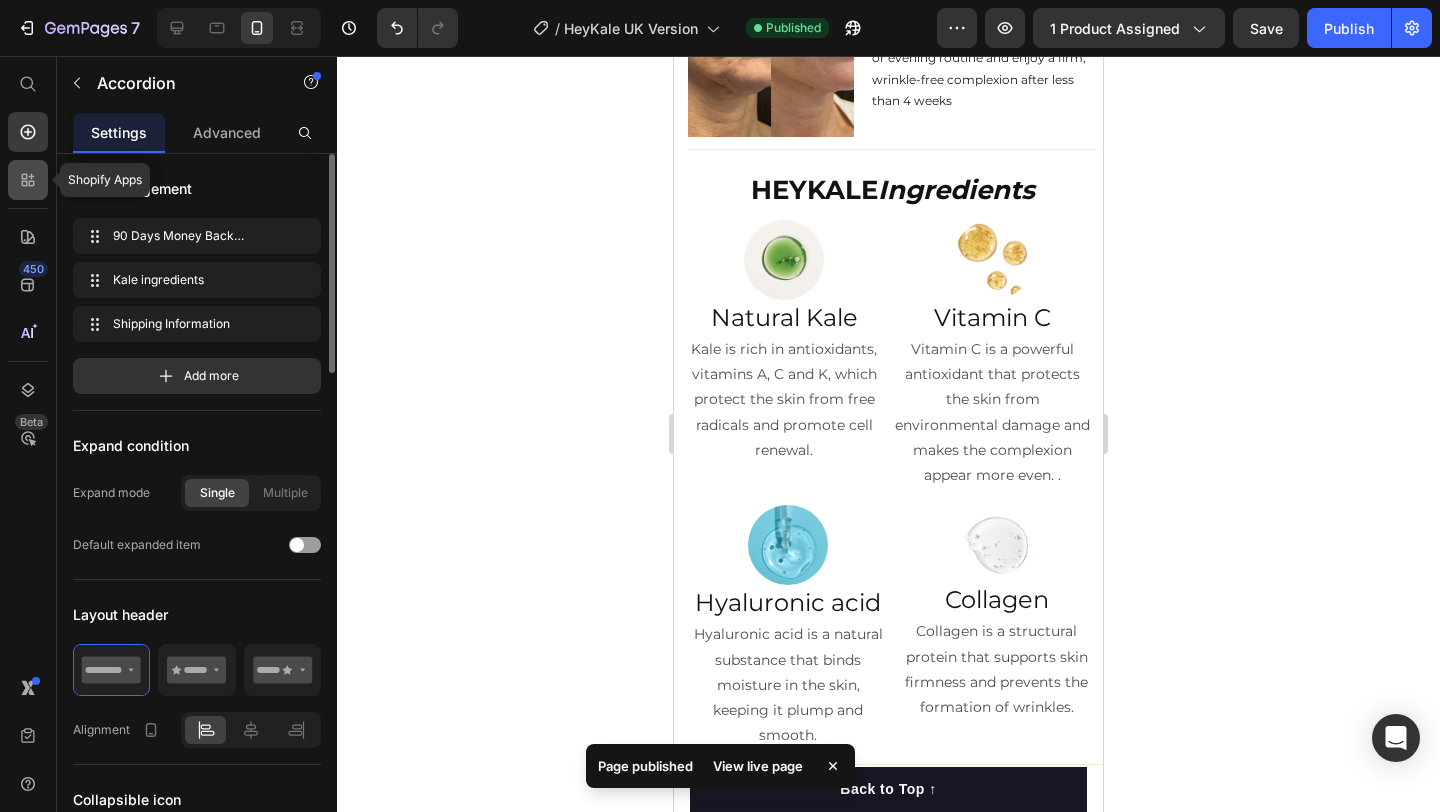 click 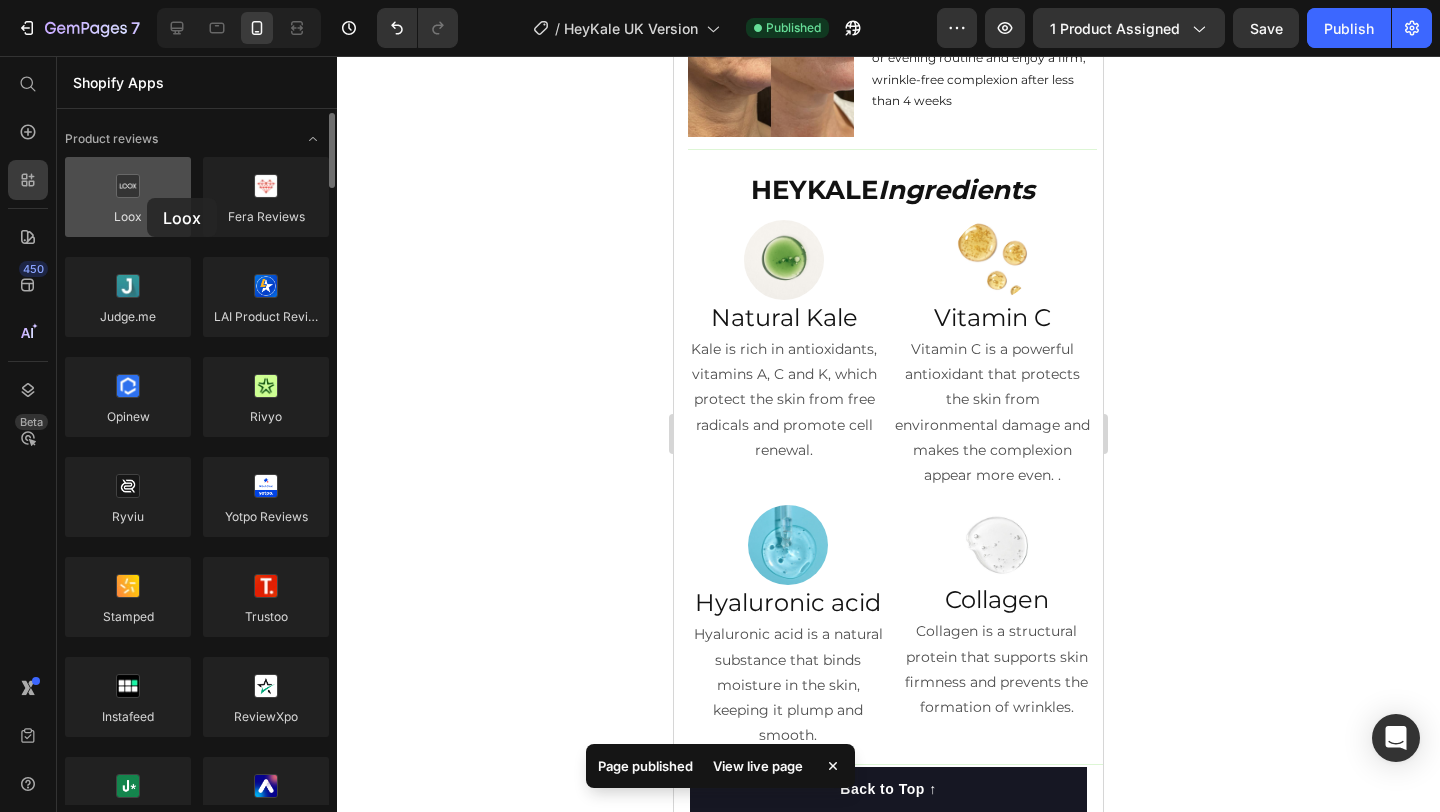 drag, startPoint x: 124, startPoint y: 205, endPoint x: 127, endPoint y: 188, distance: 17.262676 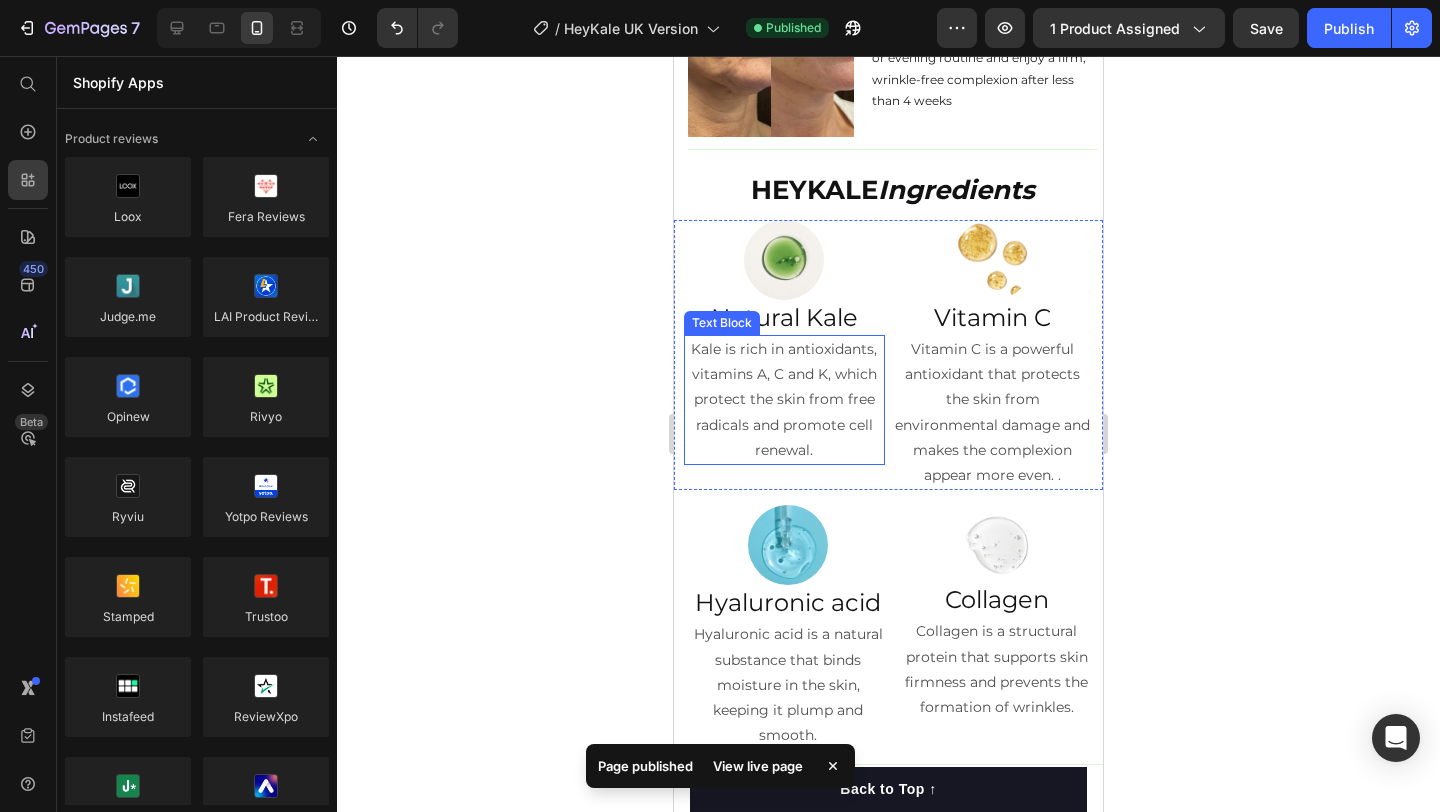 scroll, scrollTop: 4116, scrollLeft: 0, axis: vertical 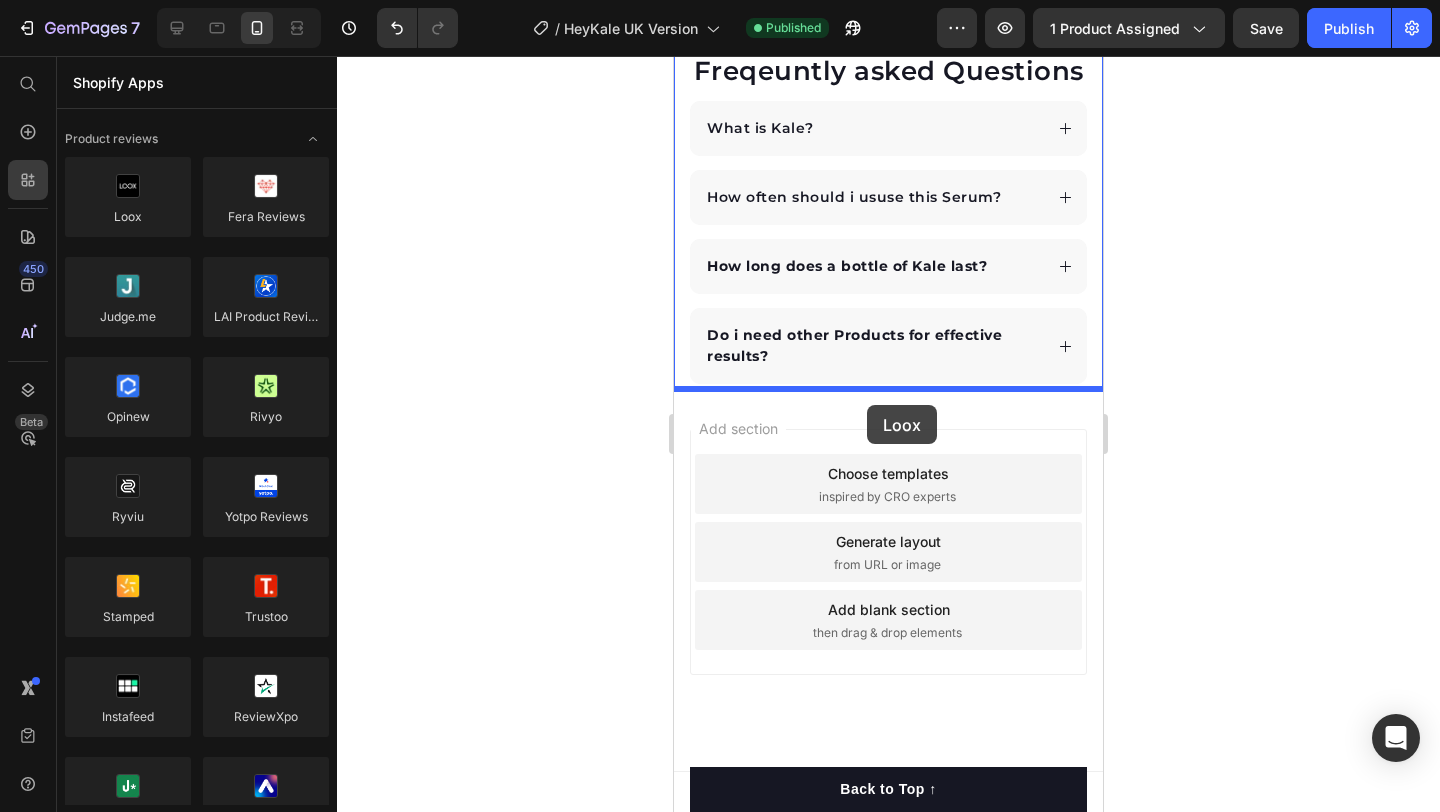 drag, startPoint x: 777, startPoint y: 249, endPoint x: 868, endPoint y: 402, distance: 178.01685 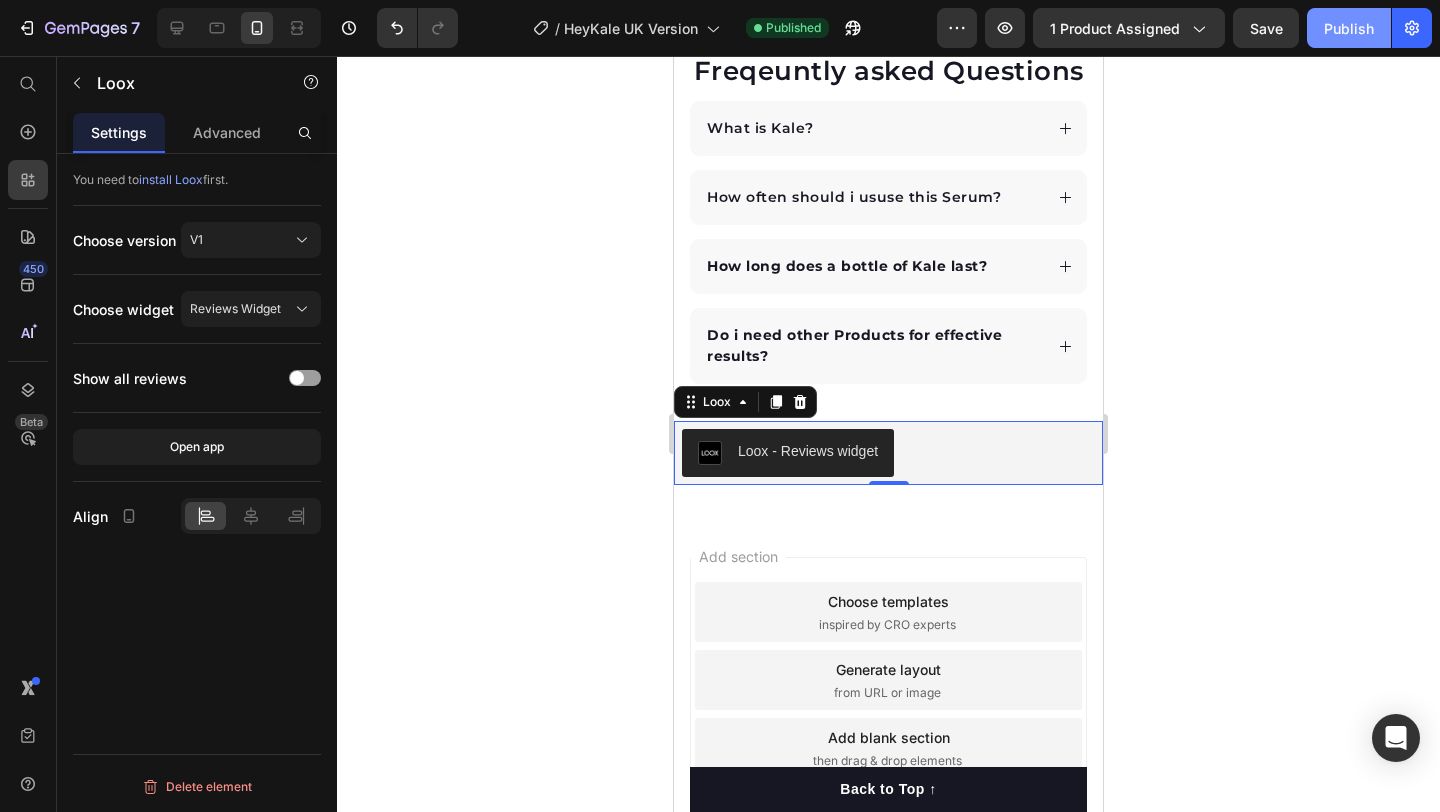 click on "Publish" at bounding box center [1349, 28] 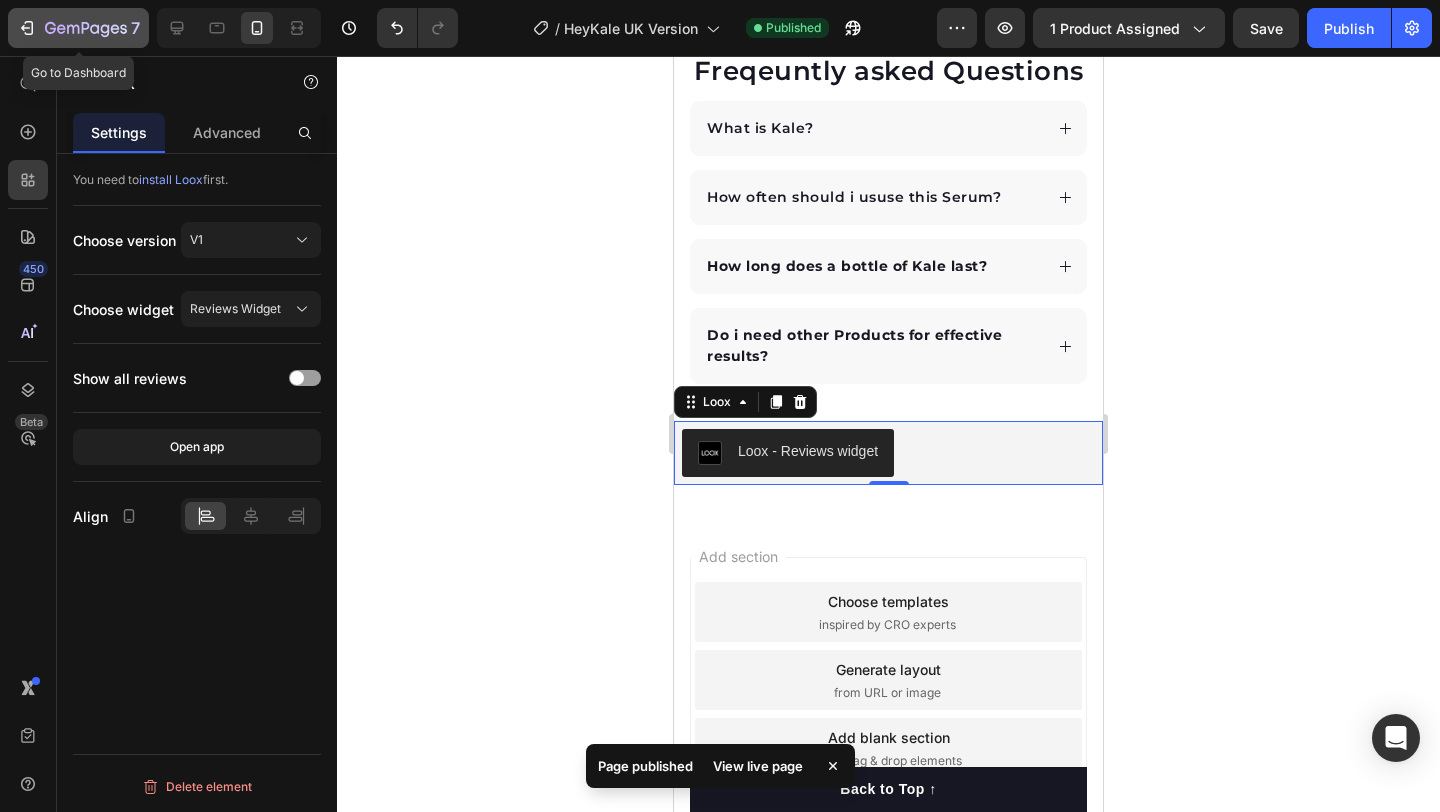 click 